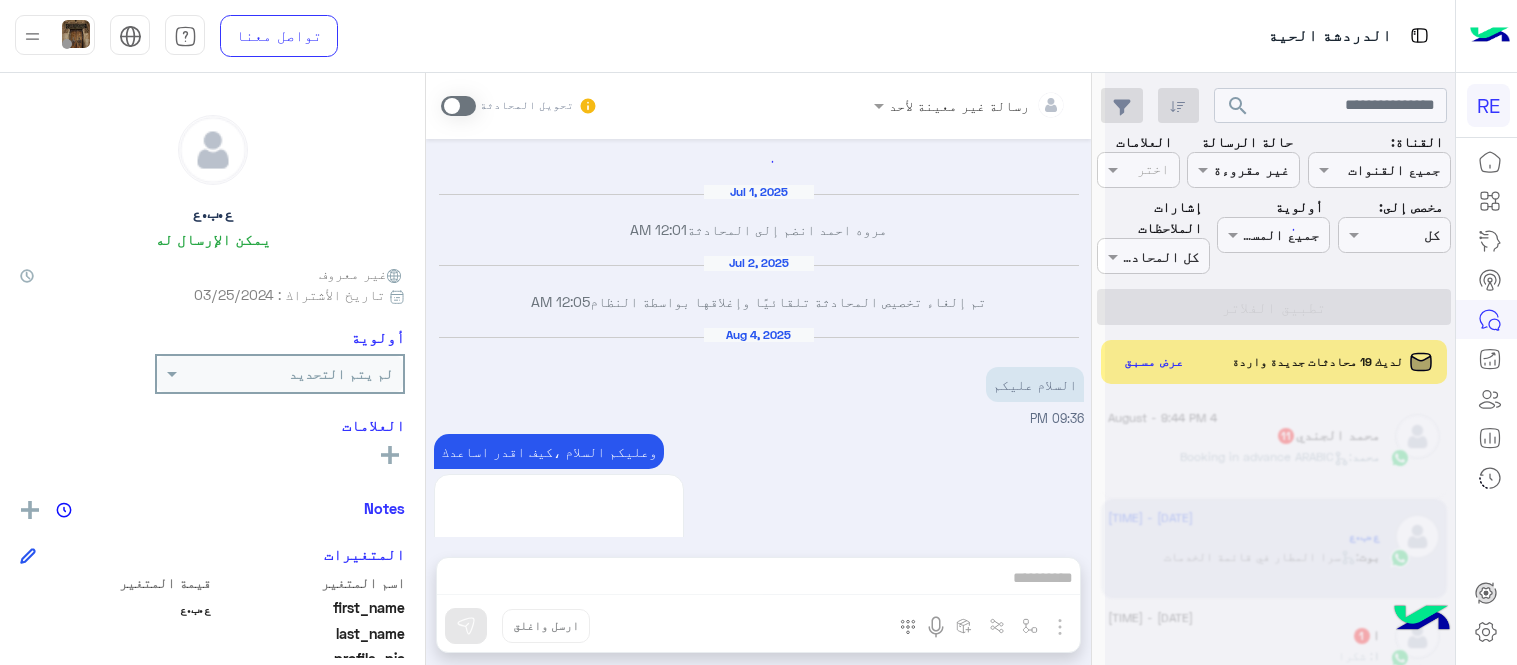 scroll, scrollTop: 0, scrollLeft: 0, axis: both 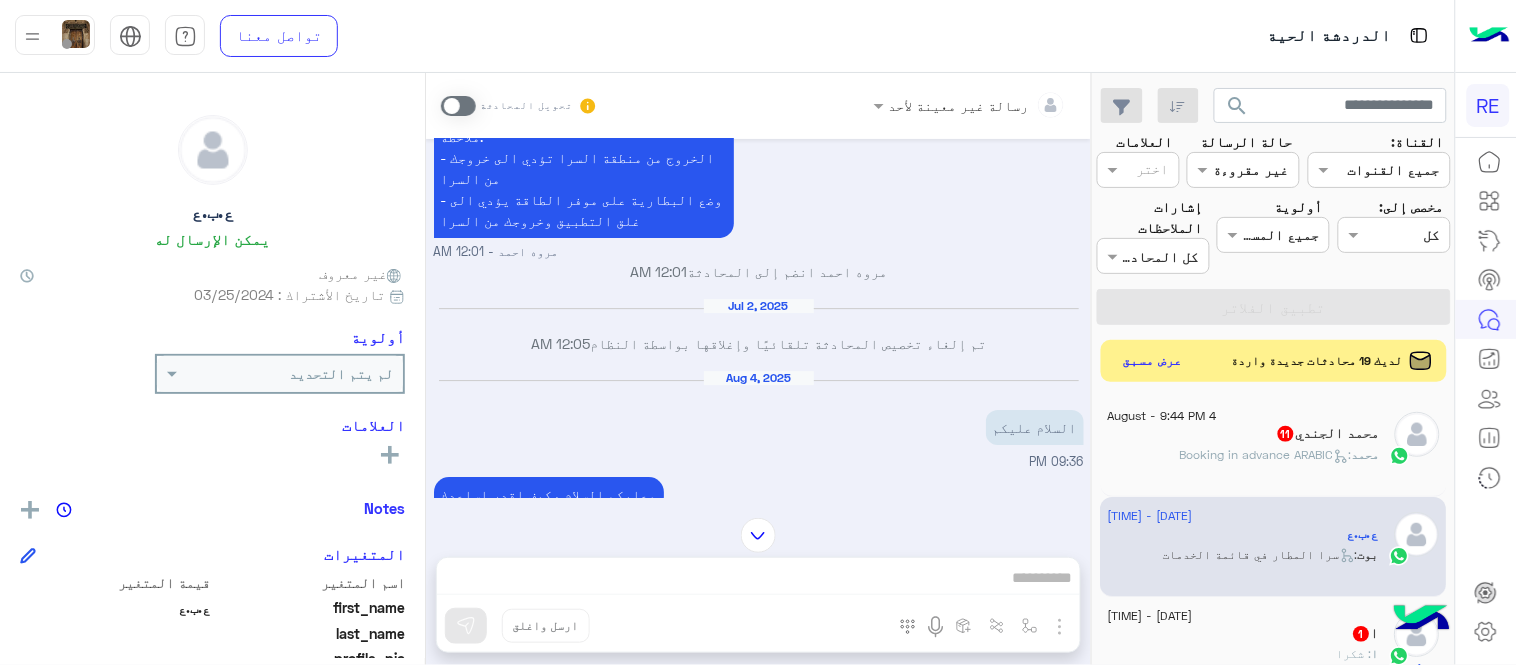 click on "عرض مسبق" 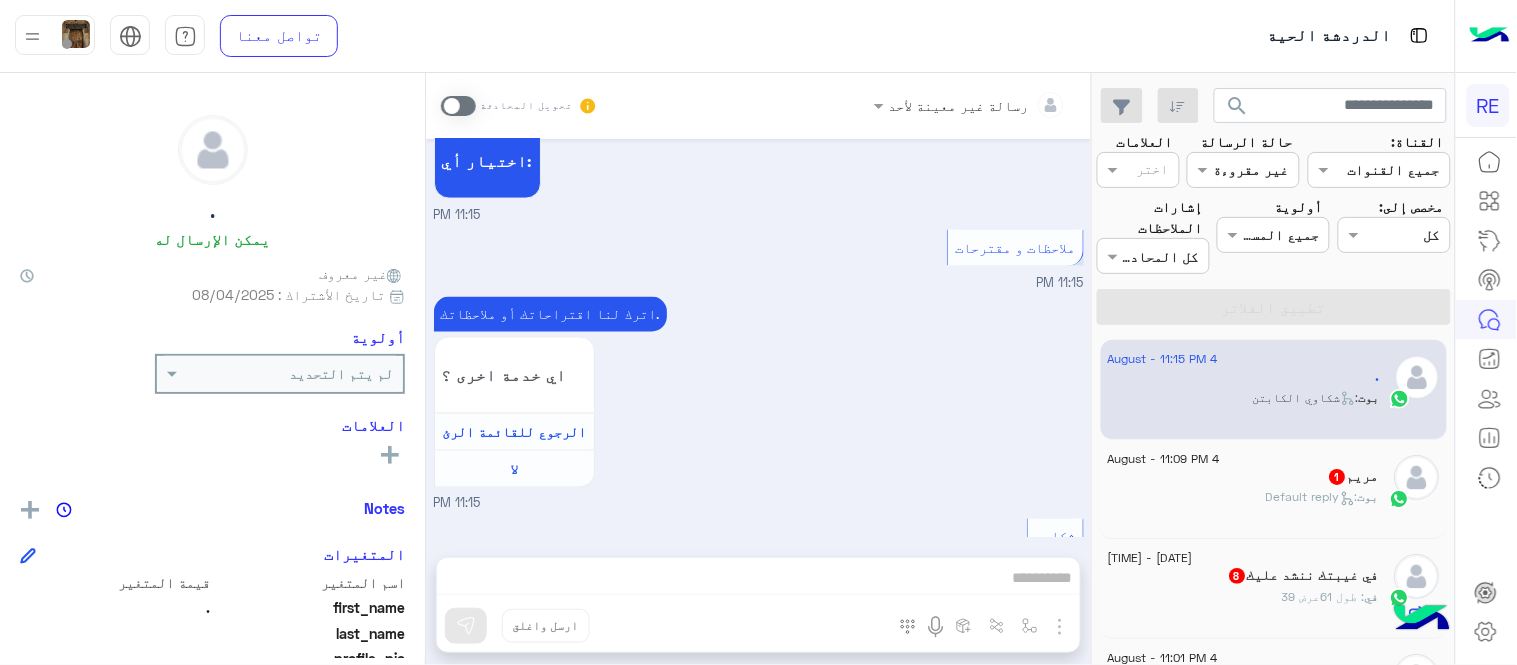 scroll, scrollTop: 1077, scrollLeft: 0, axis: vertical 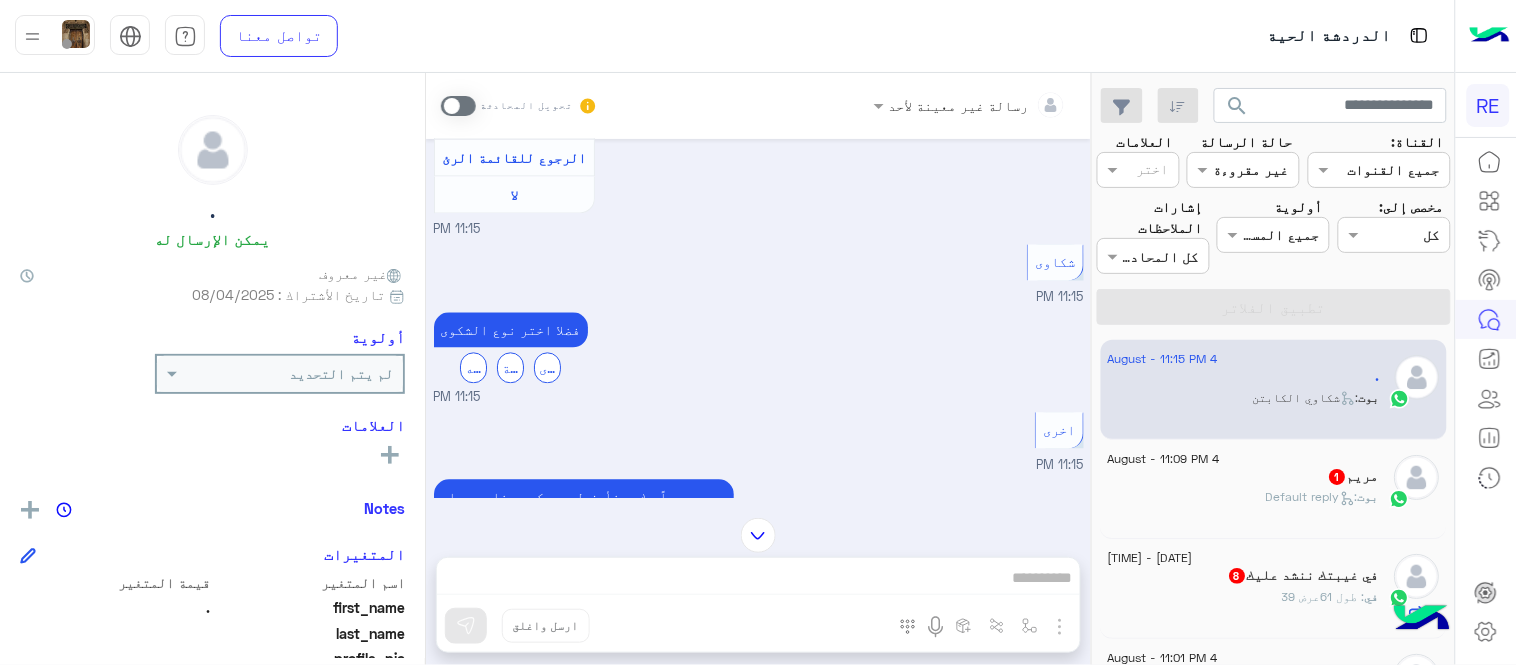 click at bounding box center [458, 106] 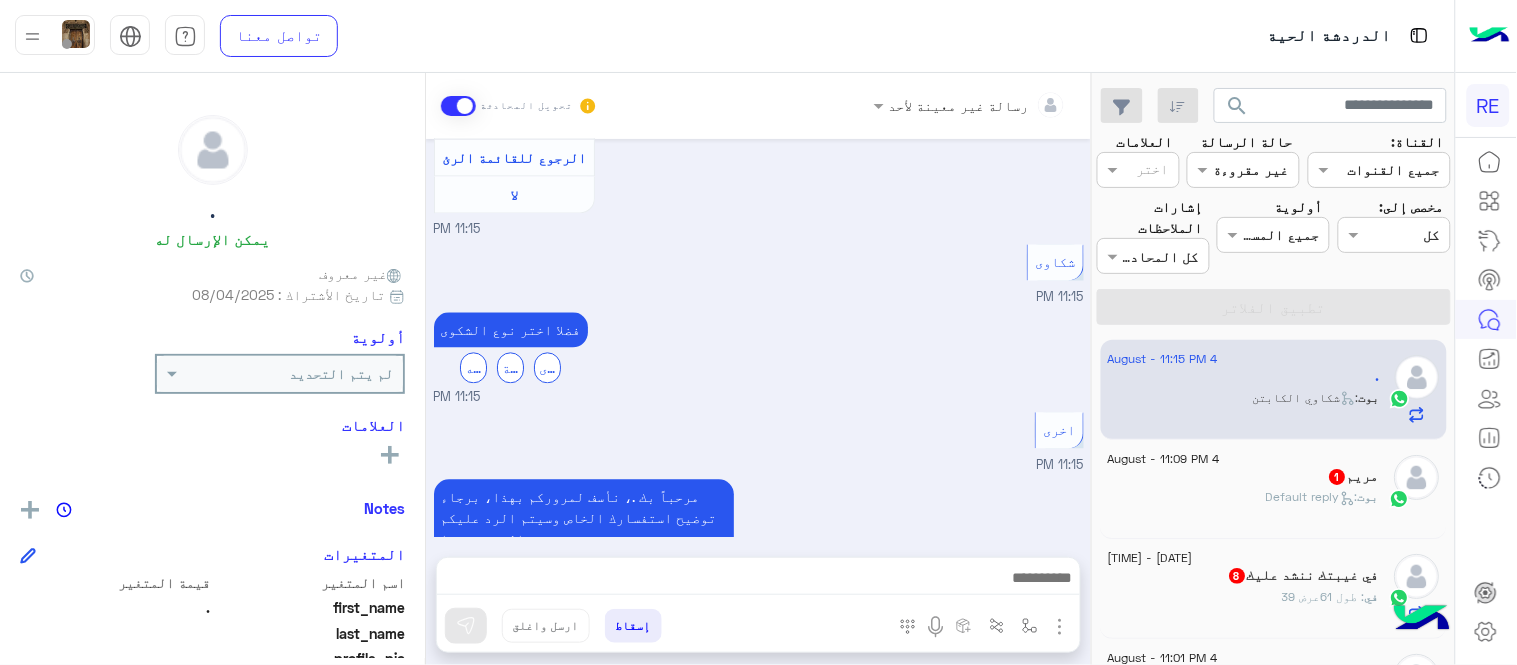 scroll, scrollTop: 1917, scrollLeft: 0, axis: vertical 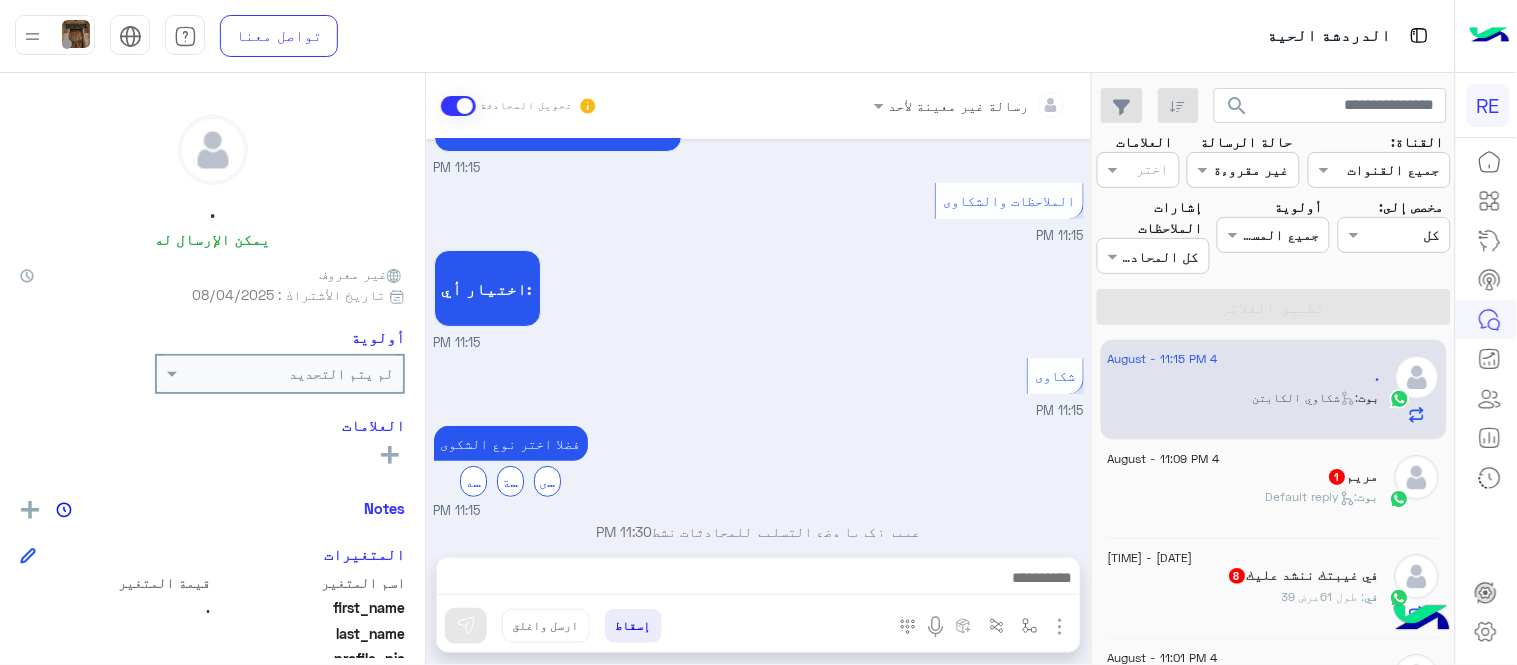 click at bounding box center (758, 583) 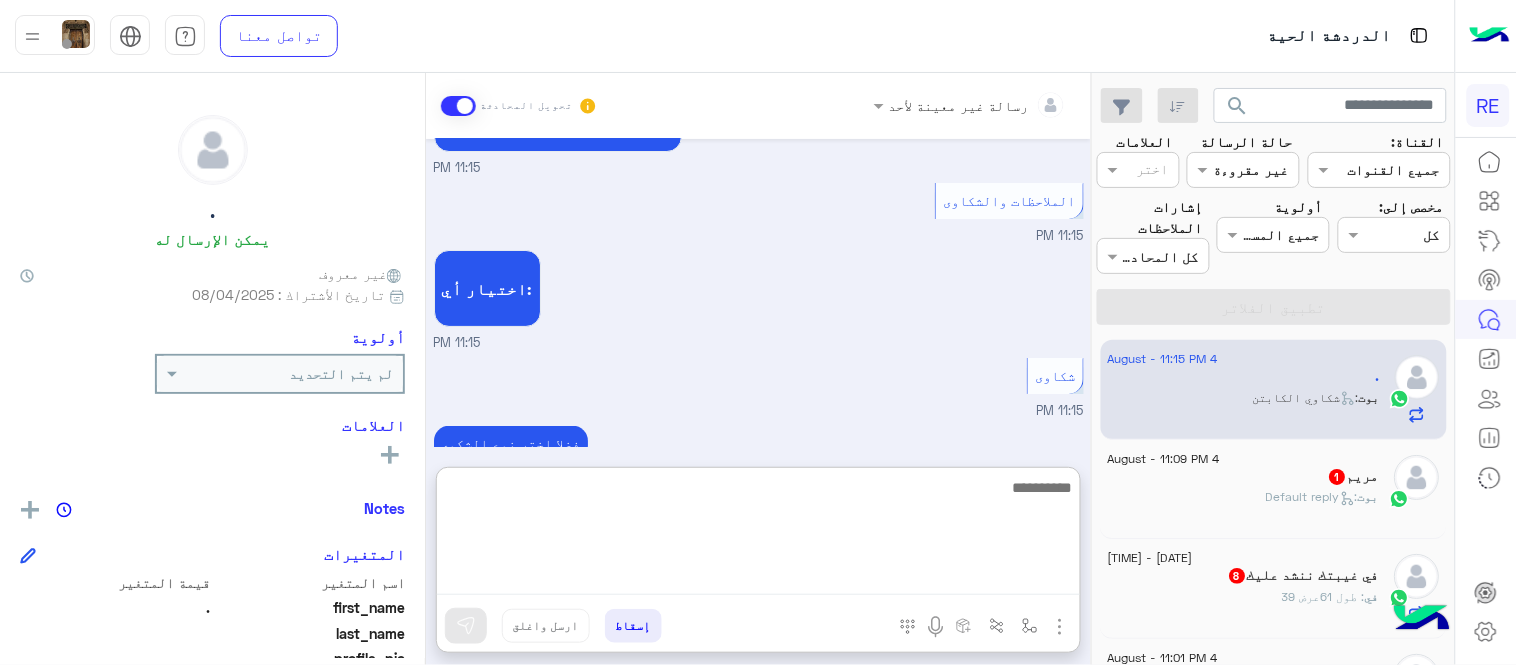 click at bounding box center [758, 535] 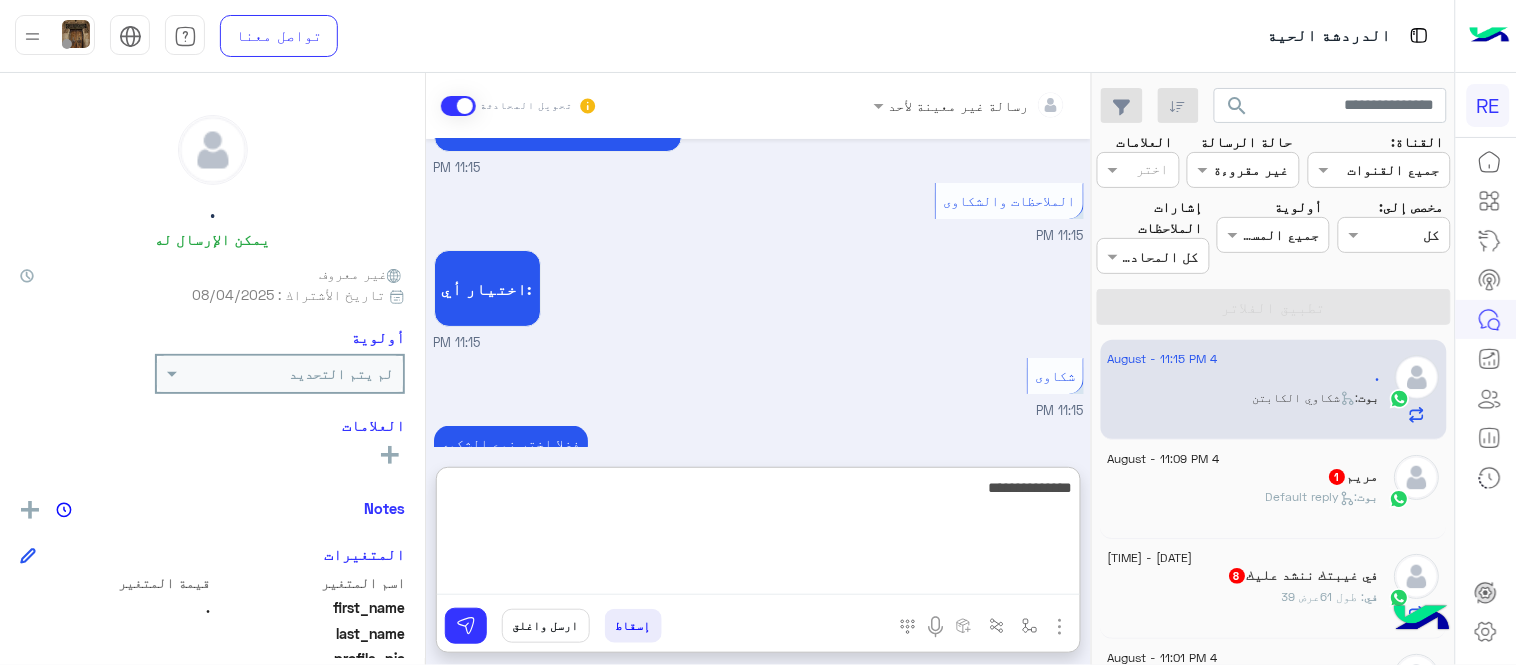 type on "**********" 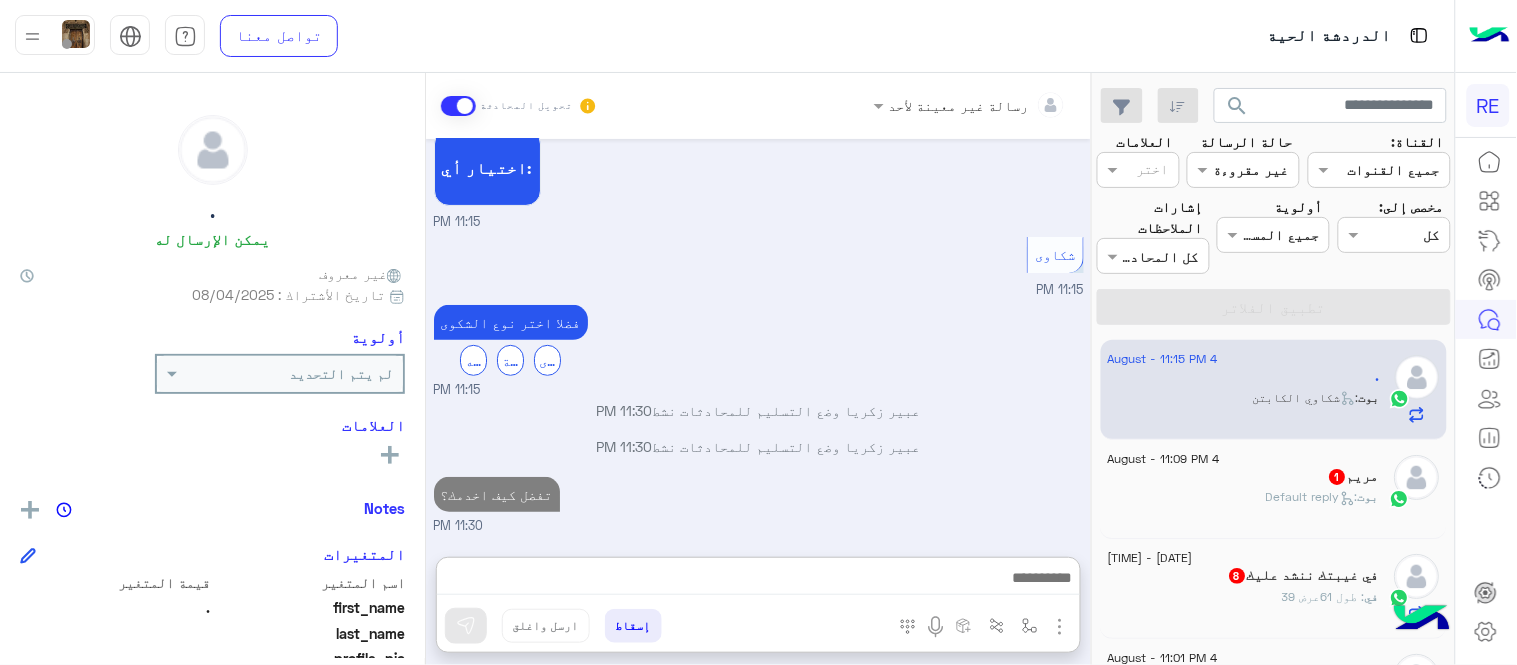 scroll, scrollTop: 2062, scrollLeft: 0, axis: vertical 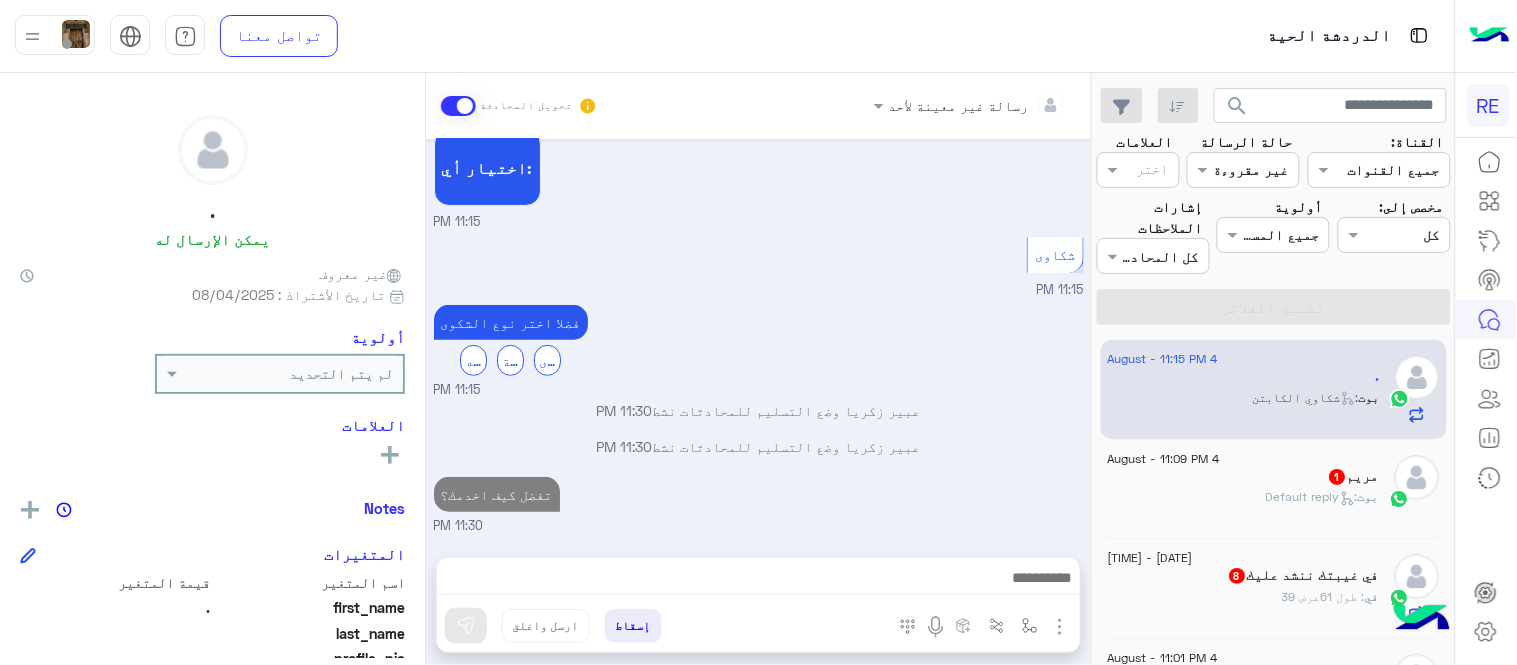 click on "[FIRST]   [NUMBER]" 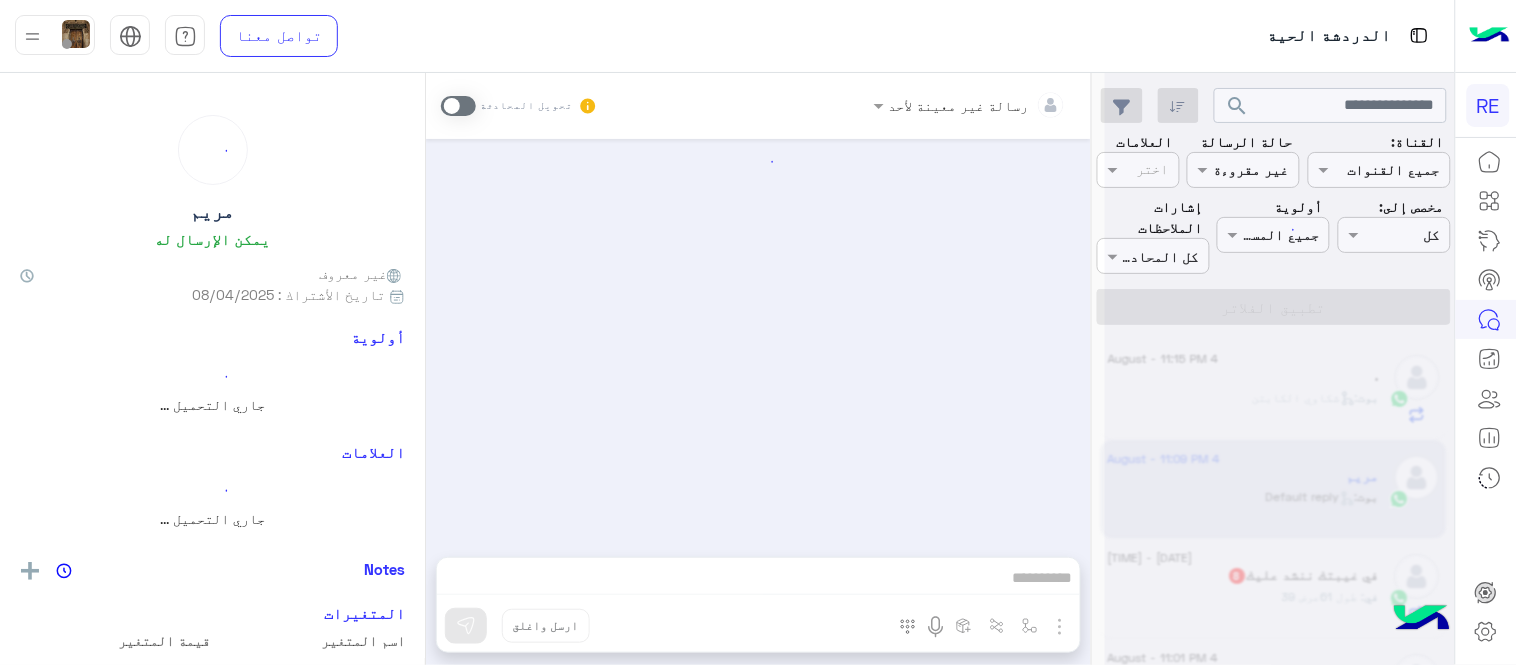 scroll, scrollTop: 0, scrollLeft: 0, axis: both 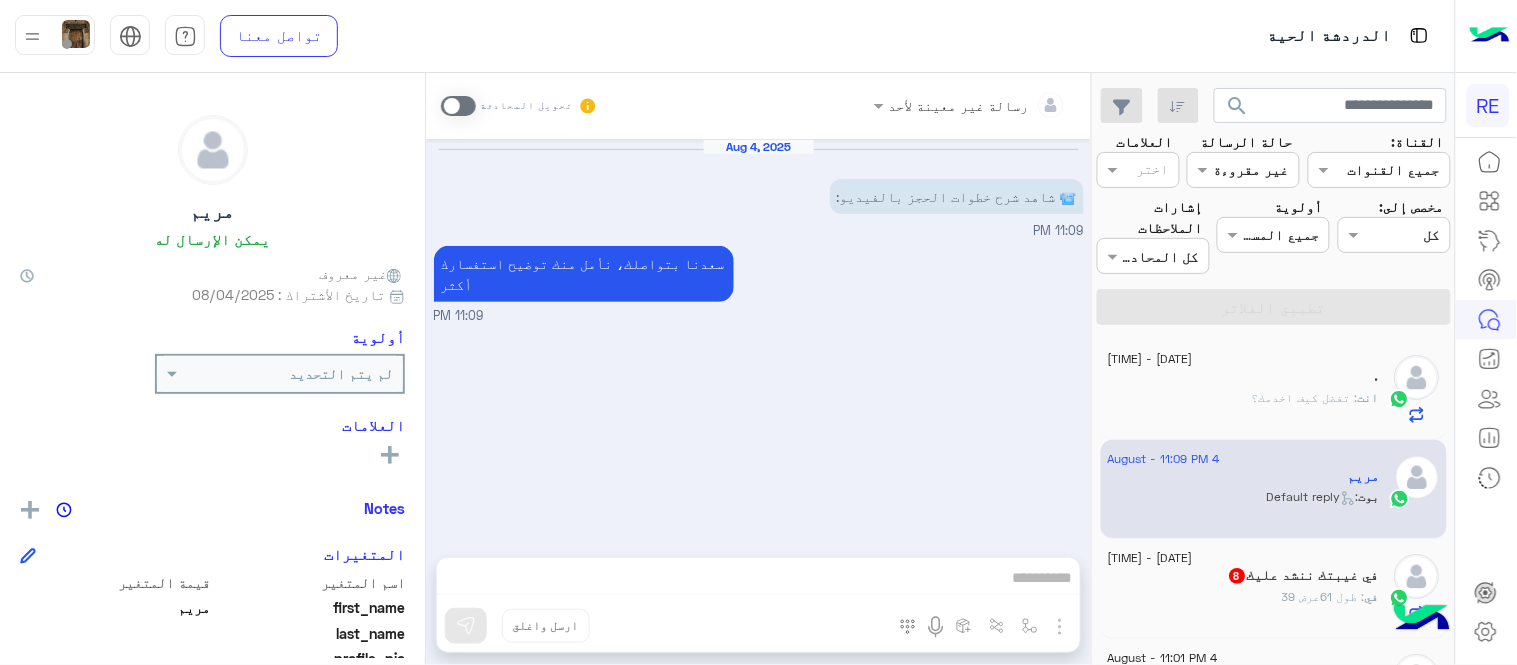 click at bounding box center [458, 106] 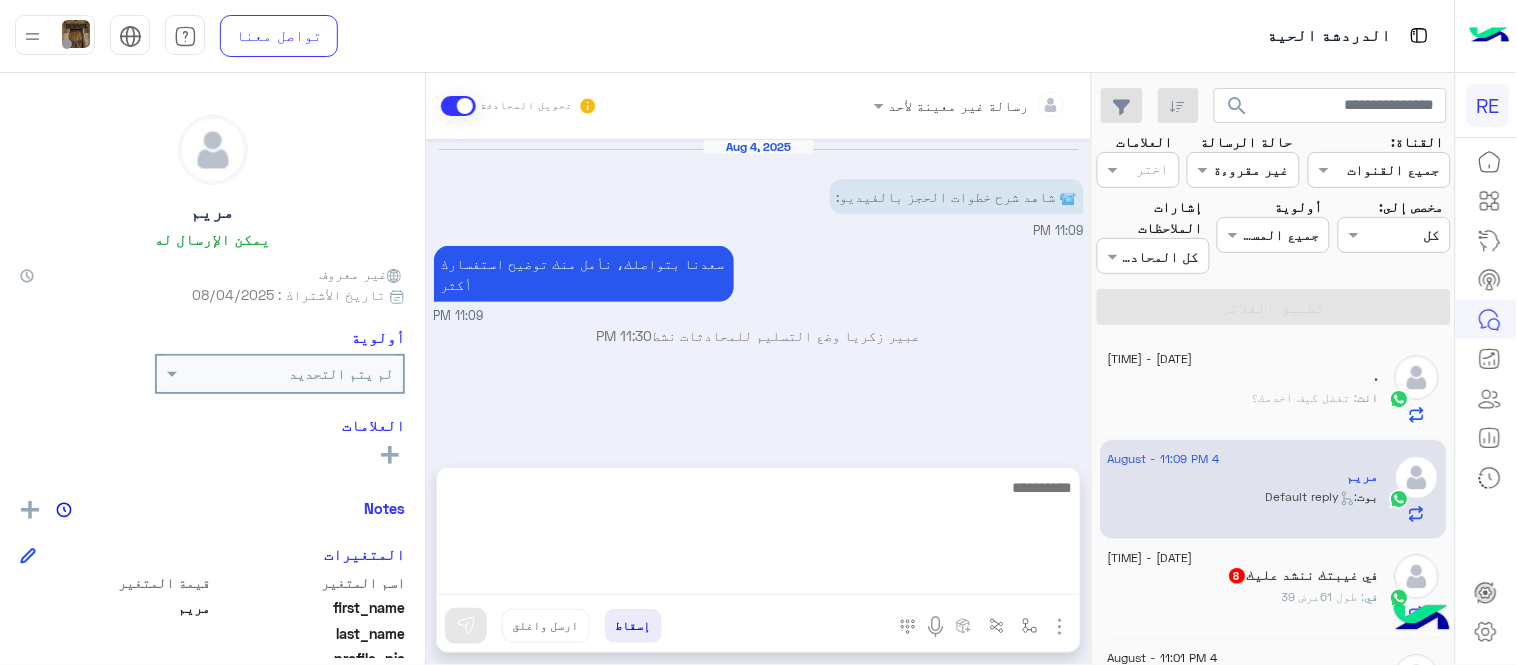 click at bounding box center [758, 535] 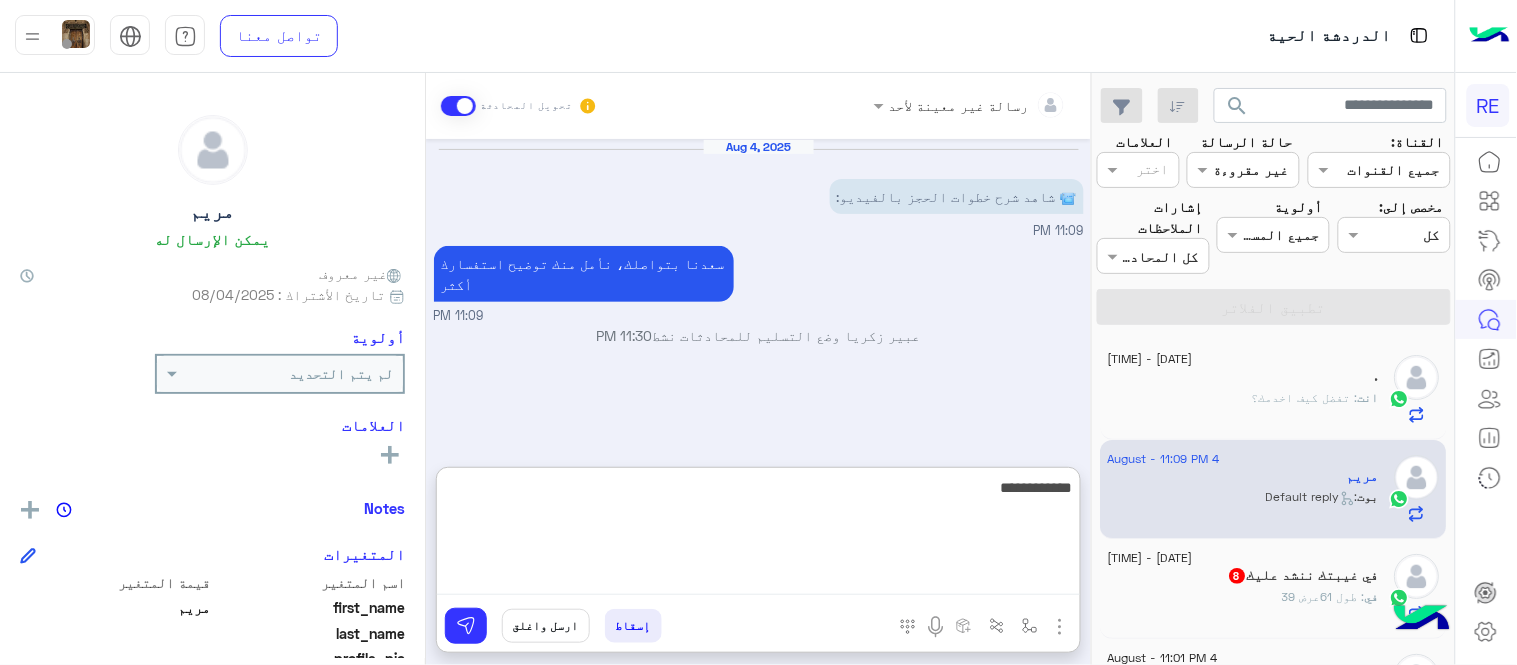 type on "**********" 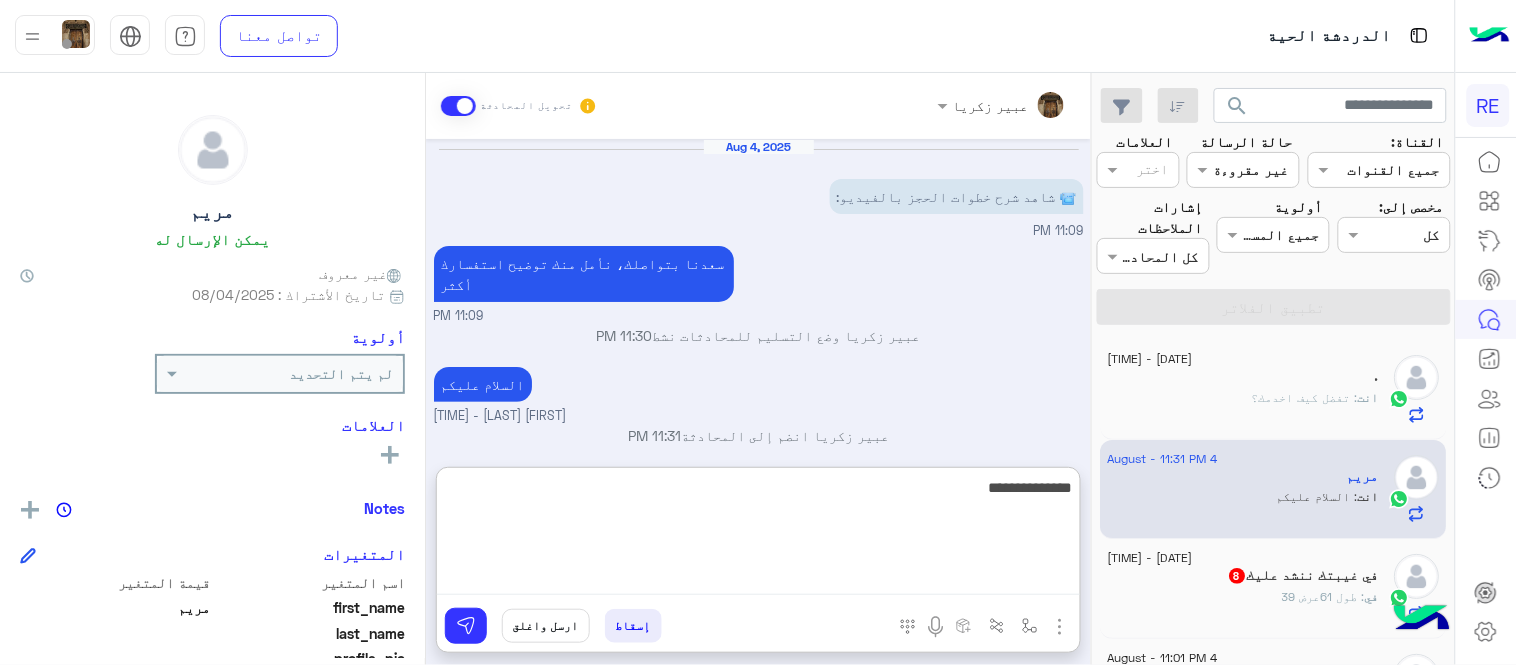 type on "**********" 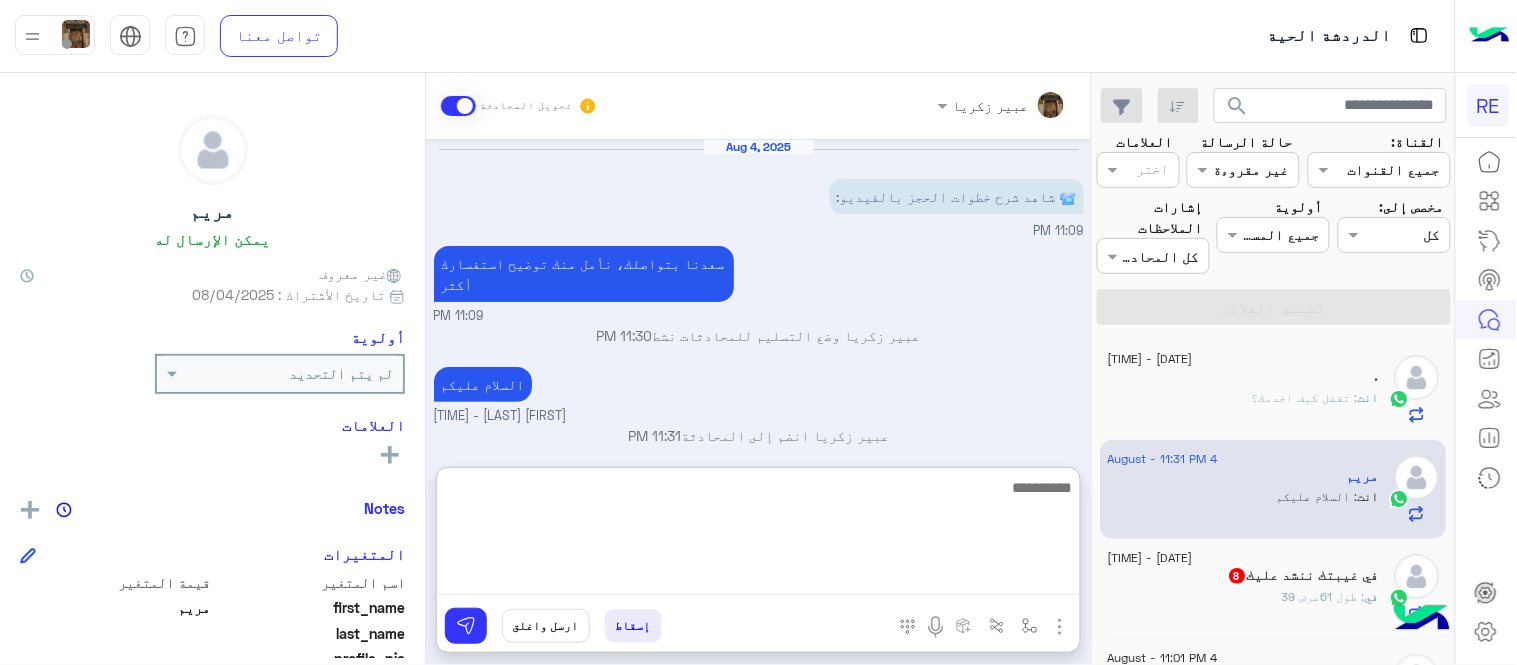 scroll, scrollTop: 57, scrollLeft: 0, axis: vertical 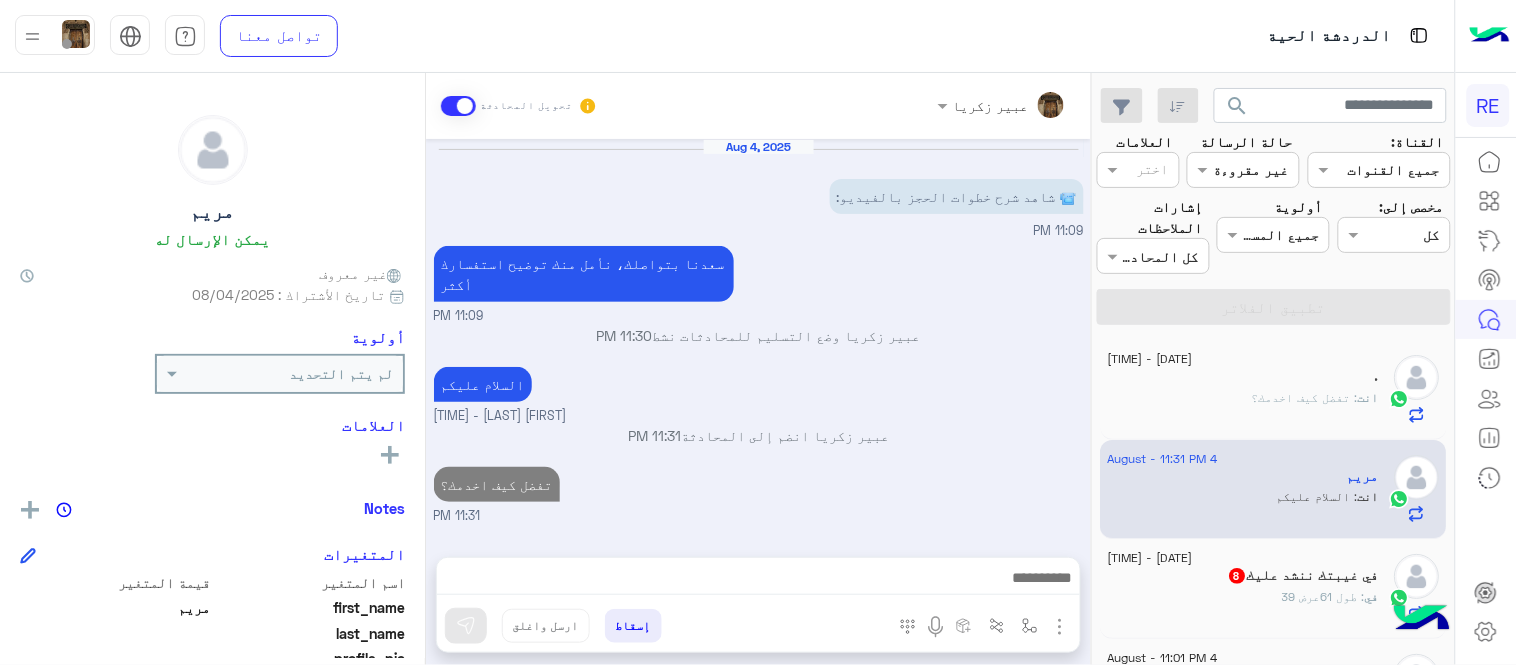 click on "في : طول 61عرض 39" 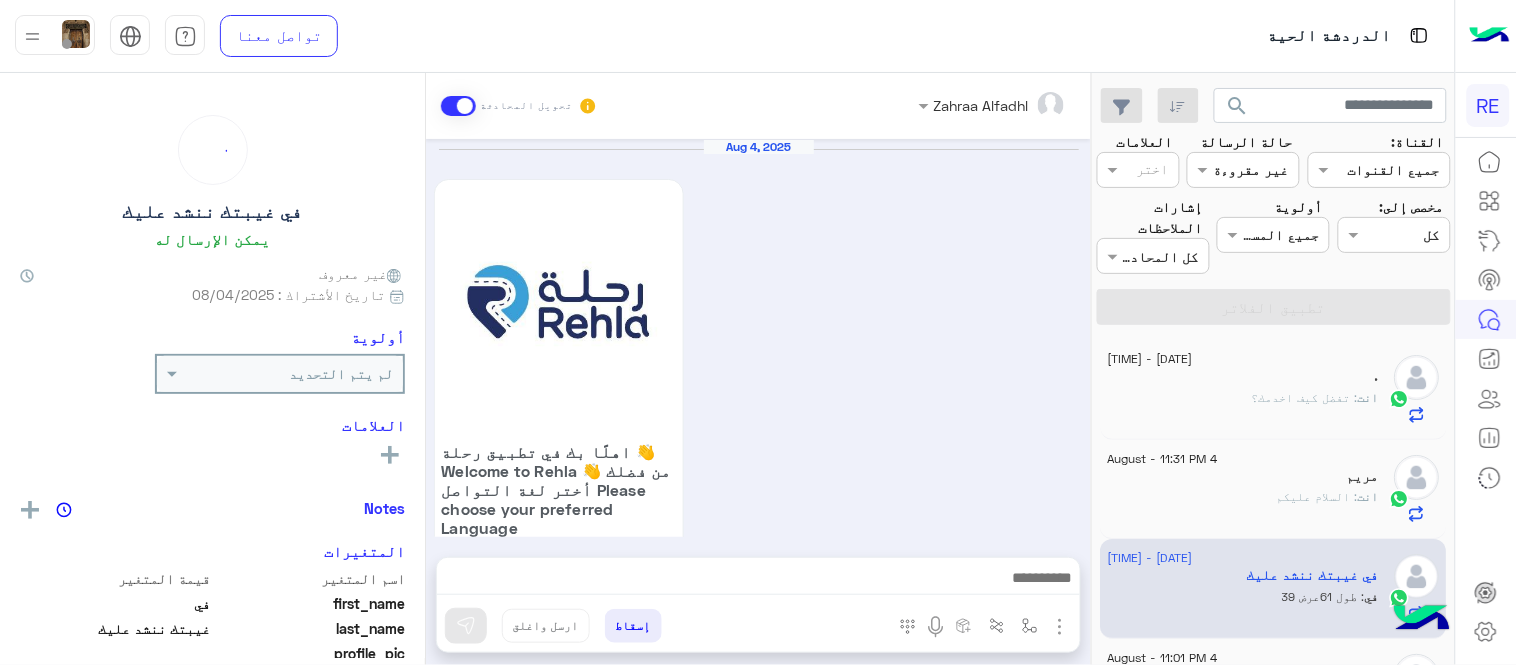 scroll, scrollTop: 862, scrollLeft: 0, axis: vertical 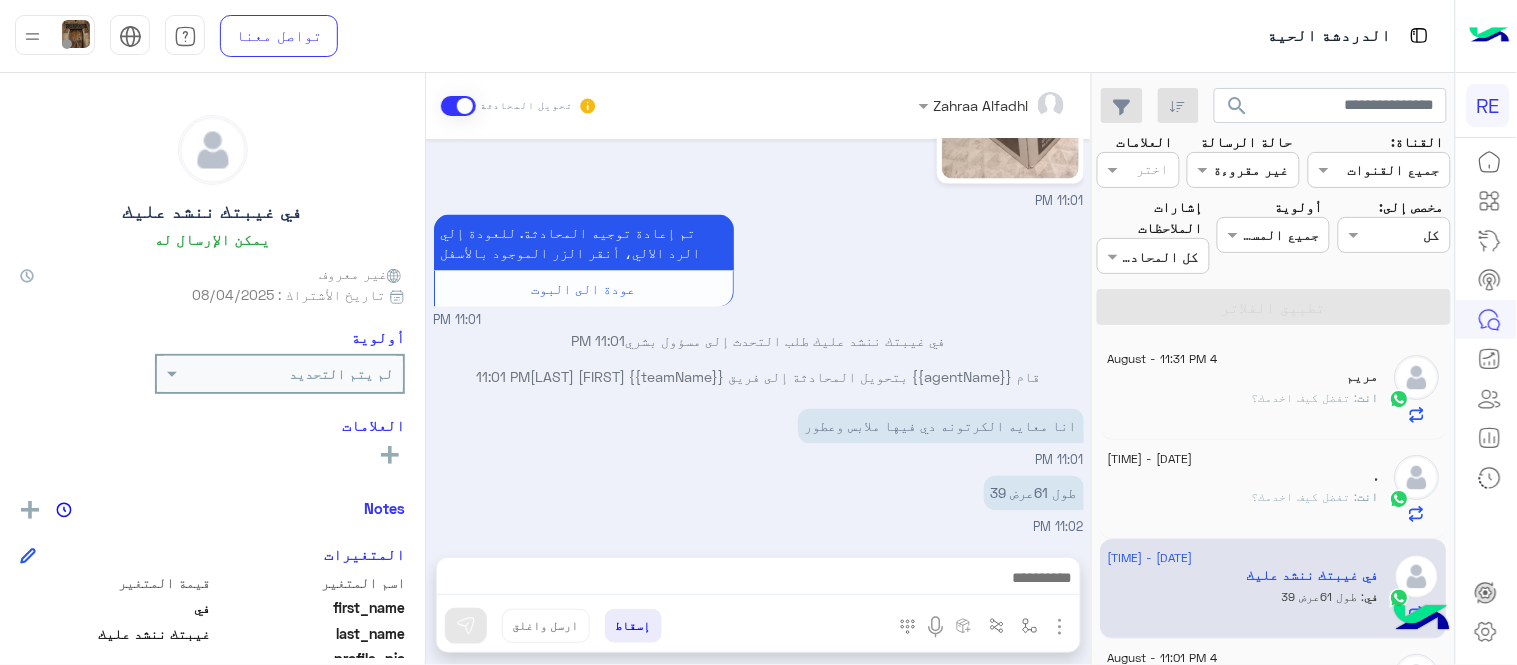 click on "Aug 4, 2025
اهلًا بك في تطبيق رحلة 👋
Welcome to Rehla  👋
من فضلك أختر لغة التواصل
Please choose your preferred Language
English   عربي     11:01 PM   في غيبتك ننشد عليك غادر المحادثة   11:01 PM       Your browser does not support the audio tag.
11:01 PM    11:01 PM  تم إعادة توجيه المحادثة. للعودة إلي الرد الالي، أنقر الزر الموجود بالأسفل  عودة الى البوت     11:01 PM   في غيبتك ننشد عليك طلب التحدث إلى مسؤول بشري   11:01 PM       قام {{agentName}} بتحويل المحادثة إلى فريق {{teamName}} Zahraa Alfadhl   11:01 PM      انا معايه الكرتونه دي فيها ملابس وعطور   11:01 PM  طول 61عرض 39   11:02 PM" at bounding box center (758, 338) 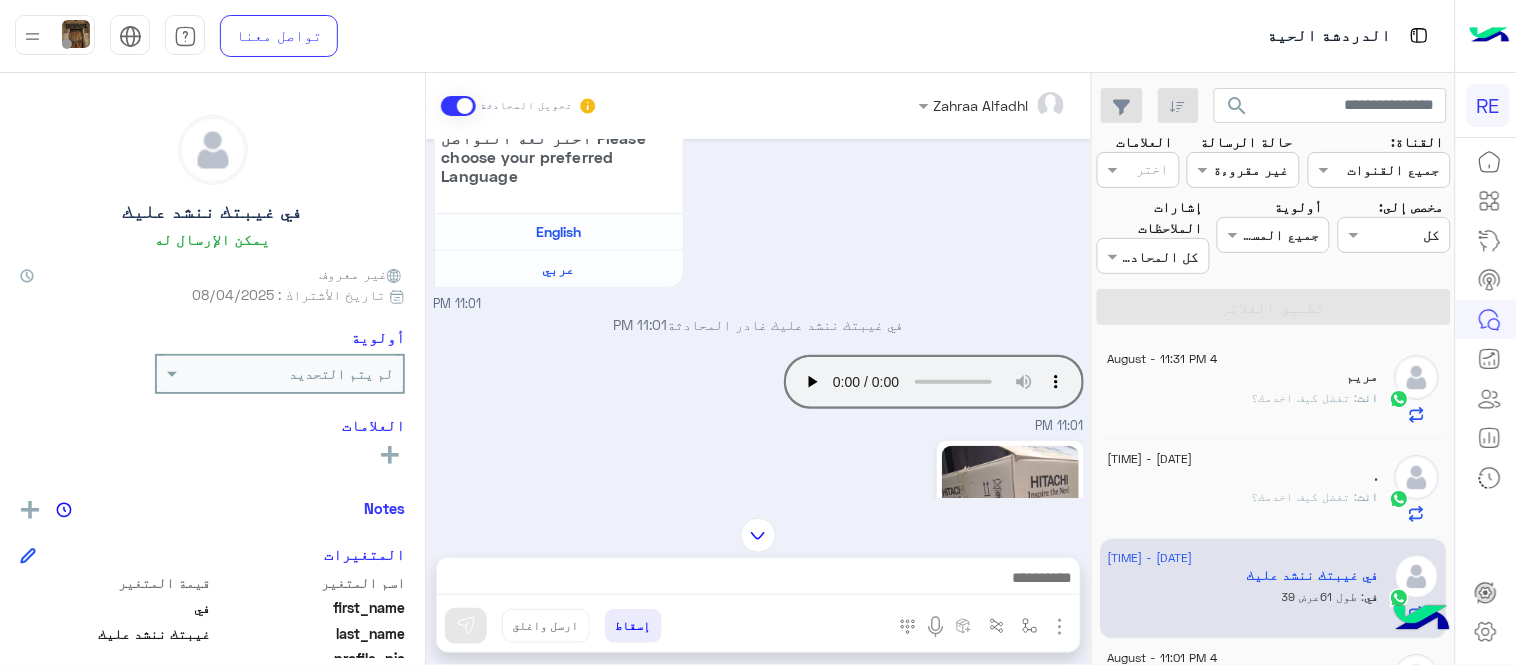 scroll, scrollTop: 356, scrollLeft: 0, axis: vertical 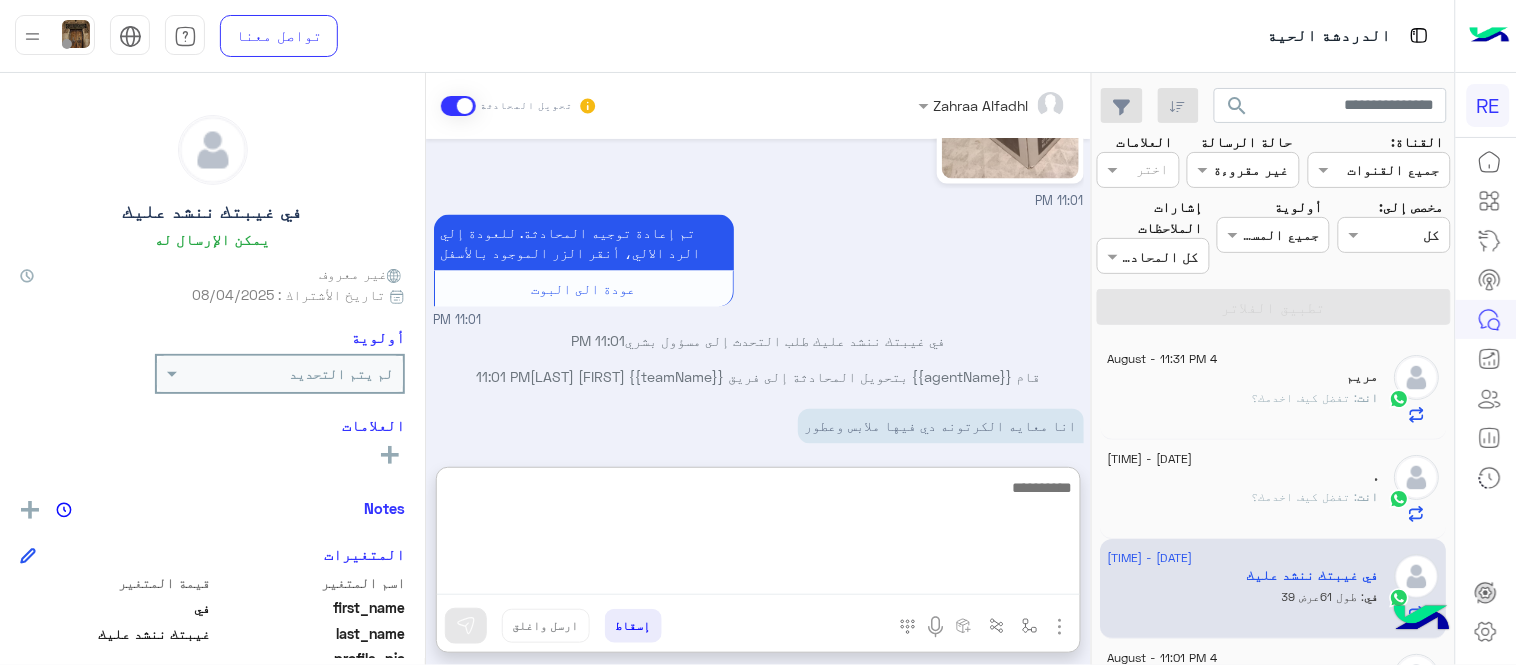 click at bounding box center (758, 535) 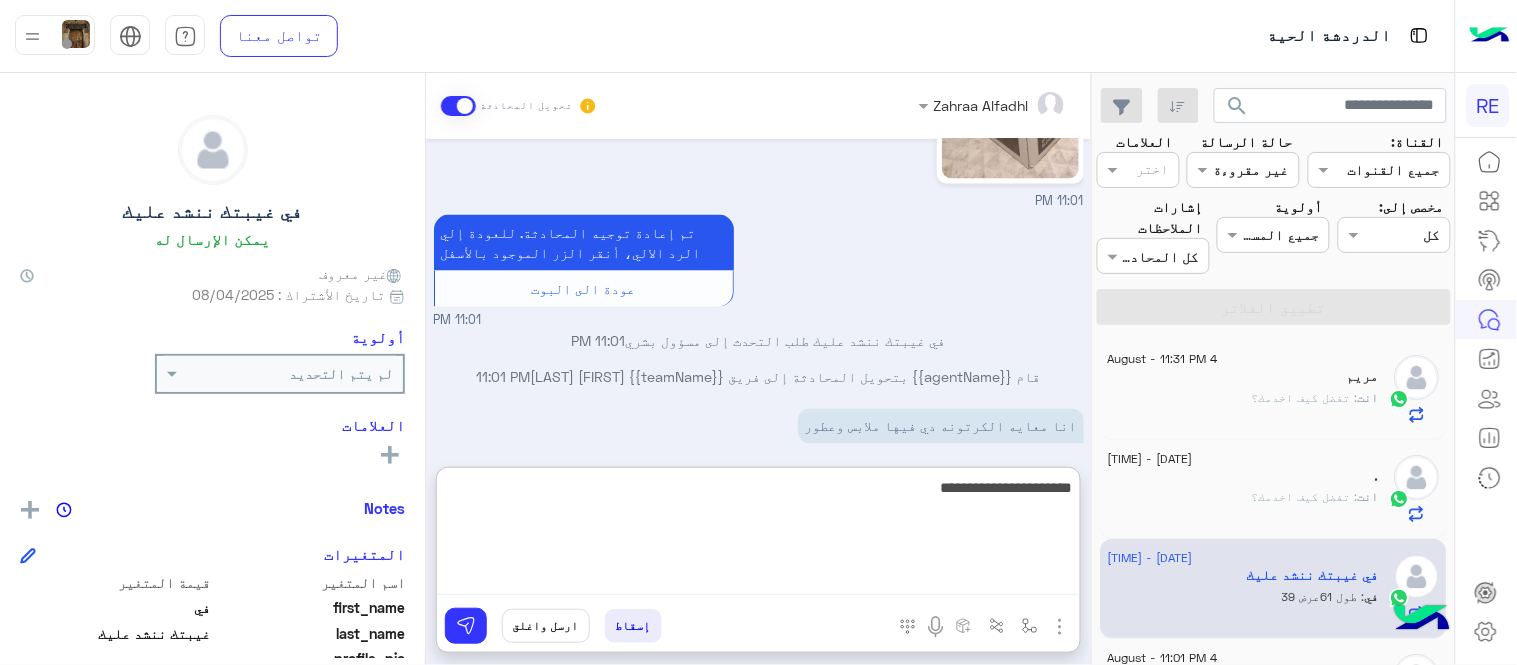 type on "**********" 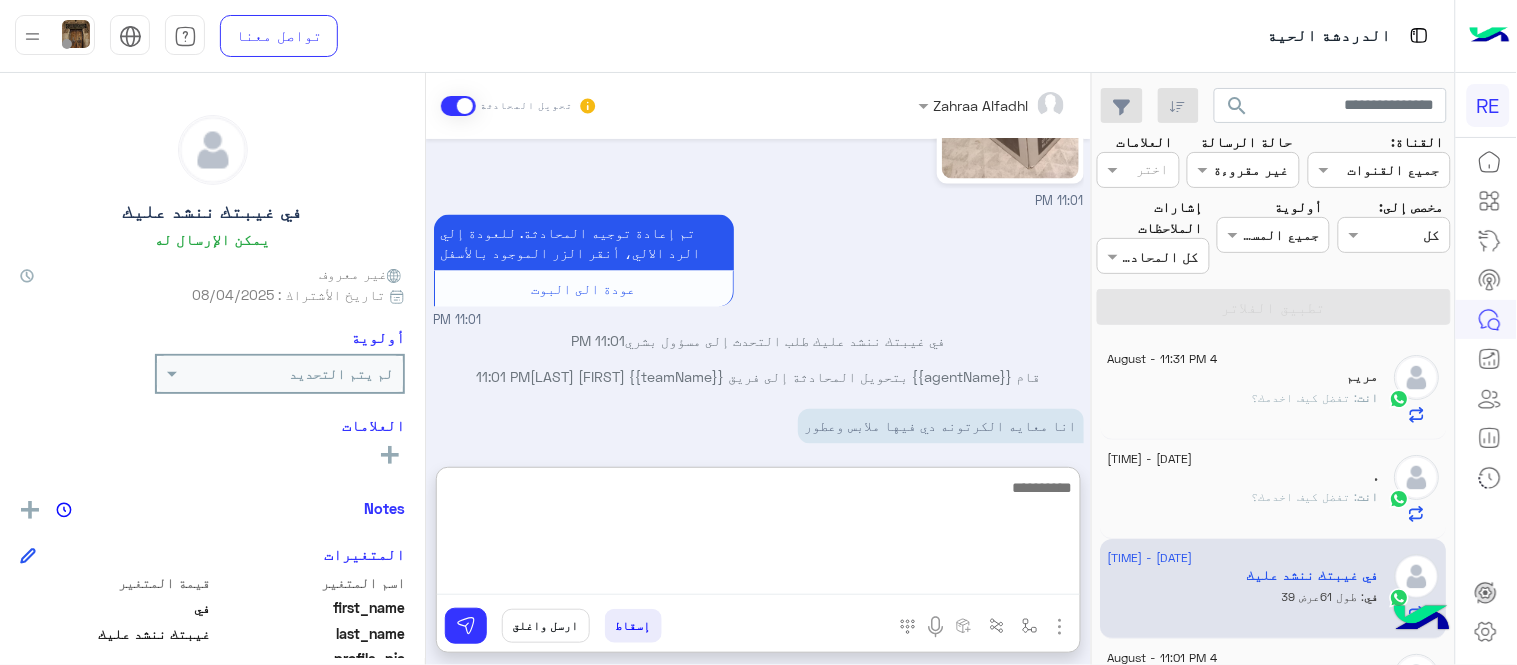 scroll, scrollTop: 1015, scrollLeft: 0, axis: vertical 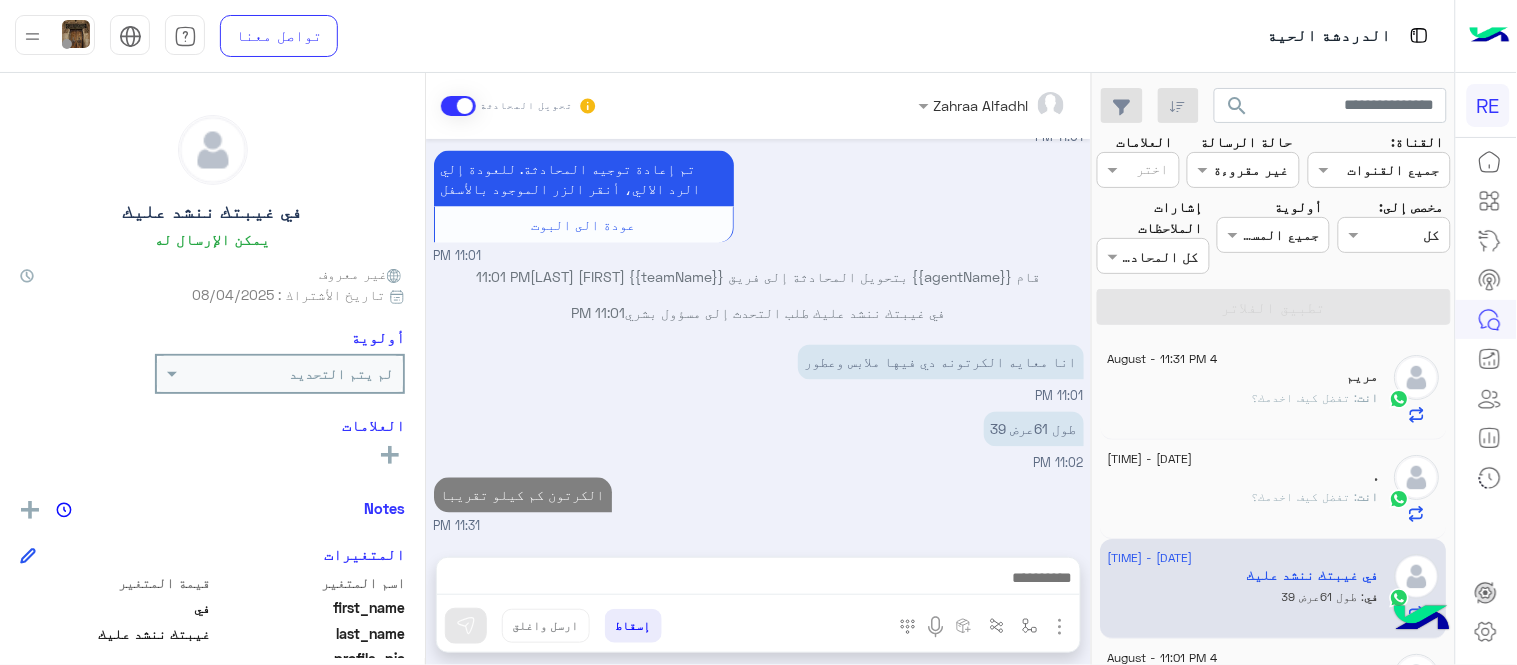 click on "Aug 4, 2025
اهلًا بك في تطبيق رحلة 👋
Welcome to Rehla  👋
من فضلك أختر لغة التواصل
Please choose your preferred Language
English   عربي     11:01 PM   في غيبتك ننشد عليك غادر المحادثة   11:01 PM        11:01 PM   Your browser does not support the audio tag.
11:01 PM  تم إعادة توجيه المحادثة. للعودة إلي الرد الالي، أنقر الزر الموجود بالأسفل  عودة الى البوت     11:01 PM   قام {{agentName}} بتحويل المحادثة إلى فريق {{teamName}} [FIRST] [LAST]   11:01 PM       [FIRST] [LAST] طلب التحدث إلى مسؤول بشري   11:01 PM      انا معايه الكرتونه دي فيها ملابس وعطور   11:01 PM  طول 61عرض 39   11:02 PM  الكرتون كم كيلو تقريبا   11:31 PM" at bounding box center [758, 338] 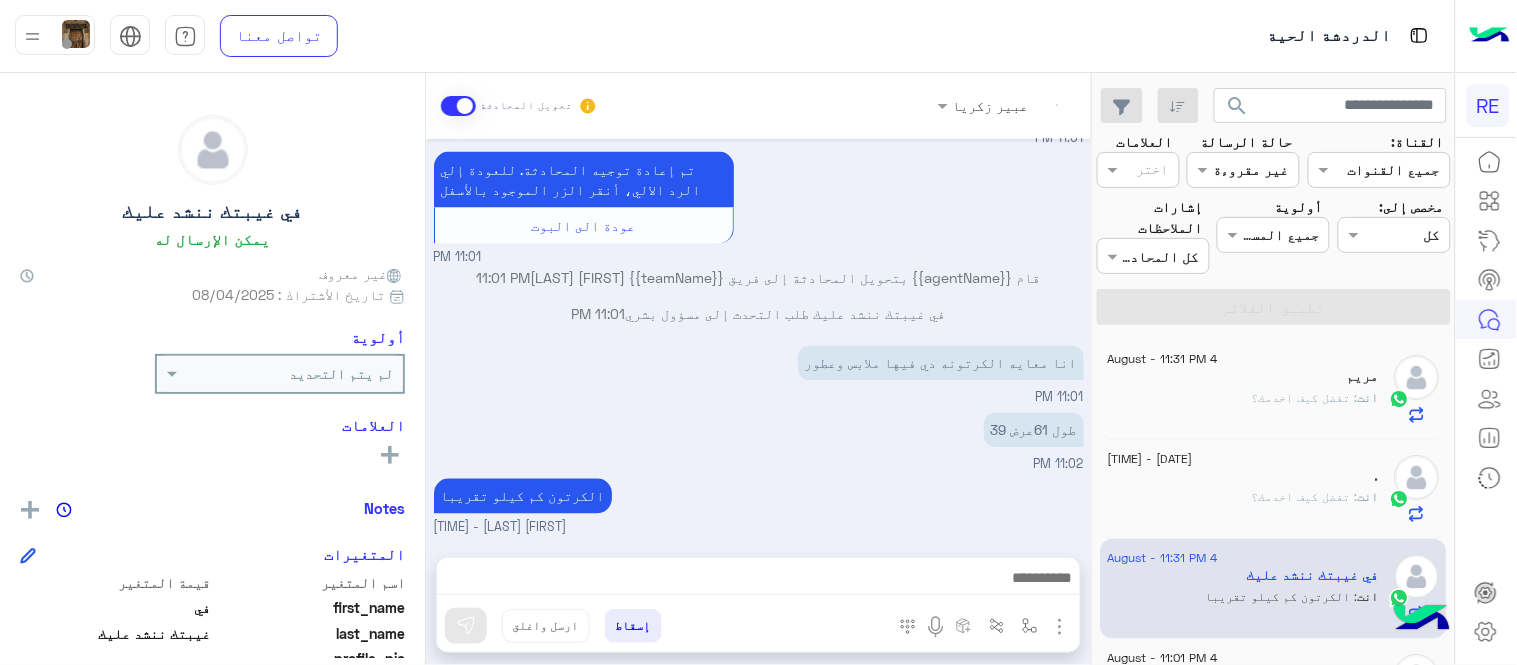scroll, scrollTop: 962, scrollLeft: 0, axis: vertical 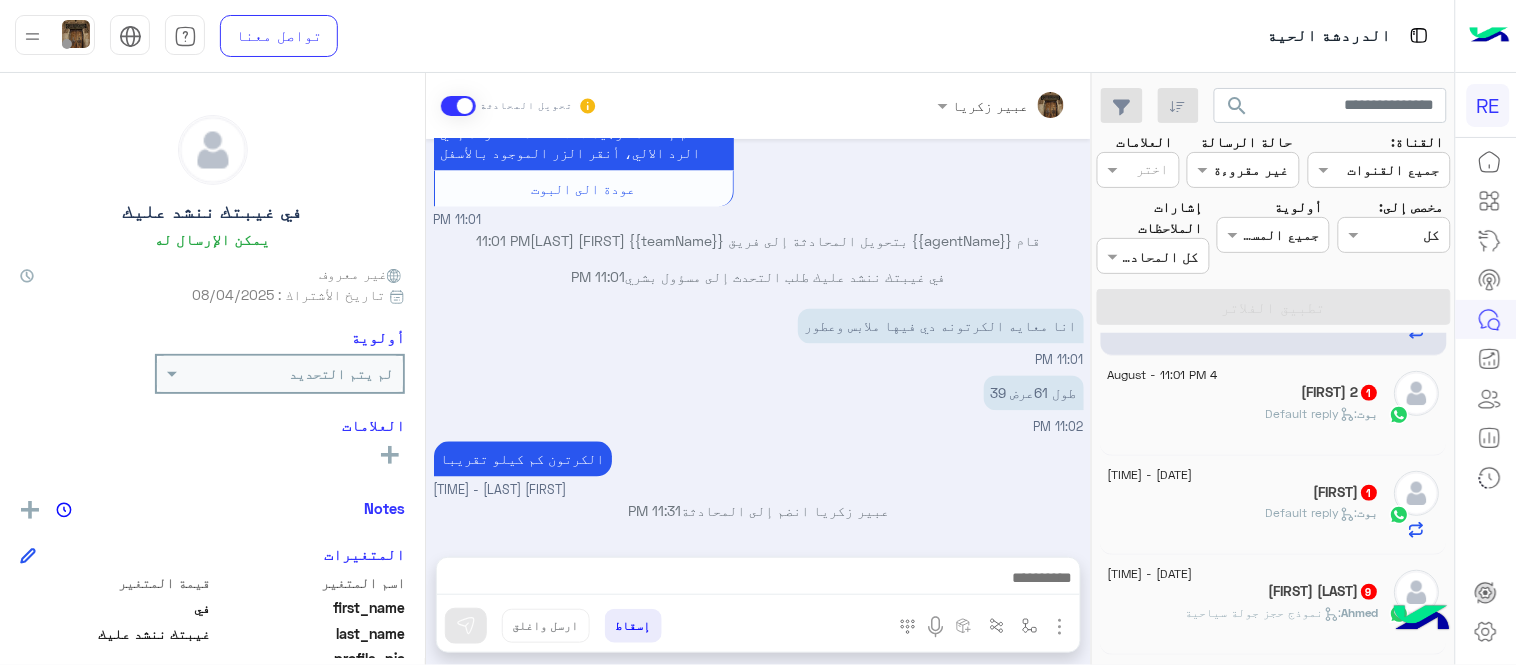 click on "بوت :   Default reply" 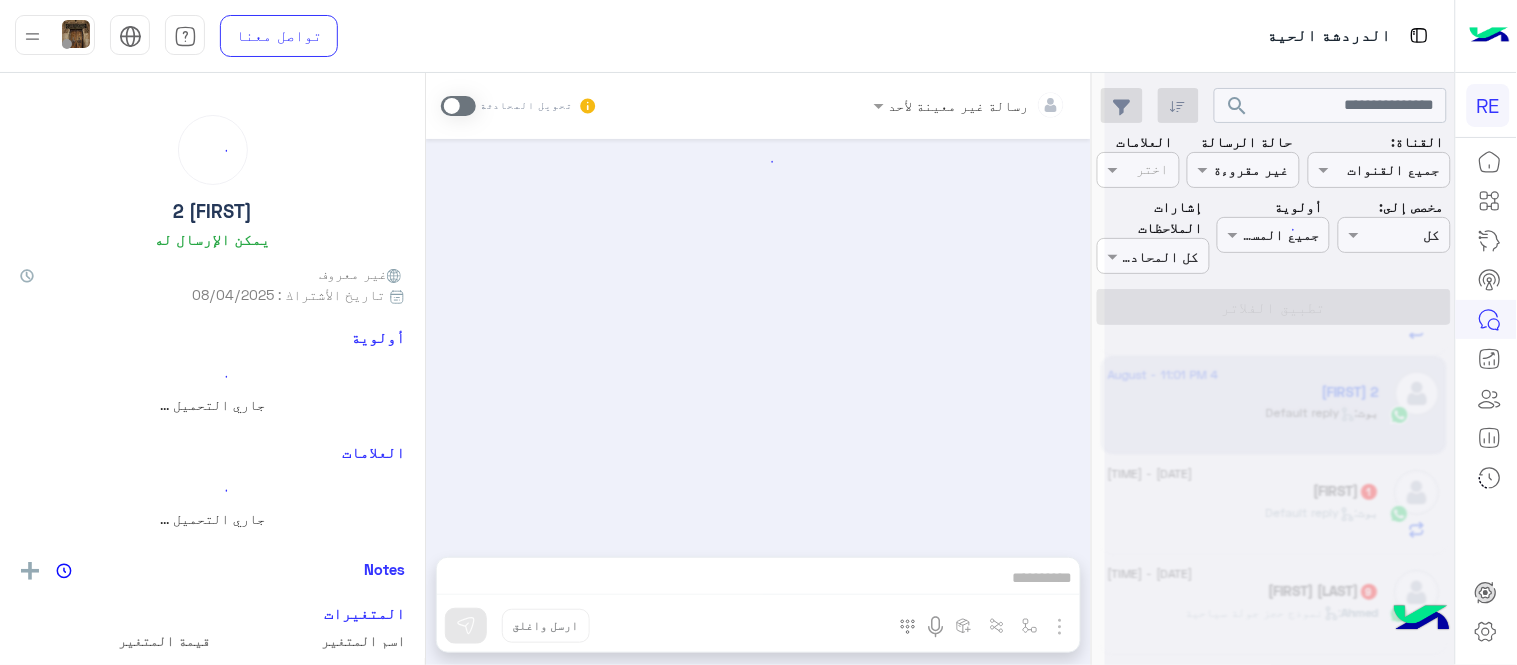 scroll, scrollTop: 0, scrollLeft: 0, axis: both 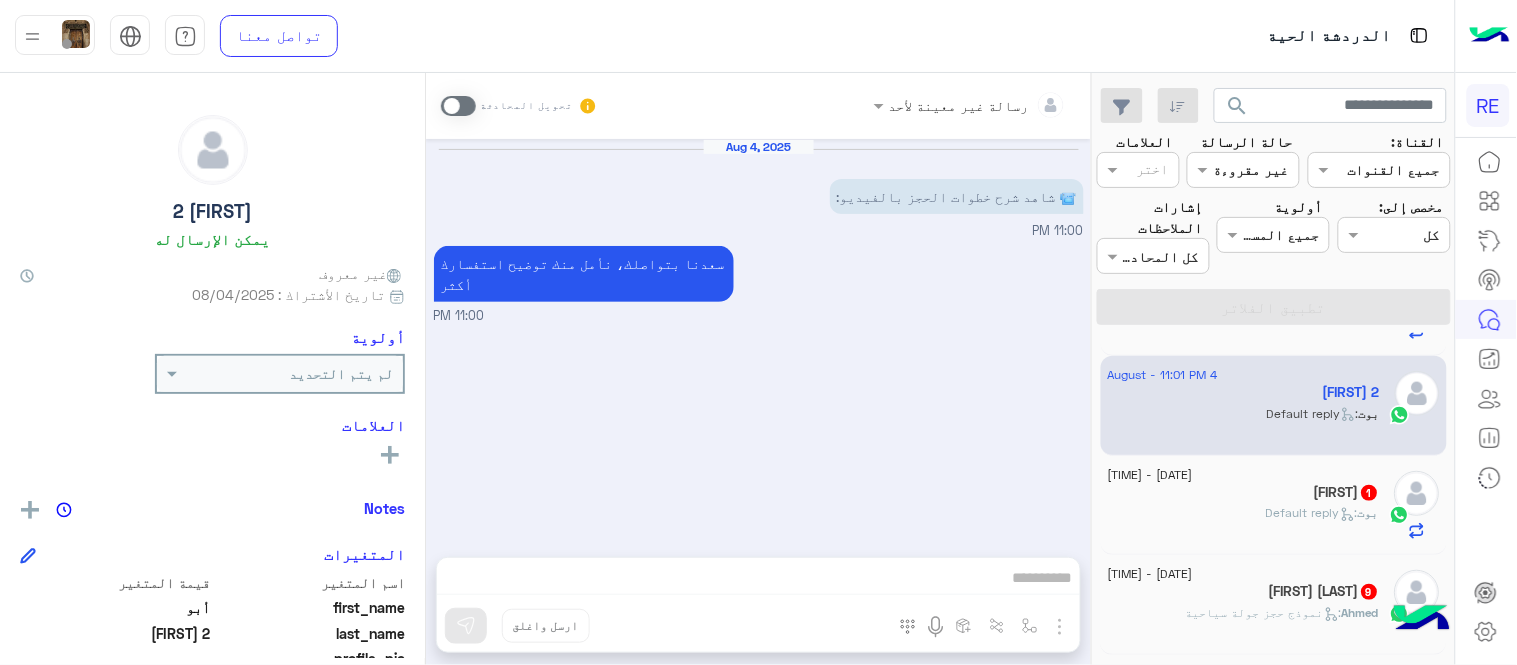 click at bounding box center [458, 106] 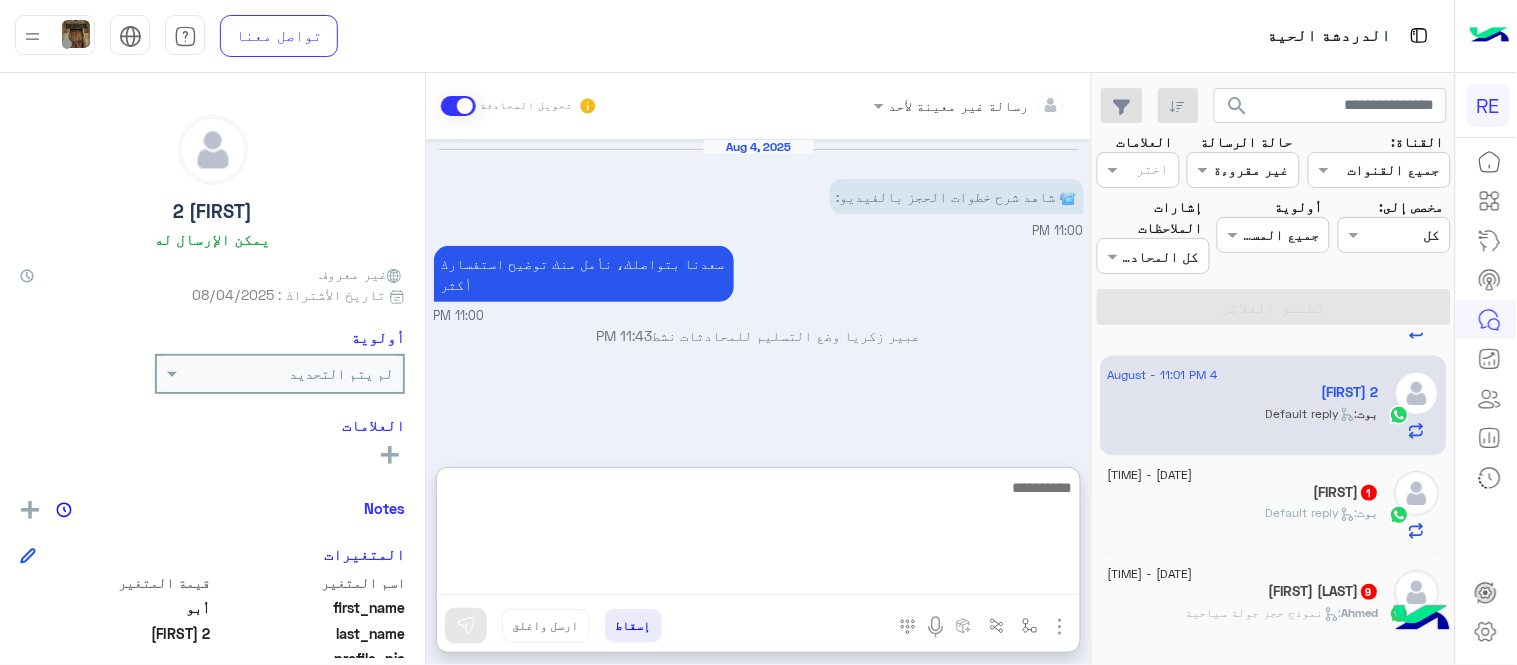 click at bounding box center (758, 535) 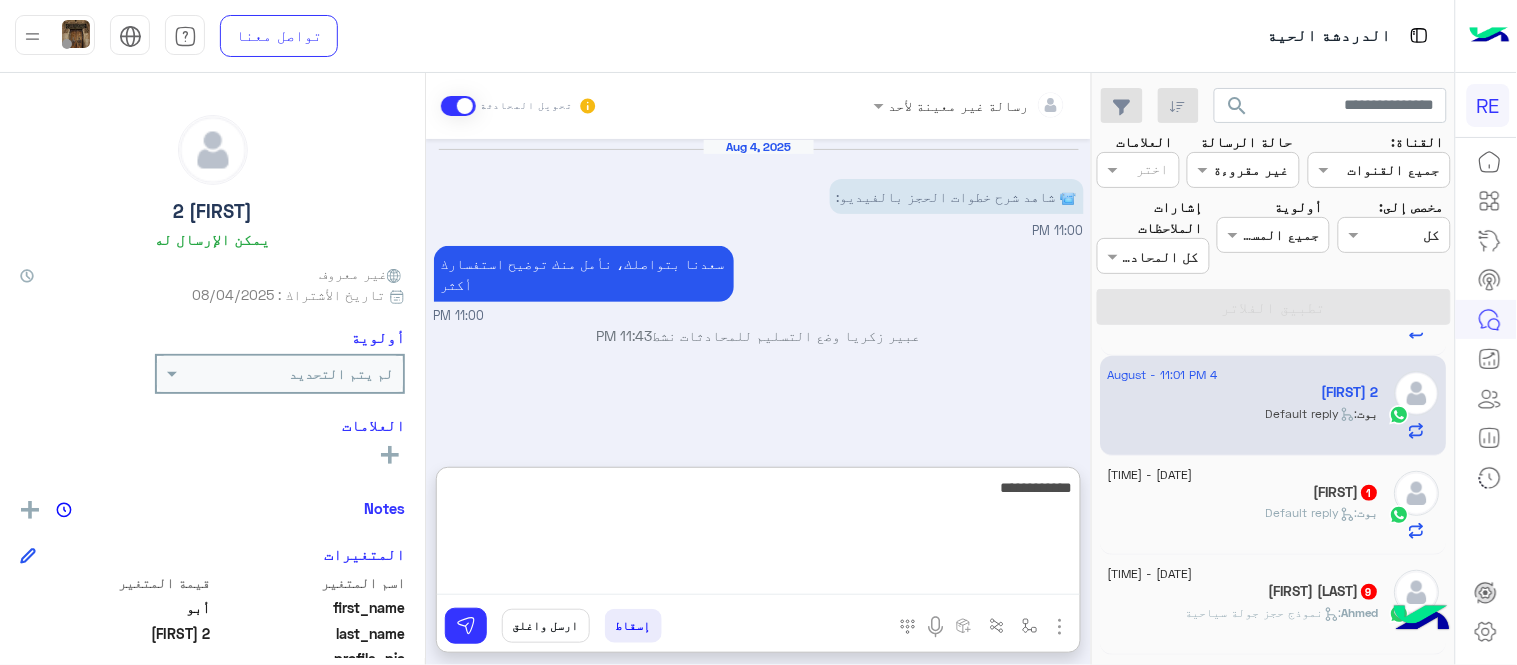 type on "**********" 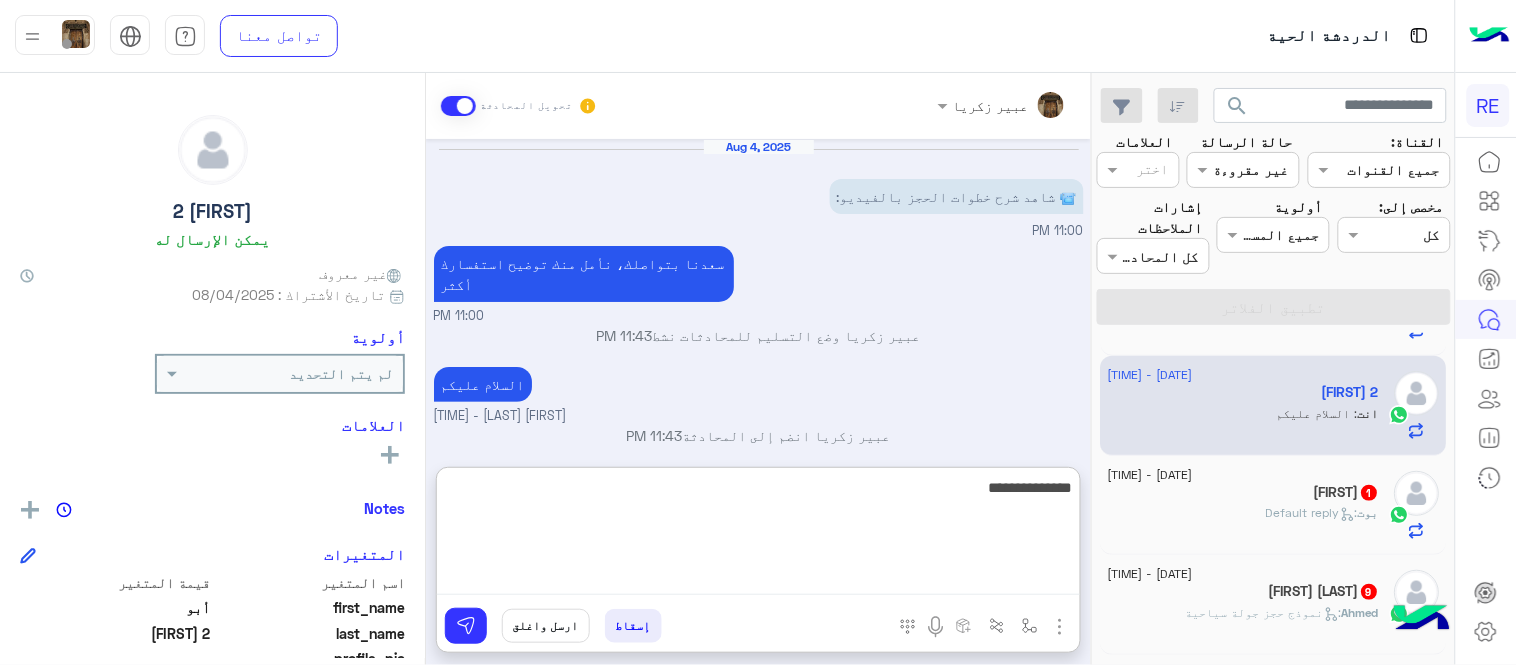 type on "**********" 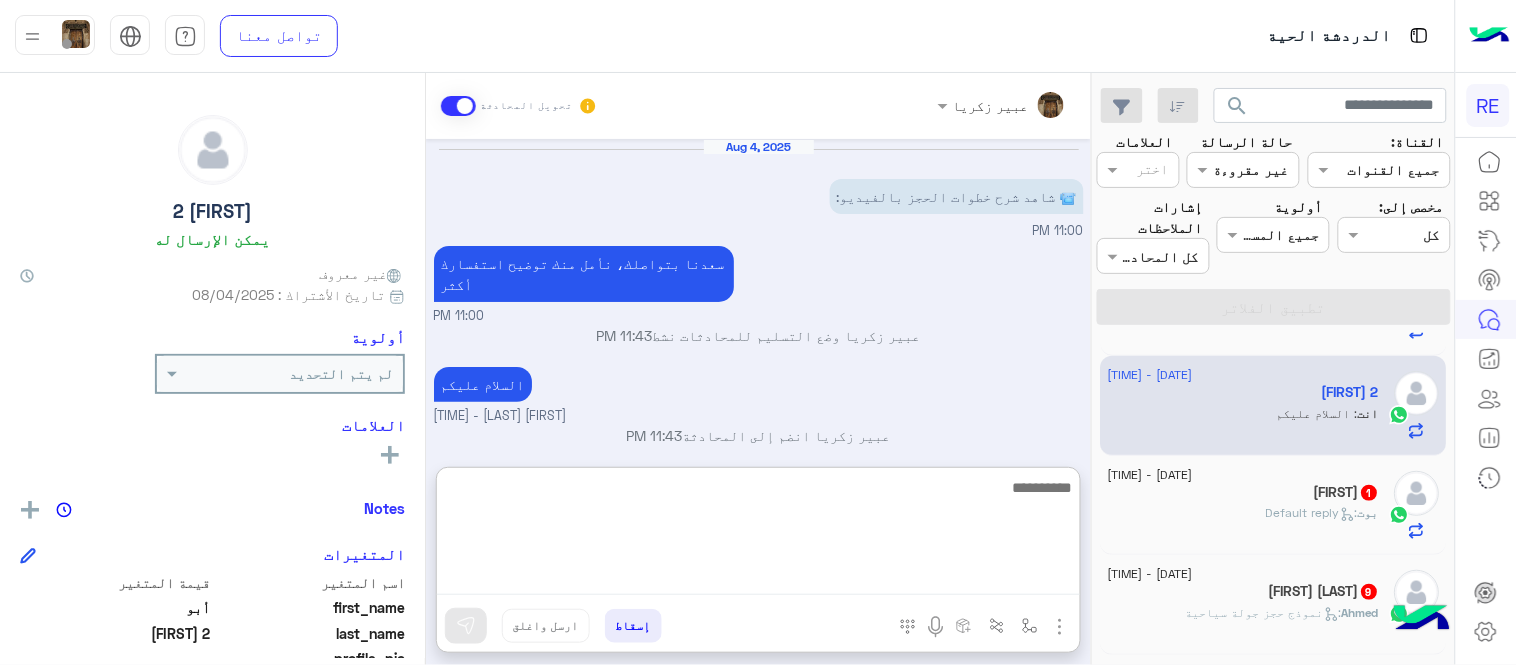 scroll, scrollTop: 57, scrollLeft: 0, axis: vertical 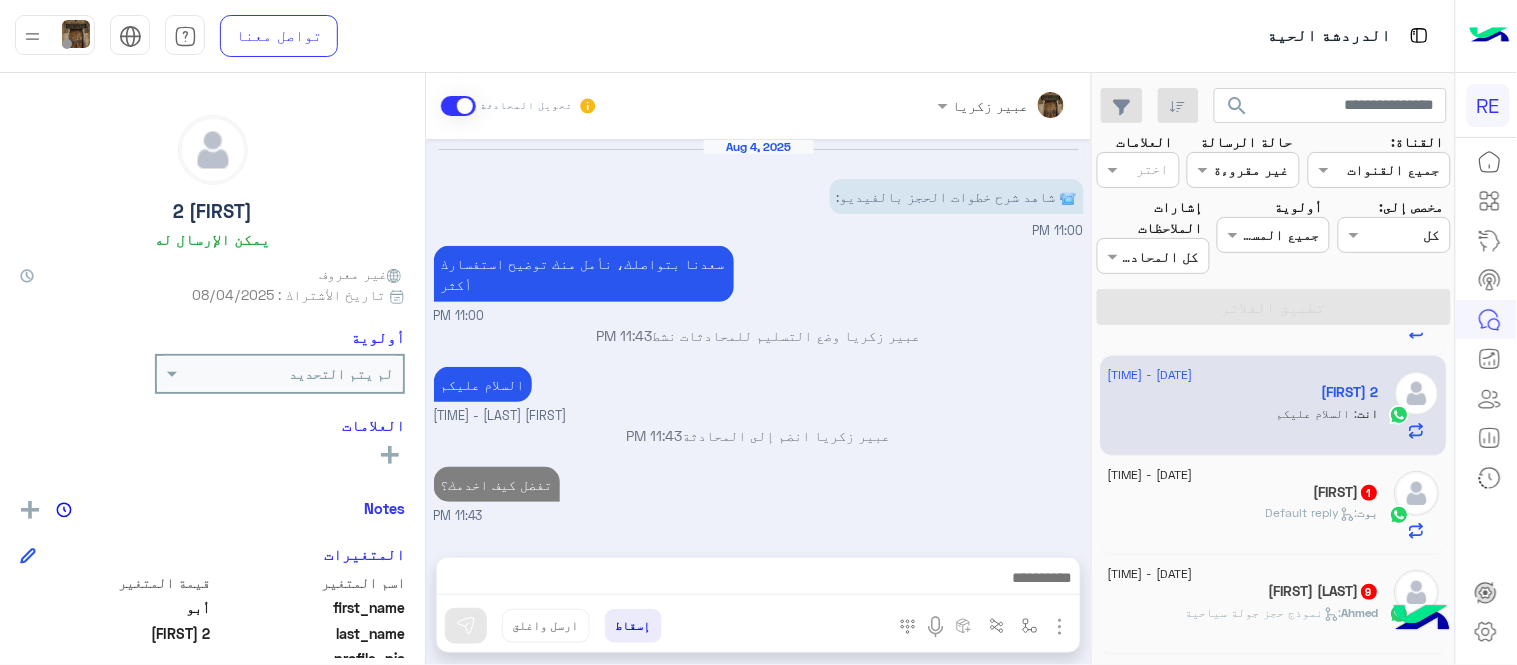 click on "Aug 4, 2025  📹 شاهد شرح خطوات الحجز بالفيديو:   11:00 PM  سعدنا بتواصلك، نأمل منك توضيح استفسارك أكثر    11:00 PM   عبير زكريا وضع التسليم للمحادثات نشط   11:43 PM      السلام عليكم  عبير زكريا -  11:43 PM   عبير زكريا انضم إلى المحادثة   11:43 PM      تفضل كيف اخدمك؟   11:43 PM" at bounding box center [758, 338] 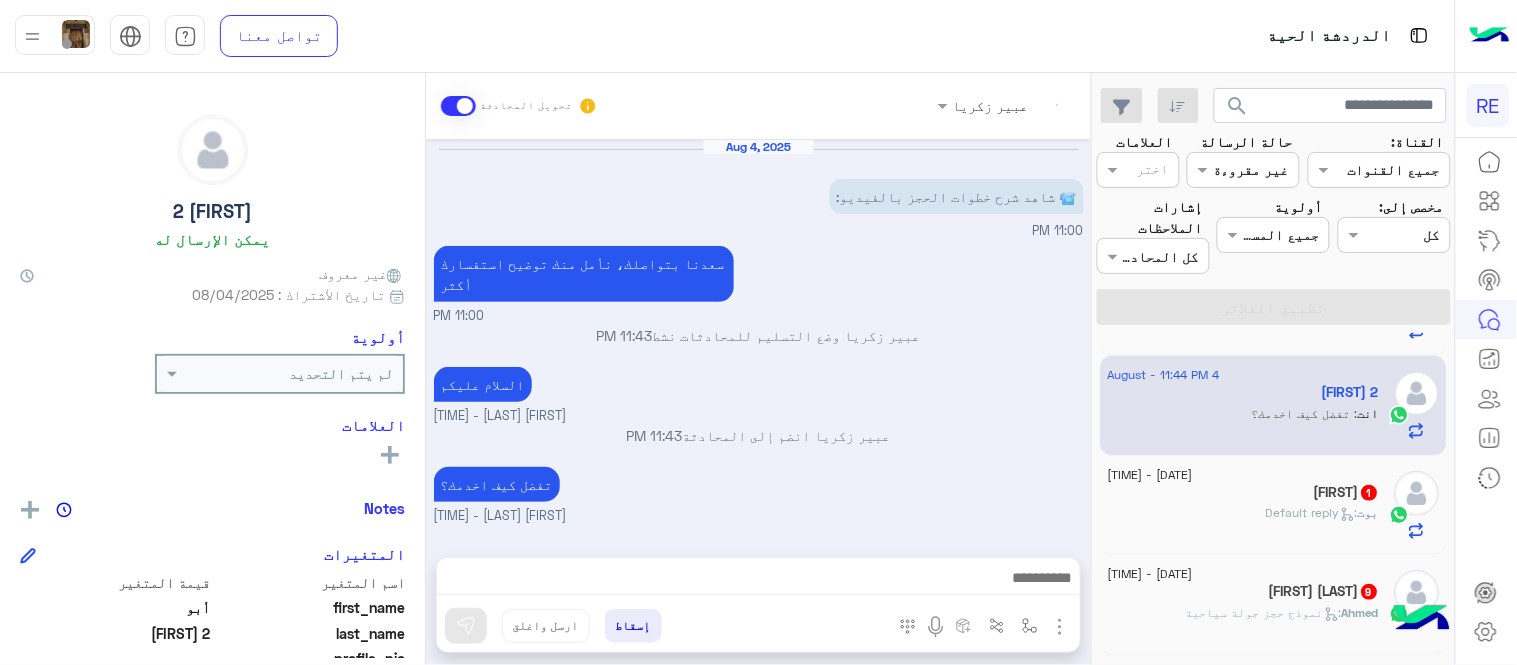click on "بوت :   Default reply" 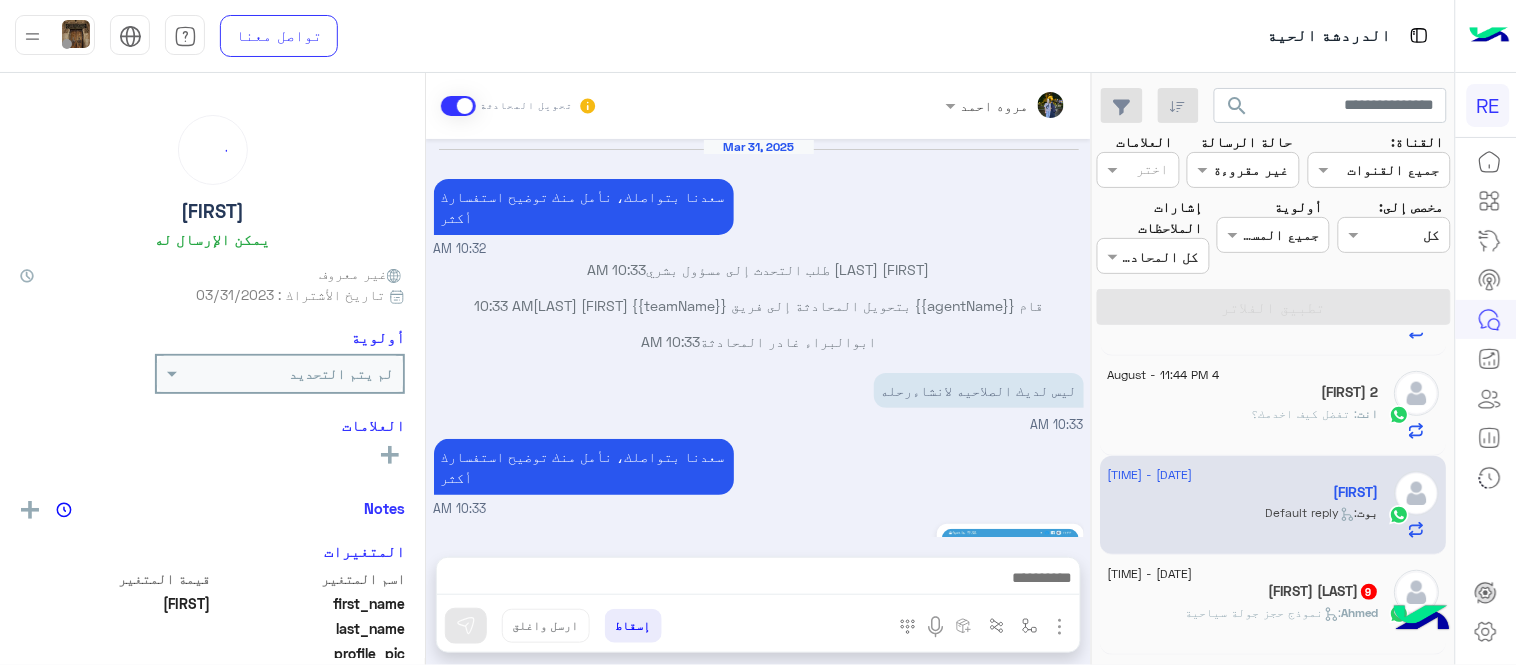 scroll, scrollTop: 530, scrollLeft: 0, axis: vertical 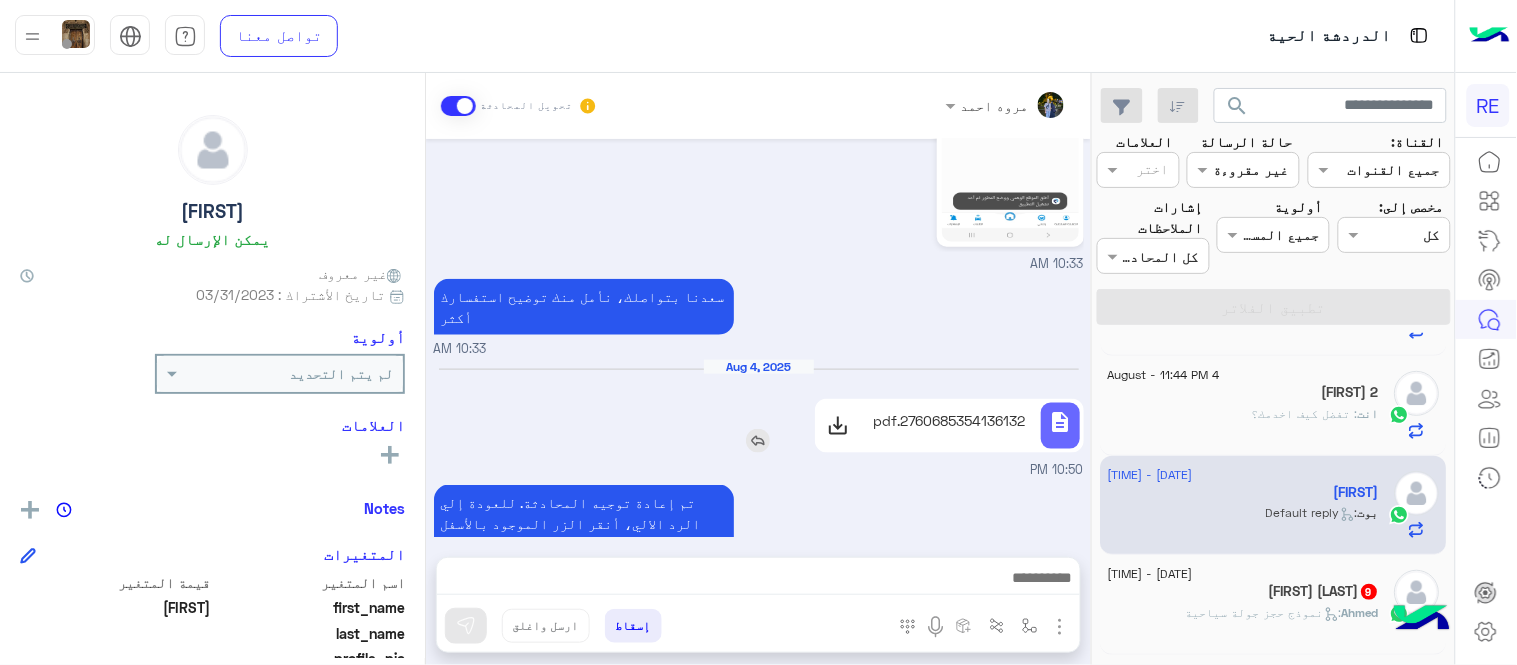 click on "2760685354136132.pdf" 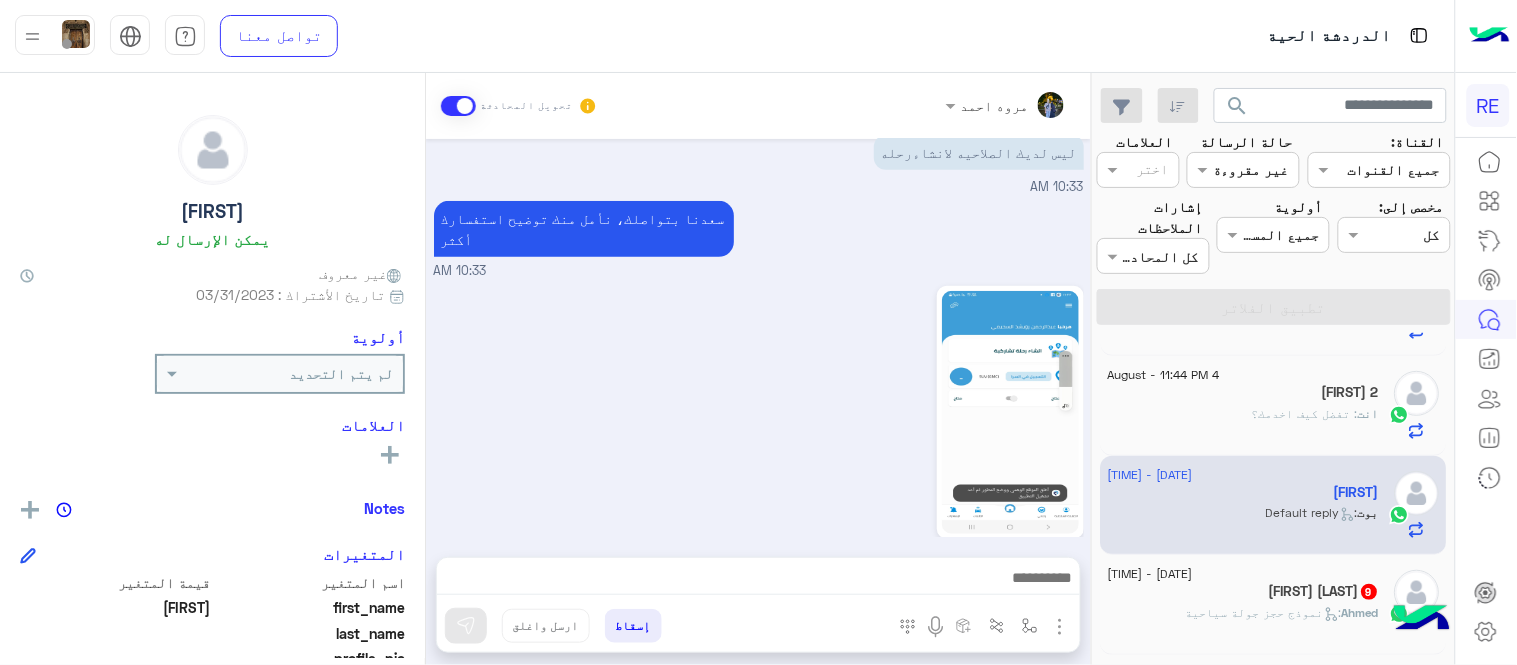scroll, scrollTop: 530, scrollLeft: 0, axis: vertical 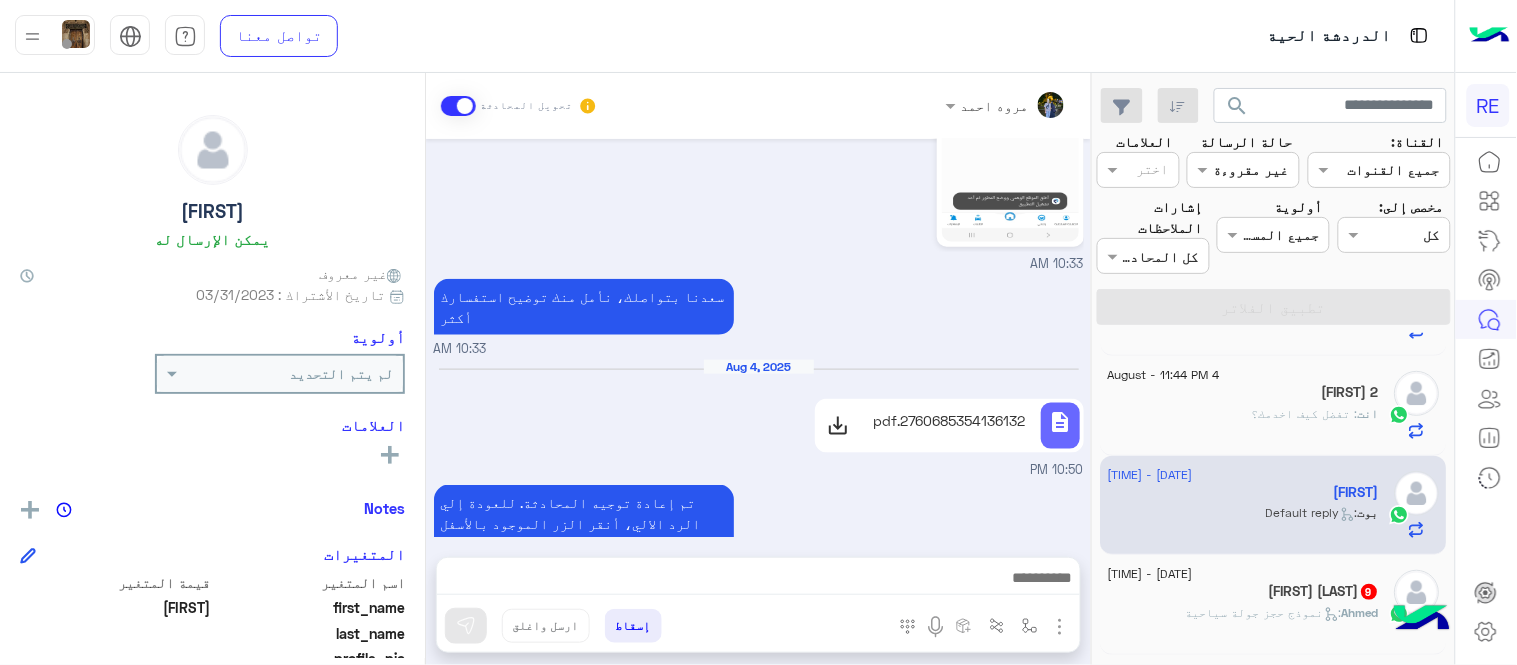 drag, startPoint x: 6, startPoint y: 370, endPoint x: 7, endPoint y: 383, distance: 13.038404 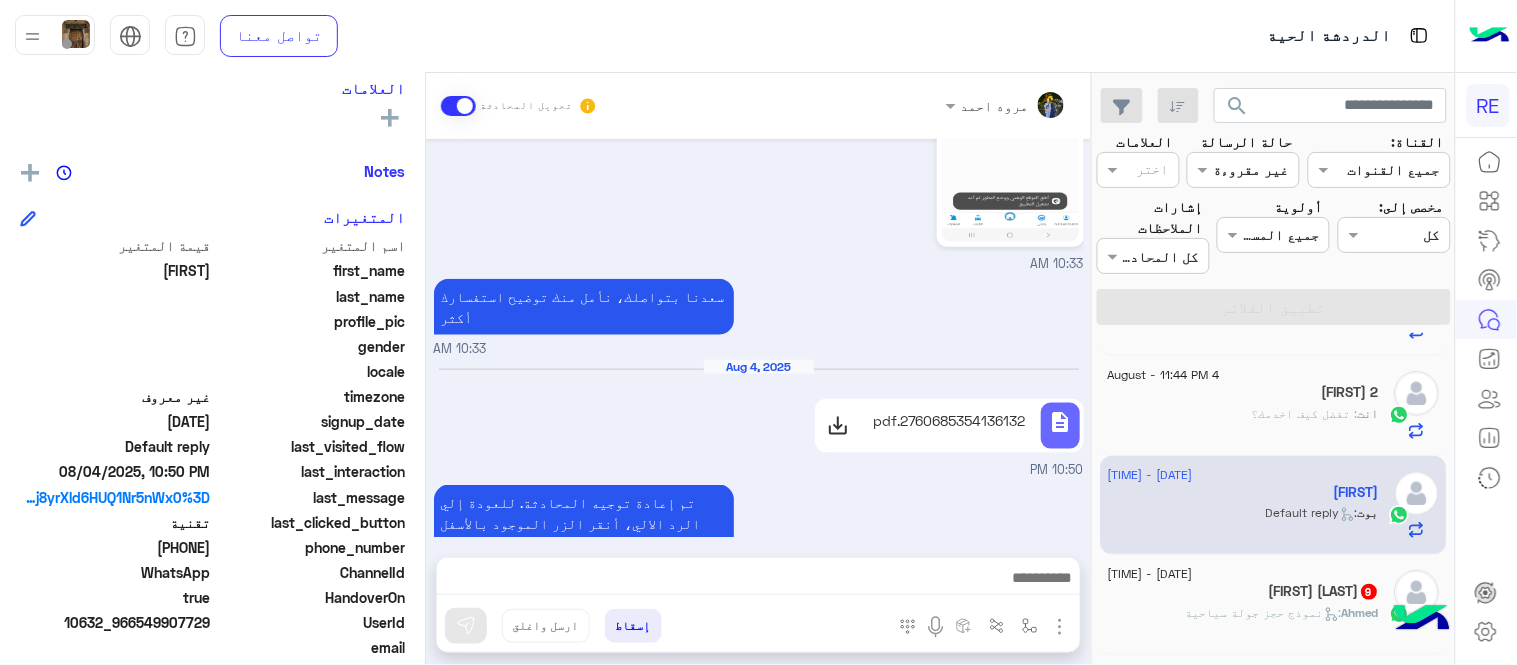 scroll, scrollTop: 348, scrollLeft: 0, axis: vertical 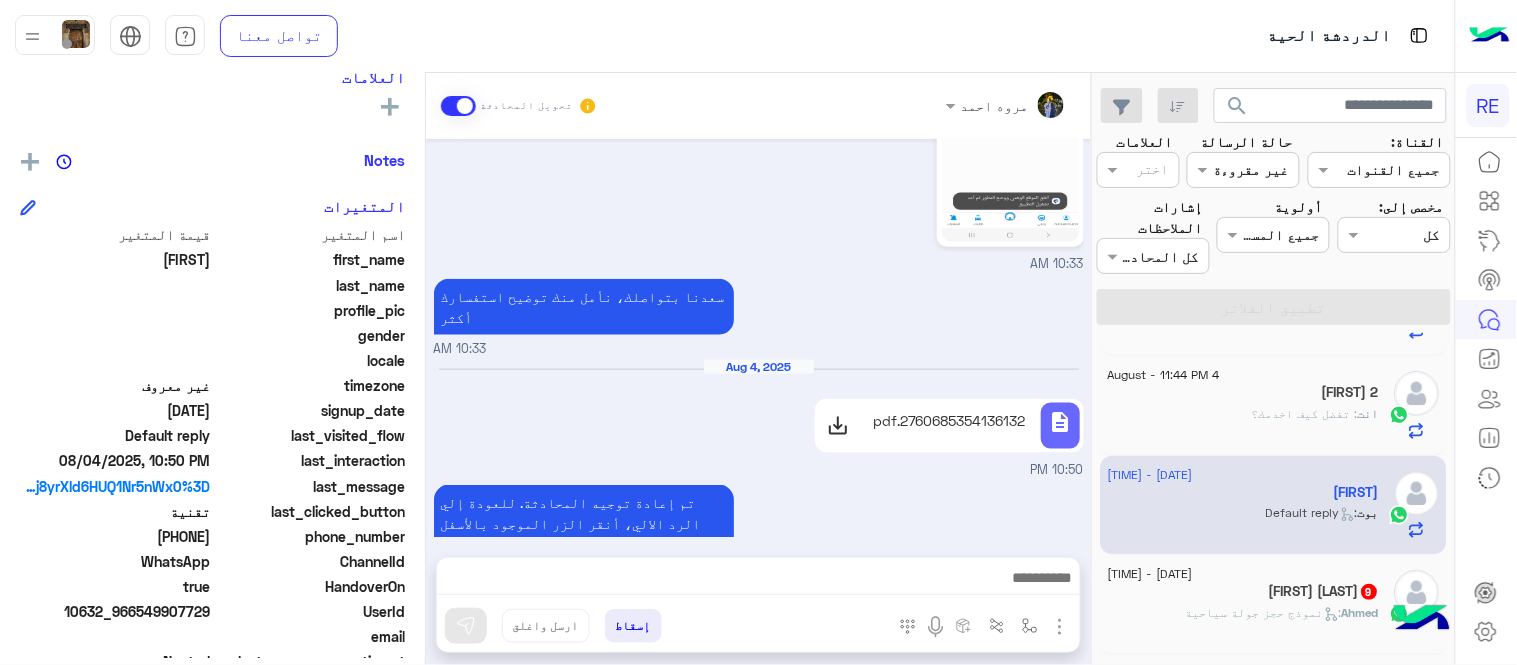 drag, startPoint x: 140, startPoint y: 526, endPoint x: 210, endPoint y: 532, distance: 70.256676 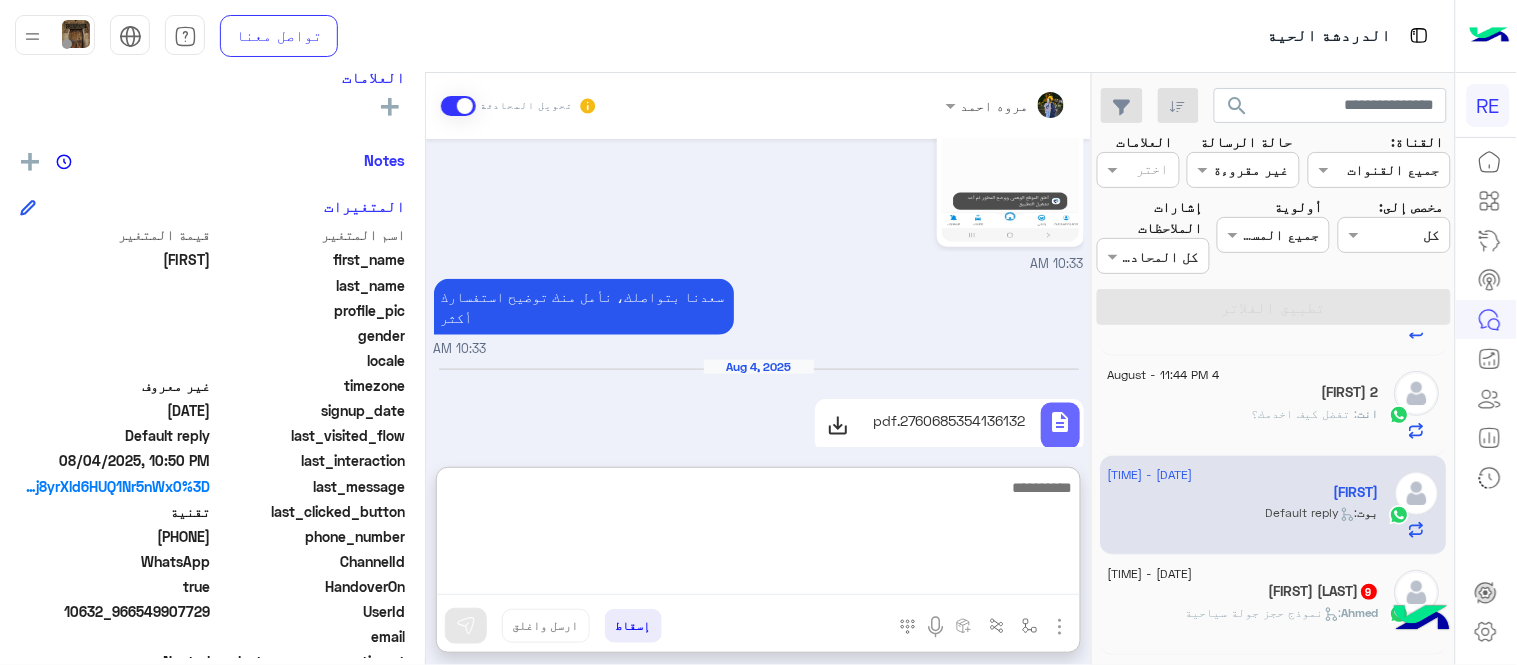 click at bounding box center (758, 535) 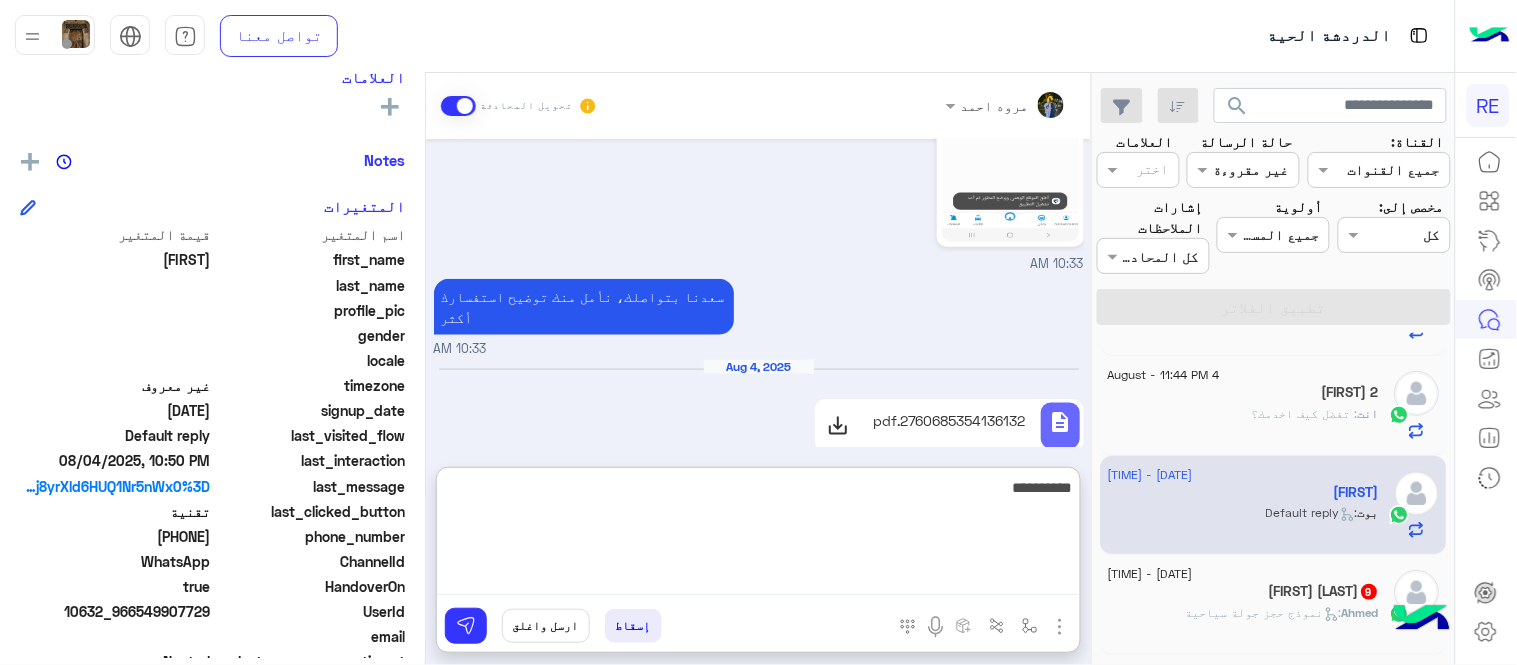 type on "**********" 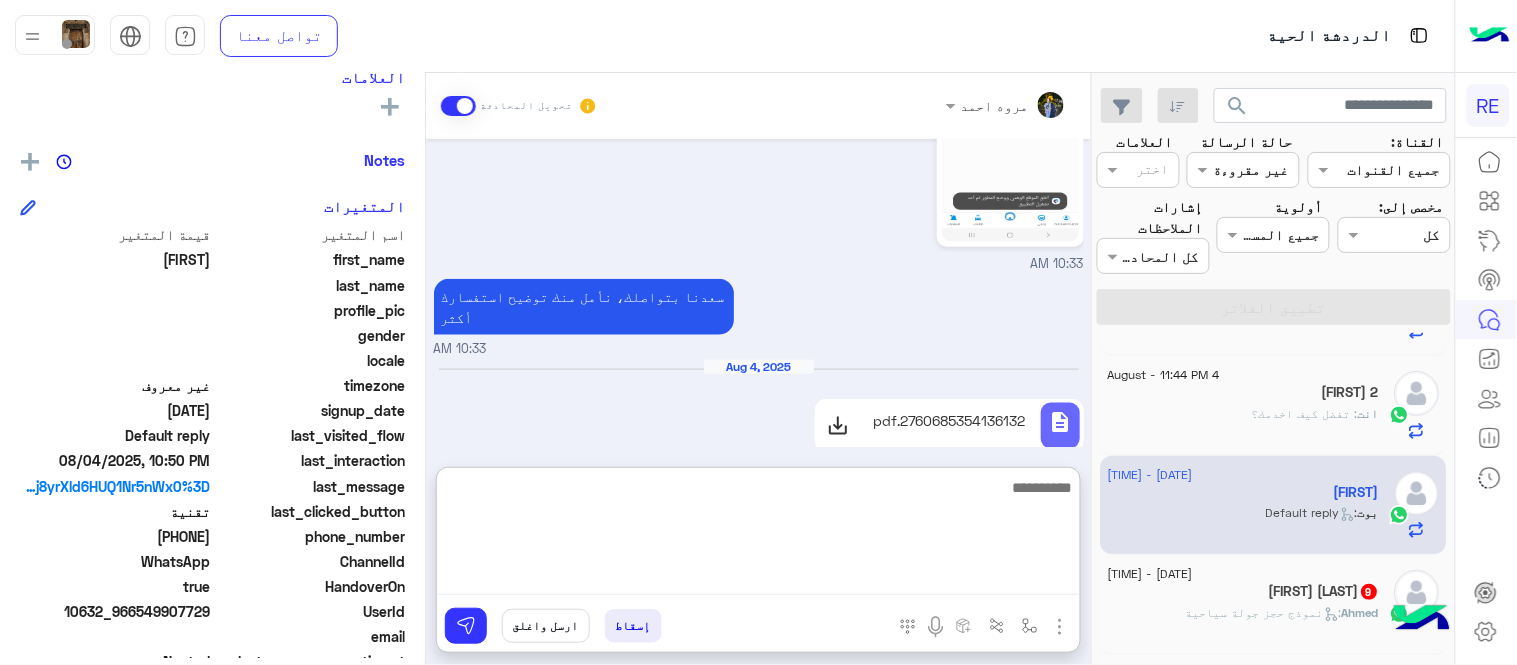 scroll, scrollTop: 683, scrollLeft: 0, axis: vertical 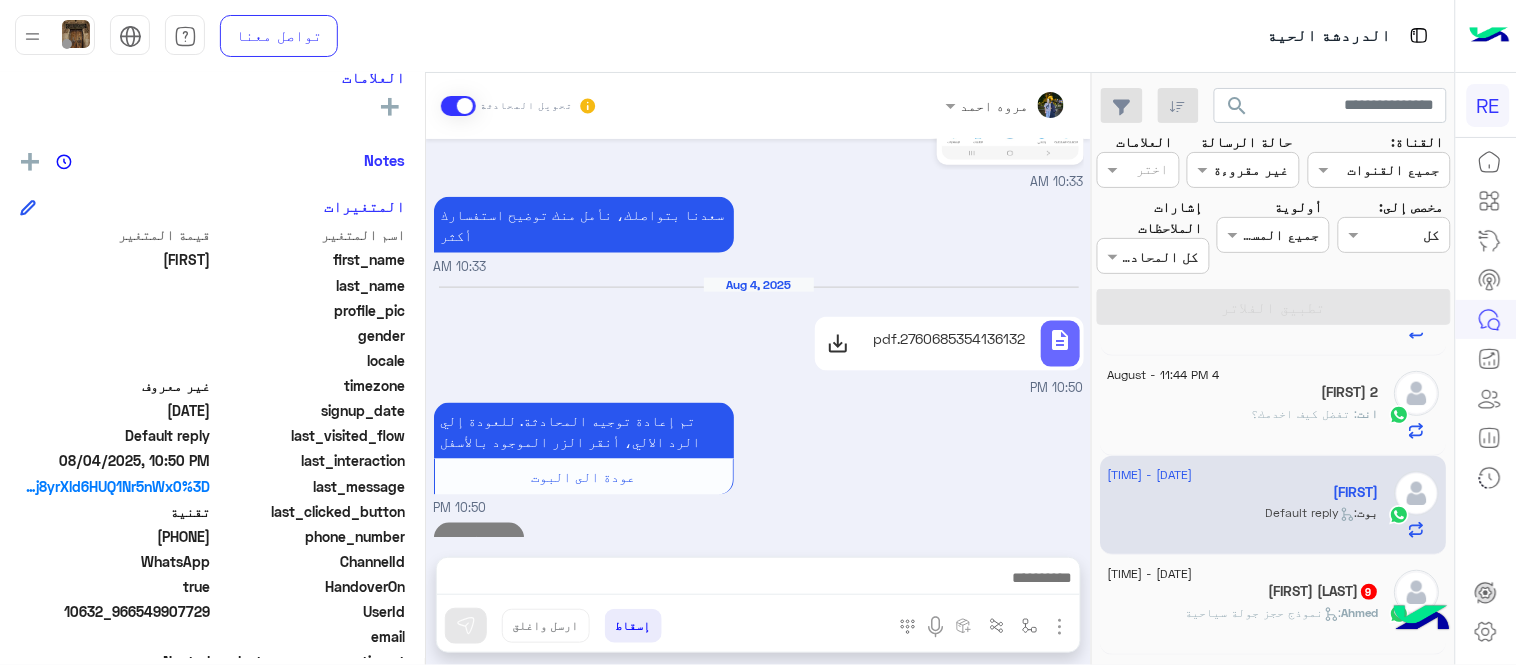 click on "Mar 31, 2025  سعدنا بتواصلك، نأمل منك توضيح استفسارك أكثر    10:32 AM   قام {{agentName}} بتحويل المحادثة إلى فريق {{teamName}} مروه احمد   10:33 AM       ابوالبراء  طلب التحدث إلى مسؤول بشري   10:33 AM       ابوالبراء  غادر المحادثة   10:33 AM      ليس لديك الصلاحيه لانشاءرحله   10:33 AM  سعدنا بتواصلك، نأمل منك توضيح استفسارك أكثر    10:33 AM    10:33 AM  سعدنا بتواصلك، نأمل منك توضيح استفسارك أكثر    10:33 AM   Aug 4, 2025  description 2760685354136132.pdf   10:50 PM  تم إعادة توجيه المحادثة. للعودة إلي الرد الالي، أنقر الزر الموجود بالأسفل  عودة الى البوت     10:50 PM  طيب والفحص   11:44 PM" at bounding box center (758, 338) 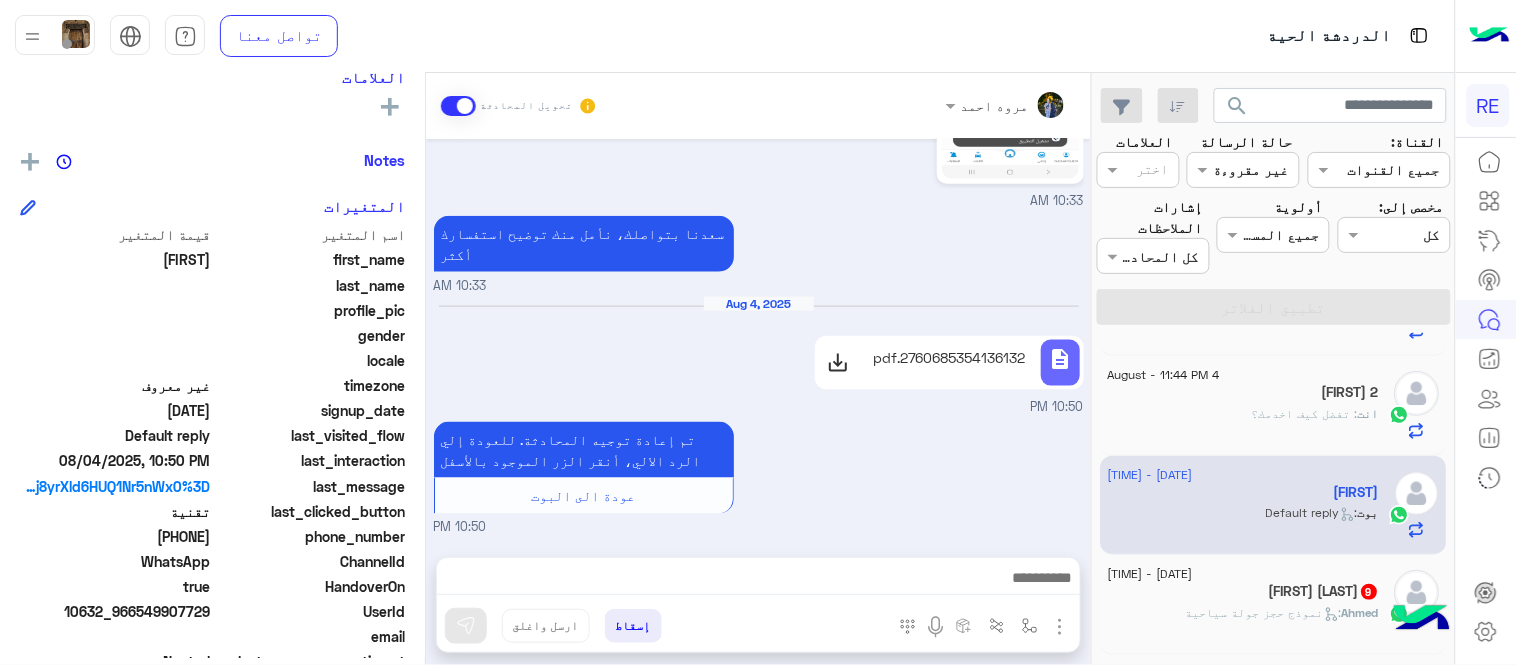 click on "[FIRST] [LAST] 9" 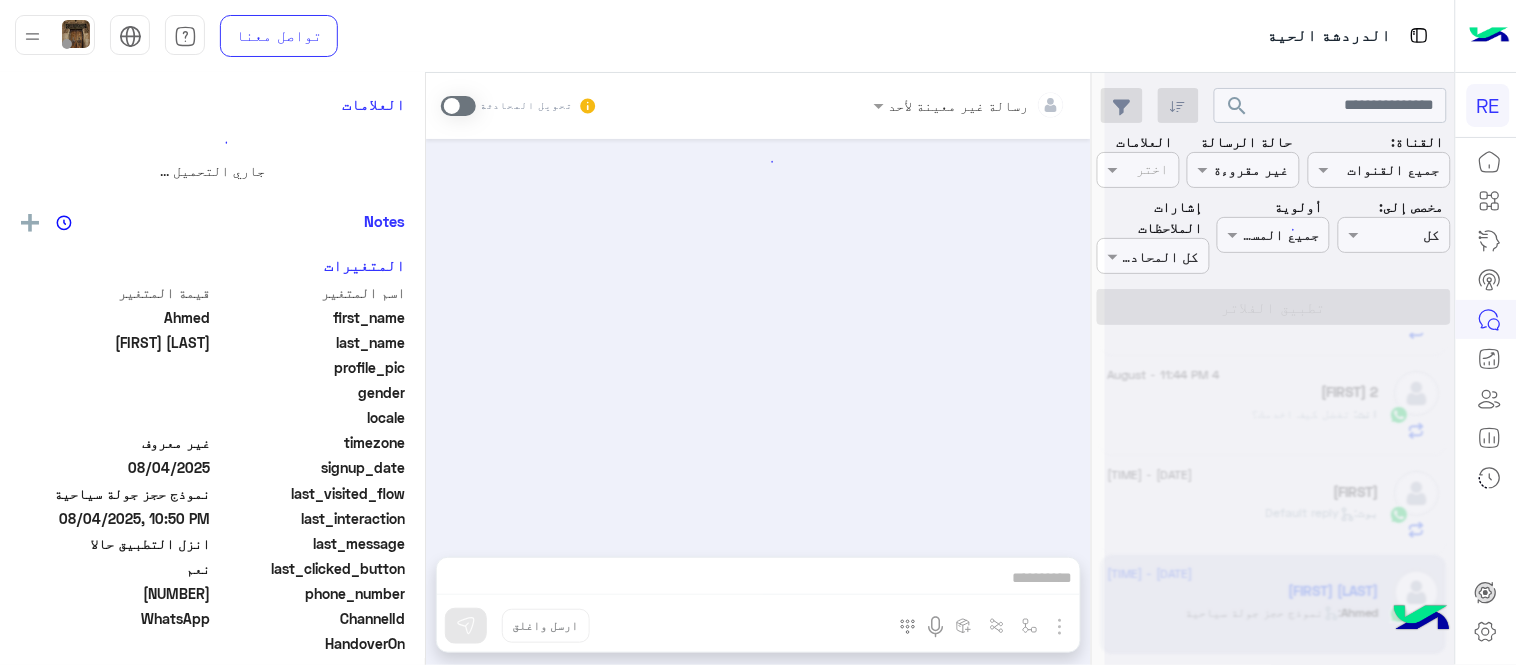 scroll, scrollTop: 0, scrollLeft: 0, axis: both 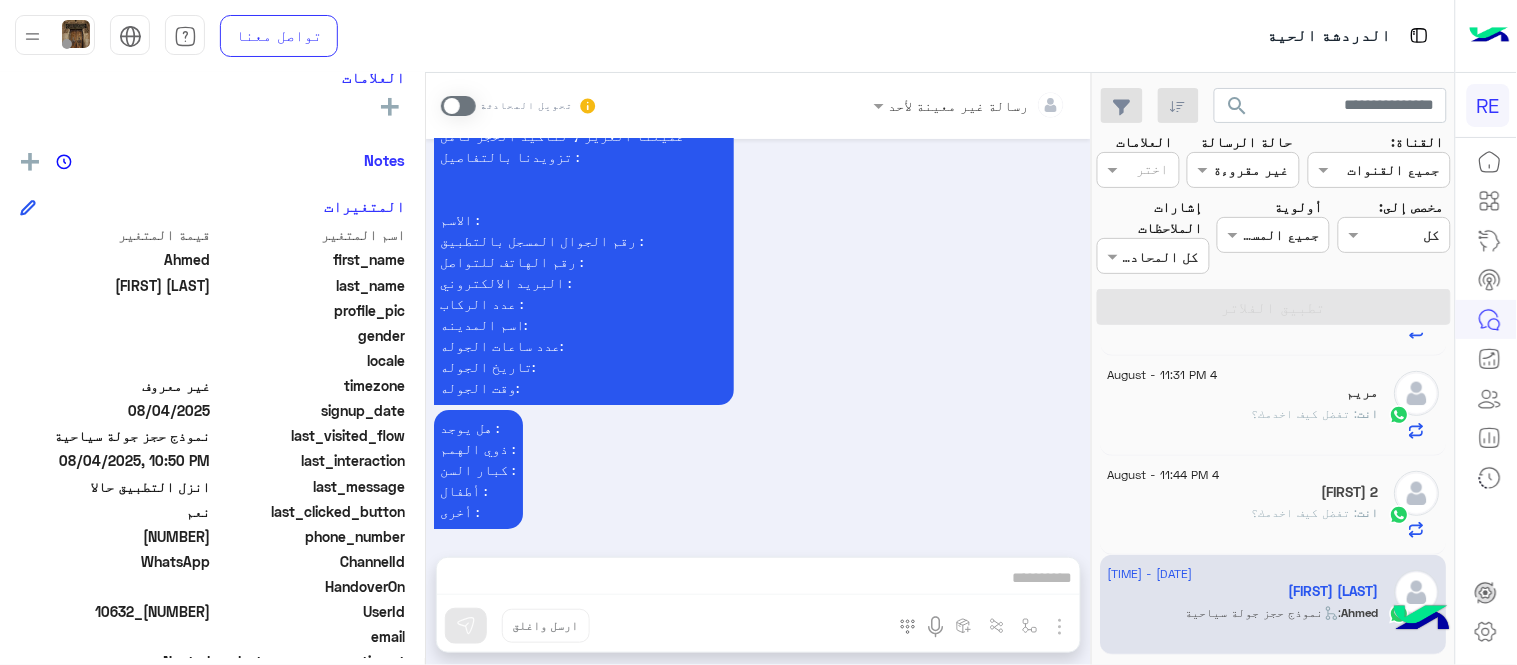 click at bounding box center (458, 106) 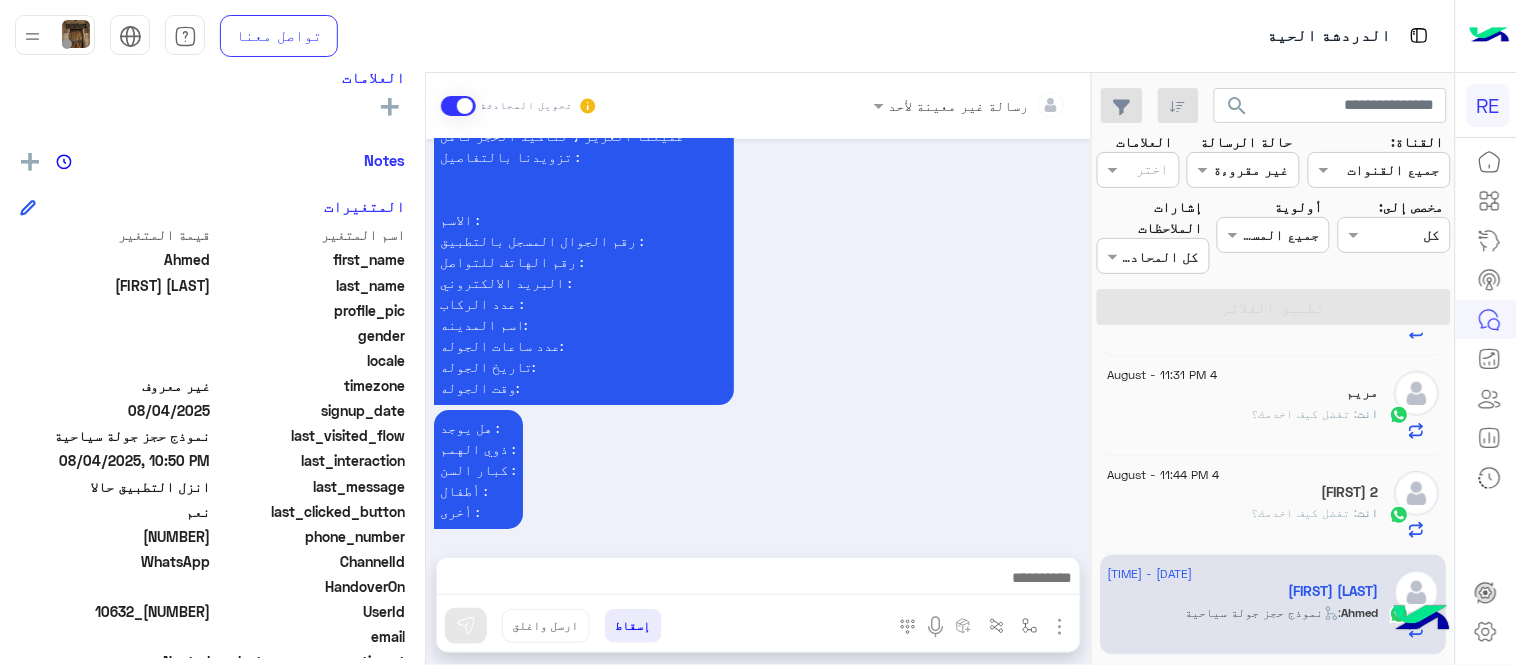 scroll, scrollTop: 1626, scrollLeft: 0, axis: vertical 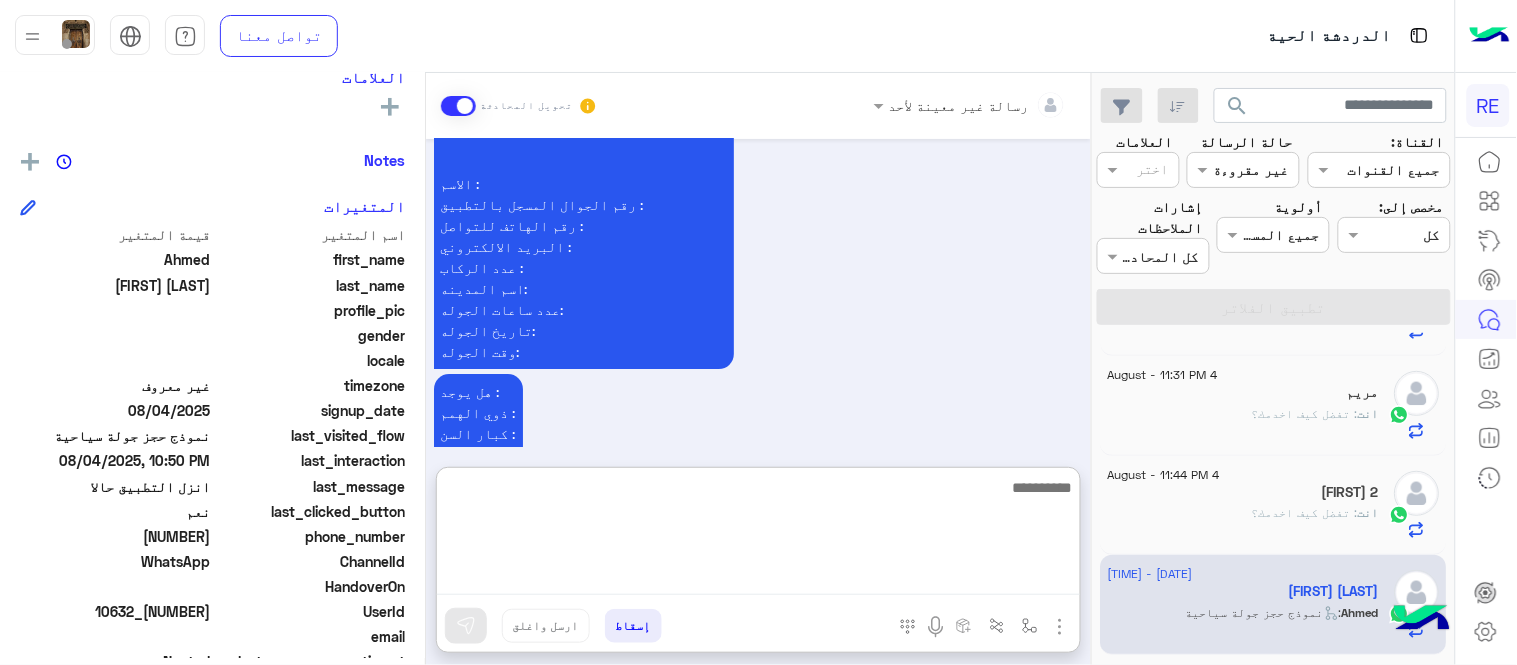 click at bounding box center [758, 535] 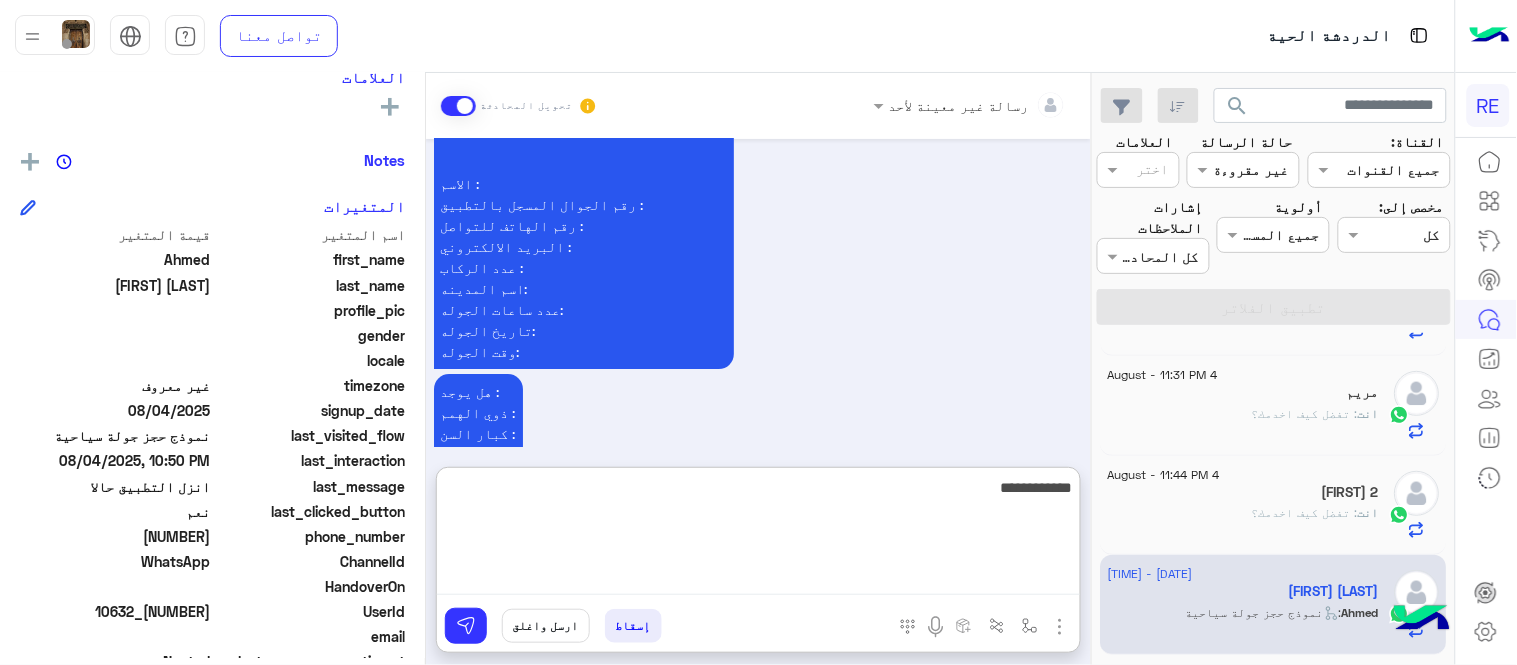 type on "**********" 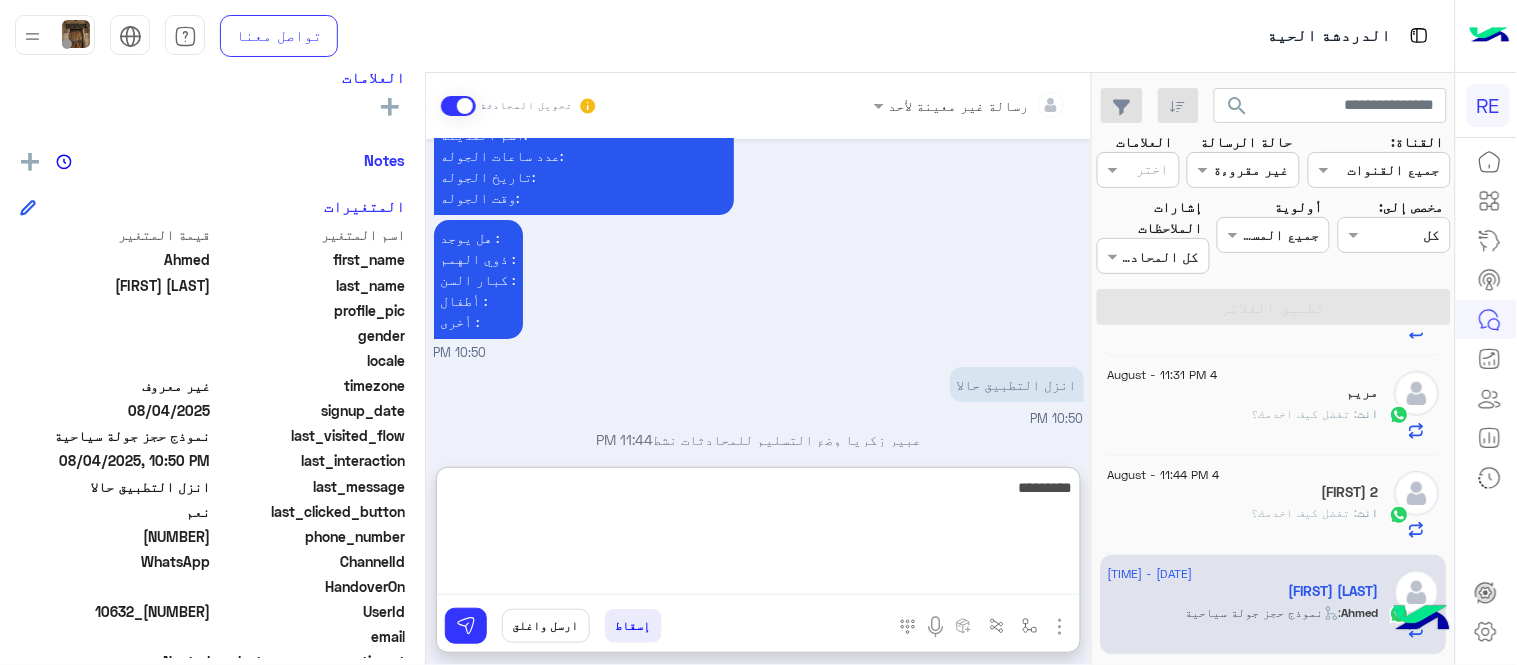 scroll, scrollTop: 1816, scrollLeft: 0, axis: vertical 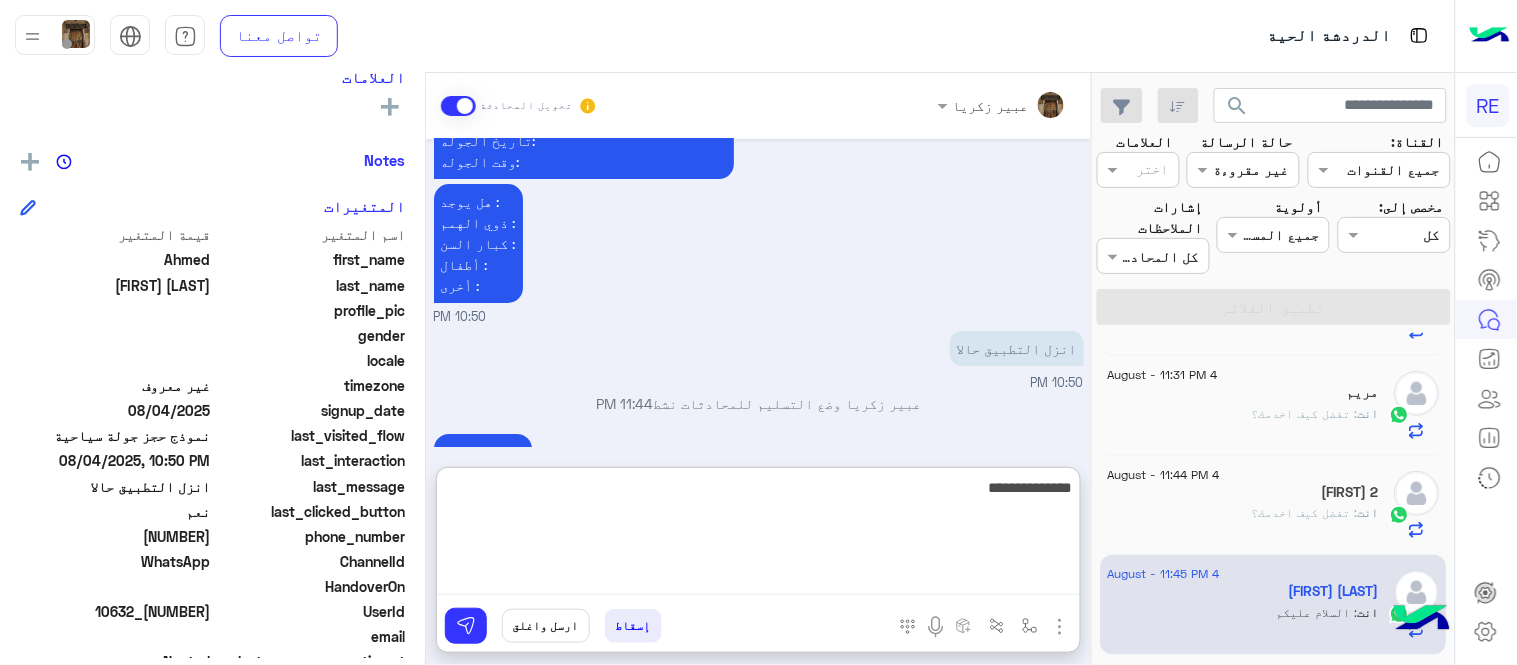 type on "**********" 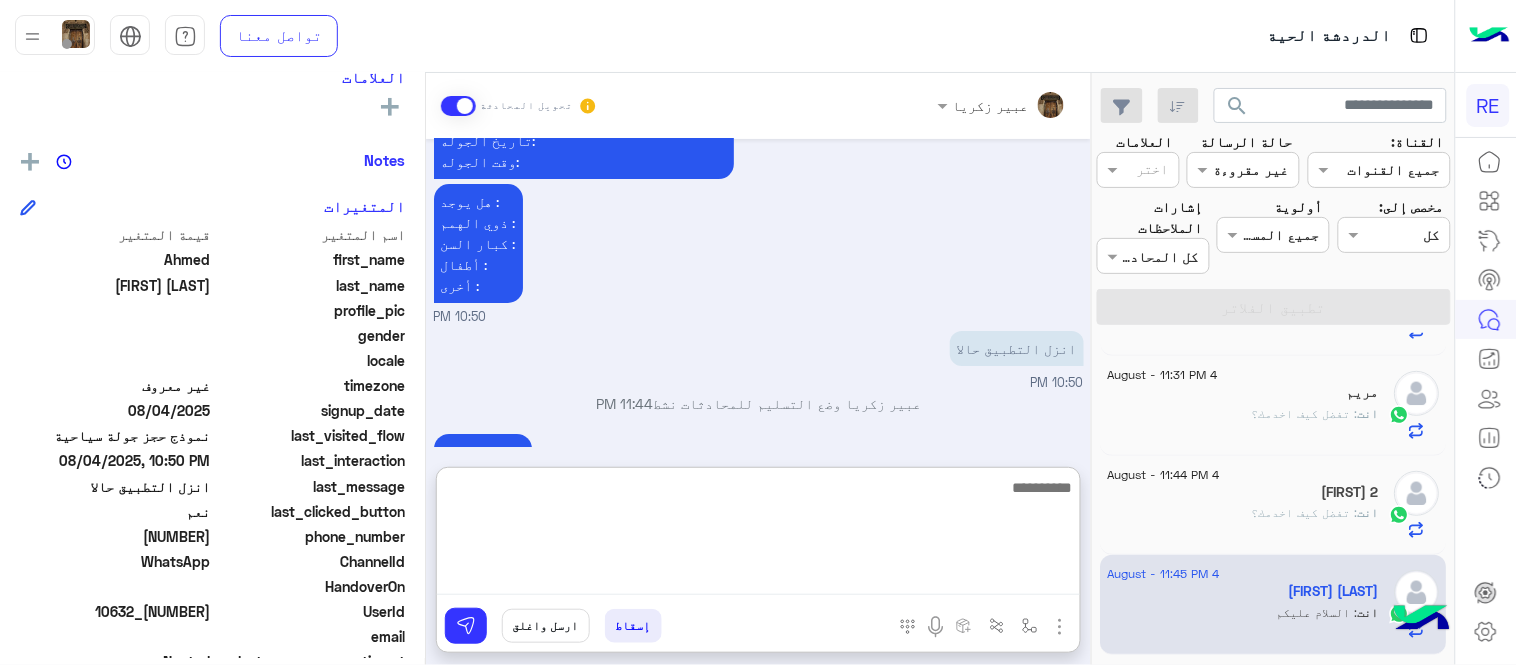 scroll, scrollTop: 1880, scrollLeft: 0, axis: vertical 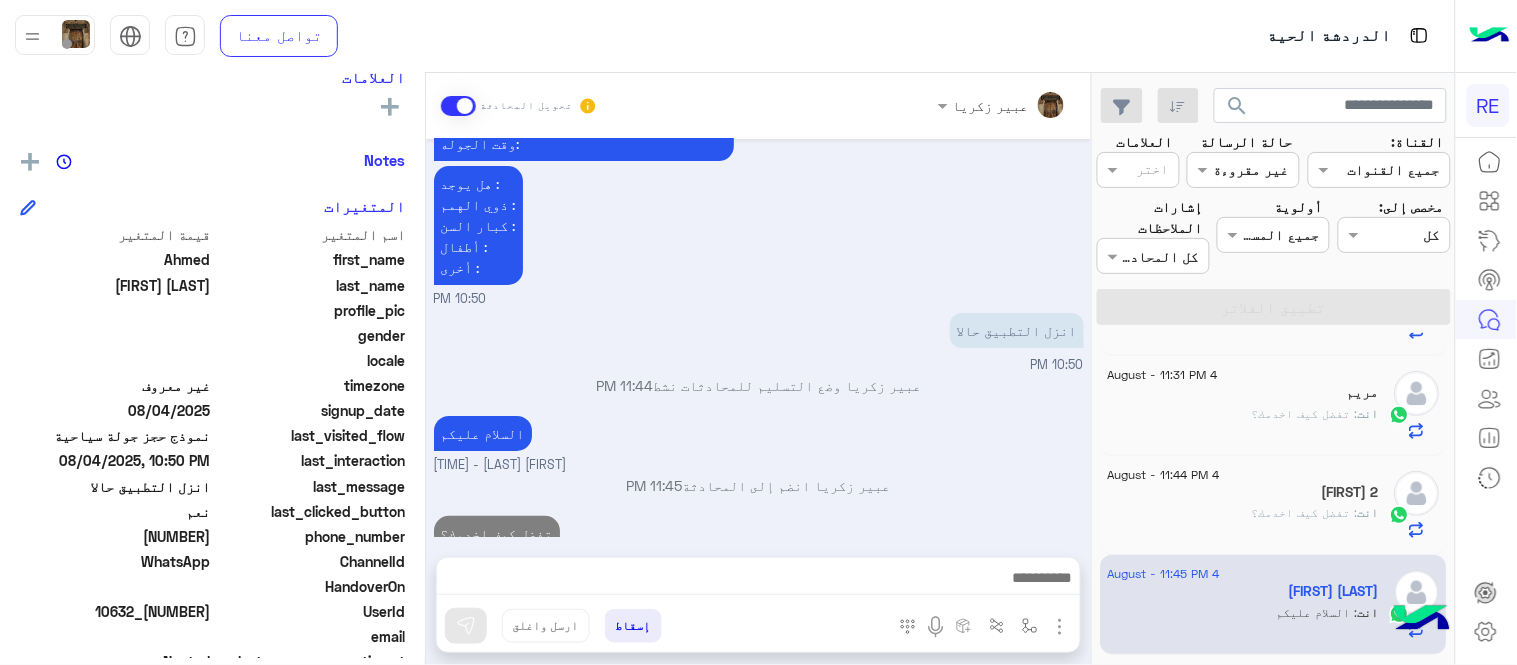 click on "[DATE]  هل أنت ؟   كابتن 👨🏻‍✈️   عميل 🧳   رحال (مرشد مرخص) 🏖️     [TIME]   عميل     [TIME]  هل لديك حساب مسجل على التطبيق   لا   نعم     [TIME]   لا    [TIME]  يمكنك تحميل التطبيق والتسجيل عبر الرابط 📲
http://onelink.to/Rehla
ونسعد بزيارتك حسابات التواصل الاجتماعي :
https://compiled.social/rehlacar    لمساعدتك بشكل افضل
الرجاء اختيار احد الخدمات التالية     [TIME]   جولات سياحية     [TIME]  يوفر التطبيق جولات سياحية لاكتشاف مناطق المملكة من خلال مرشدين
من أهل المنطقة لزيارة أهم المعالم  ضمن برنامج متكامل بأحدث المركبات و مع خدمة الاستقبال في المطار ✈️
حمل التطبيق الآن!📲   http://onelink.to/rehla    نعم   لا     [TIME]" at bounding box center (758, 338) 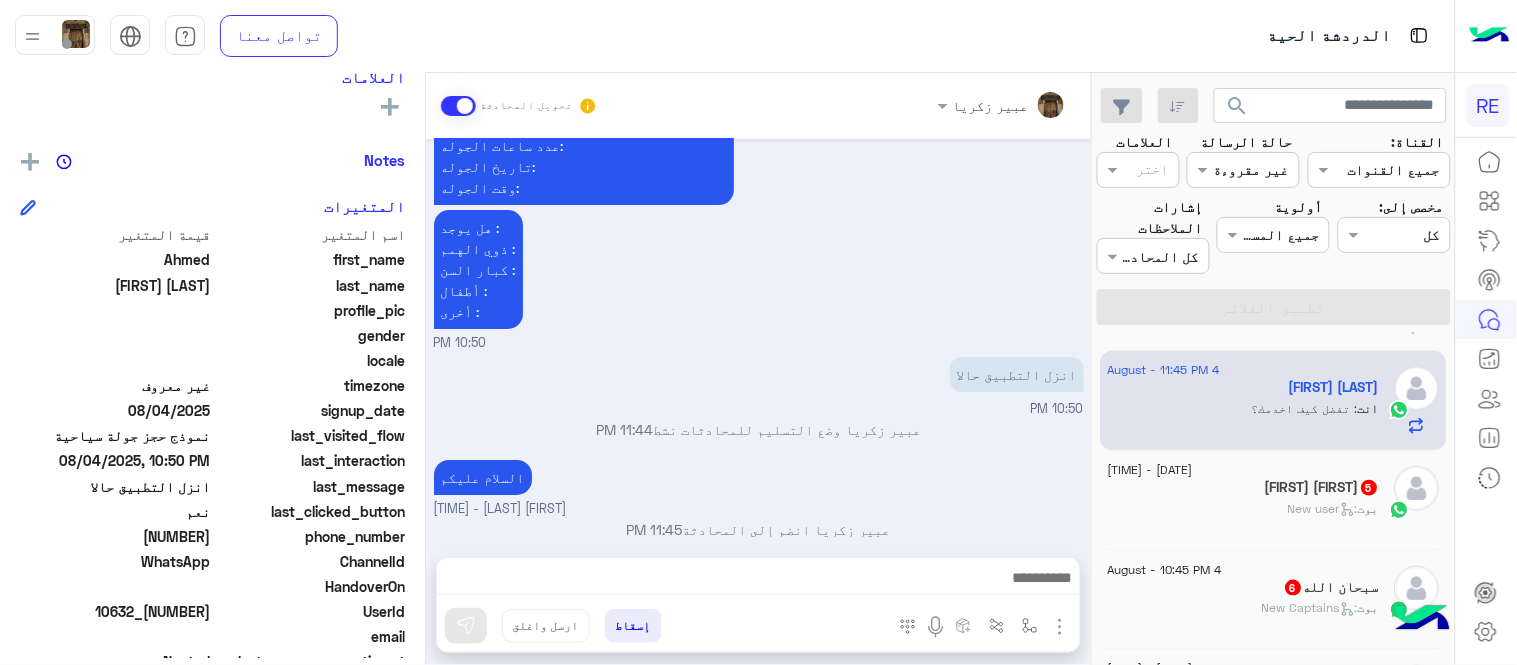 scroll, scrollTop: 494, scrollLeft: 0, axis: vertical 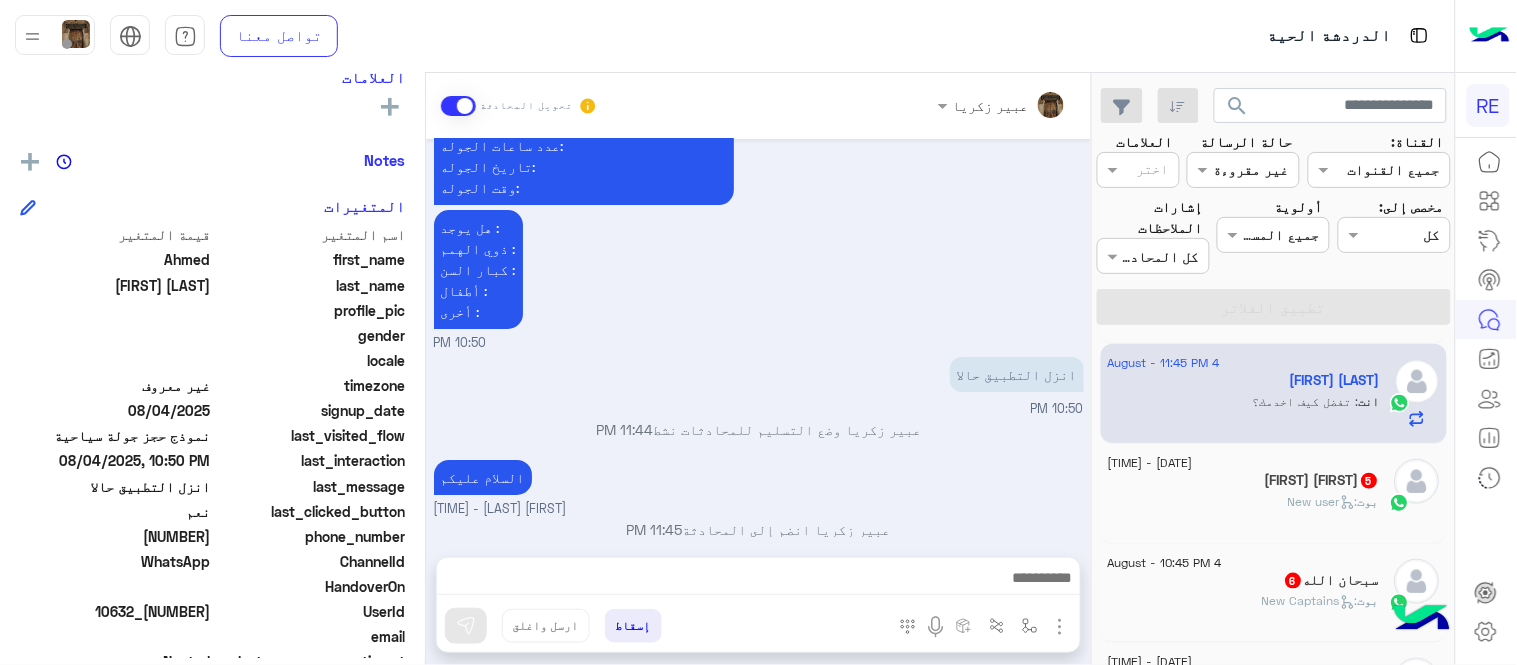 click on "بوت :   New user" 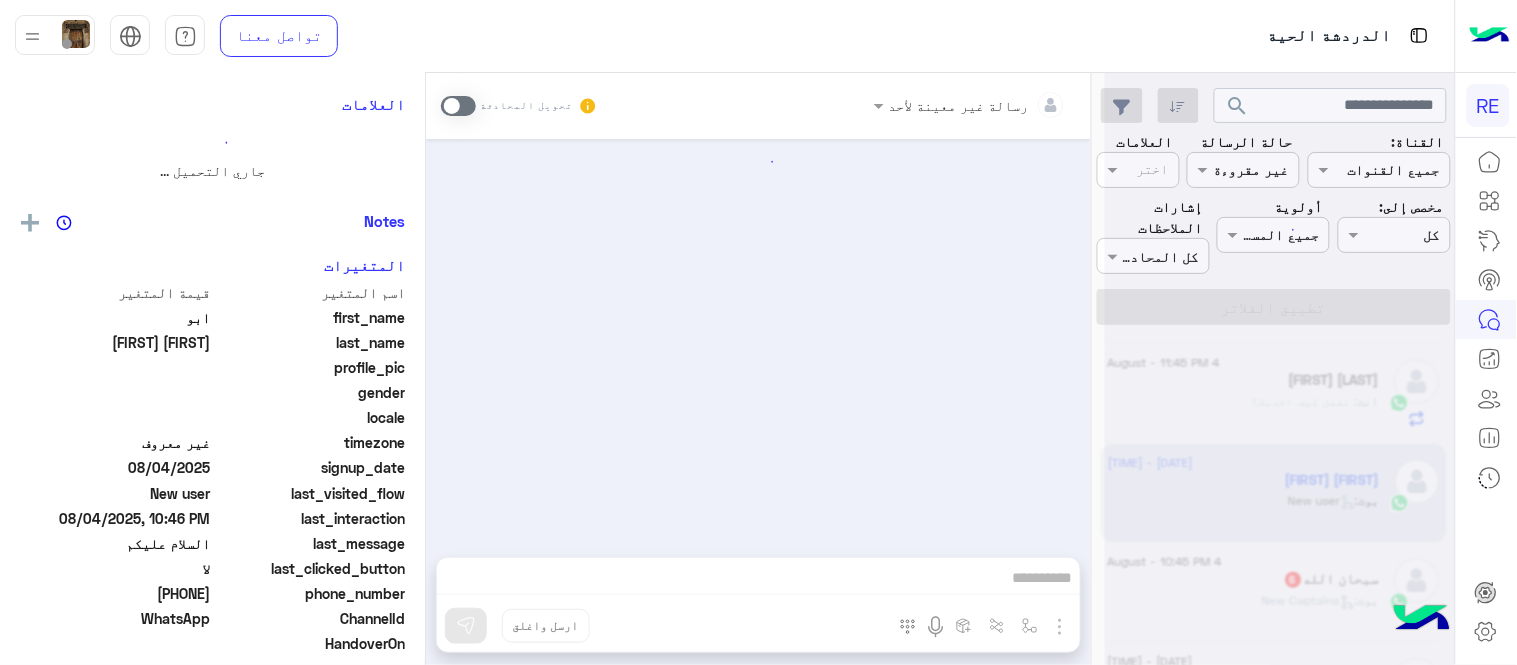 scroll, scrollTop: 0, scrollLeft: 0, axis: both 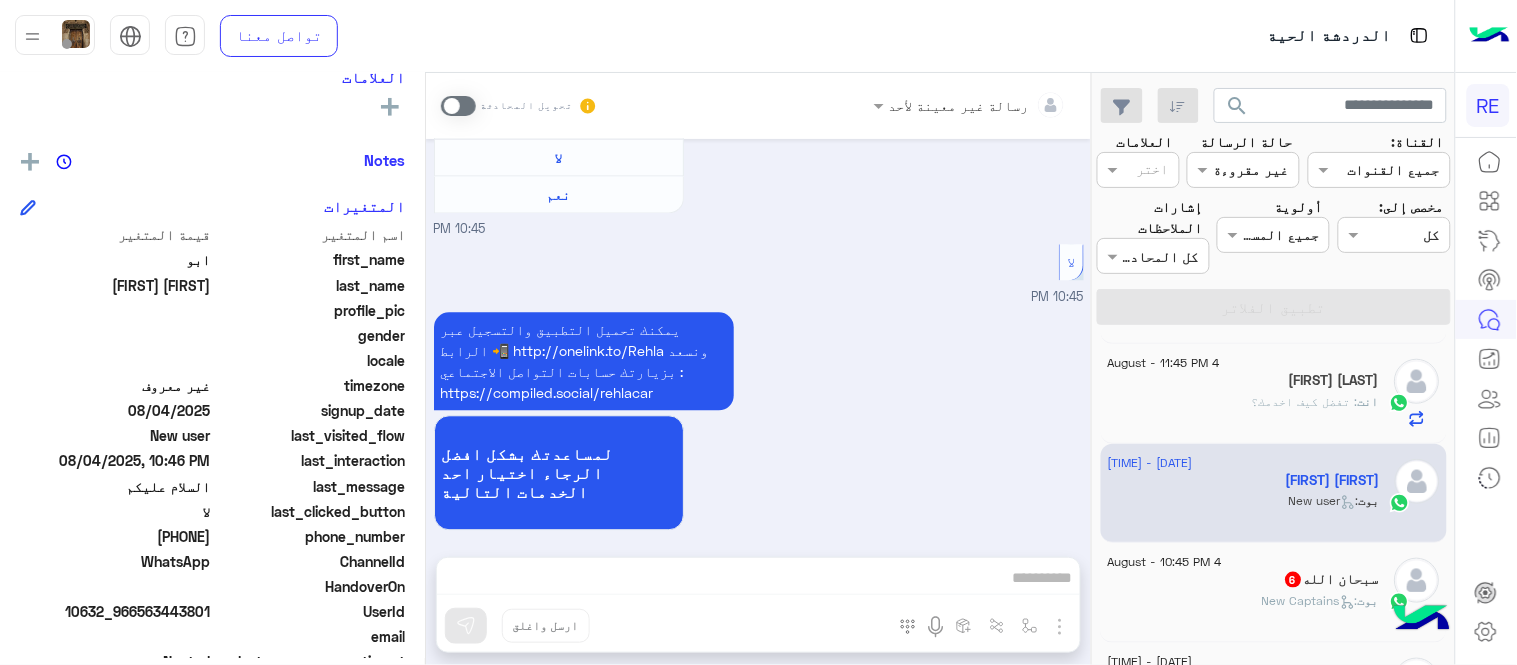 click at bounding box center (458, 106) 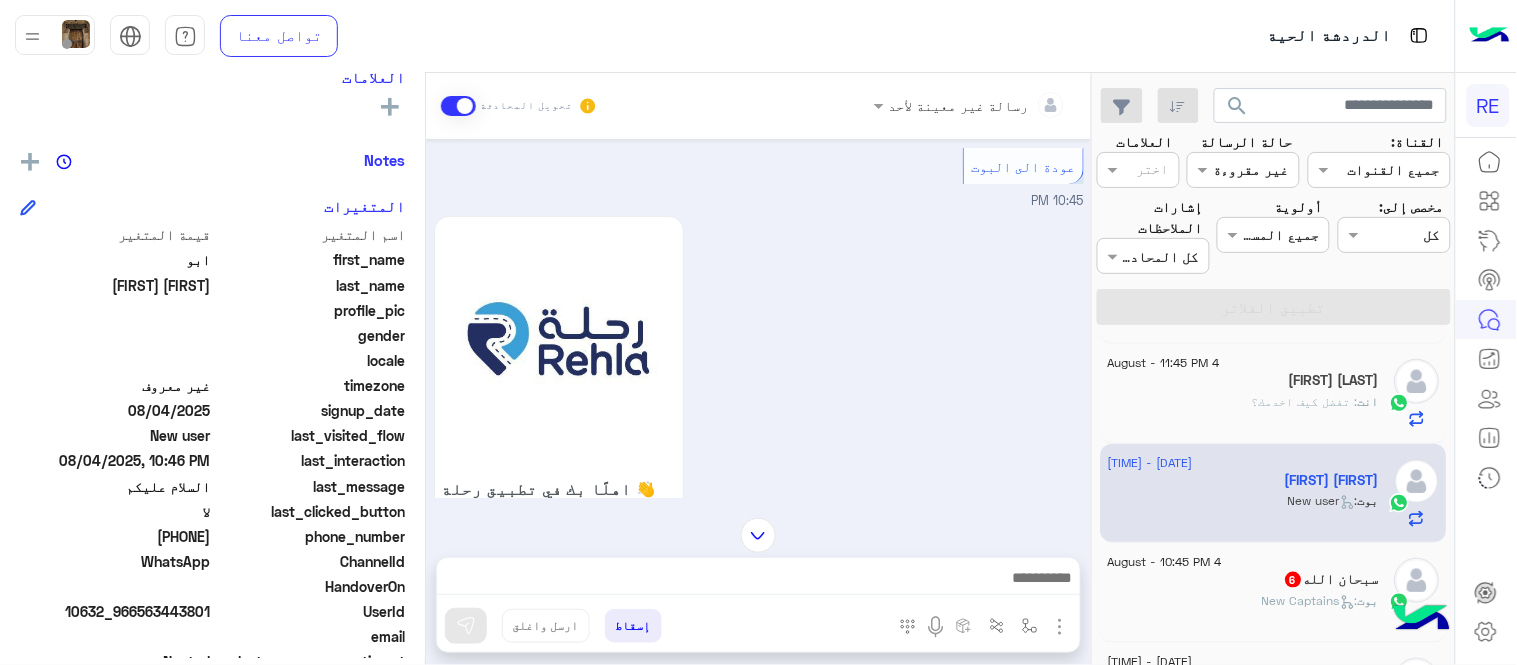 scroll, scrollTop: 0, scrollLeft: 0, axis: both 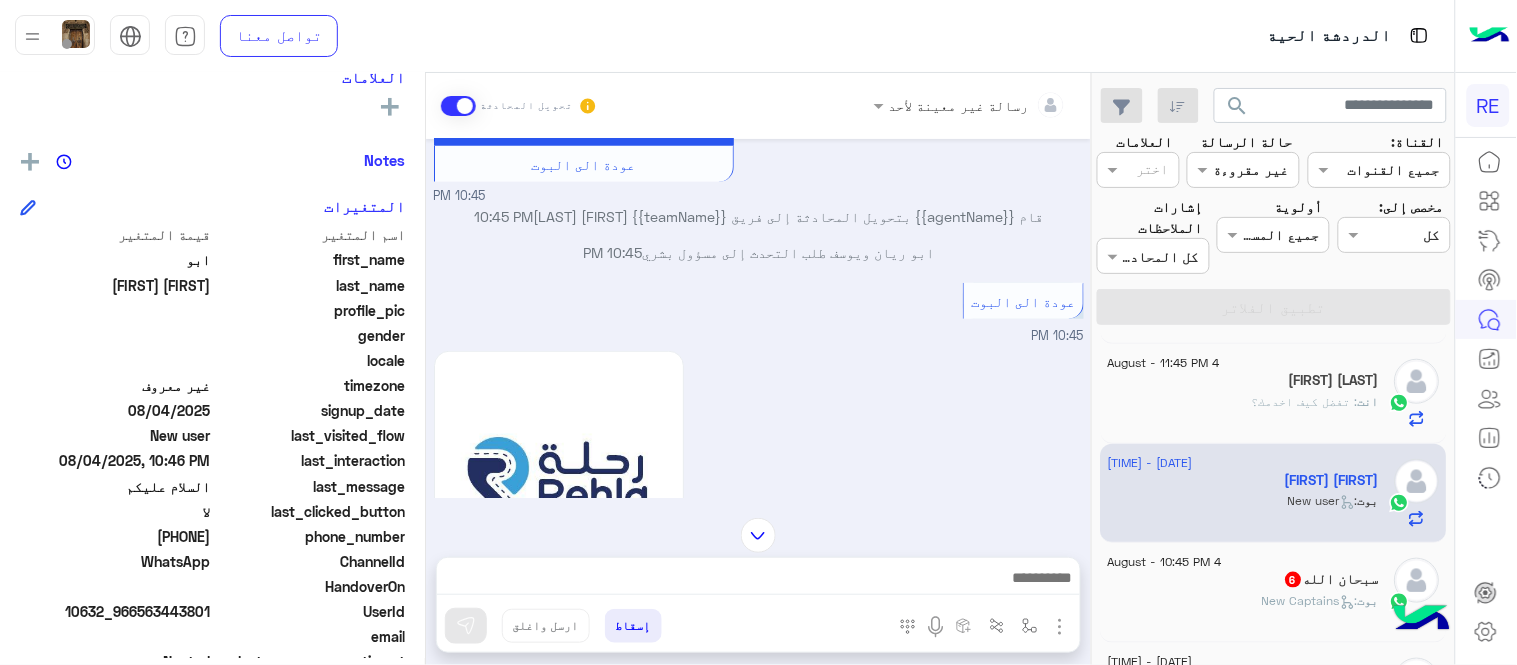 click on "Aug 4, 2025  📥 حمّل تطبيق رحلة من هنا:   12:52 AM  سعدنا بتواصلك، نأمل منك توضيح استفسارك أكثر    12:52 AM  السلام عليكم   10:45 PM  تم إعادة توجيه المحادثة. للعودة إلي الرد الالي، أنقر الزر الموجود بالأسفل  عودة الى البوت     10:45 PM   قام {{agentName}} بتحويل المحادثة إلى فريق {{teamName}} [FIRST] [LAST]   10:45 PM       [FIRST] [LAST] طلب التحدث إلى مسؤول بشري   10:45 PM       عودة الى البوت    10:45 PM
اهلًا بك في تطبيق رحلة 👋
Welcome to Rehla  👋
من فضلك أختر لغة التواصل
Please choose your preferred Language
English   عربي     10:45 PM   [FIRST] [LAST] غادر المحادثة   10:45 PM       عربي    10:45 PM  هل أنت ؟   كابتن 👨🏻‍✈️   عميل 🧳   رحال (مرشد مرخص) 🏖️     10:45 PM" at bounding box center (758, 318) 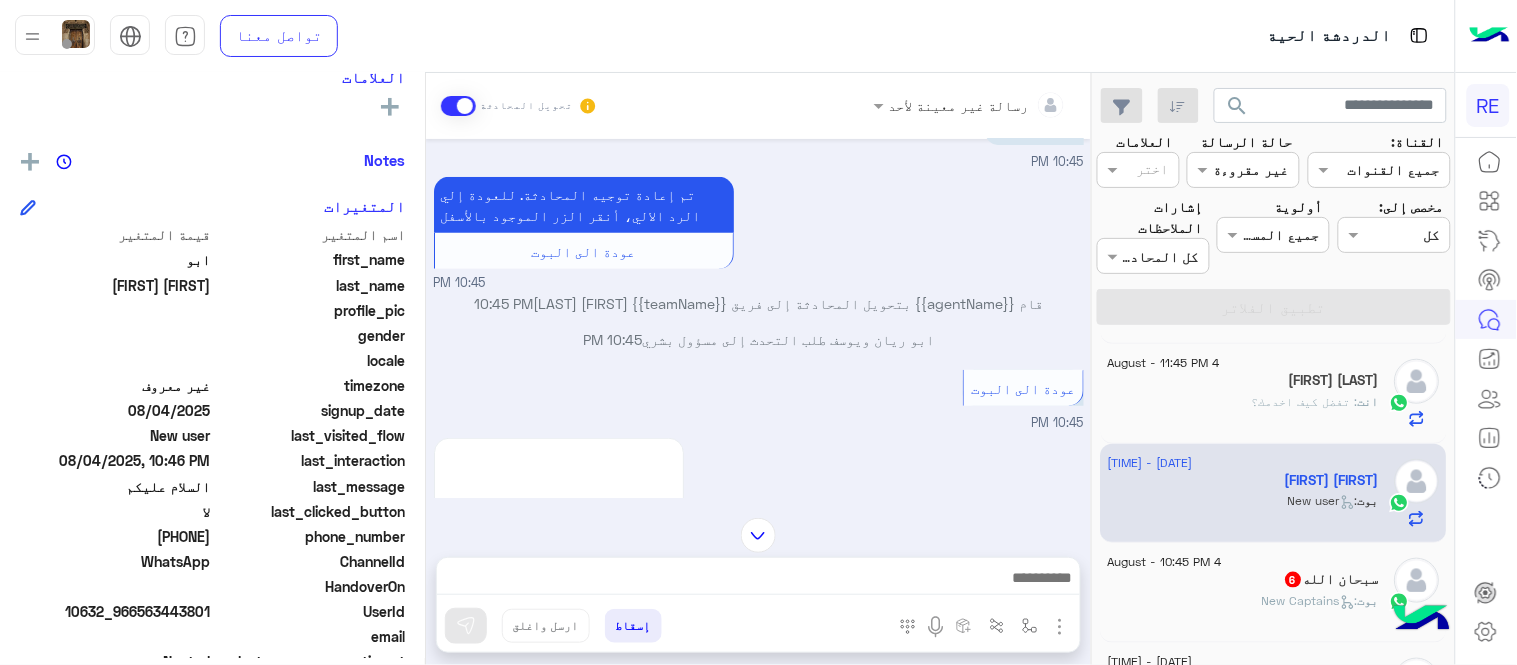 scroll, scrollTop: 0, scrollLeft: 0, axis: both 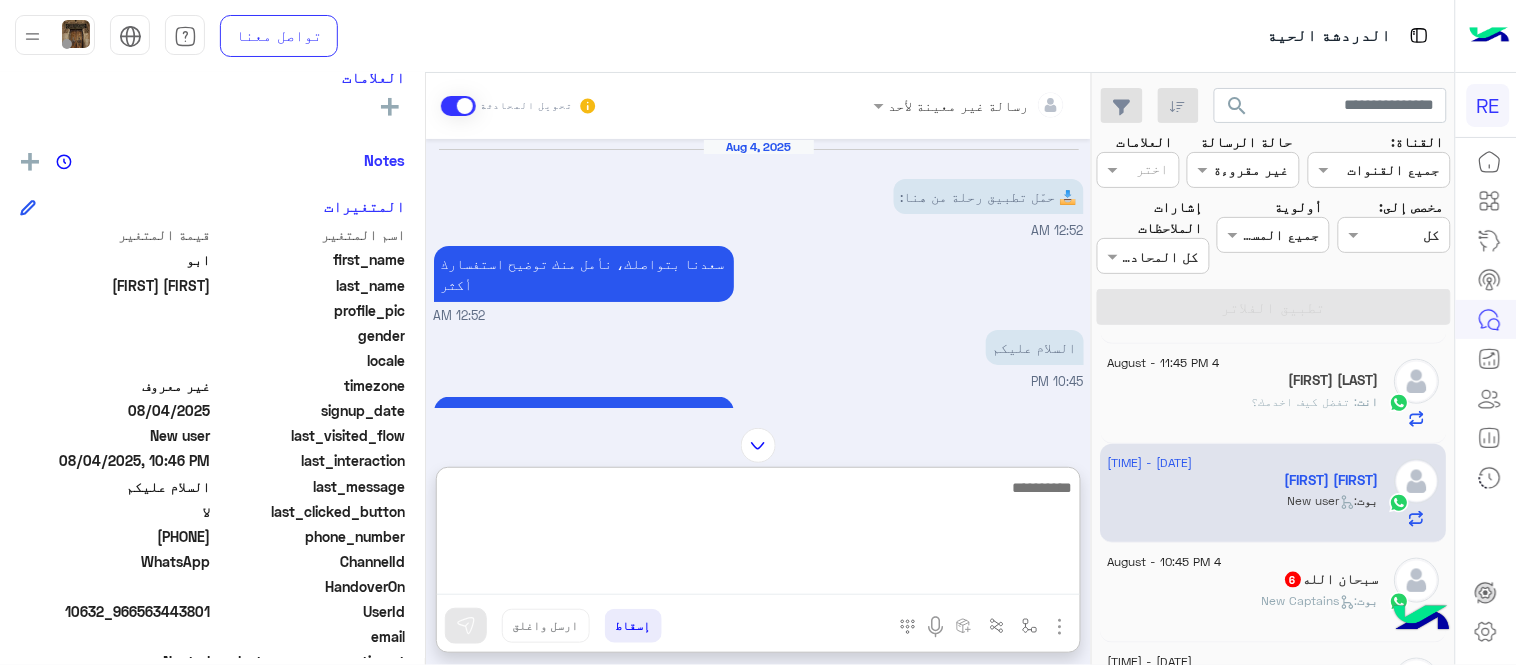 click at bounding box center [758, 535] 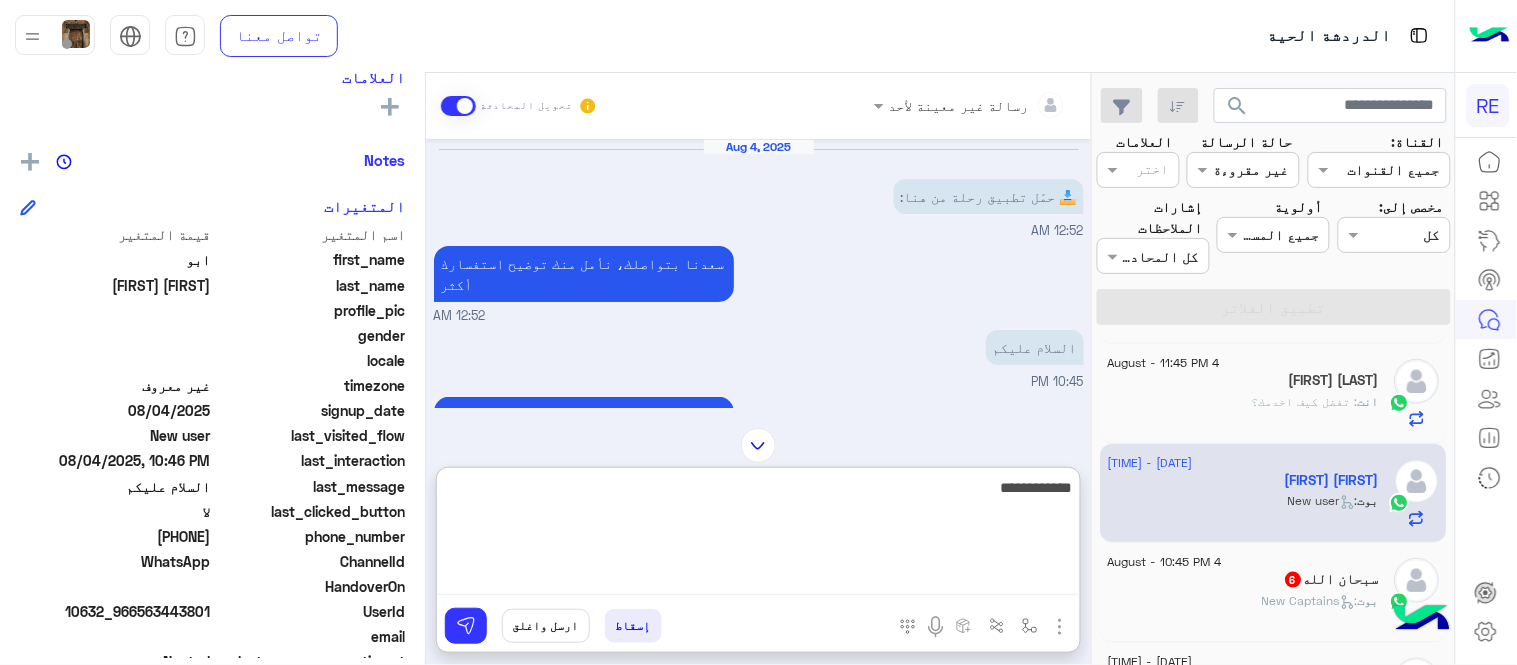 type on "**********" 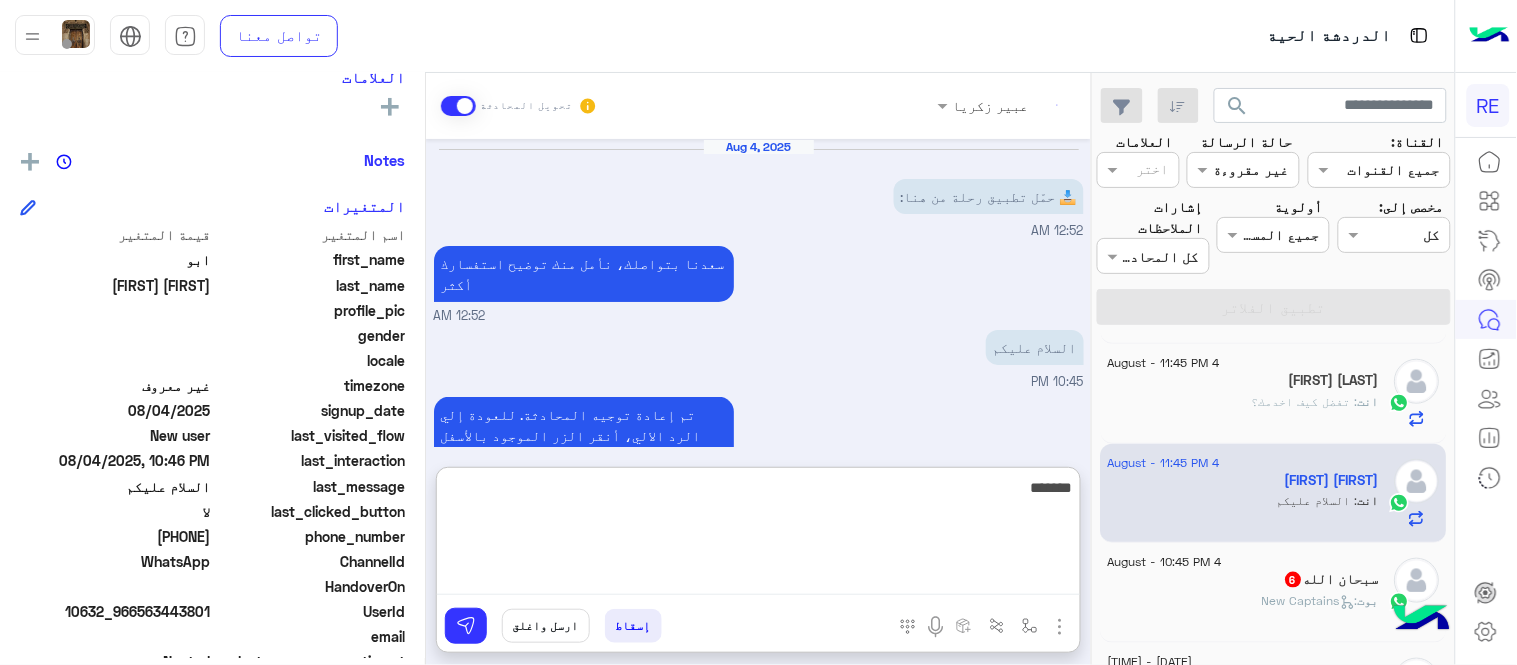 scroll, scrollTop: 1737, scrollLeft: 0, axis: vertical 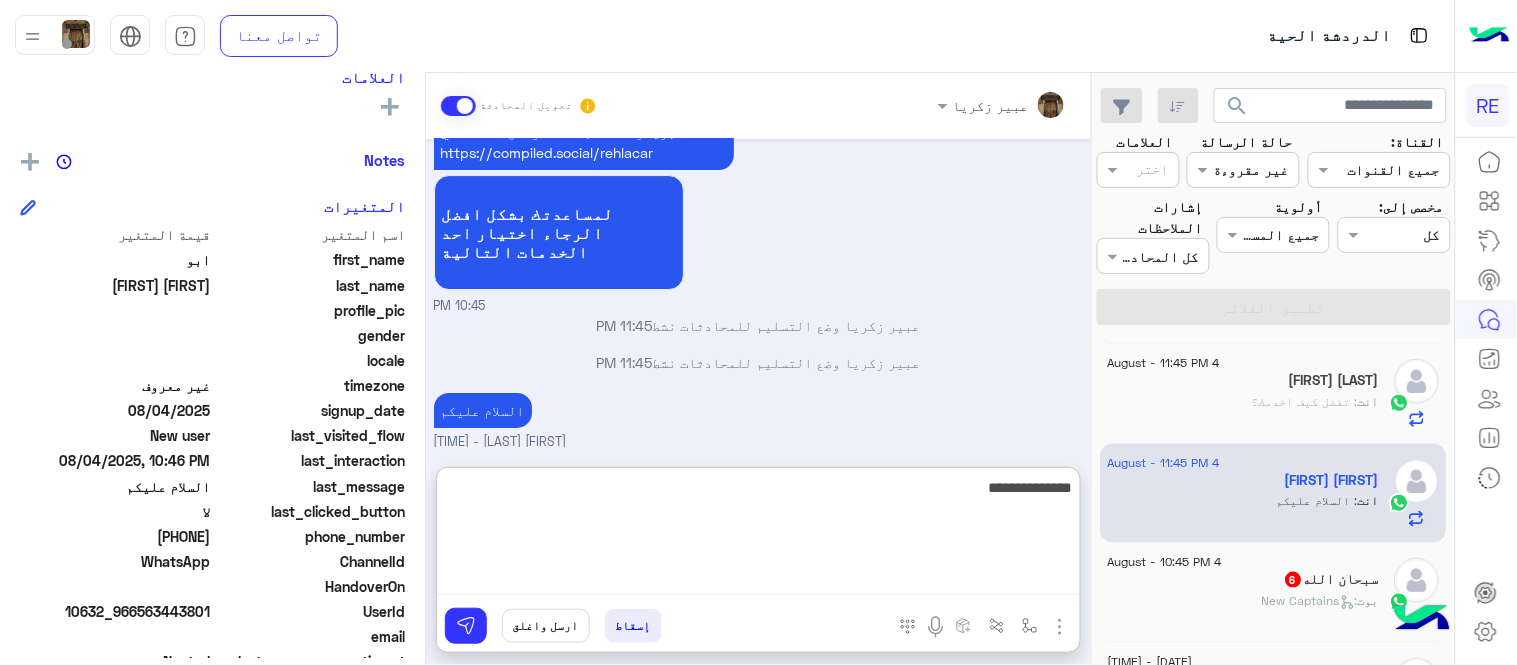 type on "**********" 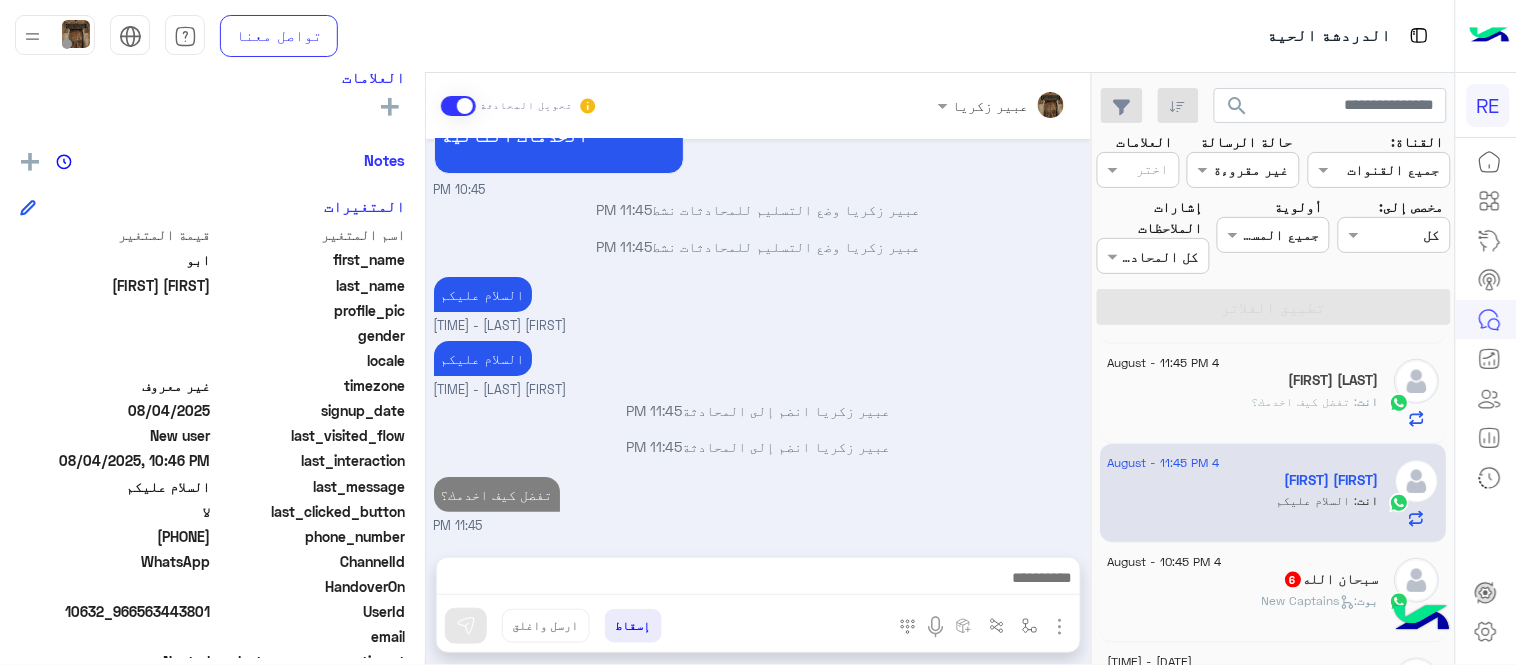scroll, scrollTop: 1812, scrollLeft: 0, axis: vertical 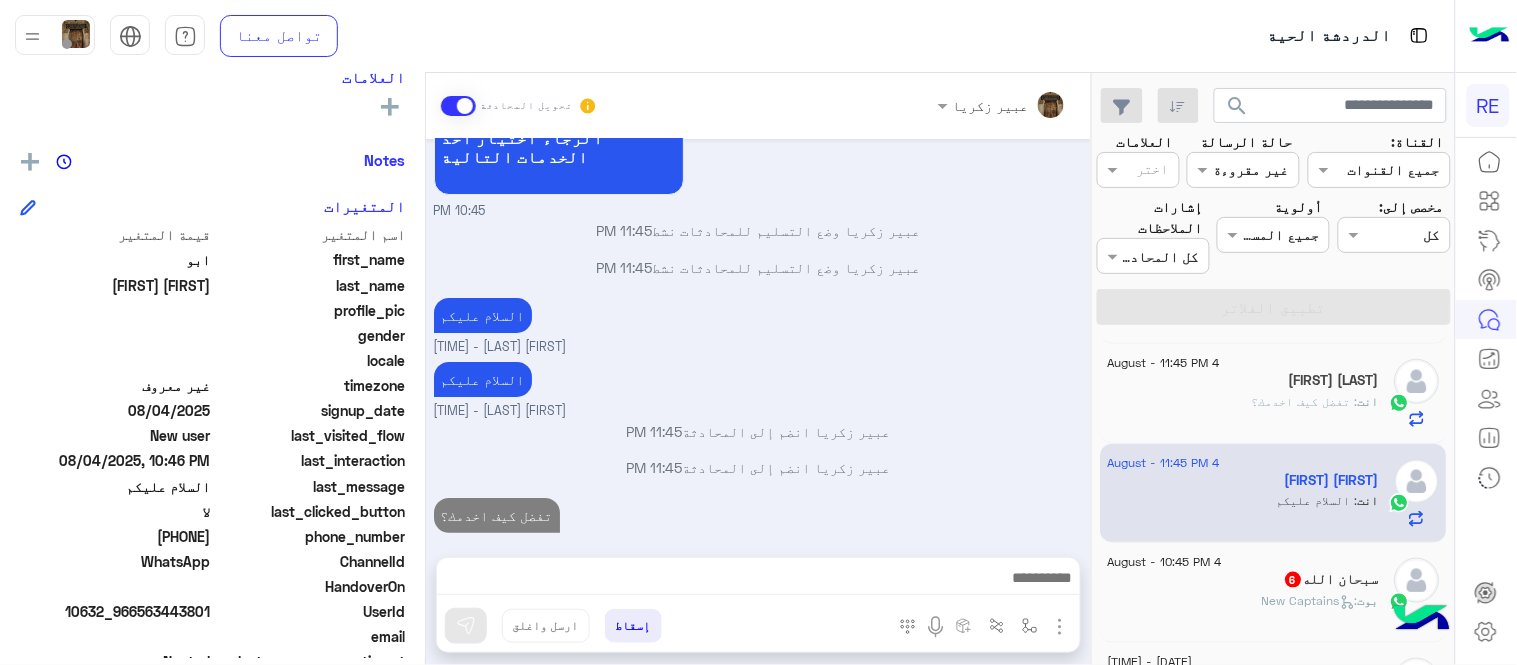 click on "Aug 4, 2025  📥 حمّل تطبيق رحلة من هنا:   12:52 AM  سعدنا بتواصلك، نأمل منك توضيح استفسارك أكثر    12:52 AM  السلام عليكم   10:45 PM  تم إعادة توجيه المحادثة. للعودة إلي الرد الالي، أنقر الزر الموجود بالأسفل  عودة الى البوت     10:45 PM   قام {{agentName}} بتحويل المحادثة إلى فريق {{teamName}} [FIRST] [LAST]   10:45 PM       [FIRST] [LAST] طلب التحدث إلى مسؤول بشري   10:45 PM       عودة الى البوت    10:45 PM
اهلًا بك في تطبيق رحلة 👋
Welcome to Rehla  👋
من فضلك أختر لغة التواصل
Please choose your preferred Language
English   عربي     10:45 PM   [FIRST] [LAST] غادر المحادثة   10:45 PM       عربي    10:45 PM  هل أنت ؟   كابتن 👨🏻‍✈️   عميل 🧳   رحال (مرشد مرخص) 🏖️     10:45 PM" at bounding box center (758, 338) 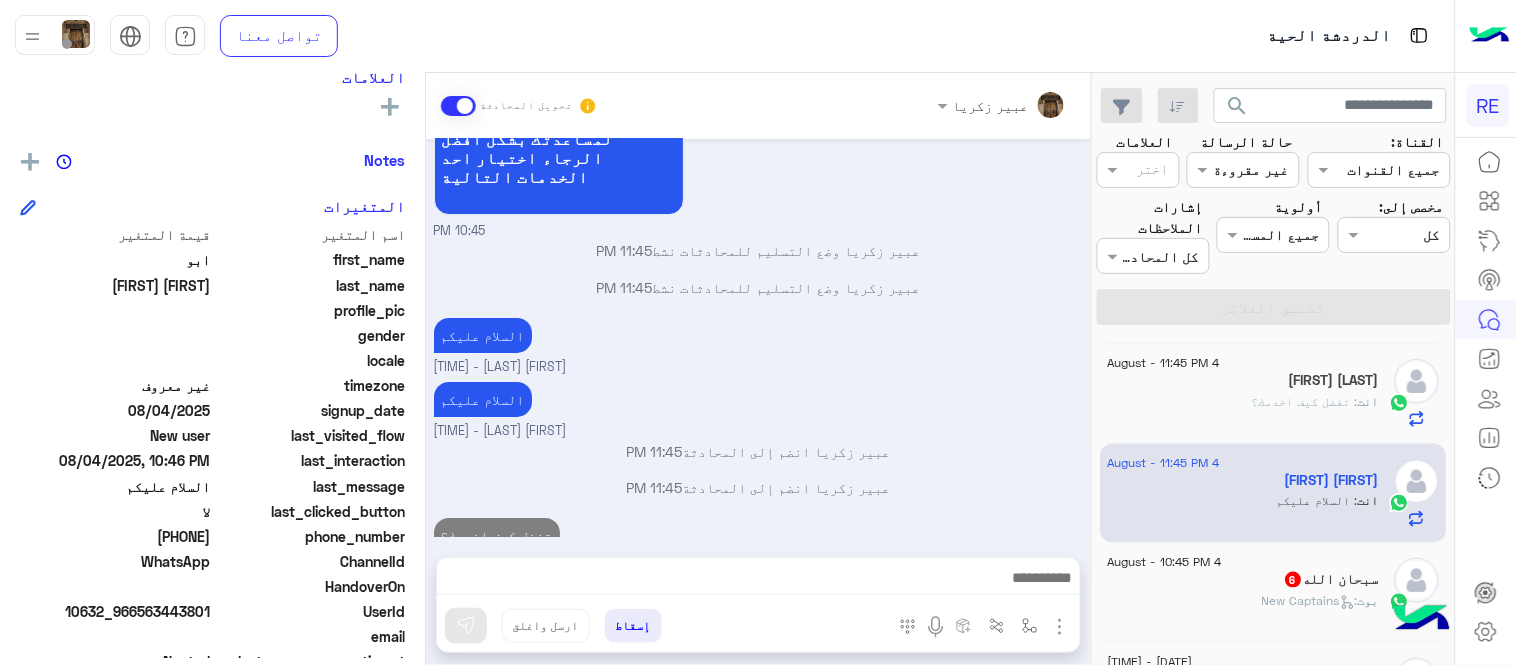 click on "بوت :   New Captains" 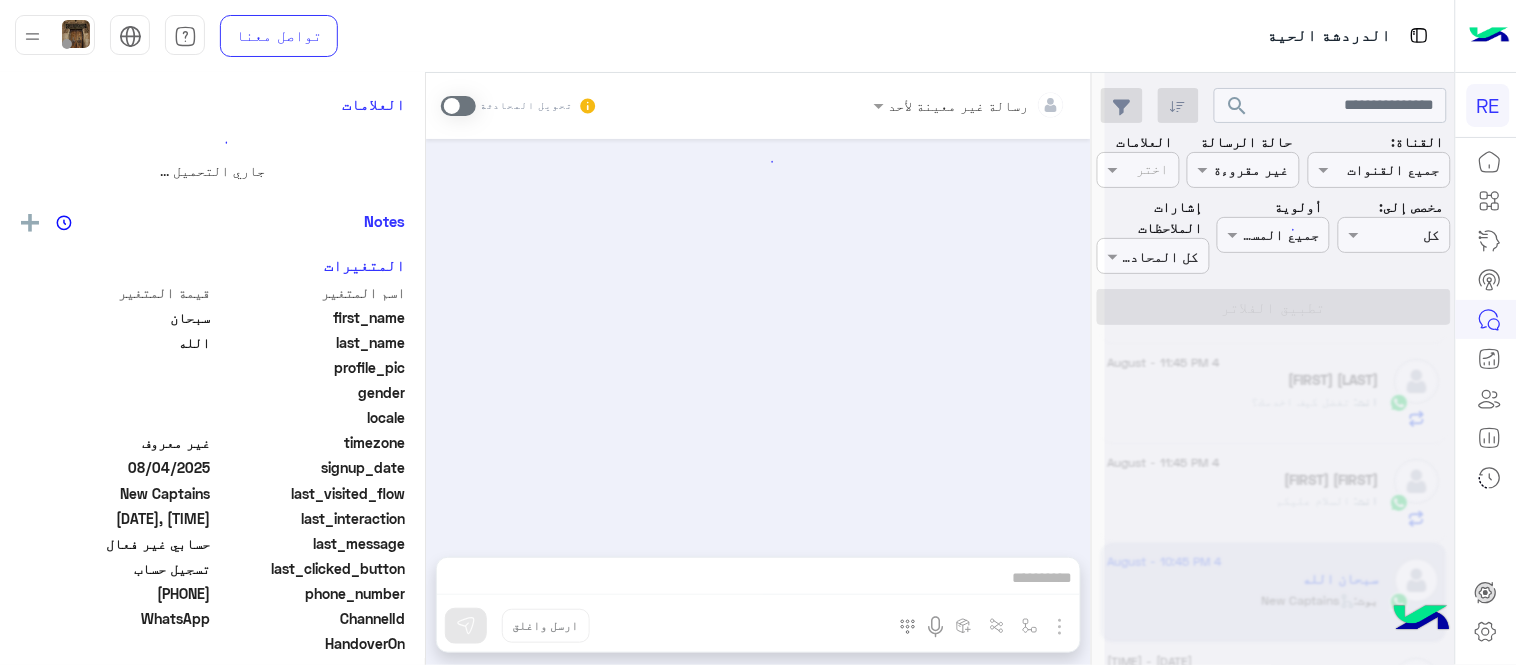 scroll, scrollTop: 0, scrollLeft: 0, axis: both 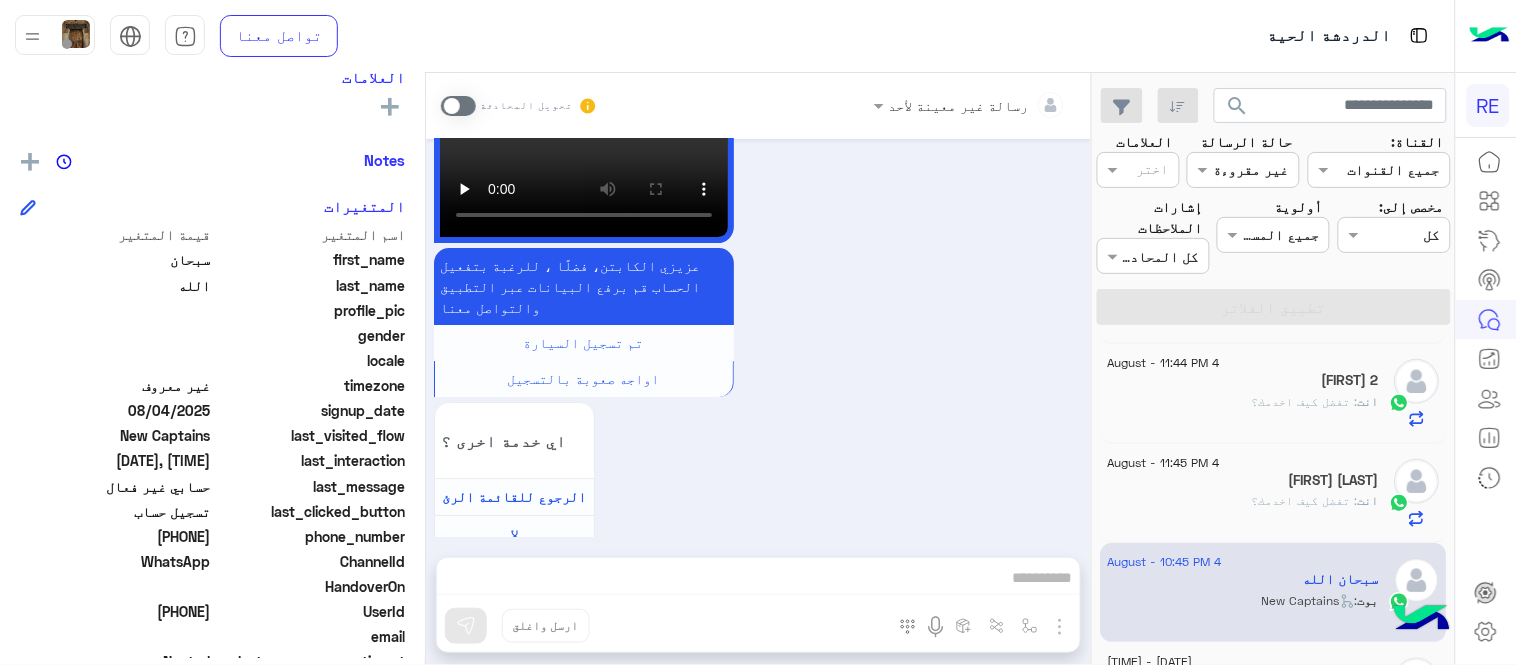 drag, startPoint x: 142, startPoint y: 535, endPoint x: 214, endPoint y: 544, distance: 72.56032 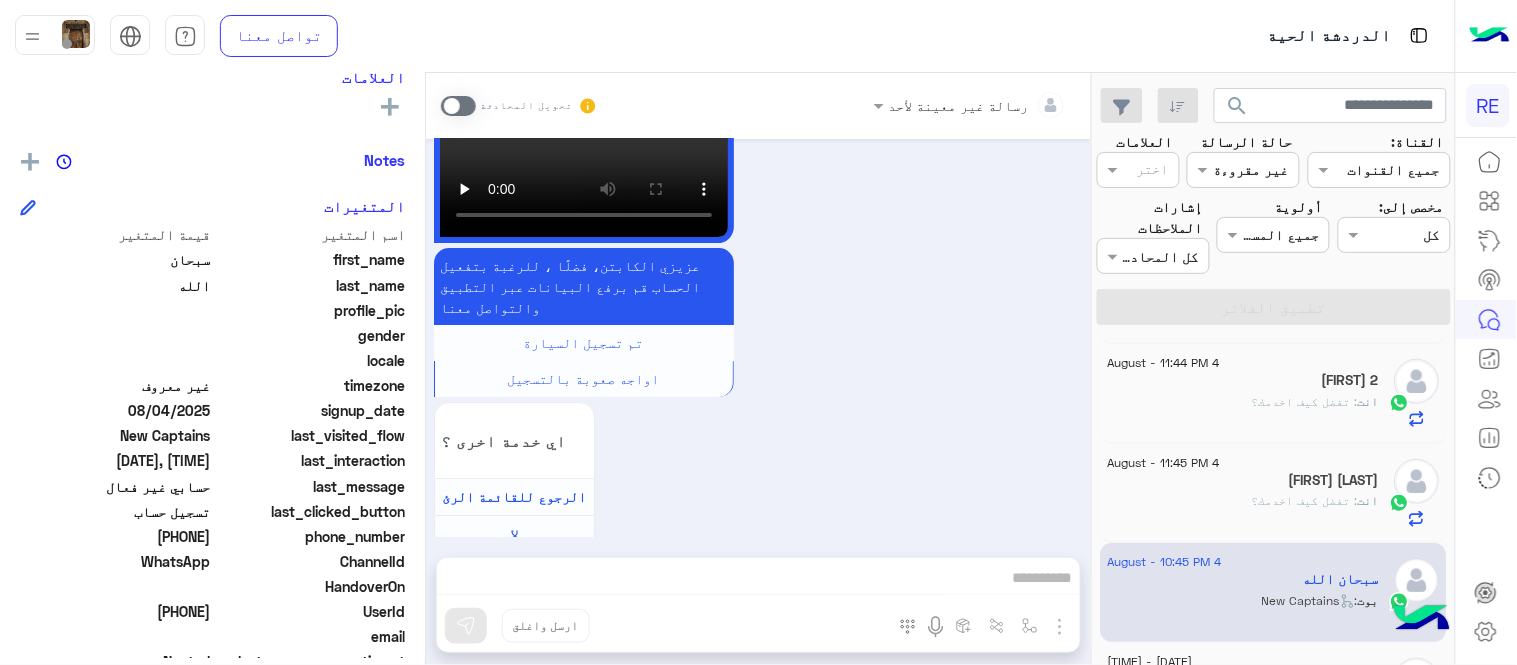 click at bounding box center (458, 106) 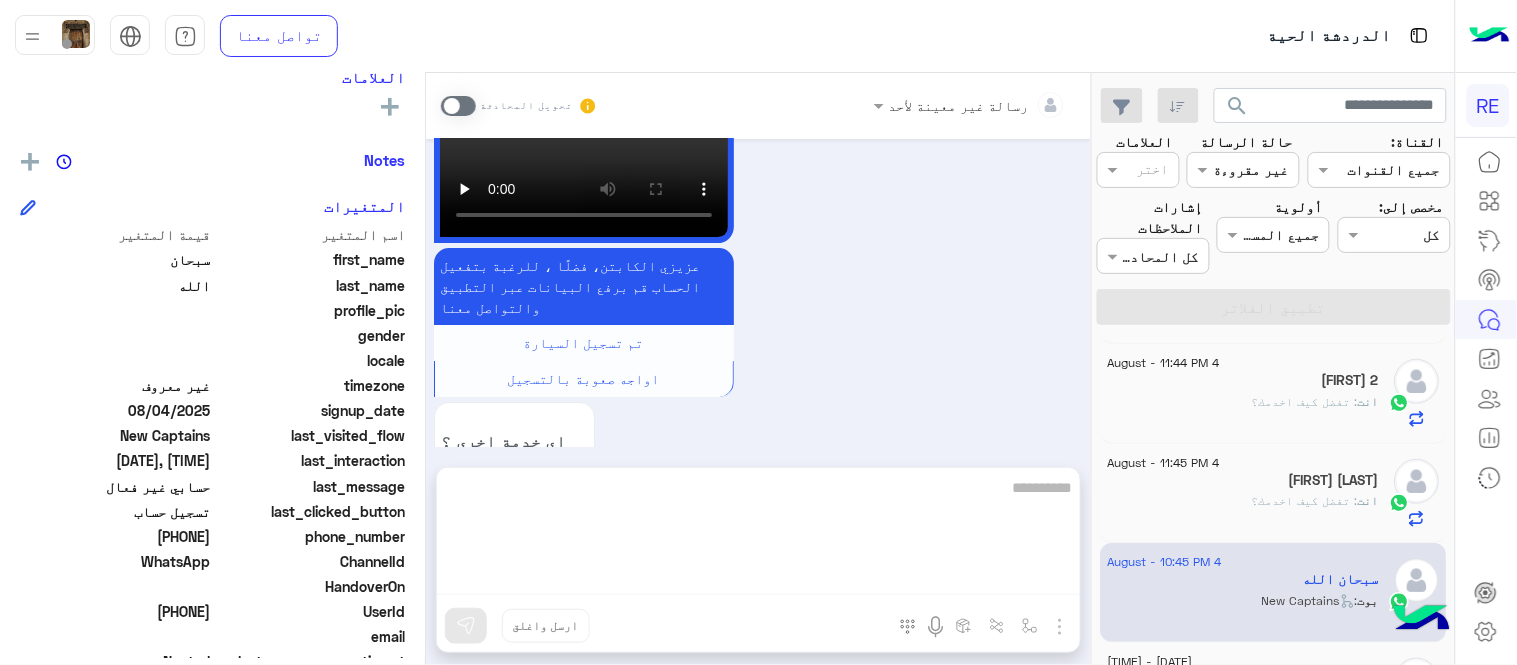 scroll, scrollTop: 1716, scrollLeft: 0, axis: vertical 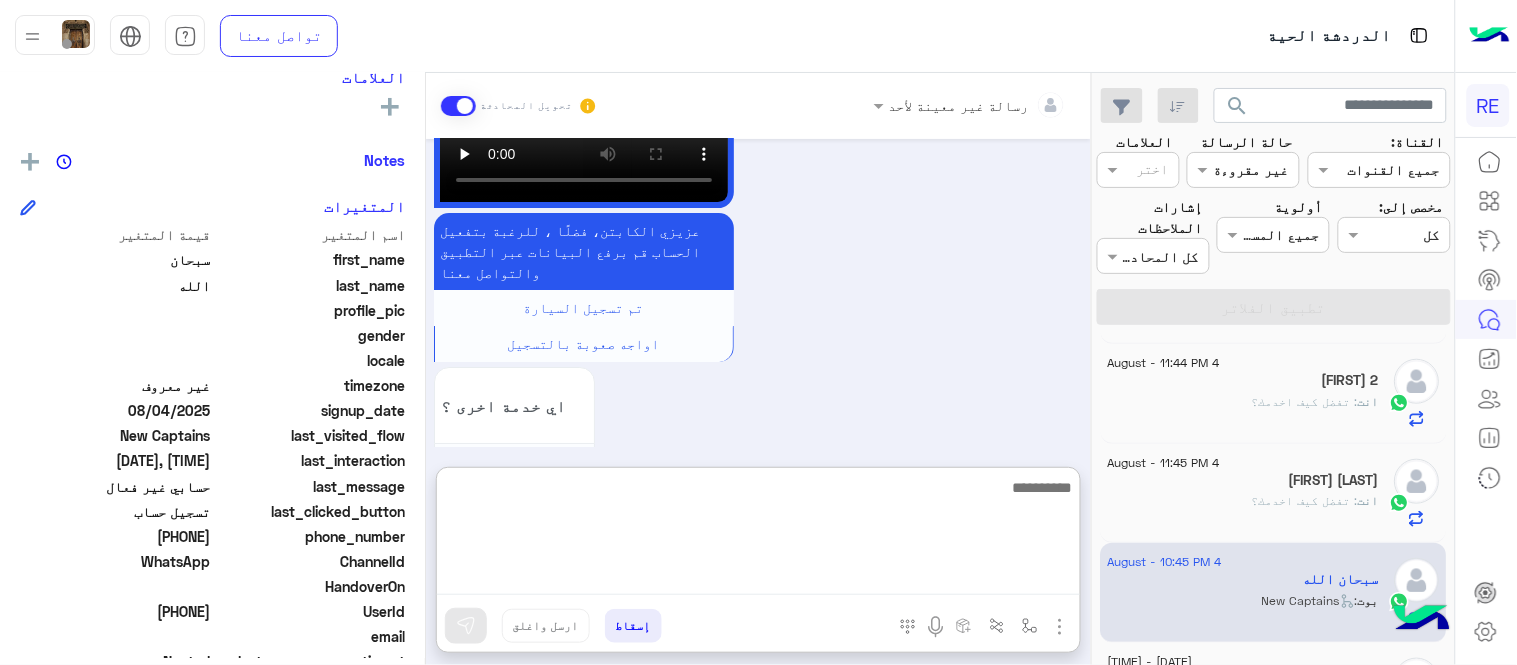 click at bounding box center [758, 535] 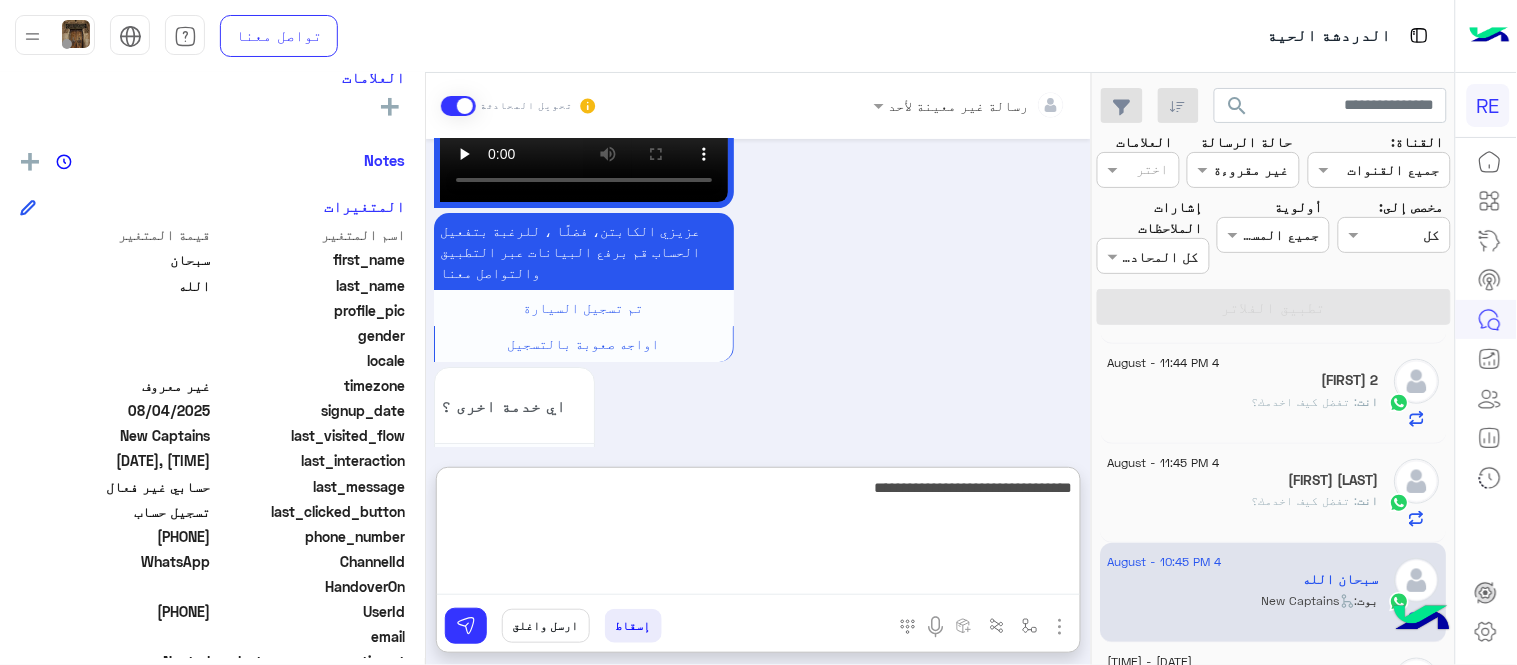 type on "**********" 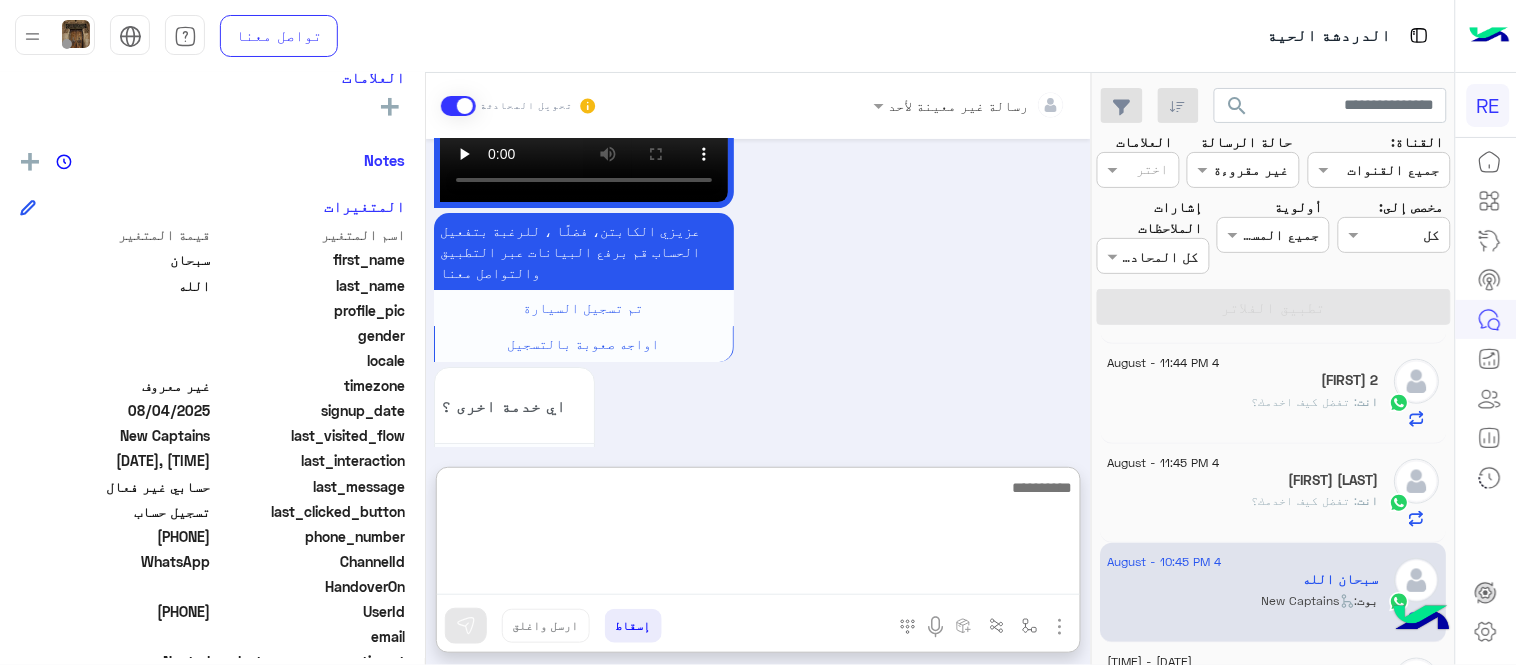 scroll, scrollTop: 1871, scrollLeft: 0, axis: vertical 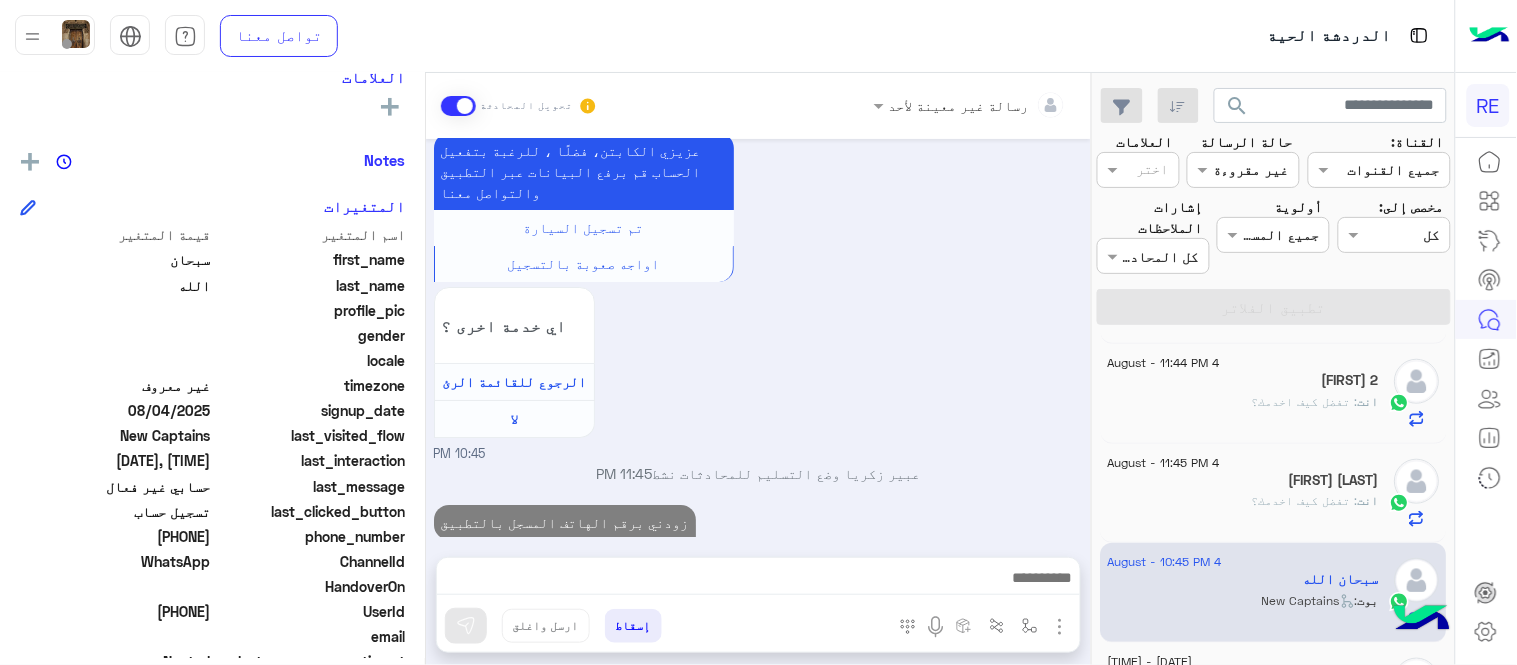 click on "Aug 4, 2025   قام {{agentName}} بتحويل المحادثة إلى فريق {{teamName}} [FIRST] [LAST]   10:45 PM       عودة الى البوت    10:45 PM
اهلًا بك في تطبيق رحلة 👋
Welcome to Rehla  👋
من فضلك أختر لغة التواصل
Please choose your preferred Language
English   عربي     10:45 PM   سبحان الله غادر المحادثة   10:45 PM       عربي    10:45 PM  هل أنت ؟   كابتن 👨🏻‍✈️   عميل 🧳   رحال (مرشد مرخص) 🏖️     10:45 PM   كابتن     10:45 PM  اختر احد الخدمات التالية:    10:45 PM   تسجيل حساب     10:45 PM  يمكنك الاطلاع على شروط الانضمام لرحلة ك (كابتن ) الموجودة بالصورة أعلاه،
لتحميل التطبيق عبر الرابط التالي : 📲
http://onelink.to/Rehla     تم تسجيل السيارة   اواجه صعوبة بالتسجيل  اي خدمة اخرى ؟  لا" at bounding box center (758, 338) 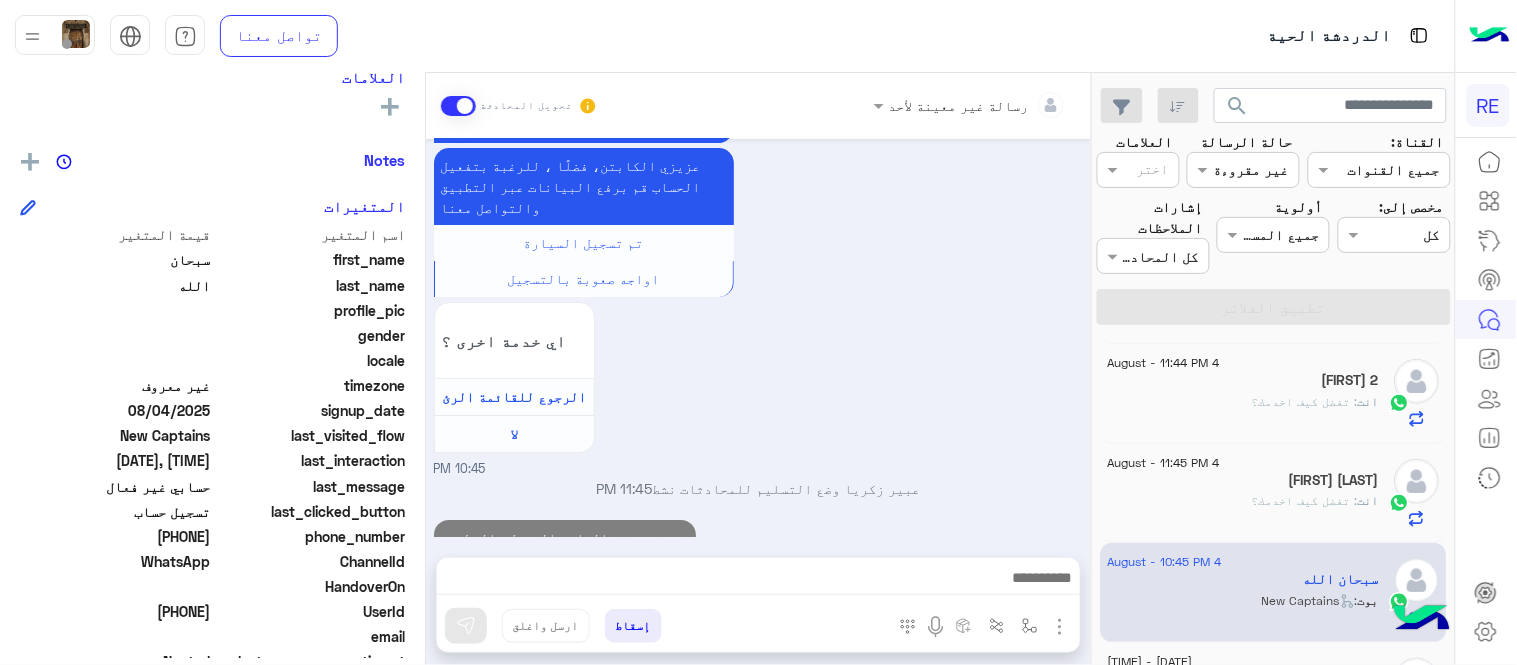 scroll, scrollTop: 1781, scrollLeft: 0, axis: vertical 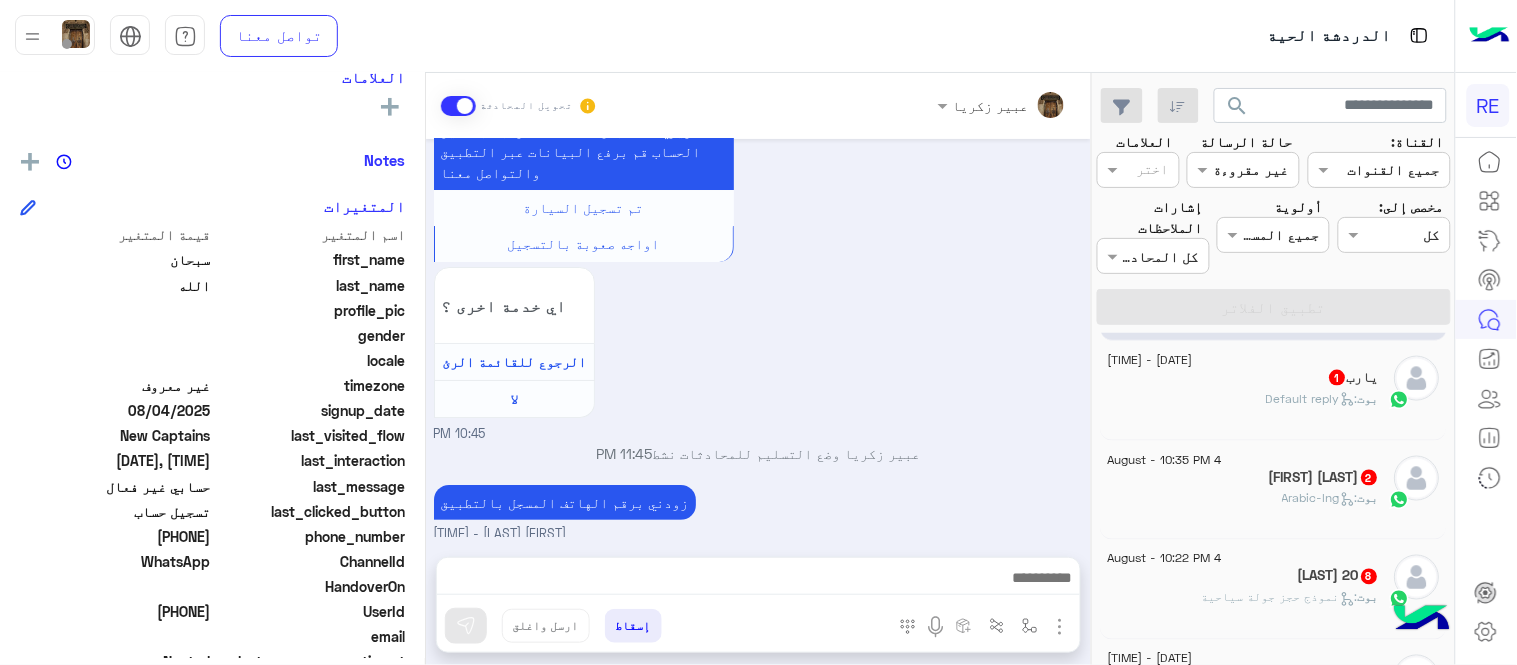 click on "يارب   1" 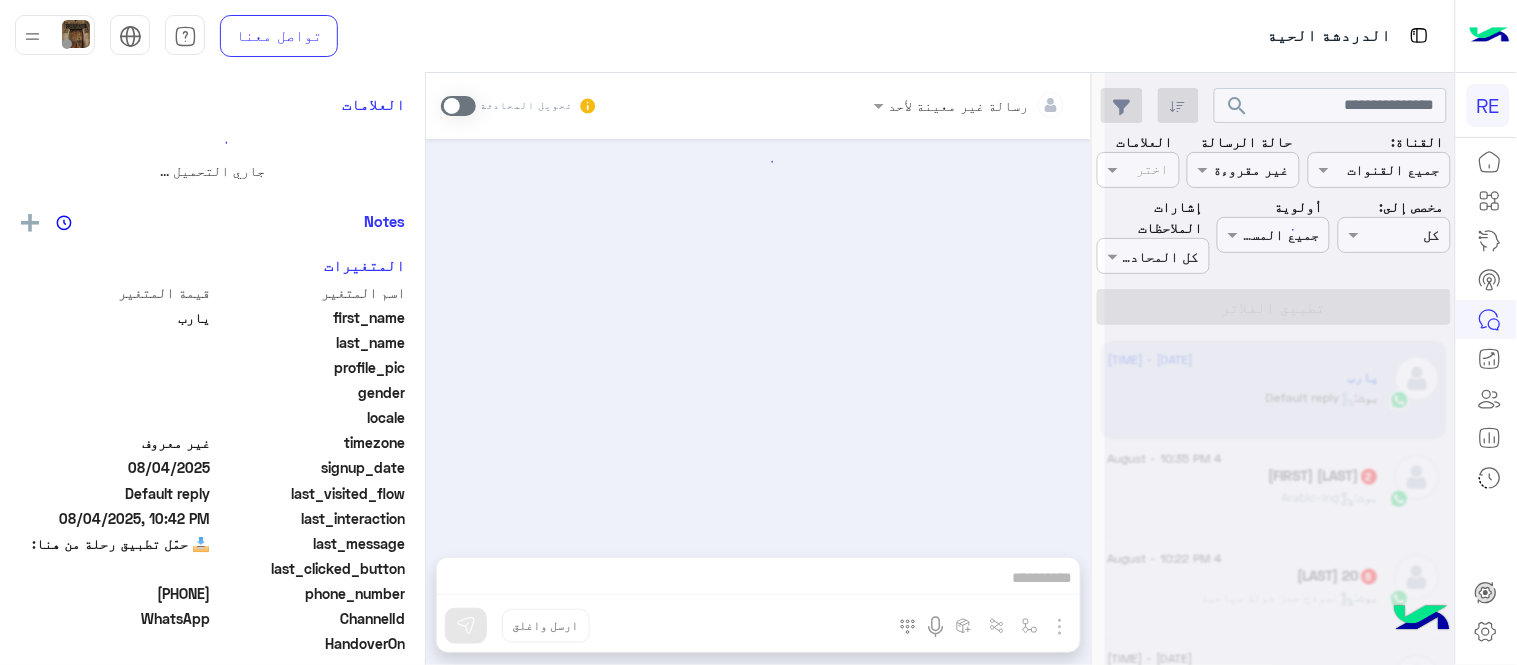 scroll, scrollTop: 0, scrollLeft: 0, axis: both 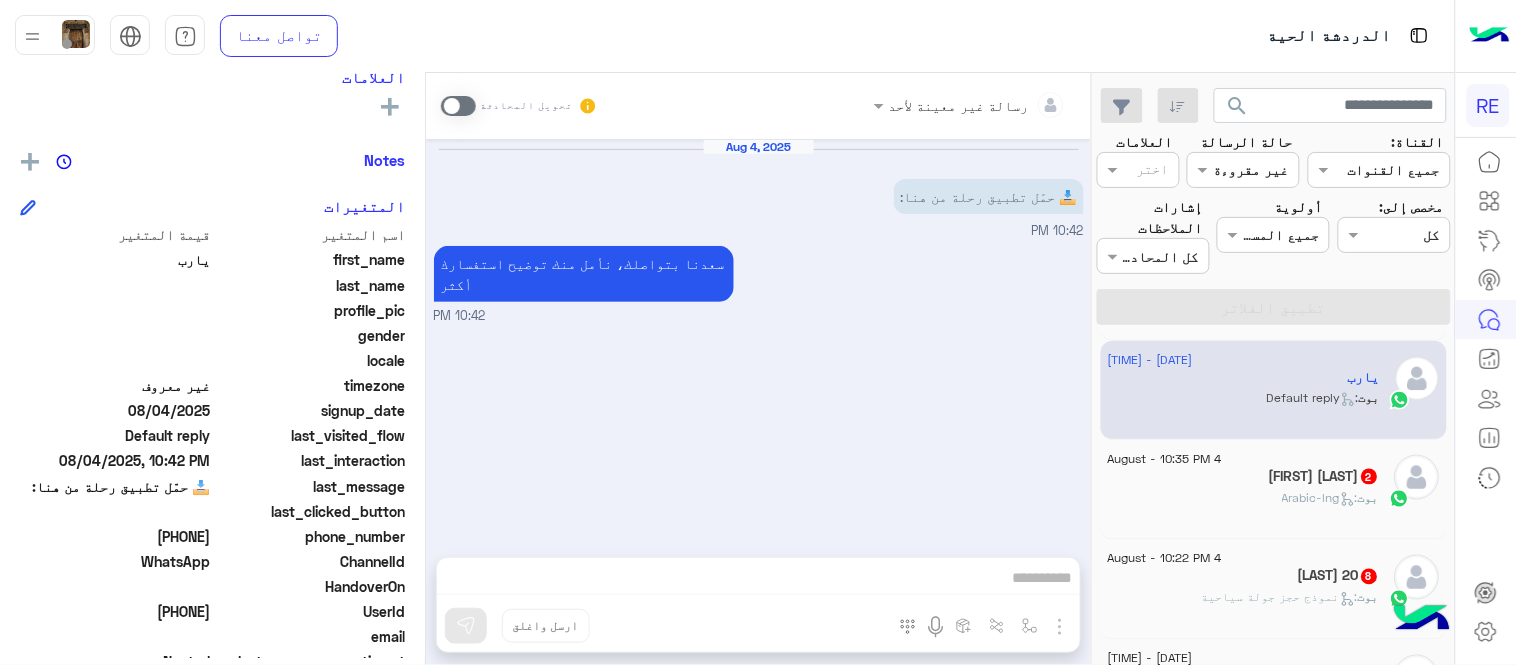 click on "تحويل المحادثة" at bounding box center [519, 106] 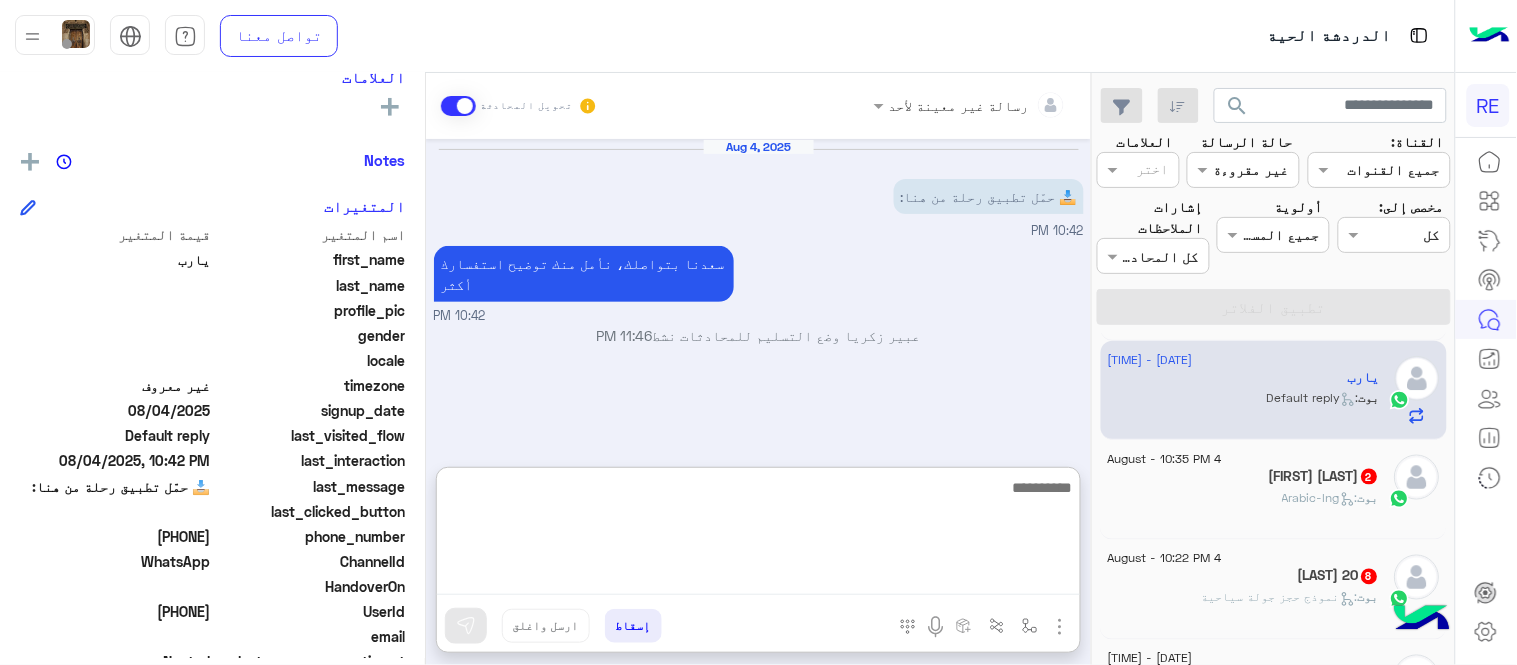 click at bounding box center [758, 535] 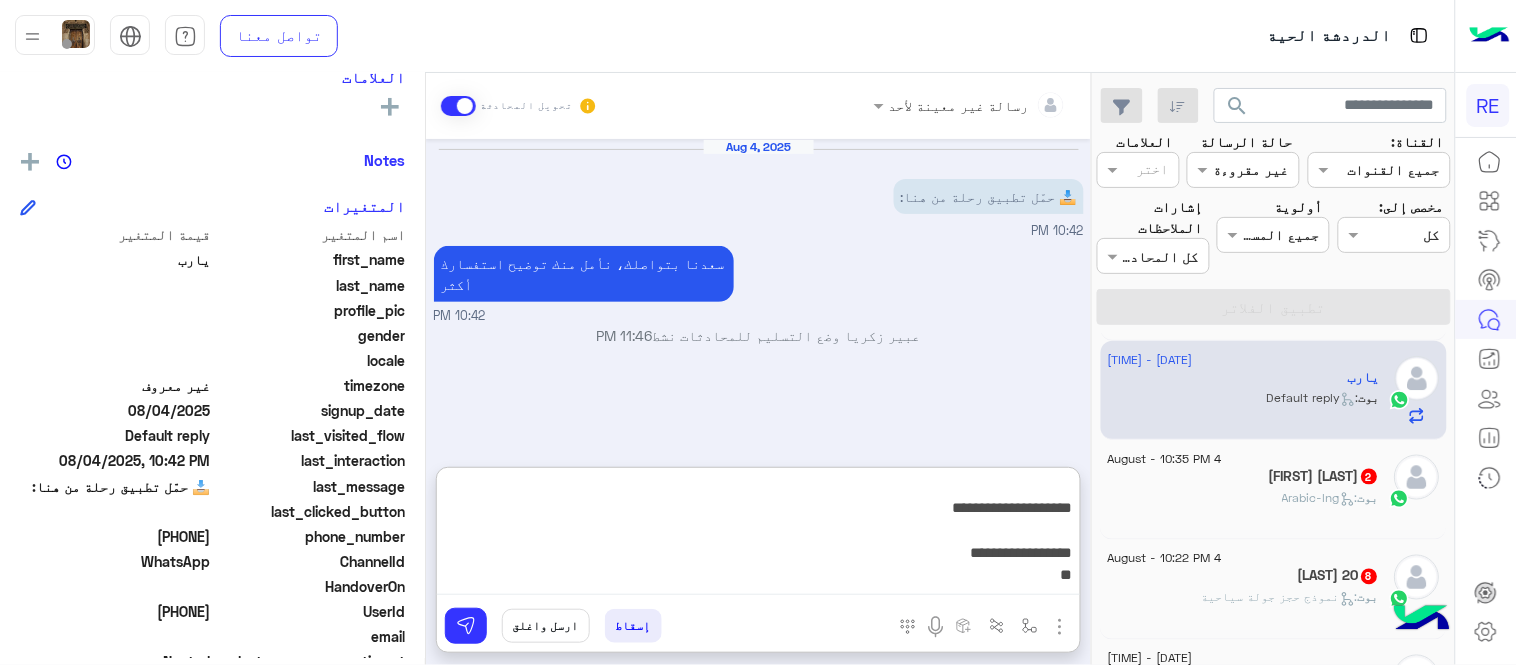 scroll, scrollTop: 3, scrollLeft: 0, axis: vertical 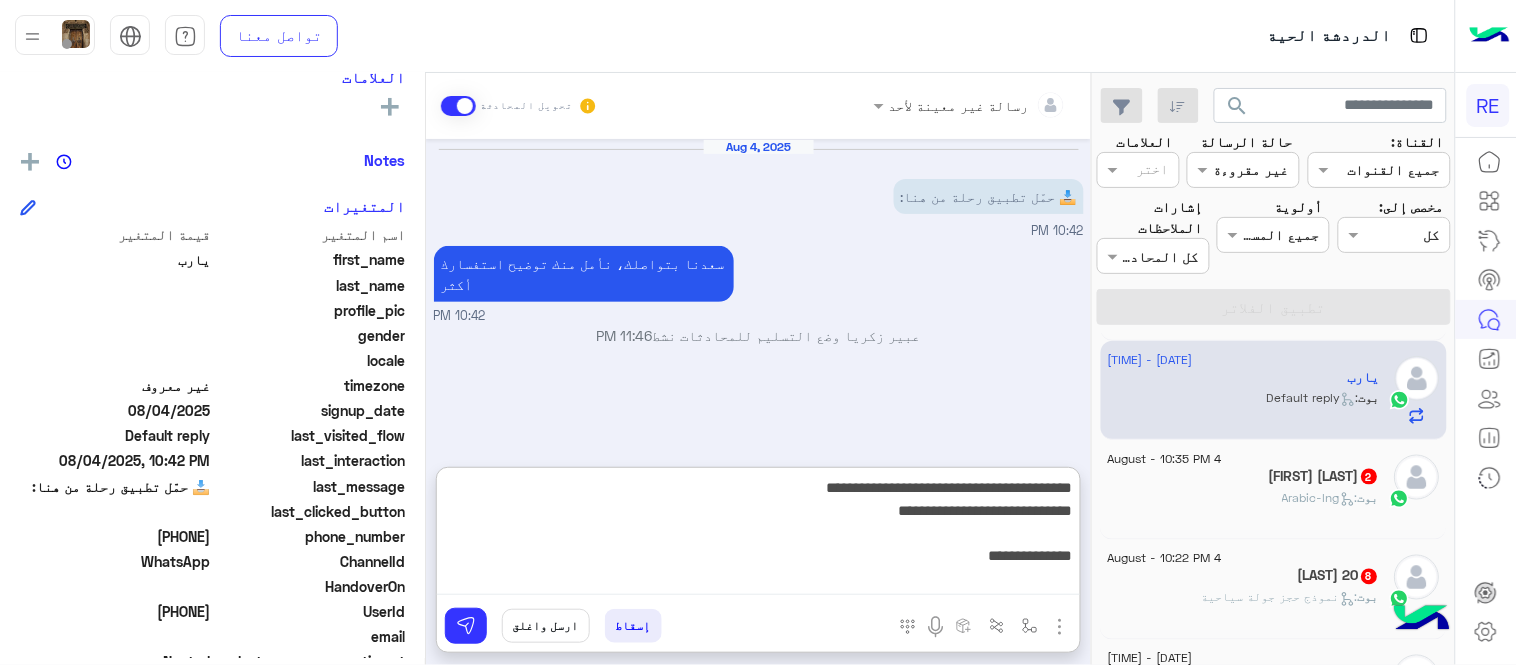drag, startPoint x: 826, startPoint y: 475, endPoint x: 768, endPoint y: 480, distance: 58.21512 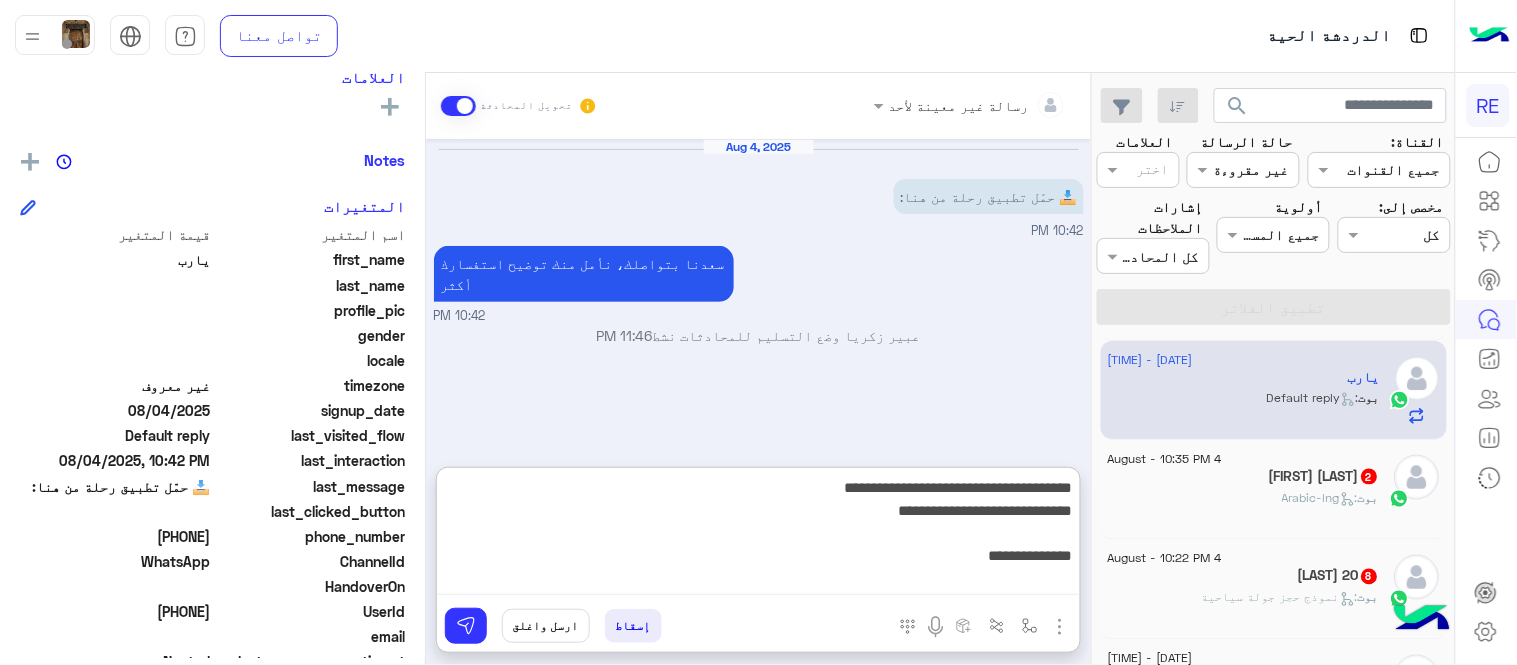 type on "**********" 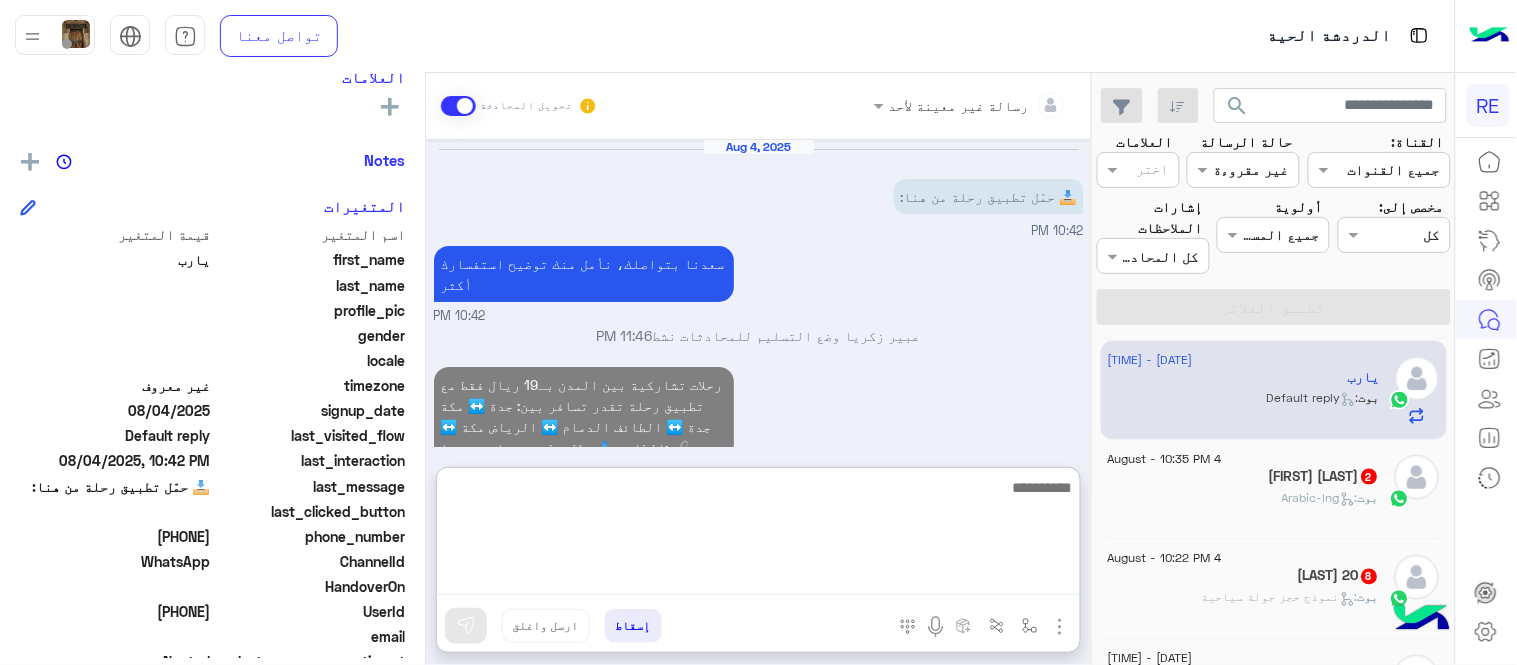 scroll, scrollTop: 104, scrollLeft: 0, axis: vertical 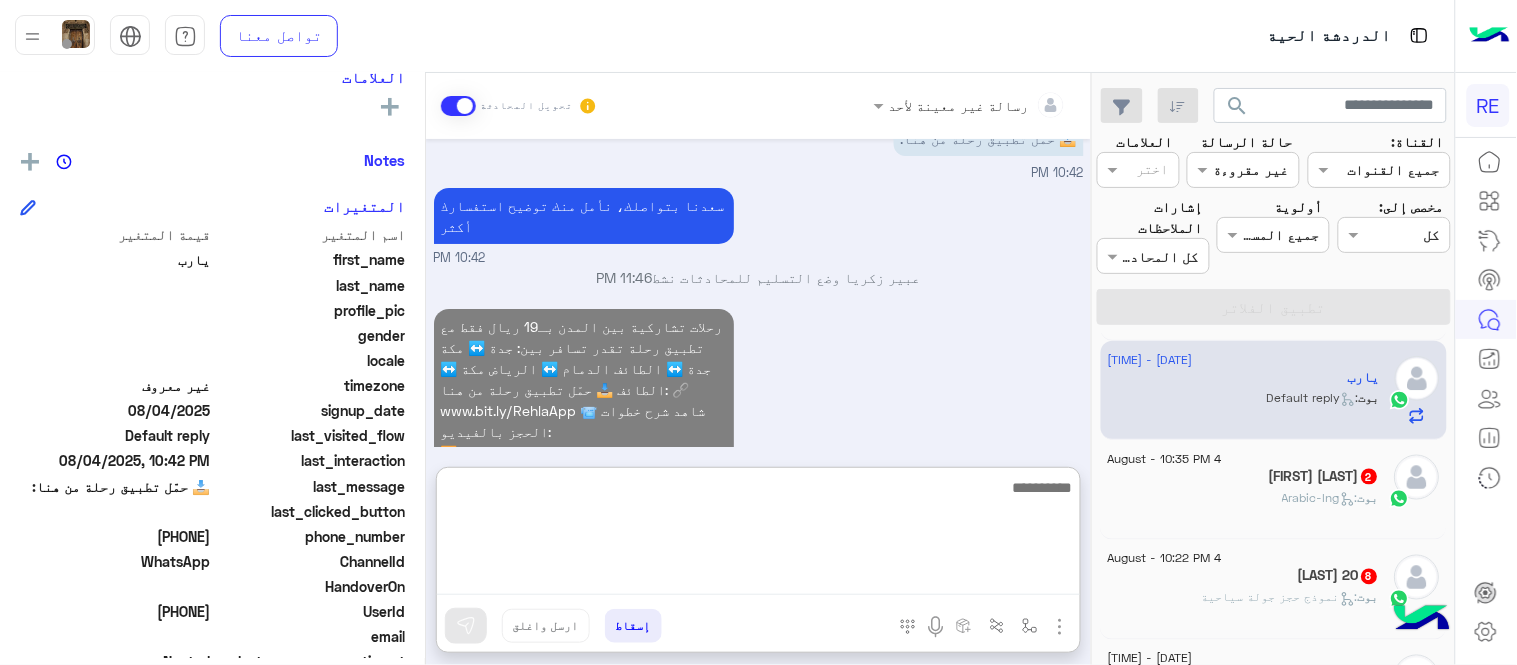 click on "رحلات تشاركية بين المدن بـ19 ريال فقط
مع تطبيق رحلة تقدر تسافر بين:
جدة ↔️ مكة
جدة ↔️ الطائف
الدمام ↔️ الرياض
مكة ↔️ الطائف
📥 حمّل تطبيق رحلة من هنا:
🔗 www.bit.ly/RehlaApp
📹 شاهد شرح خطوات الحجز بالفيديو:
▶️   https://www.youtube.com/watch?v=f17Q_oUCIMQ   [TIME]" at bounding box center [759, 409] 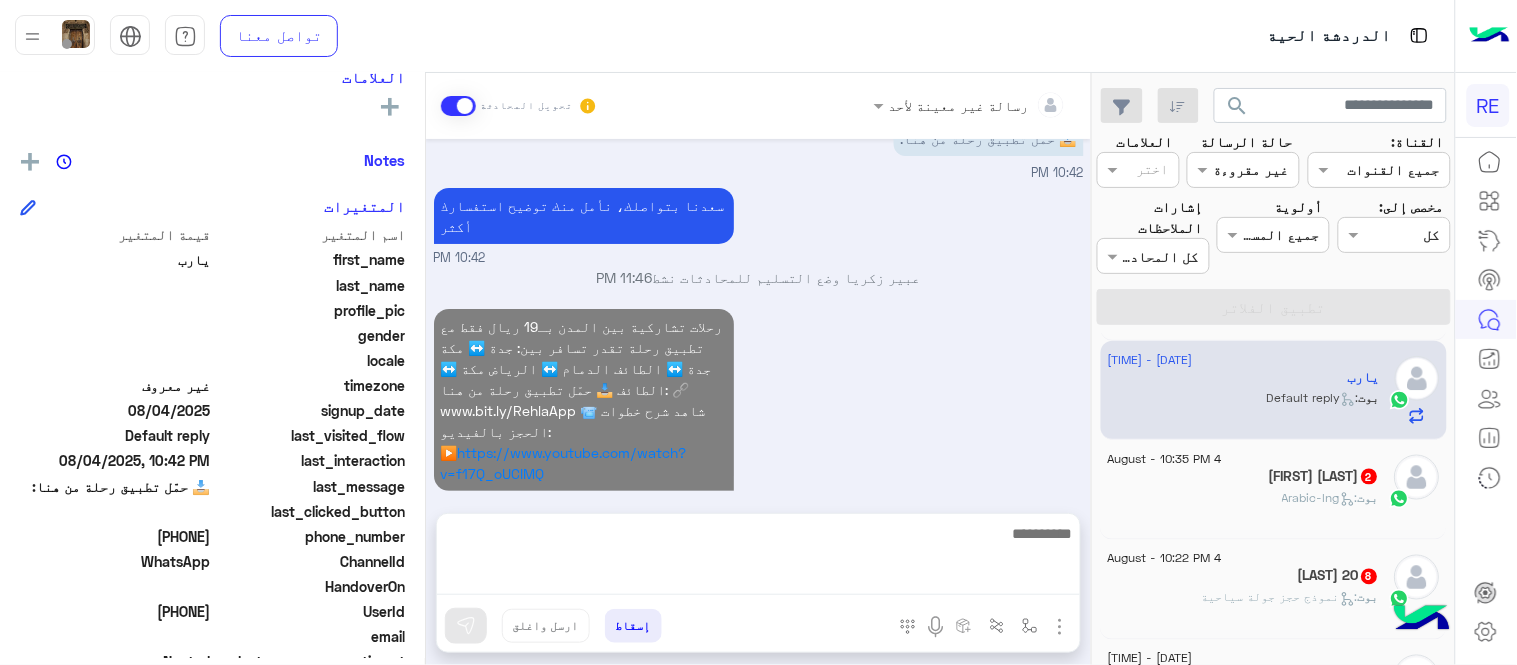 scroll, scrollTop: 14, scrollLeft: 0, axis: vertical 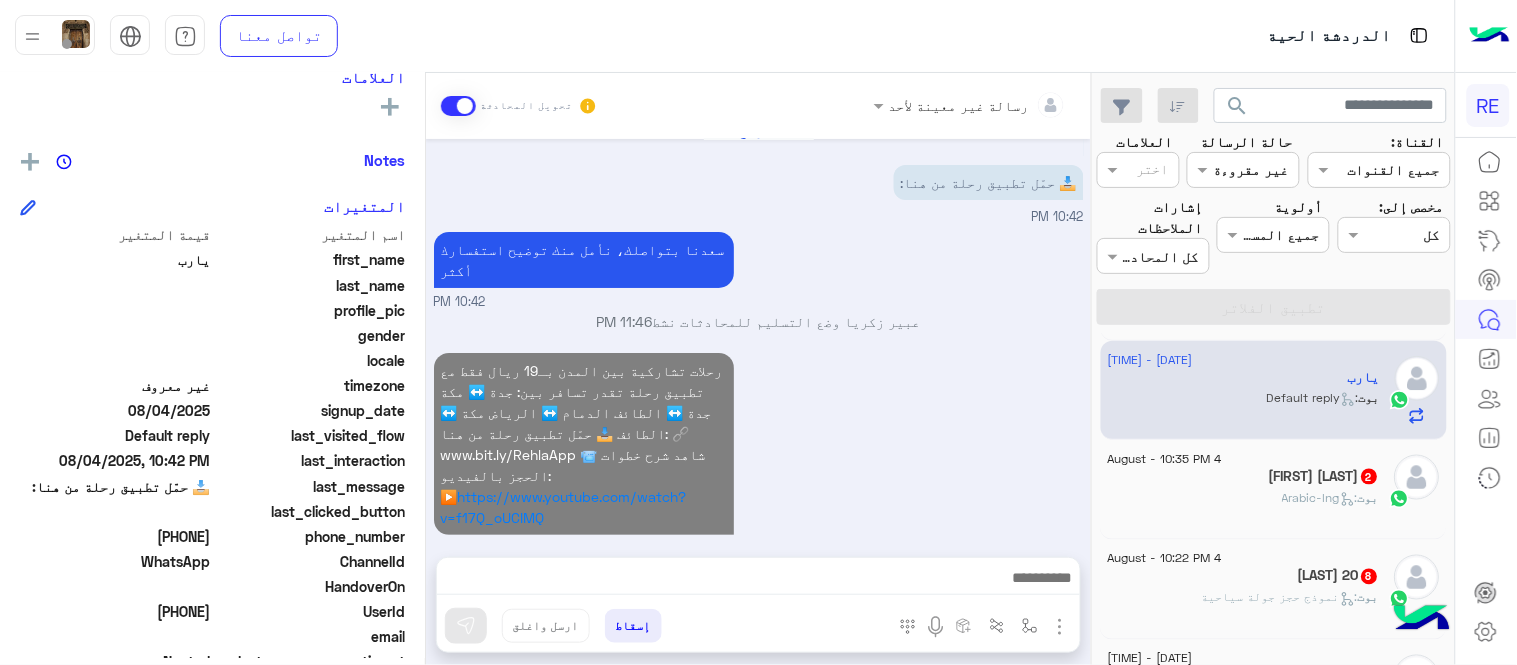 click on "[FIRST] [LAST]  2" 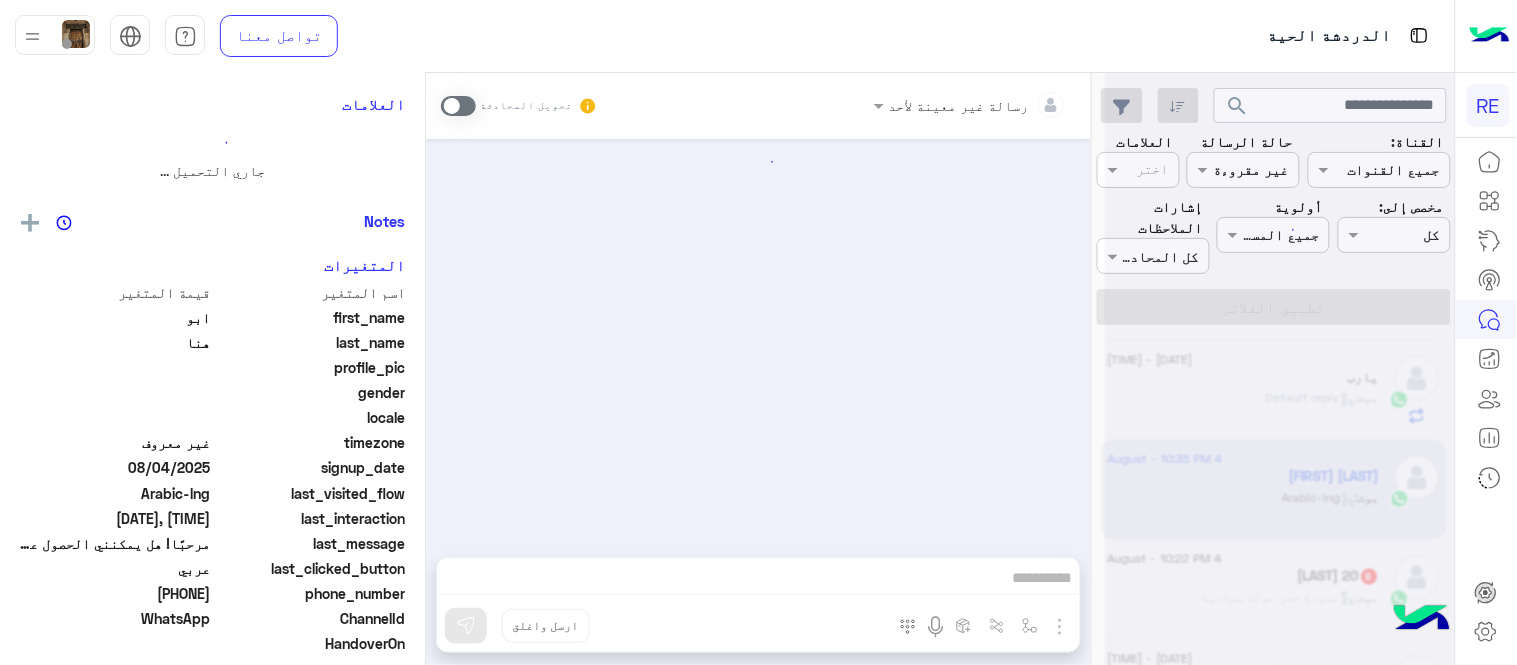 scroll, scrollTop: 0, scrollLeft: 0, axis: both 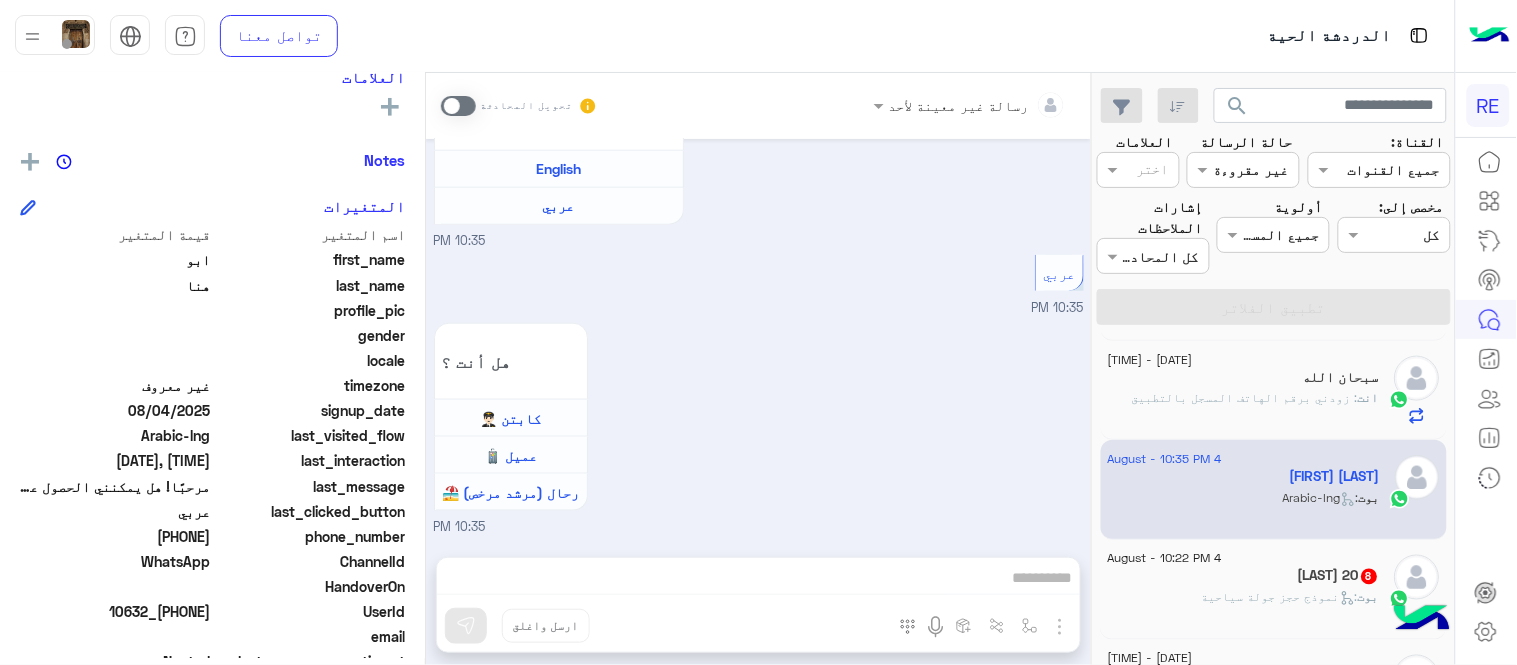 click on "رسالة غير معينة لأحد تحويل المحادثة     Aug 4, 2025  مرحبًا! هل يمكنني الحصول على مزيد من المعلومات حول هذا؟   10:35 PM
اهلًا بك في تطبيق رحلة 👋
Welcome to Rehla  👋
من فضلك أختر لغة التواصل
Please choose your preferred Language
English   عربي     10:35 PM   عربي    10:35 PM  هل أنت ؟   كابتن 👨🏻‍✈️   عميل 🧳   رحال (مرشد مرخص) 🏖️     10:35 PM  أدخل اسم مجموعة الرسائل  إسقاط   ارسل واغلق" at bounding box center [758, 373] 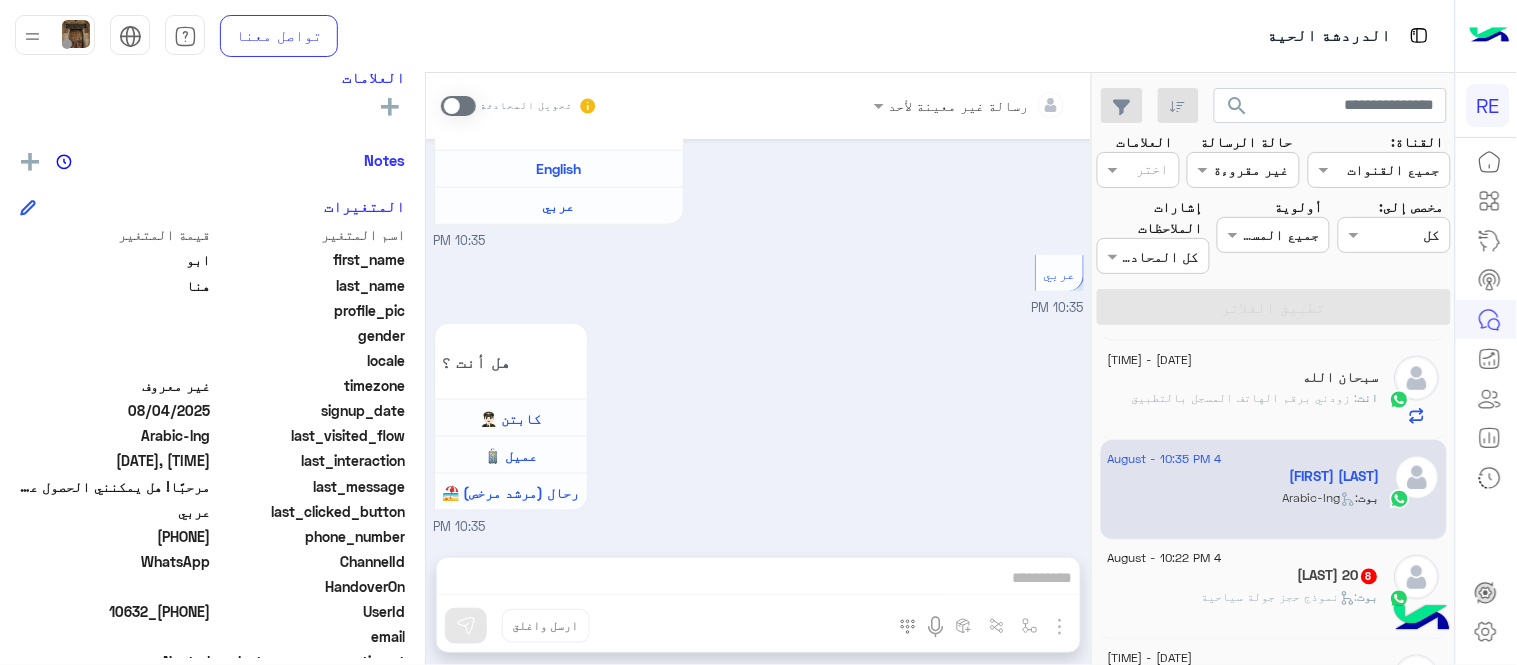 click at bounding box center [458, 106] 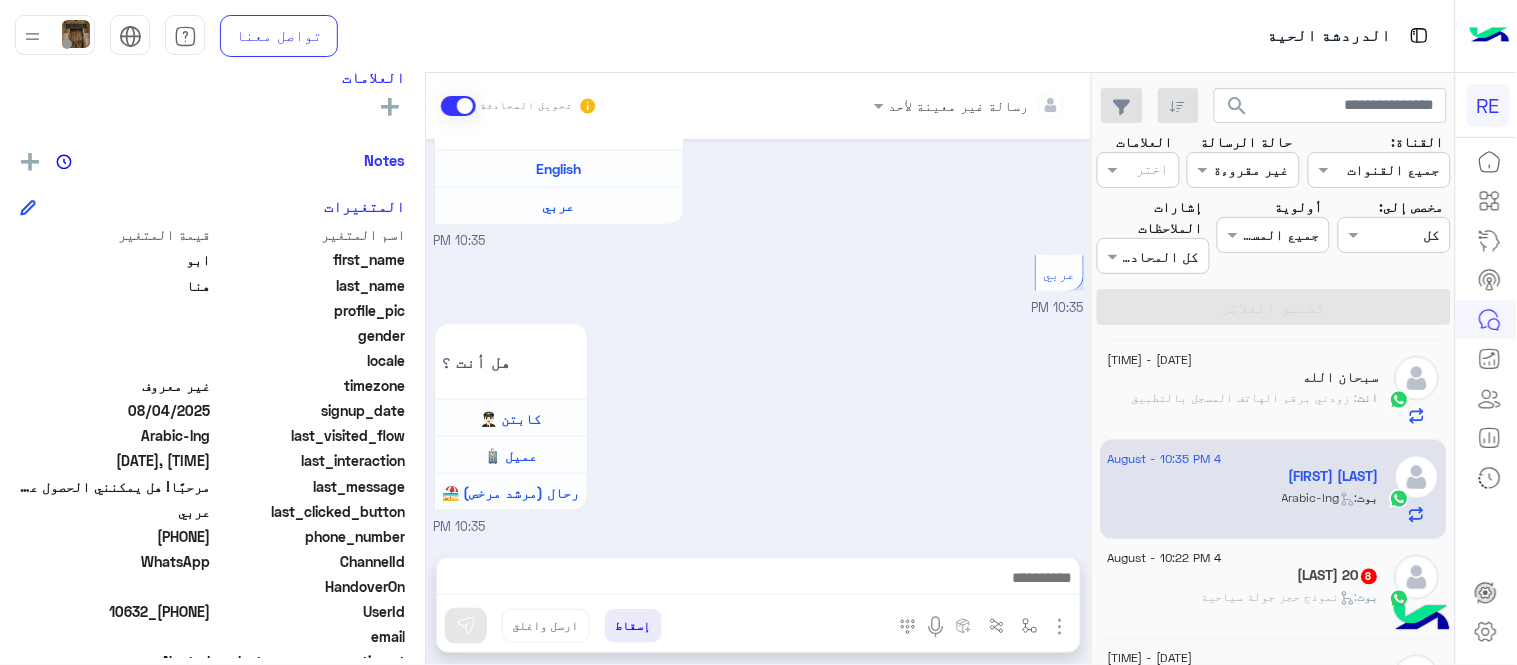 scroll, scrollTop: 540, scrollLeft: 0, axis: vertical 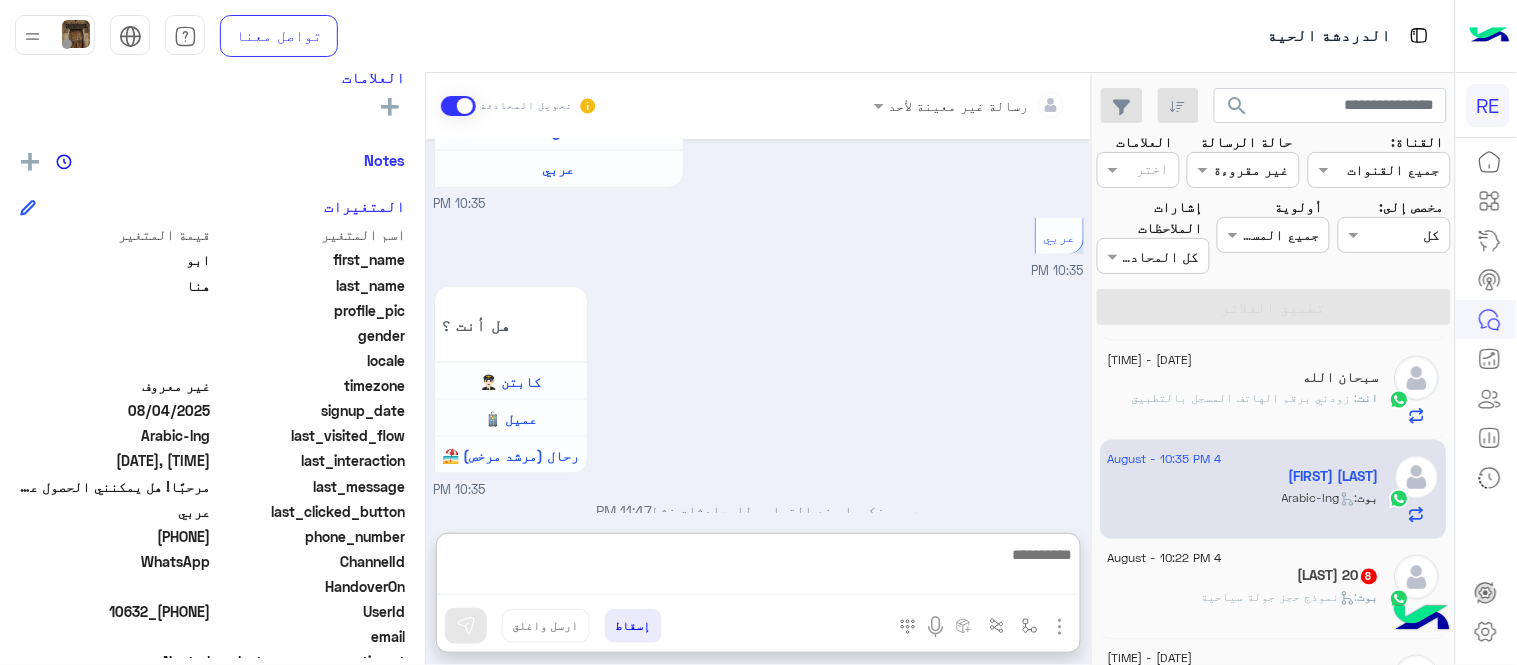 click at bounding box center [758, 568] 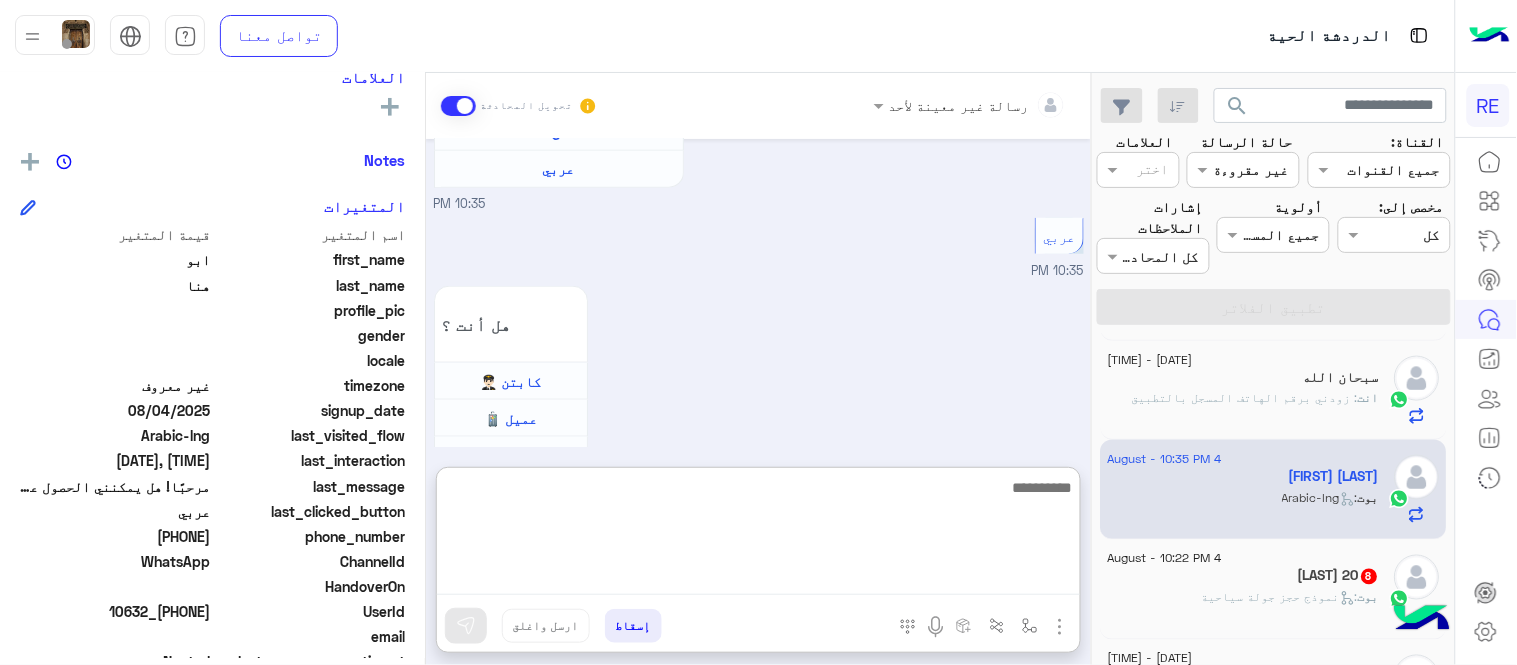 type on "*" 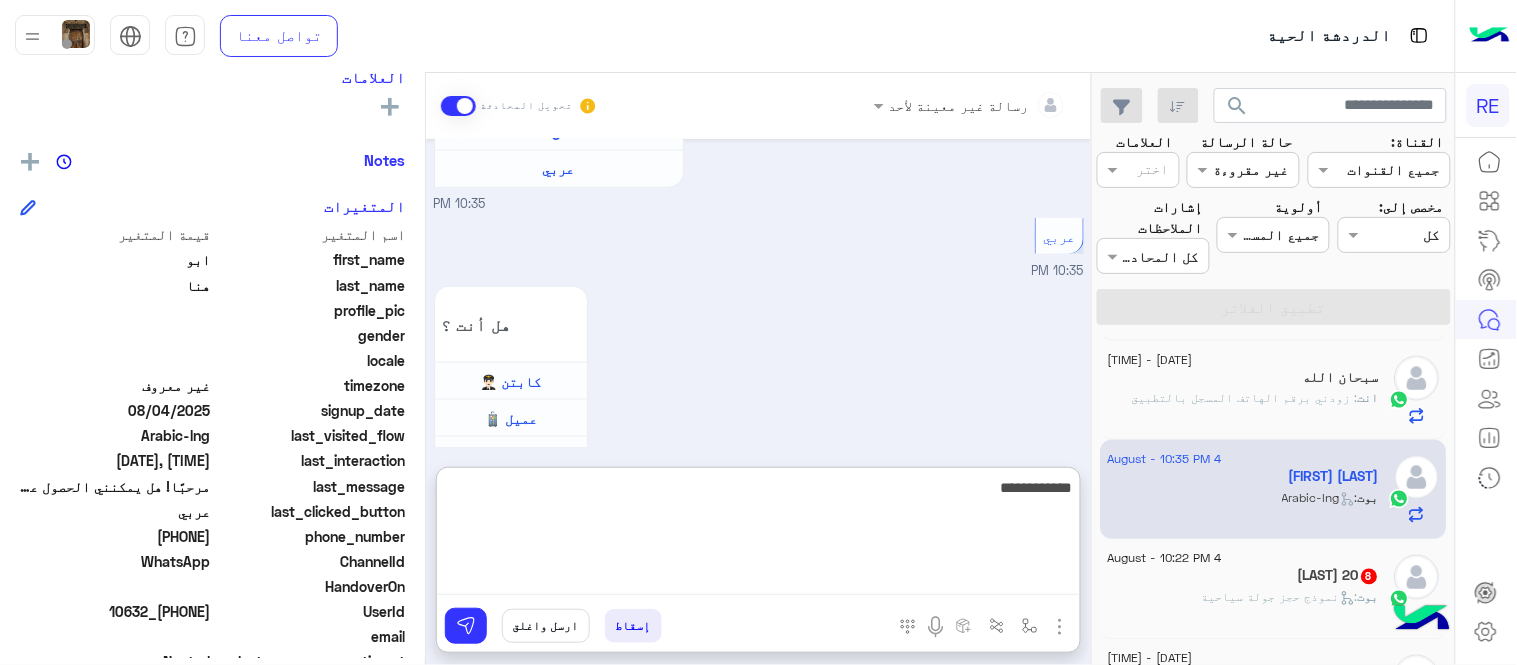 type on "**********" 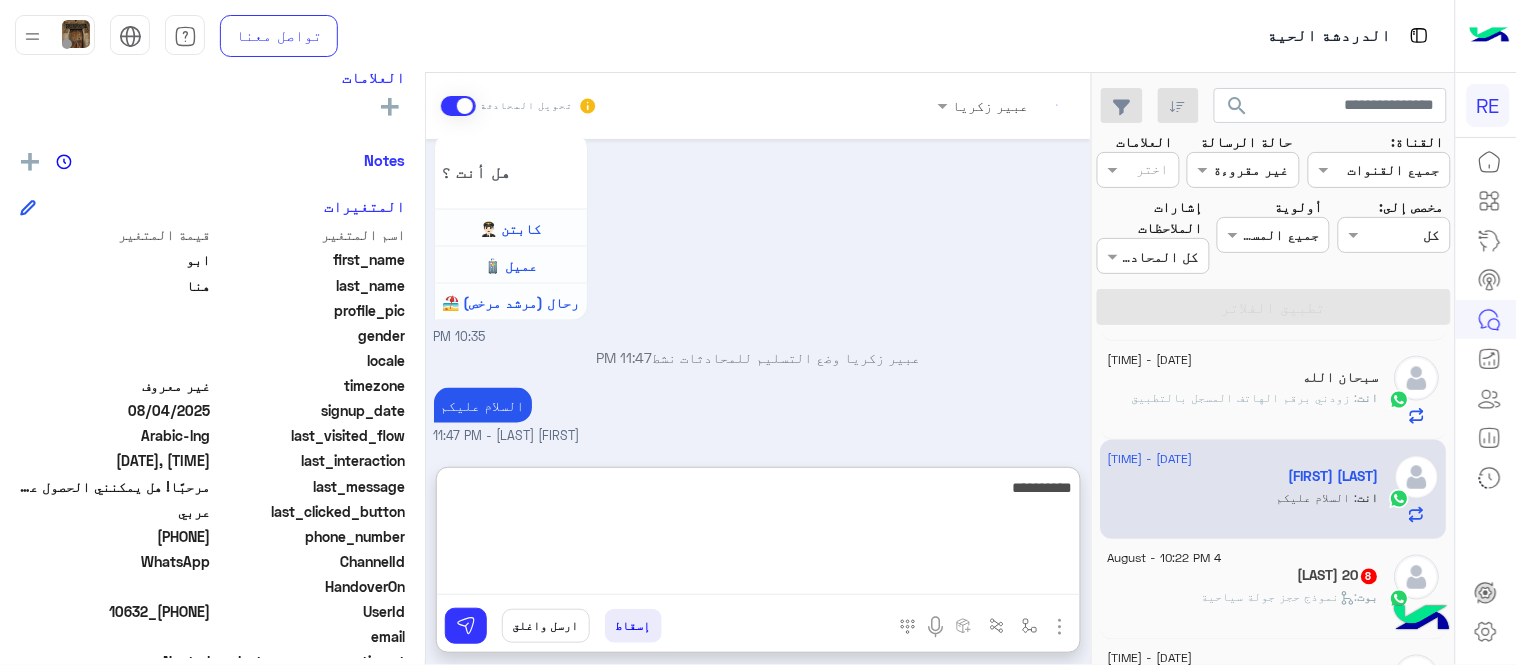scroll, scrollTop: 730, scrollLeft: 0, axis: vertical 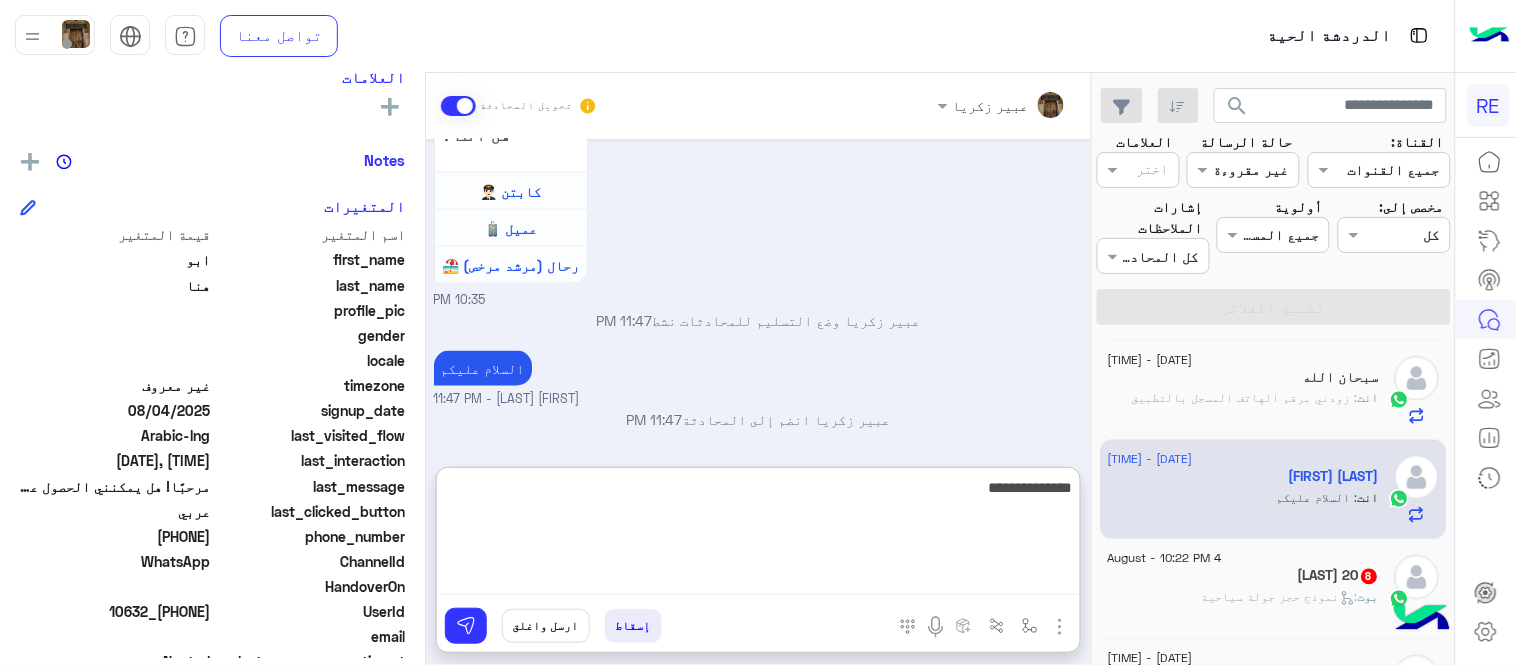 type on "**********" 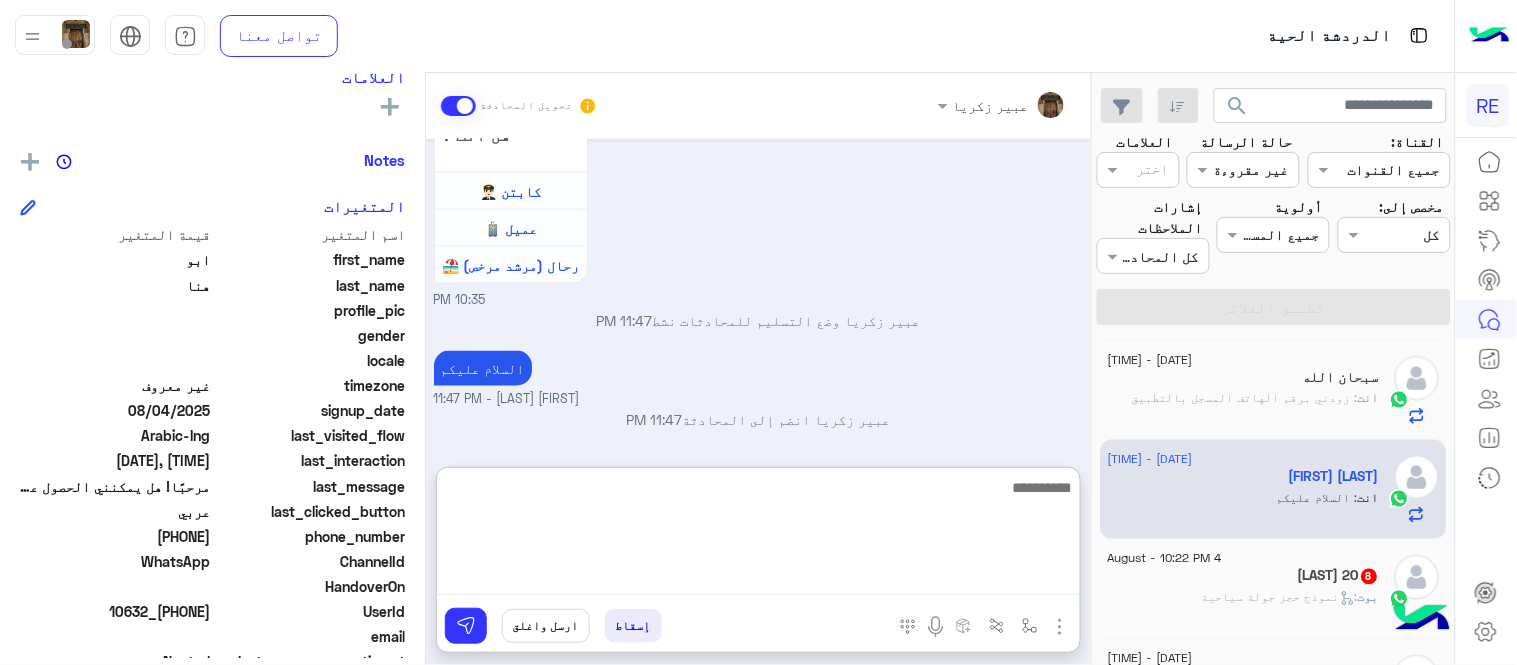 scroll, scrollTop: 793, scrollLeft: 0, axis: vertical 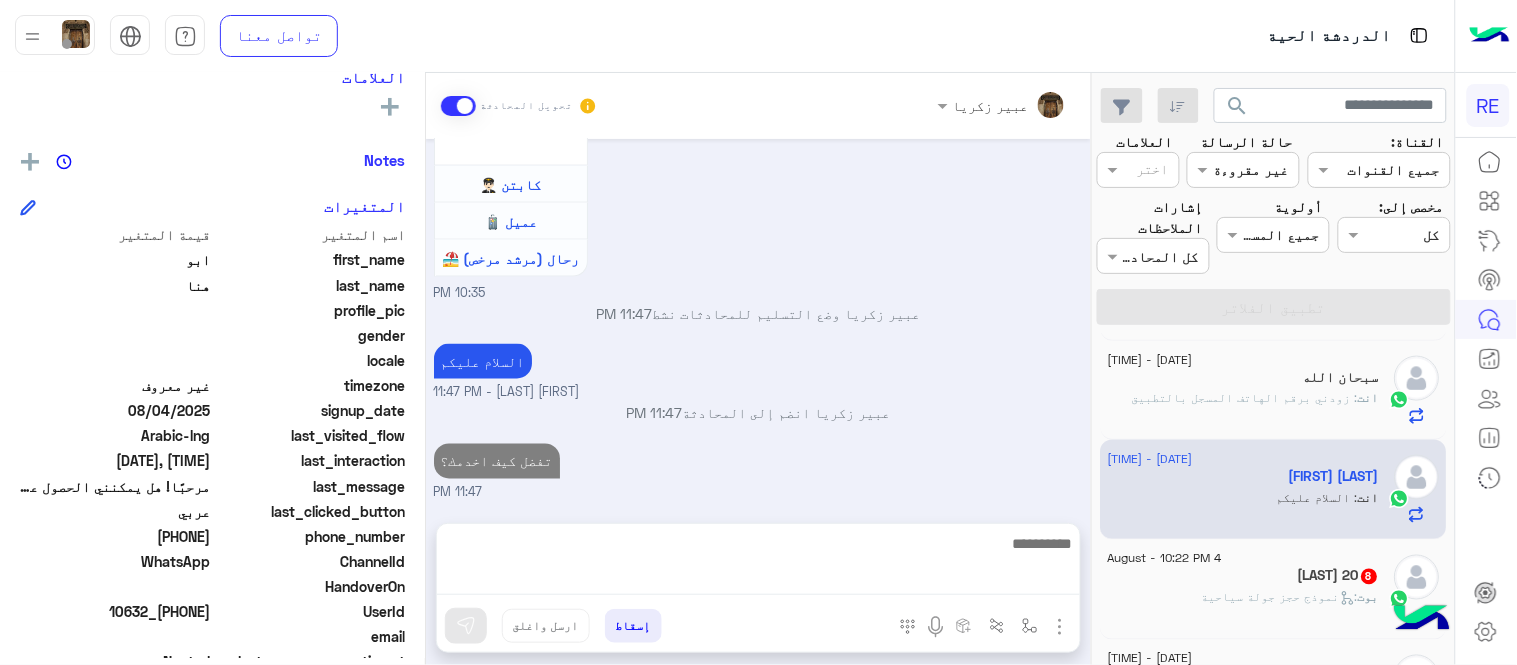 click on ":   نموذج حجز جولة سياحية" 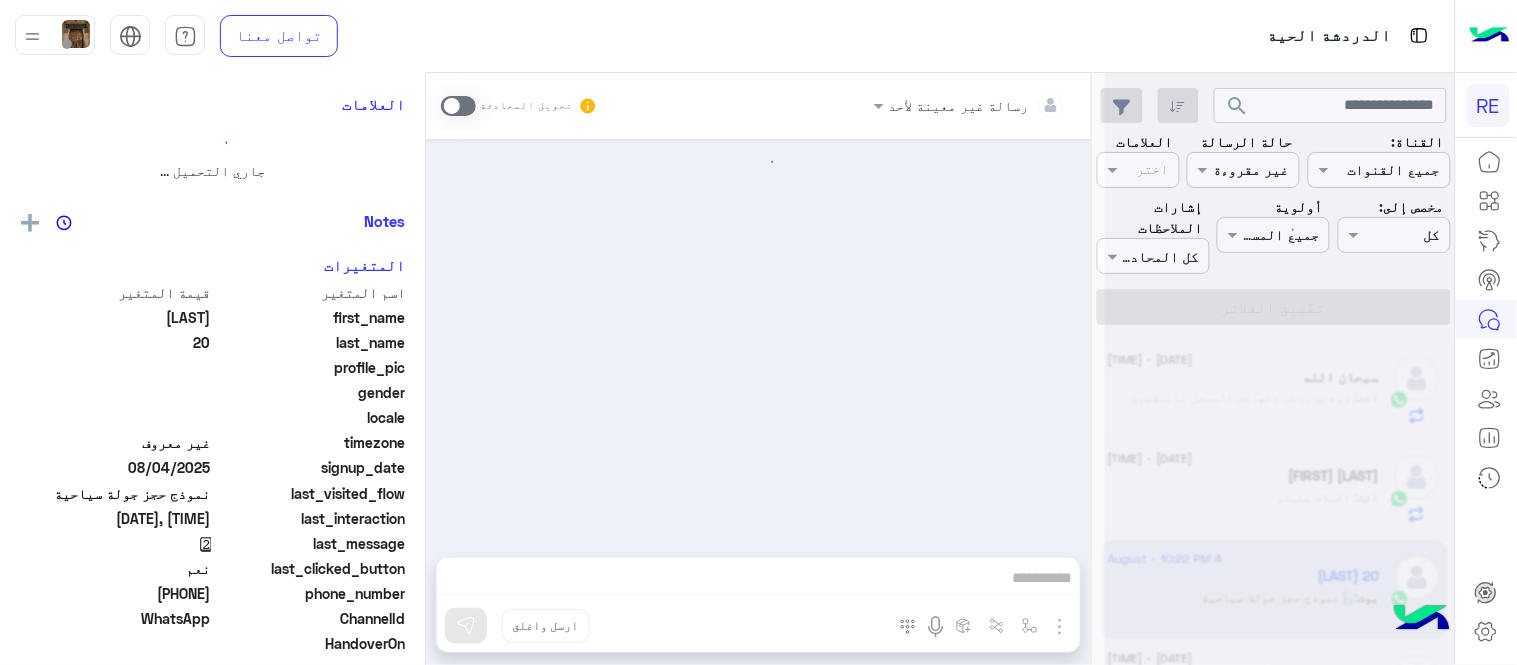 scroll, scrollTop: 0, scrollLeft: 0, axis: both 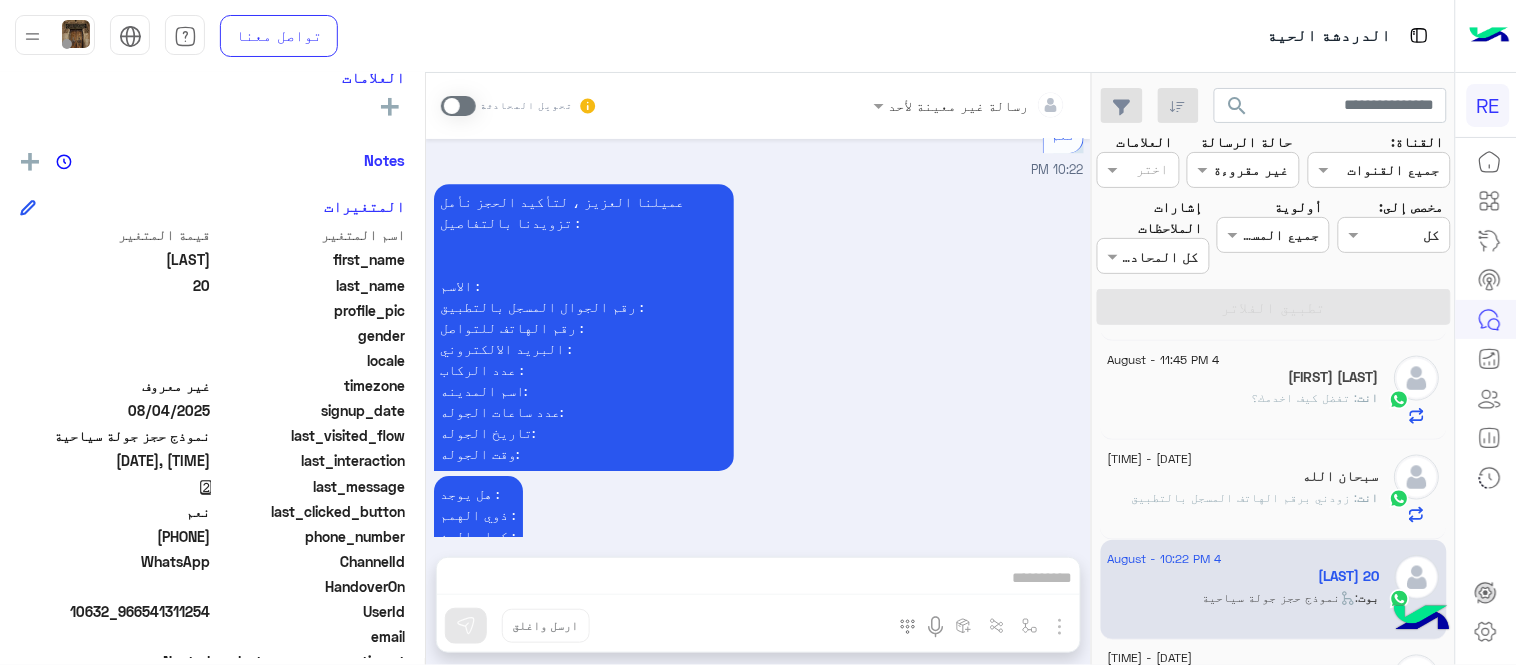 click at bounding box center (458, 106) 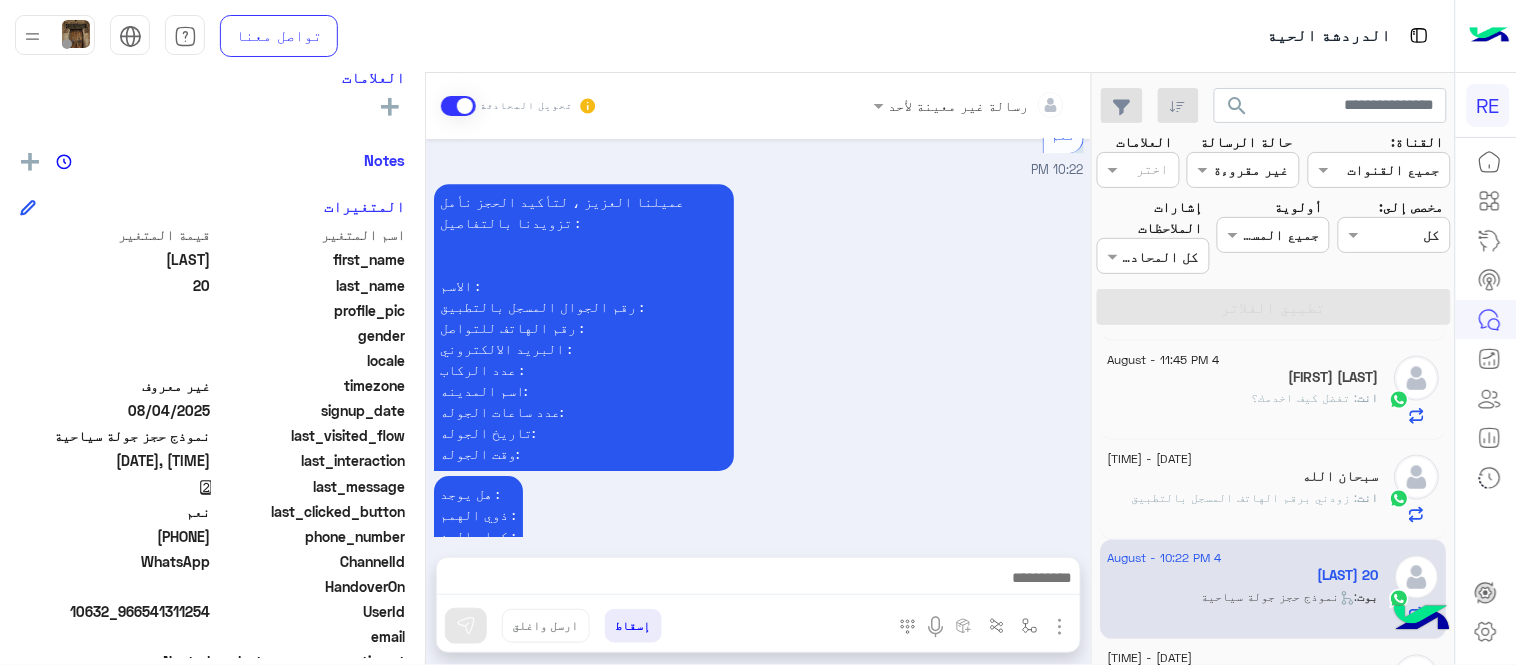 scroll, scrollTop: 1627, scrollLeft: 0, axis: vertical 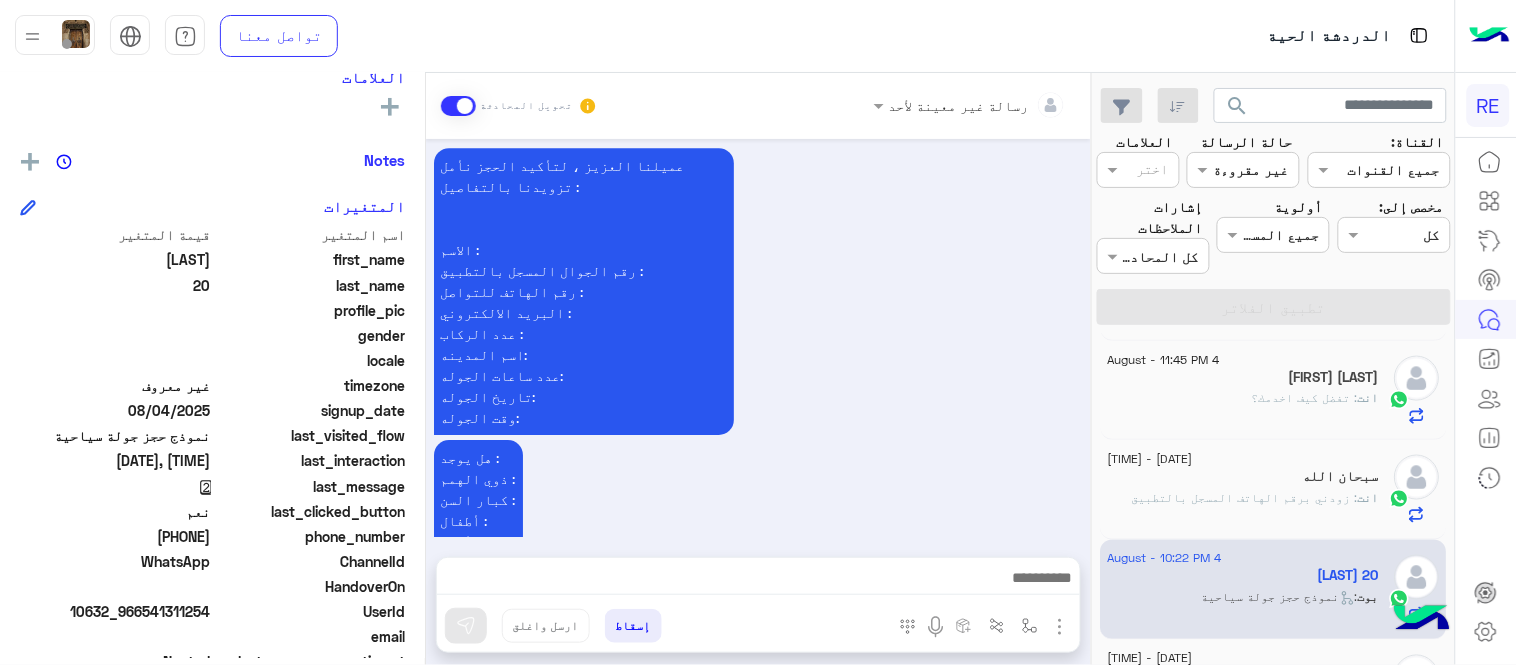 click at bounding box center (758, 580) 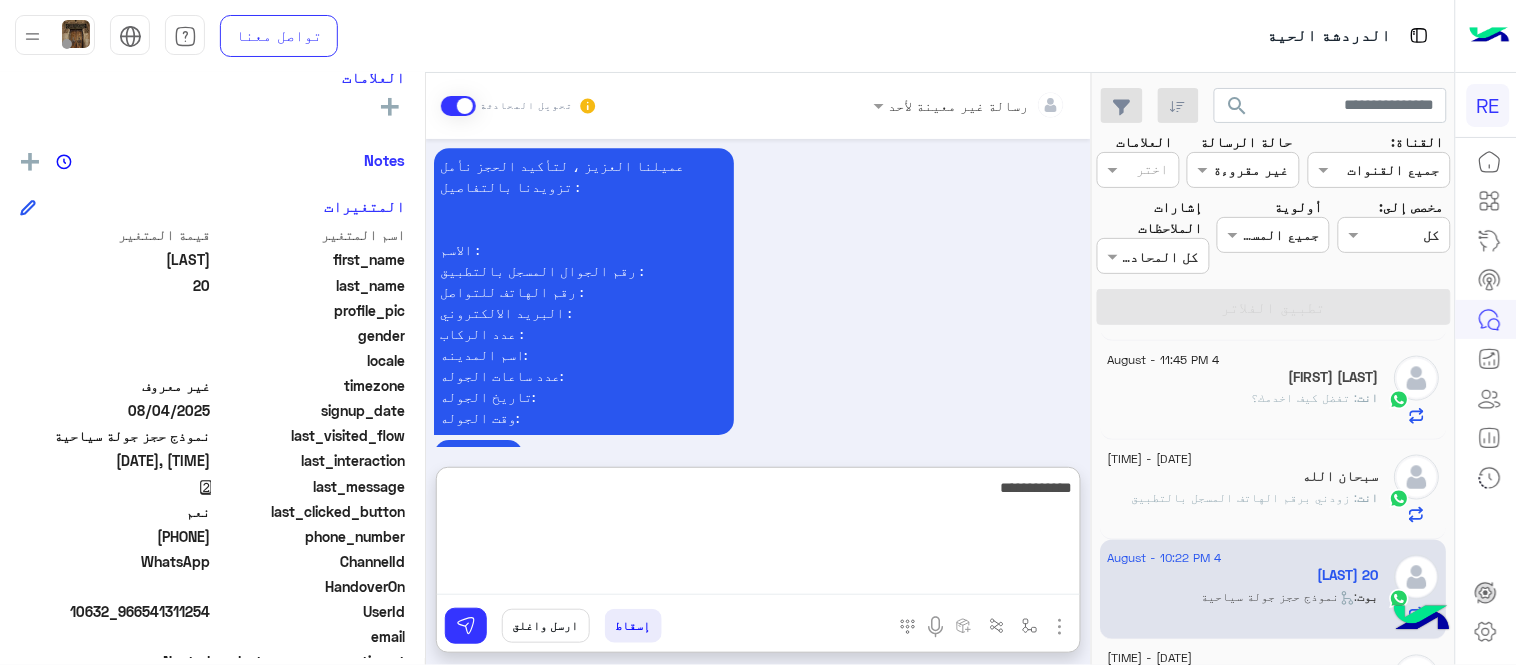 type on "**********" 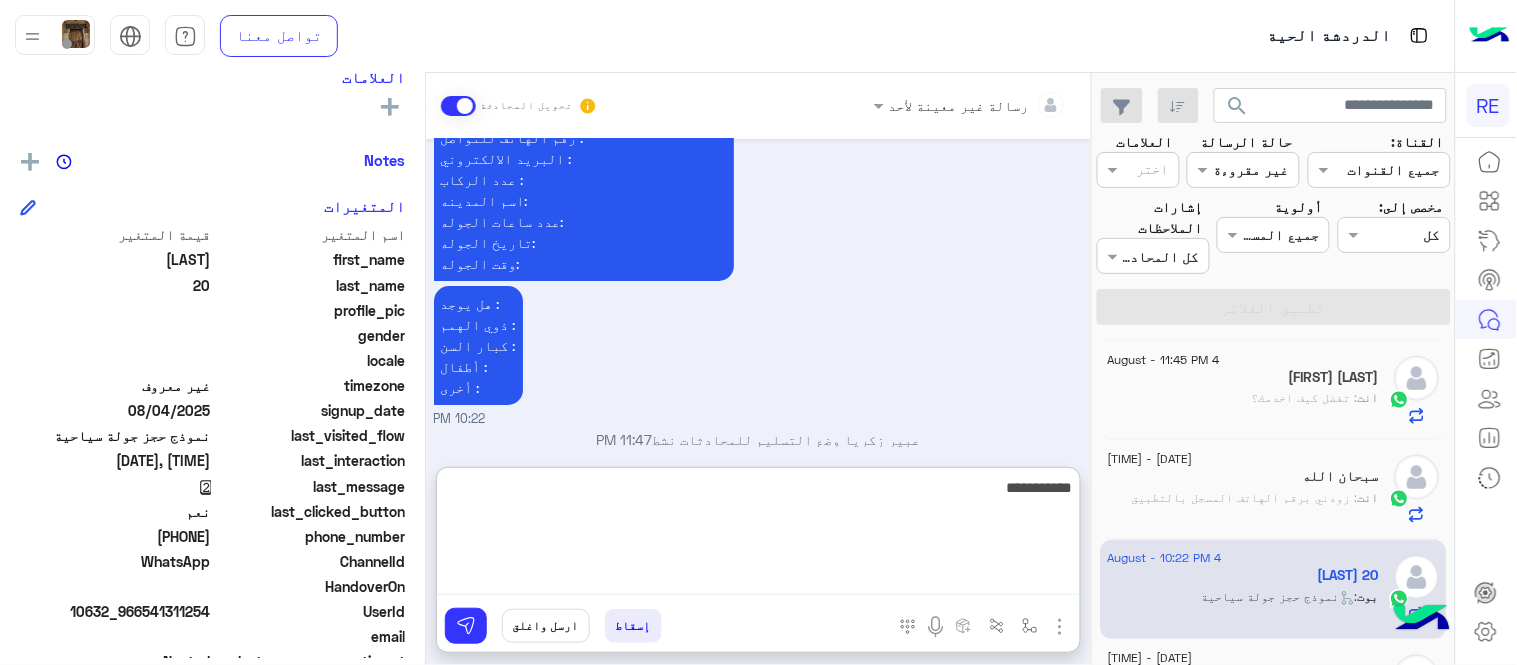 scroll, scrollTop: 1817, scrollLeft: 0, axis: vertical 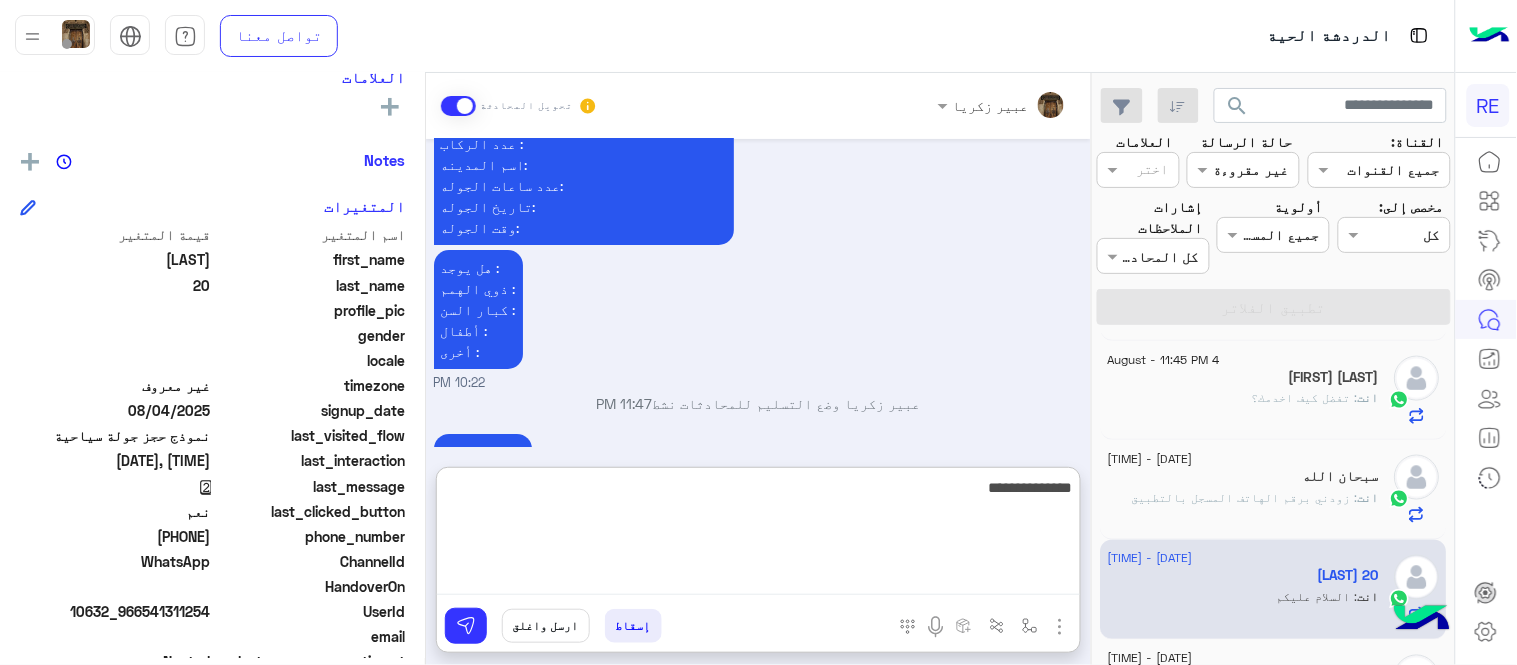type on "**********" 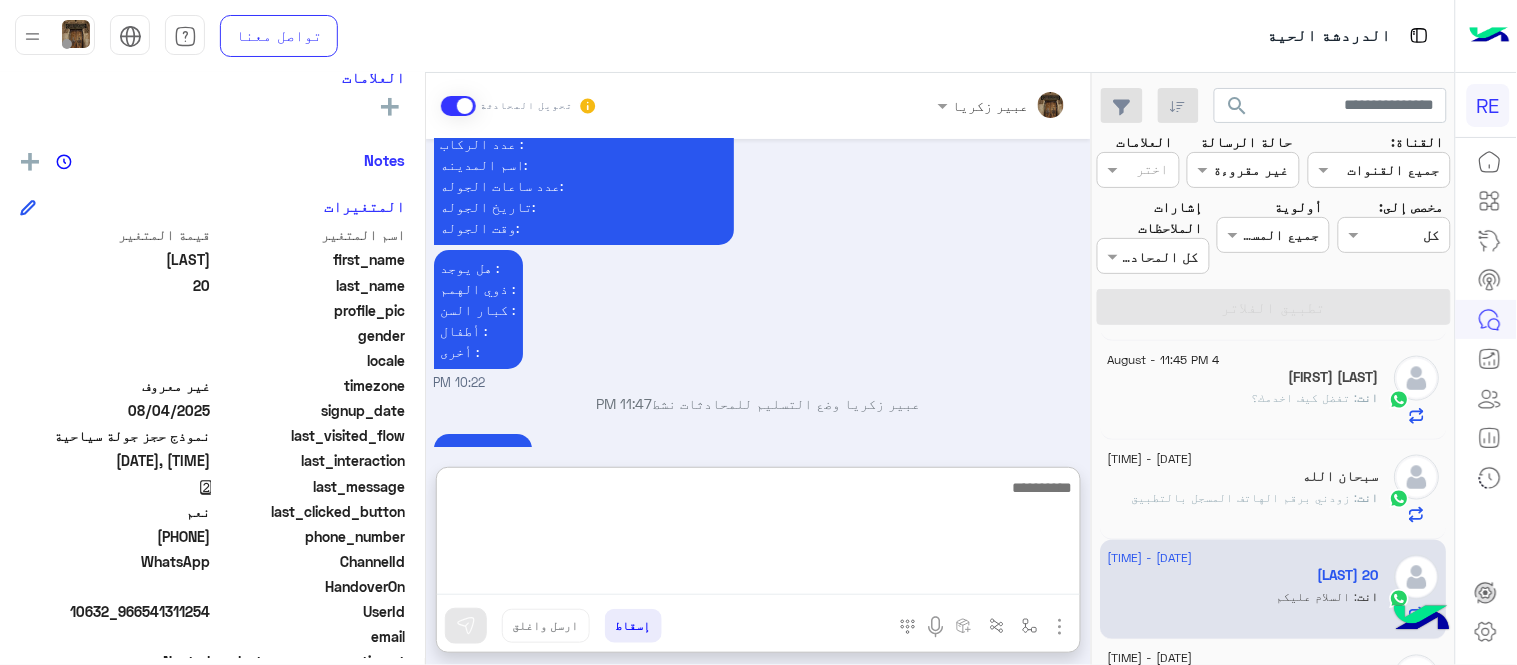 scroll, scrollTop: 1881, scrollLeft: 0, axis: vertical 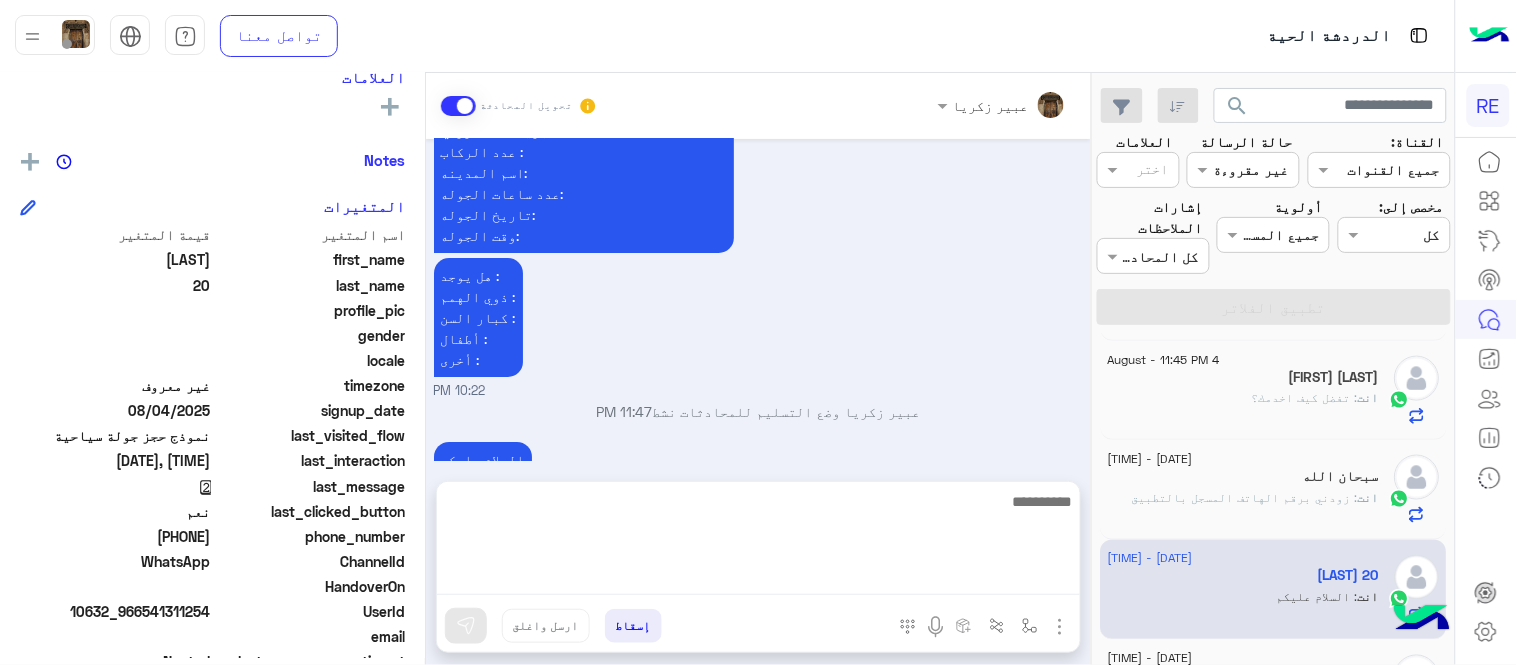 click on "Aug 4, 2025   عربي    10:21 PM  هل أنت ؟   كابتن 👨🏻‍✈️   عميل 🧳   رحال (مرشد مرخص) 🏖️     10:21 PM   عميل     10:21 PM  هل لديك حساب مسجل على التطبيق   لا   نعم     10:21 PM   لا    10:21 PM  يمكنك تحميل التطبيق والتسجيل عبر الرابط 📲
http://onelink.to/Rehla
ونسعد بزيارتك حسابات التواصل الاجتماعي :
https://compiled.social/rehlacar    لمساعدتك بشكل افضل
الرجاء اختيار احد الخدمات التالية     10:21 PM   جولات سياحية     10:22 PM  يوفر التطبيق جولات سياحية لاكتشاف مناطق المملكة من خلال مرشدين
من أهل المنطقة لزيارة أهم المعالم  ضمن برنامج متكامل بأحدث المركبات و مع خدمة الاستقبال في المطار ✈️
حمل التطبيق الآن!📲   http://onelink.to/rehla    نعم" at bounding box center (758, 300) 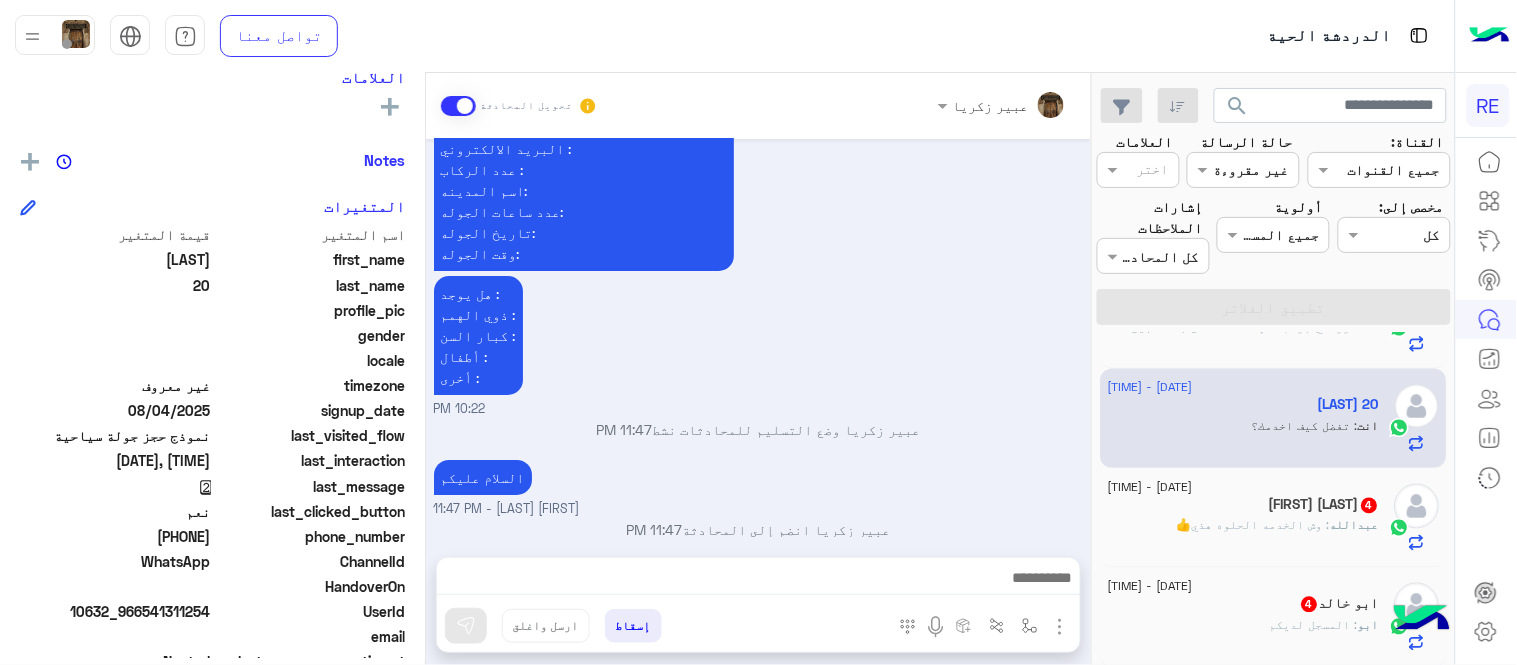 scroll, scrollTop: 1000, scrollLeft: 0, axis: vertical 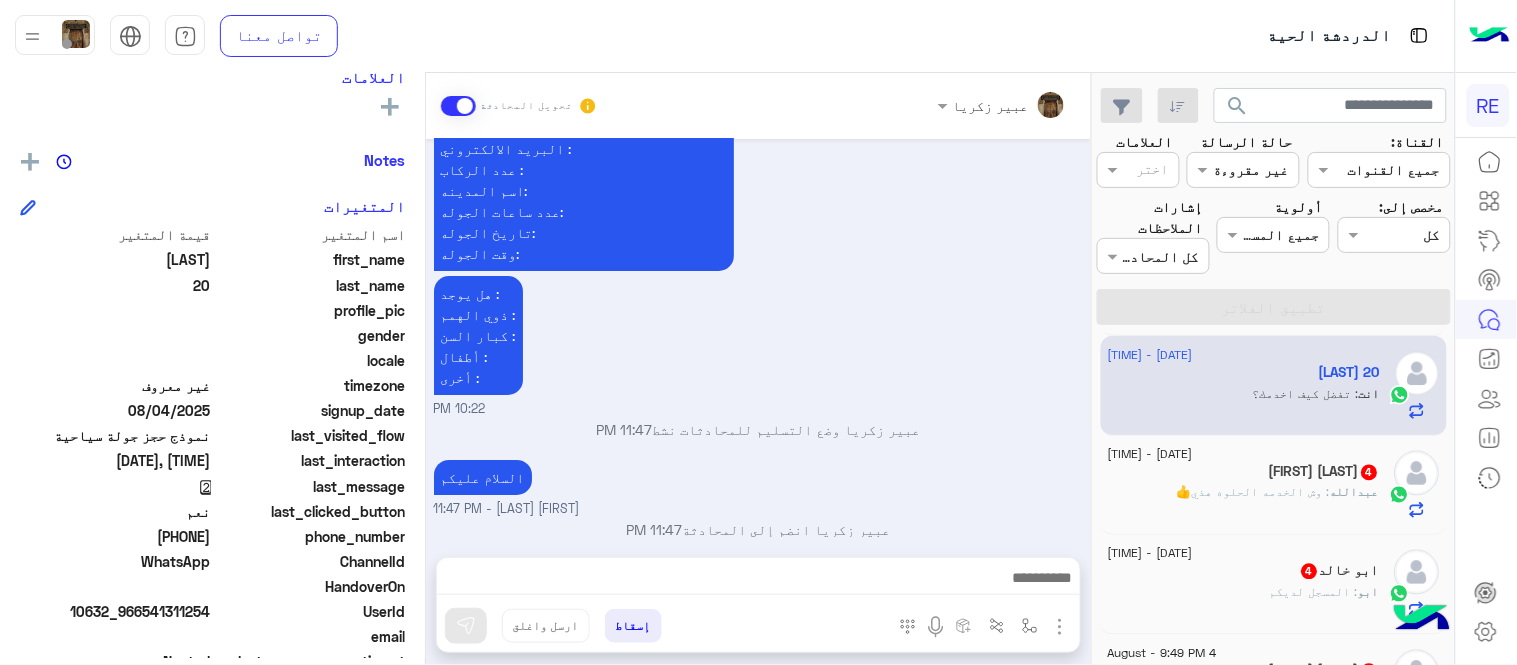 click on "4 August - 10:08 PM  [FIRST] [LAST]  4[FIRST] : وش الخدمه الحلوه هذي👍" 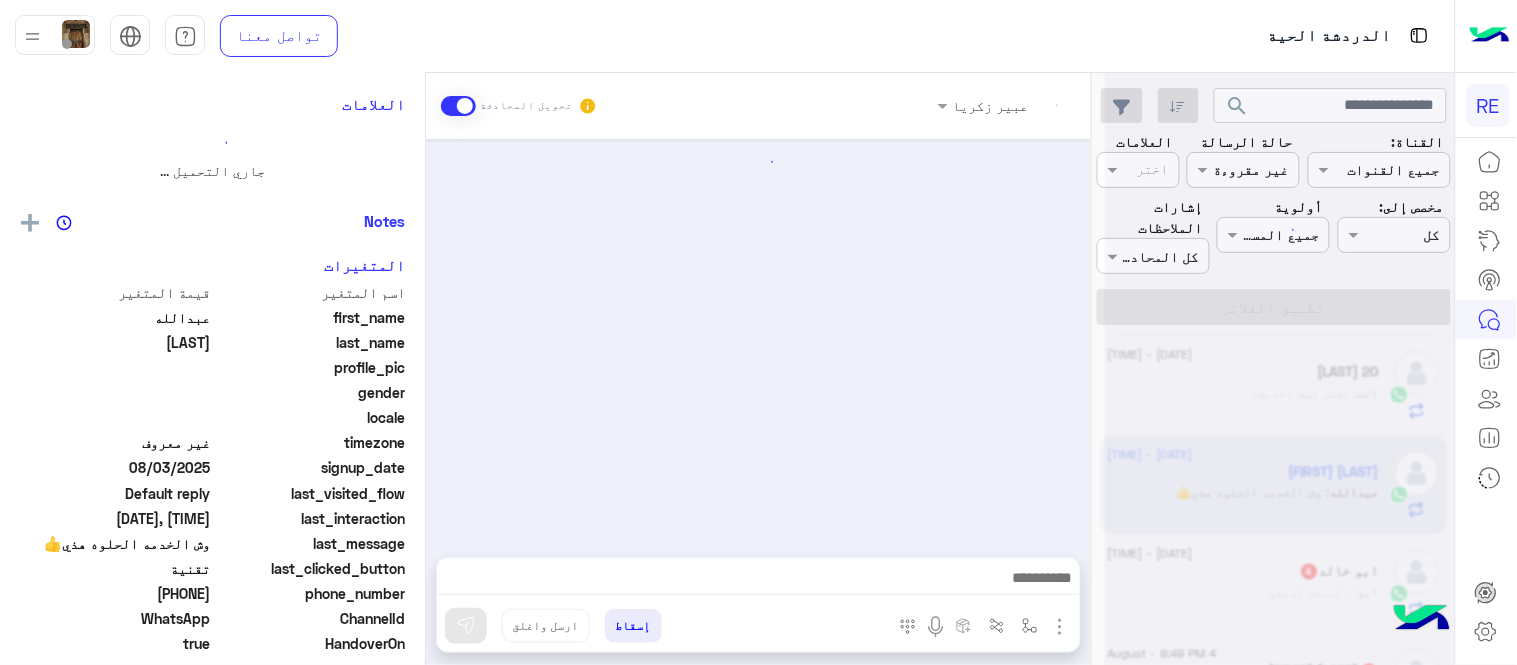 scroll, scrollTop: 0, scrollLeft: 0, axis: both 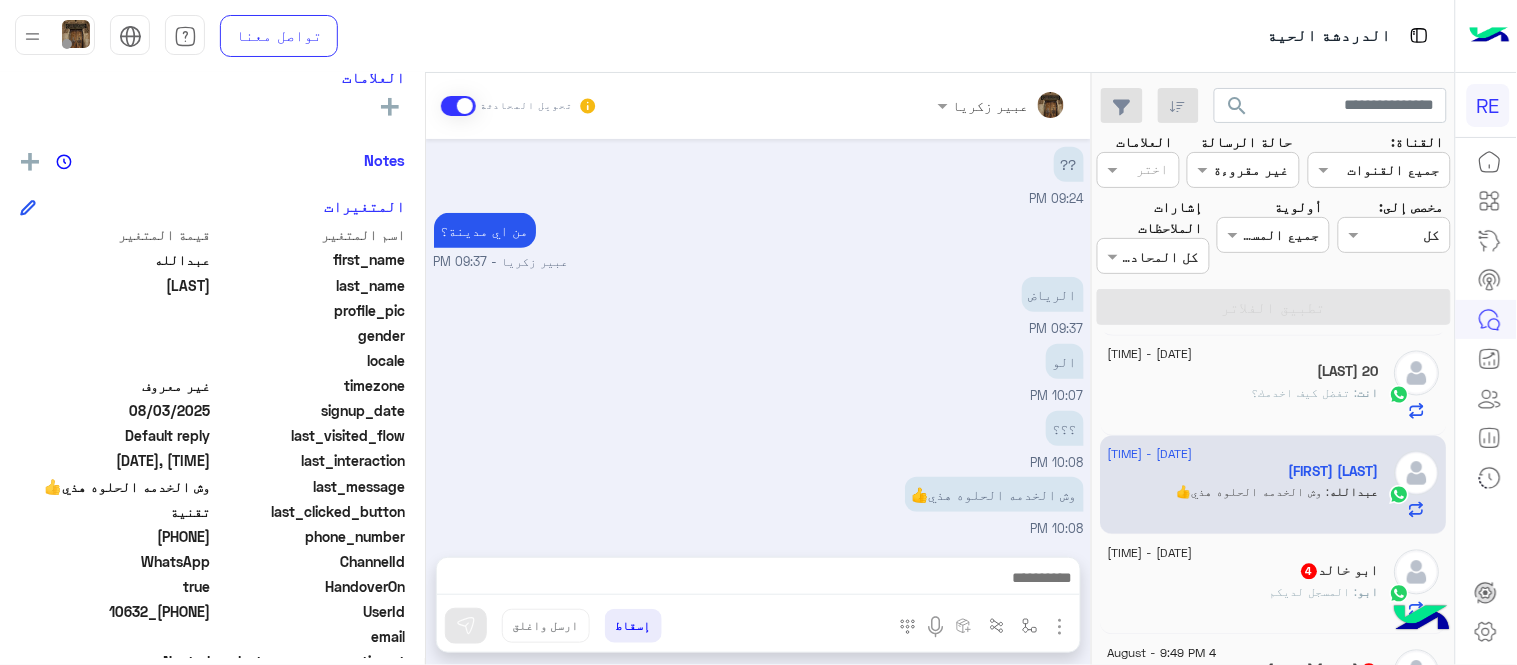 click on "Aug 4, 2025  تفضل كيف اخدمك؟  عبير زكريا -  08:15 PM  بفعل حسابي ممكن   08:16 PM  زودني برقم الهاتف المسجل بالتطبيق  عبير زكريا -  08:56 PM  [PHONE]   08:56 PM  ??   09:24 PM  من اي  مدينة؟  عبير زكريا -  09:37 PM  الرياض   09:37 PM  الو   10:07 PM  ؟؟؟   10:08 PM  وش الخدمه الحلوه هذي👍   10:08 PM" at bounding box center (758, 338) 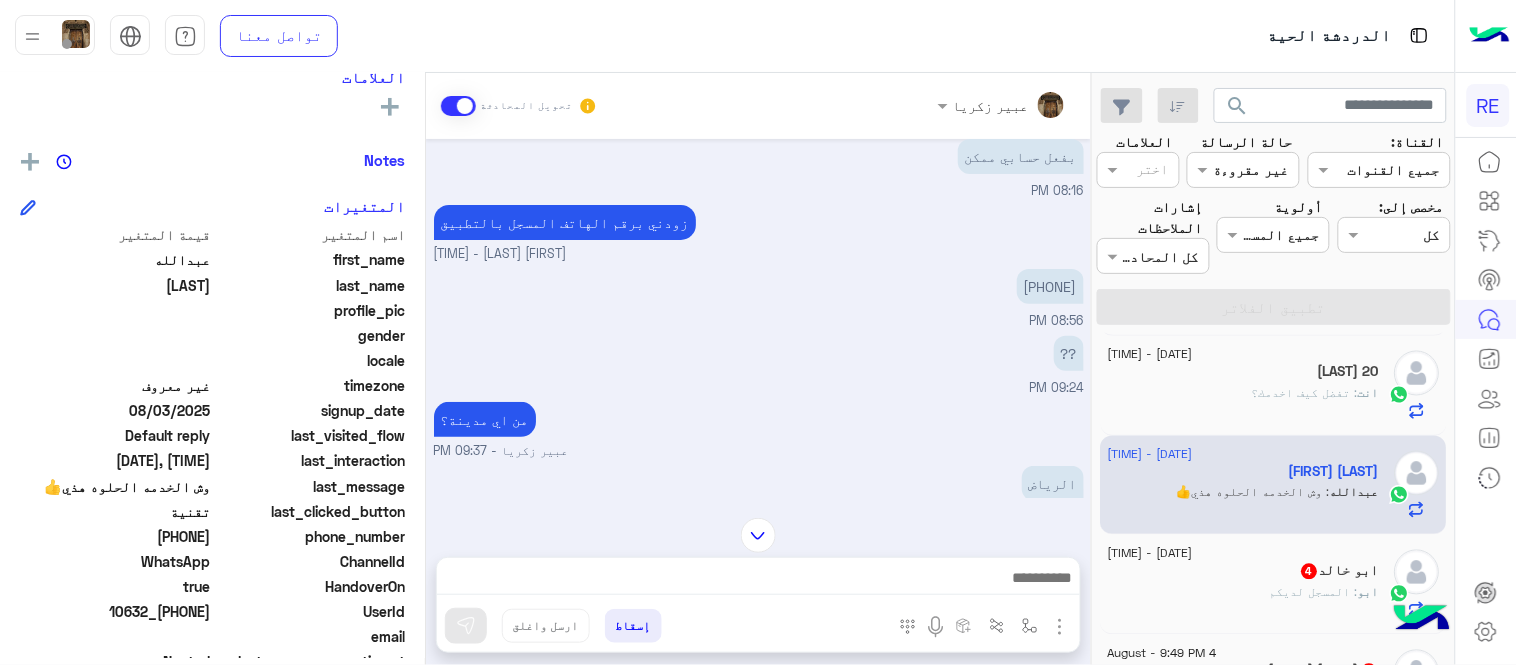 scroll, scrollTop: 101, scrollLeft: 0, axis: vertical 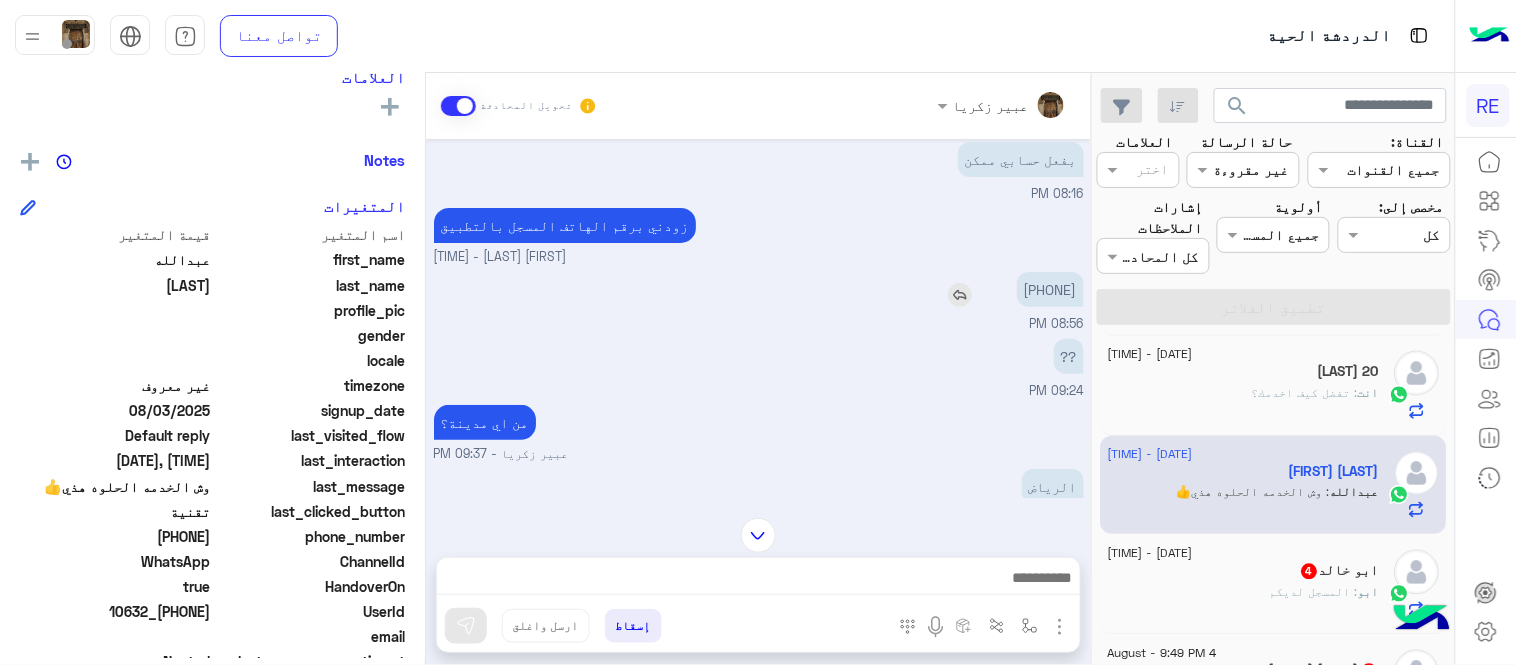 click on "[PHONE]" at bounding box center [1050, 289] 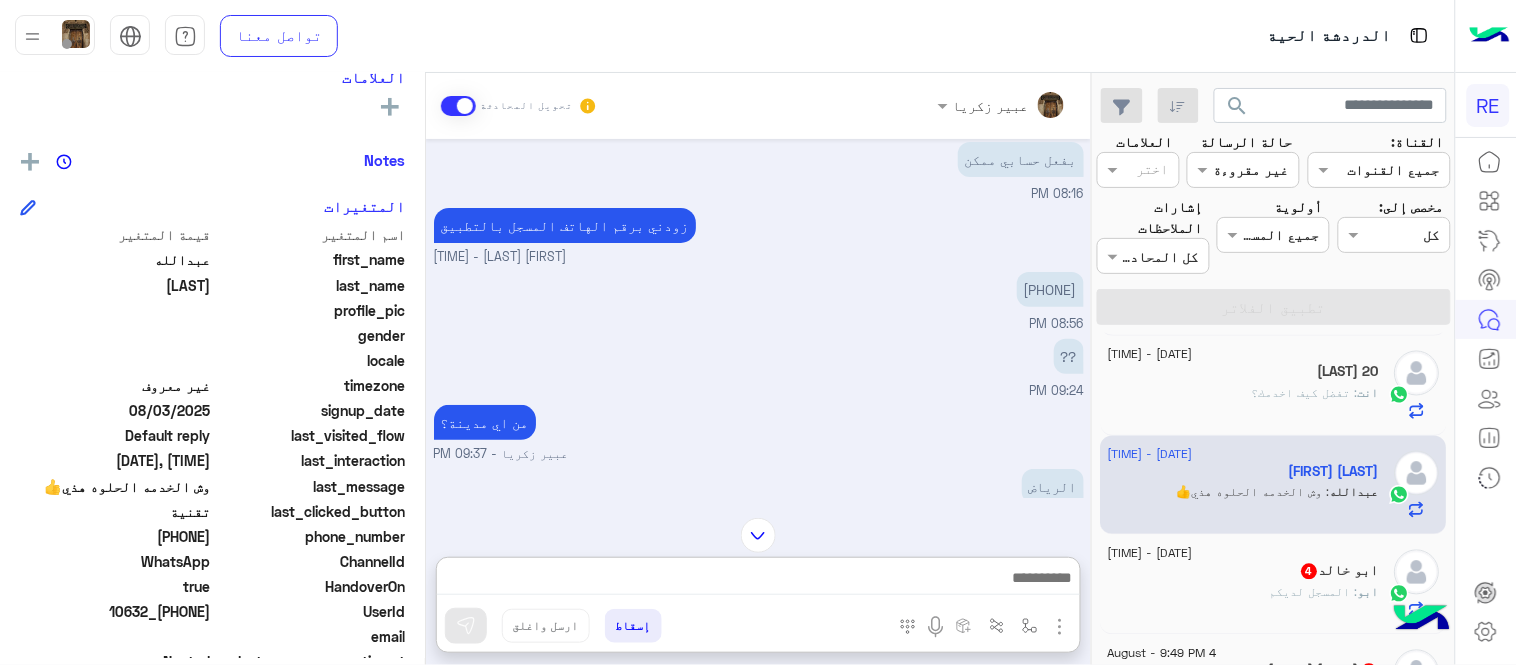 click at bounding box center (758, 580) 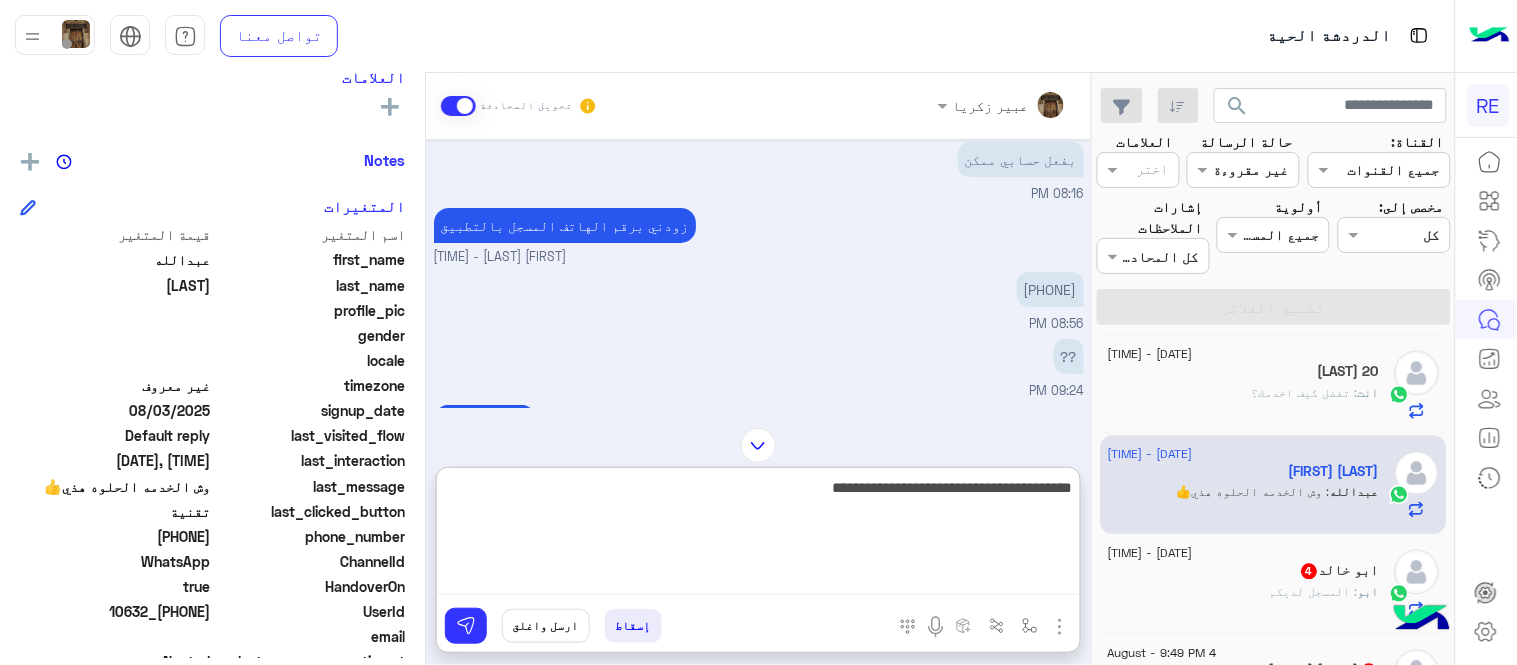 type on "**********" 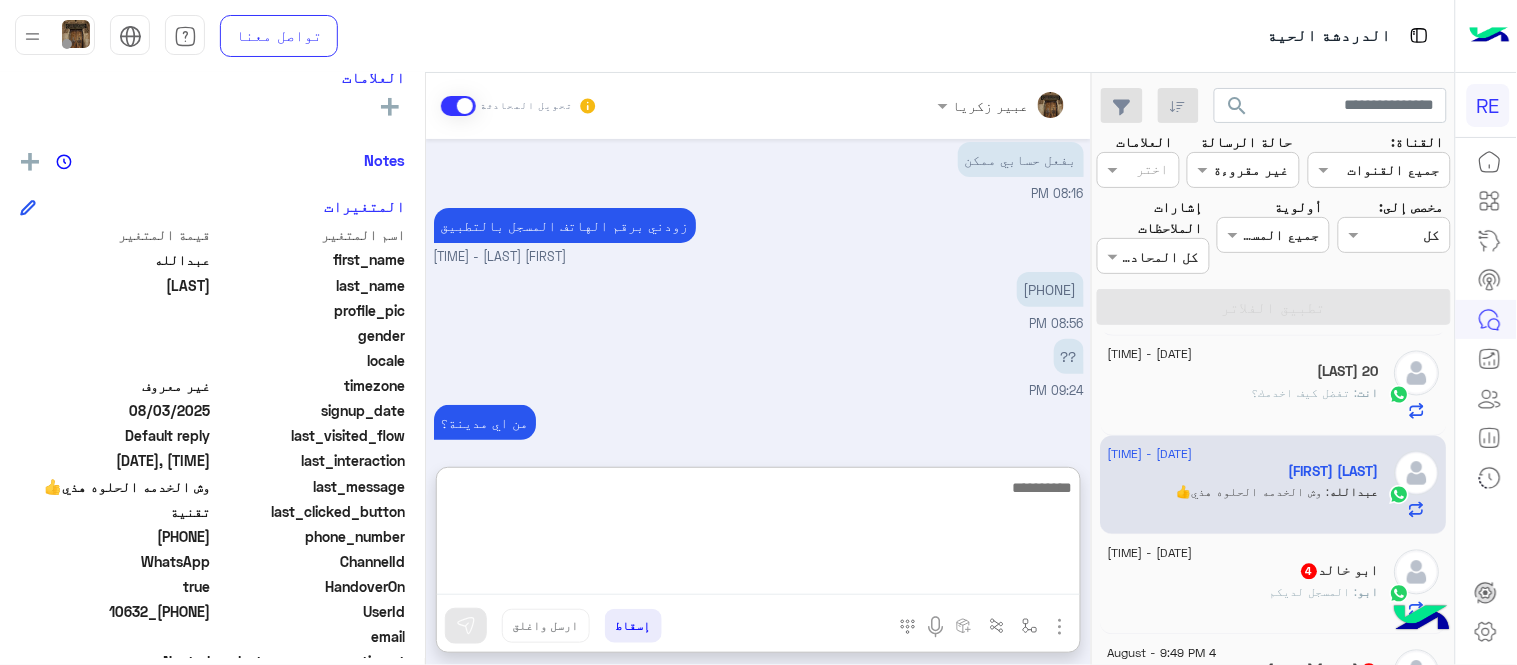 scroll, scrollTop: 446, scrollLeft: 0, axis: vertical 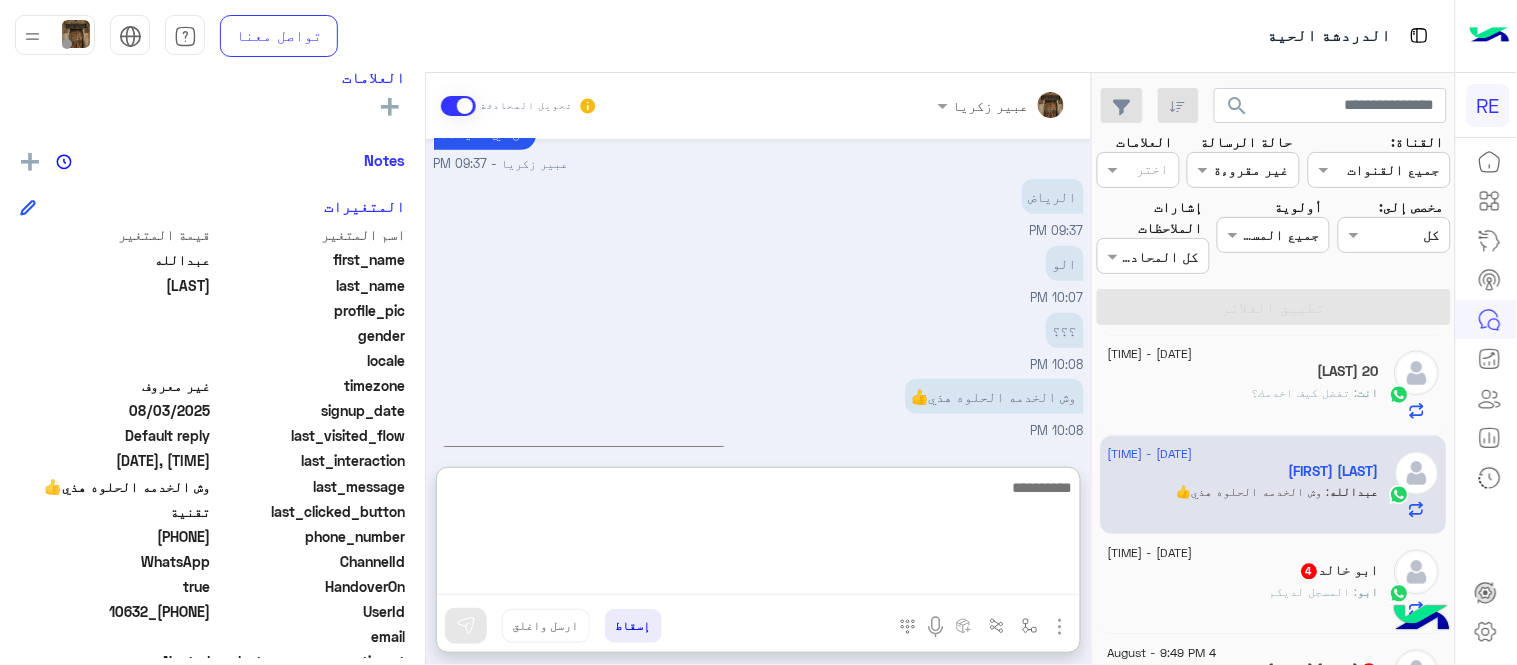 click on "Aug 4, 2025  تفضل كيف اخدمك؟  [AGENT_NAME] -  08:15 PM  بفعل حسابي ممكن   08:16 PM  زودني برقم الهاتف المسجل بالتطبيق  [AGENT_NAME] -  08:56 PM  [PHONE]   08:56 PM  ??   09:24 PM  من اي  مدينة؟  [AGENT_NAME] -  09:37 PM  الرياض   09:37 PM  الو   10:07 PM  ؟؟؟   10:08 PM  وش الخدمه الحلوه هذي👍   10:08 PM  الفحص منتهي يرجى التجديد حتى يتم التفعيل   11:48 PM" at bounding box center (758, 293) 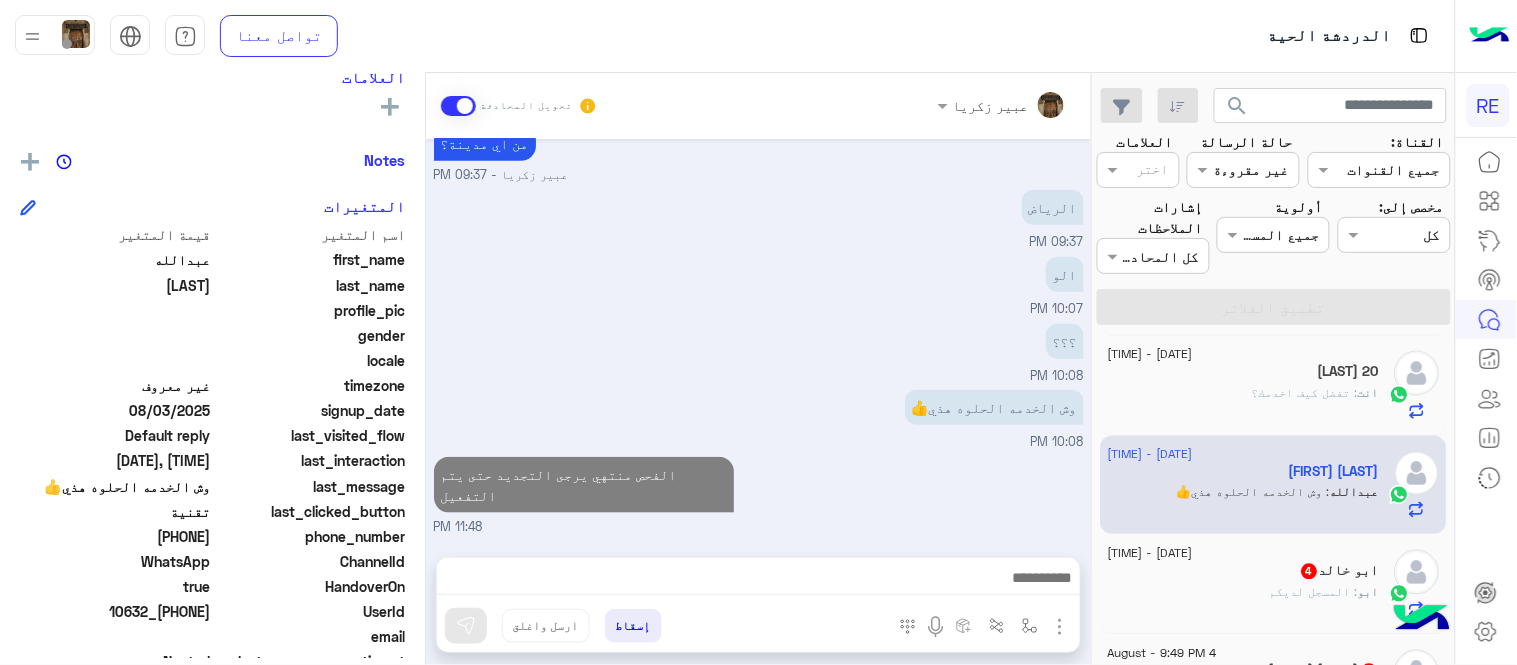 scroll, scrollTop: 356, scrollLeft: 0, axis: vertical 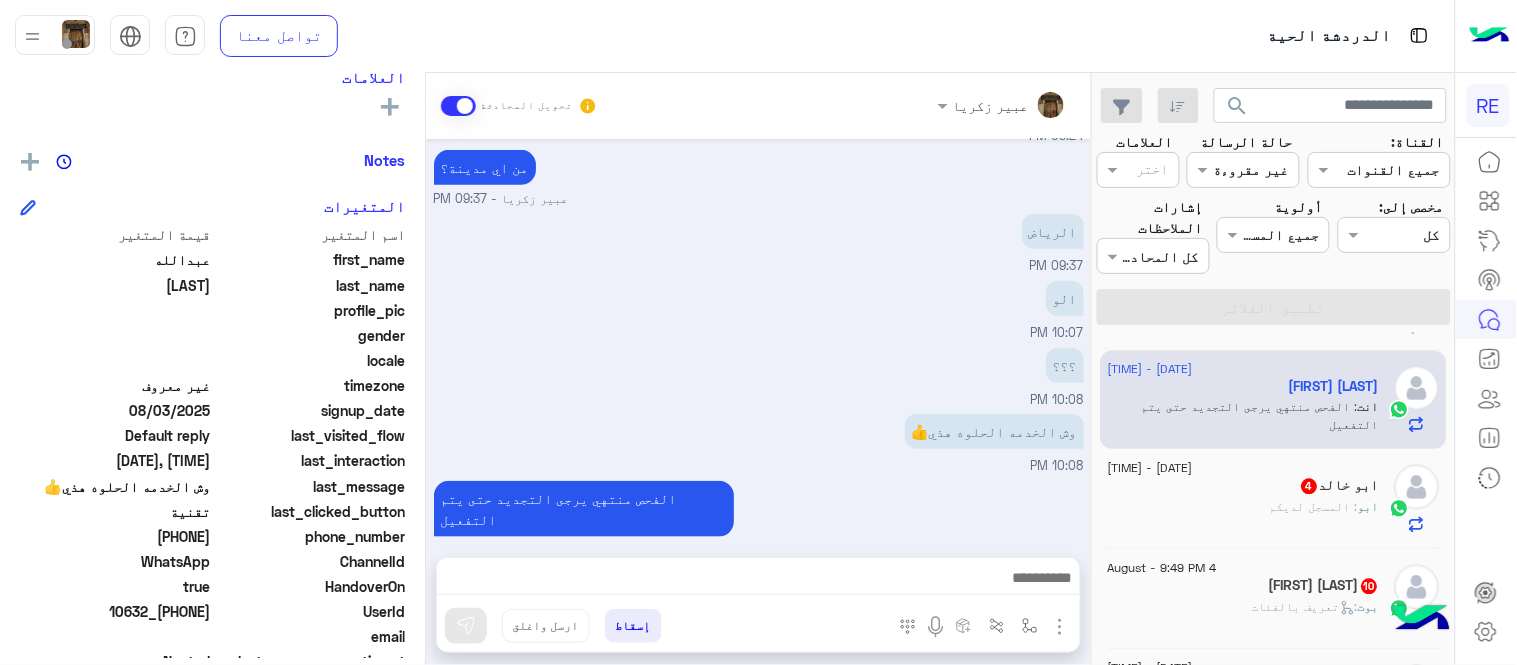 click on "[FIRST] : المسجل لديكم" 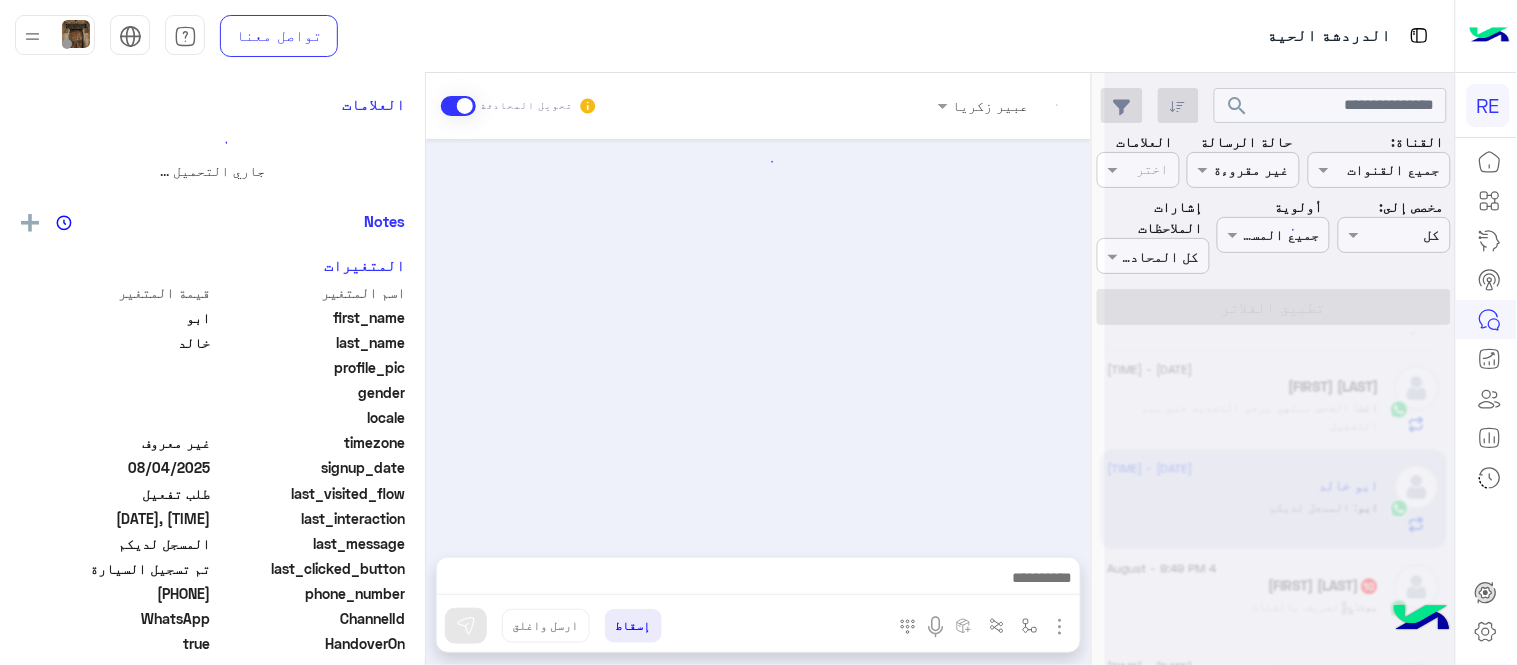 scroll, scrollTop: 0, scrollLeft: 0, axis: both 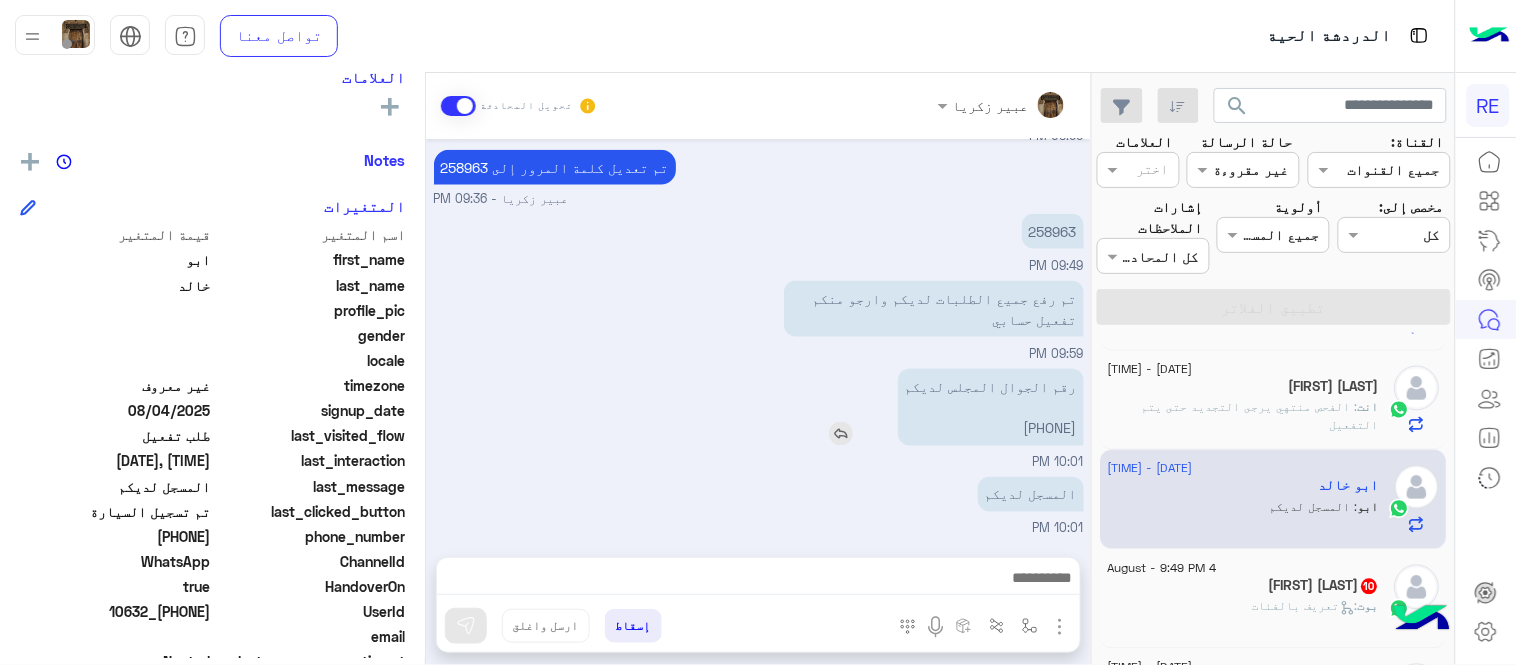 click on "رقم الجوال المجلس لديكم  [PHONE]" at bounding box center [991, 407] 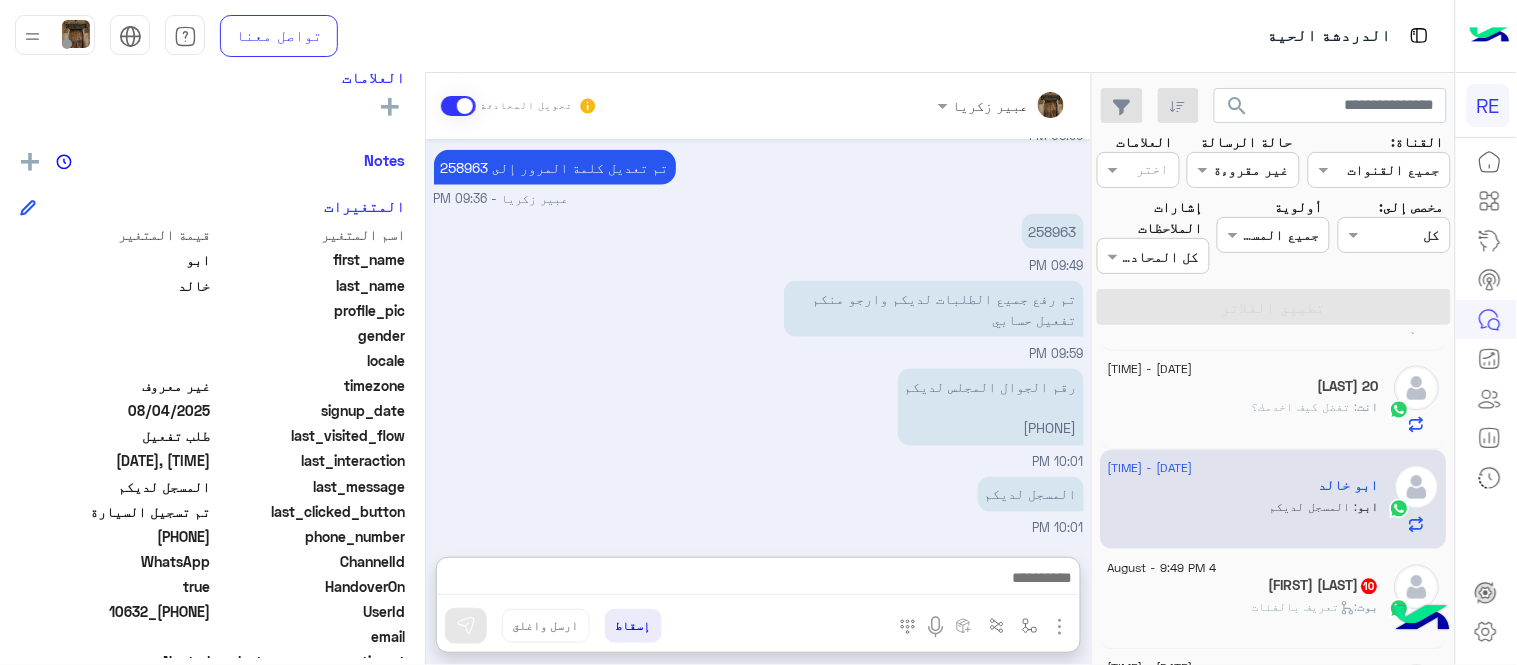 click at bounding box center (758, 580) 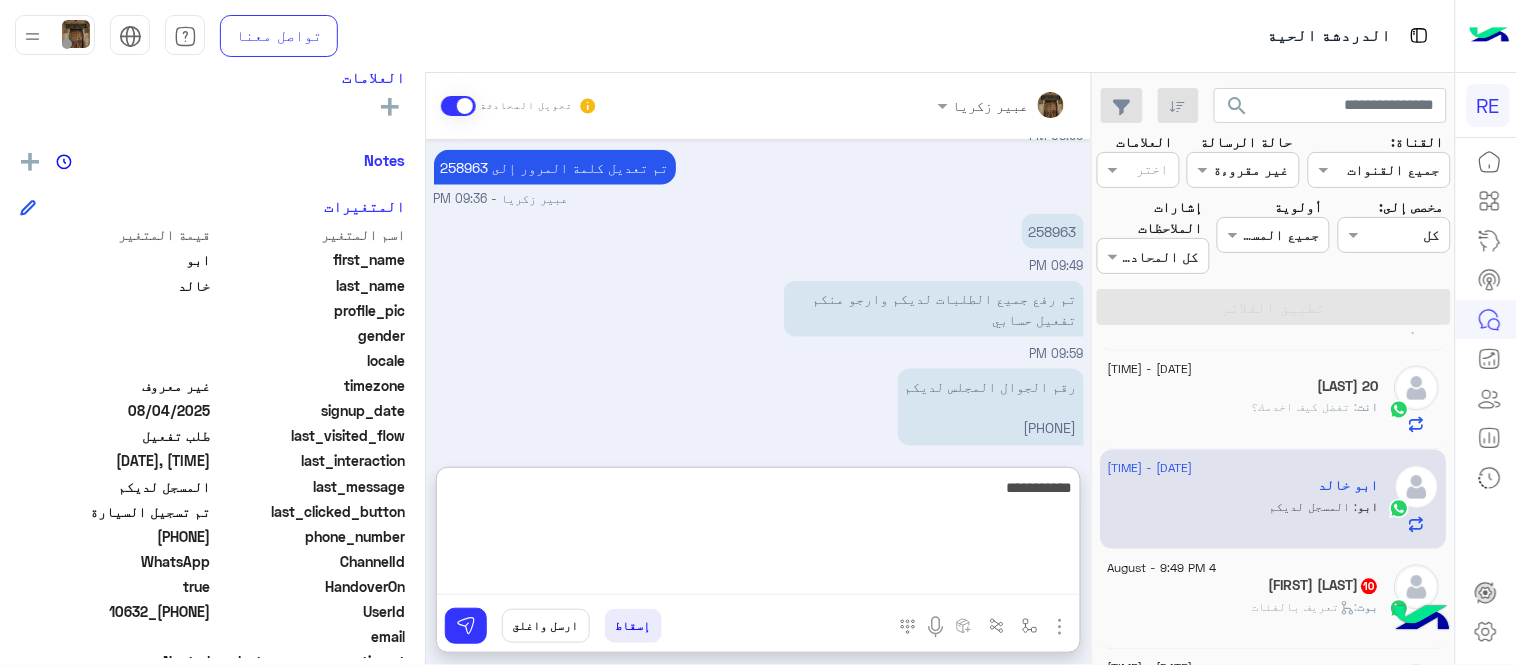 type on "**********" 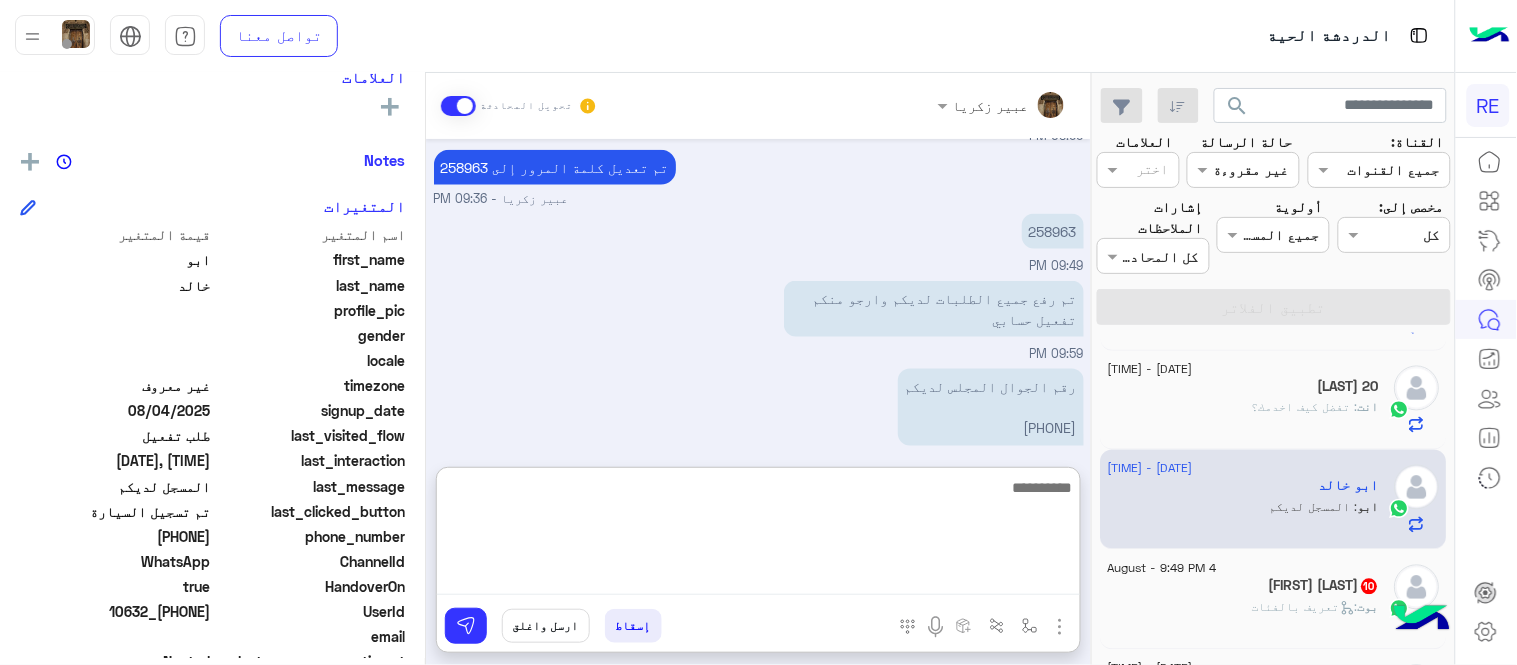 scroll, scrollTop: 840, scrollLeft: 0, axis: vertical 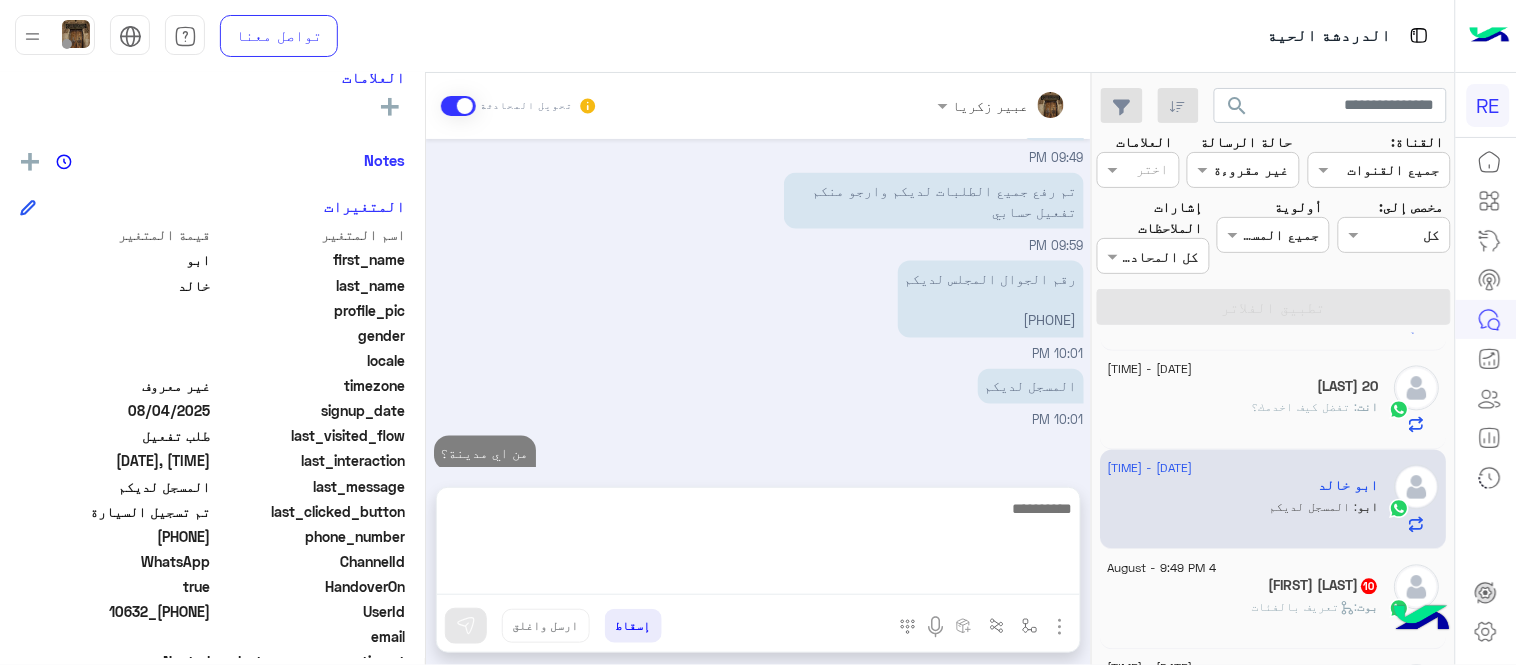 click on "بوت :   تعريف بالفئات" 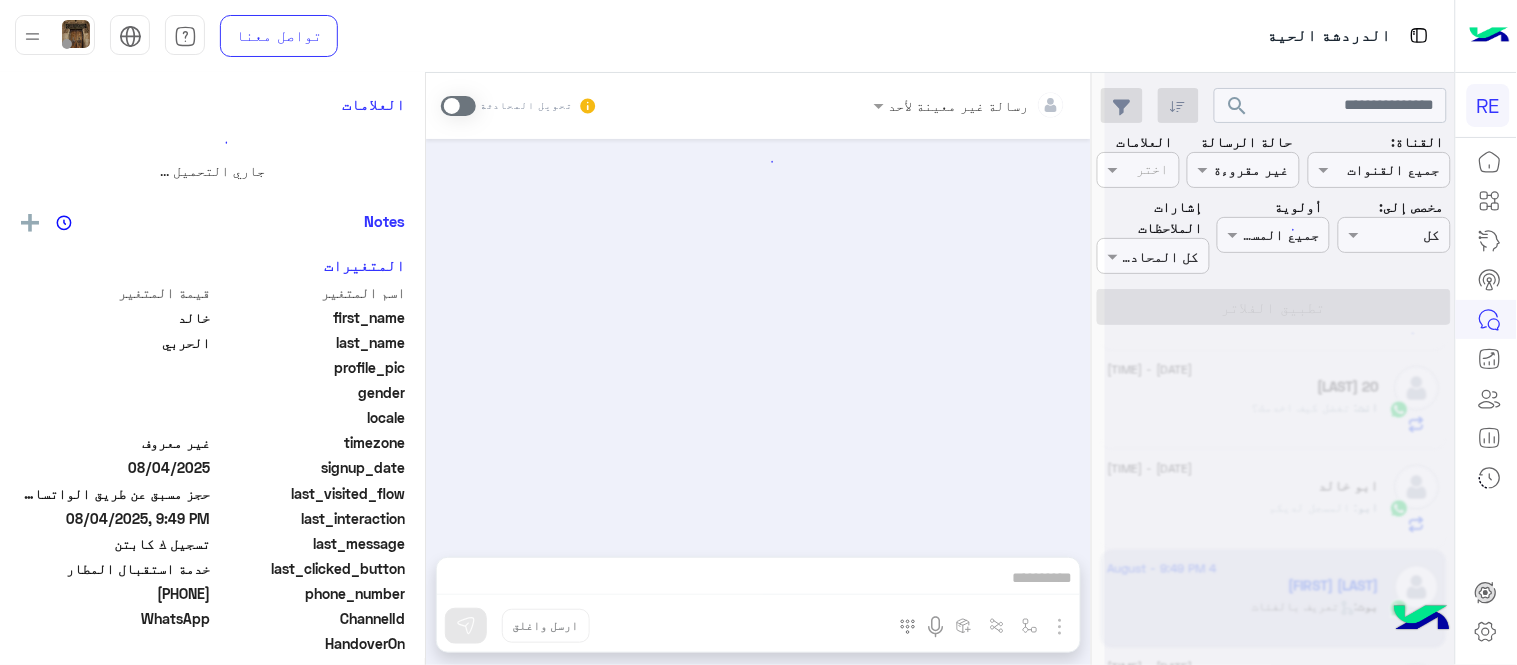 scroll, scrollTop: 0, scrollLeft: 0, axis: both 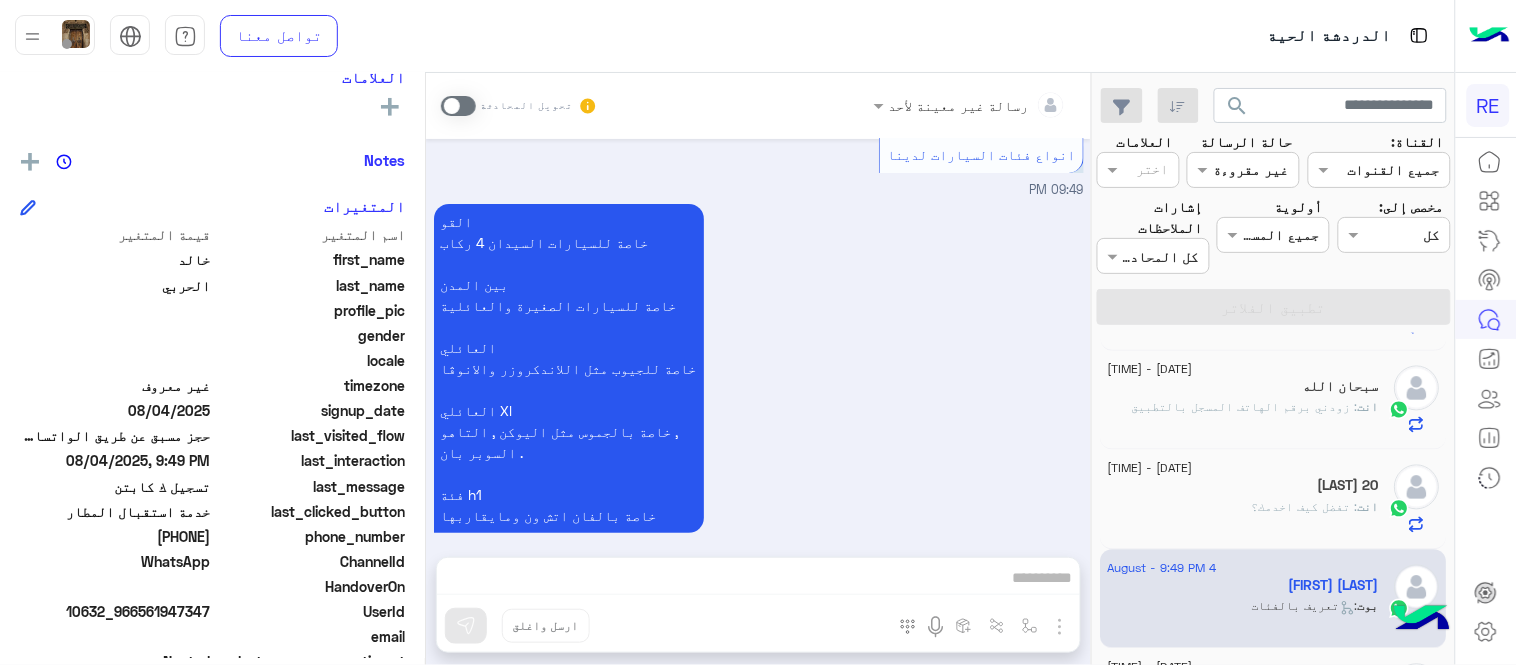 click at bounding box center (458, 106) 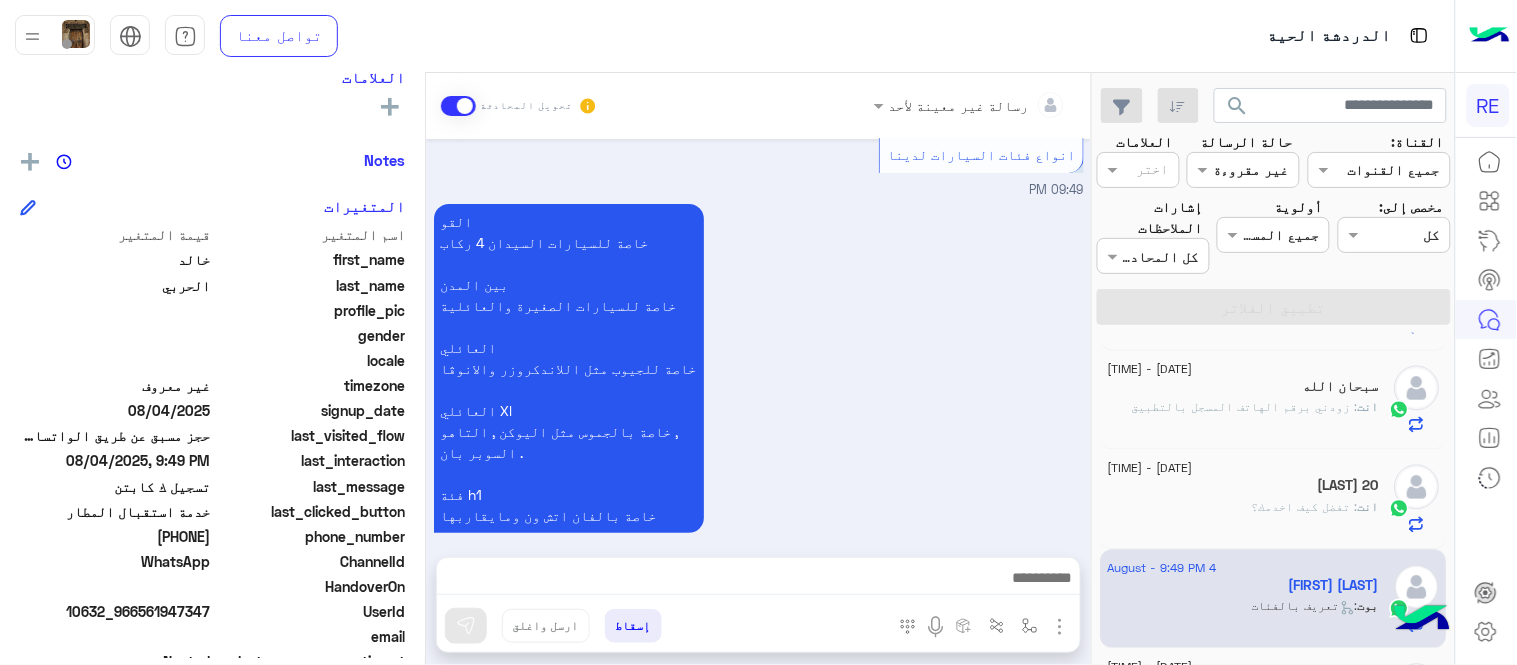 scroll, scrollTop: 2001, scrollLeft: 0, axis: vertical 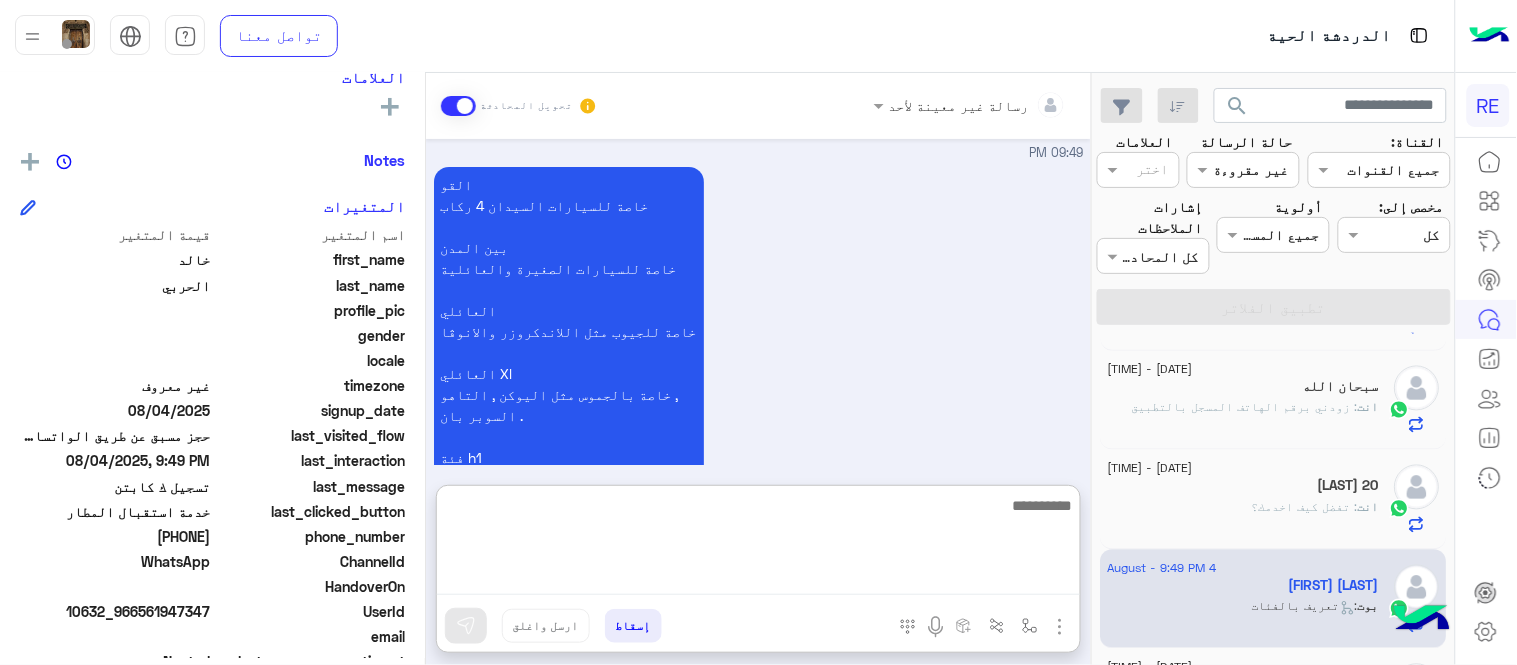 click at bounding box center (758, 544) 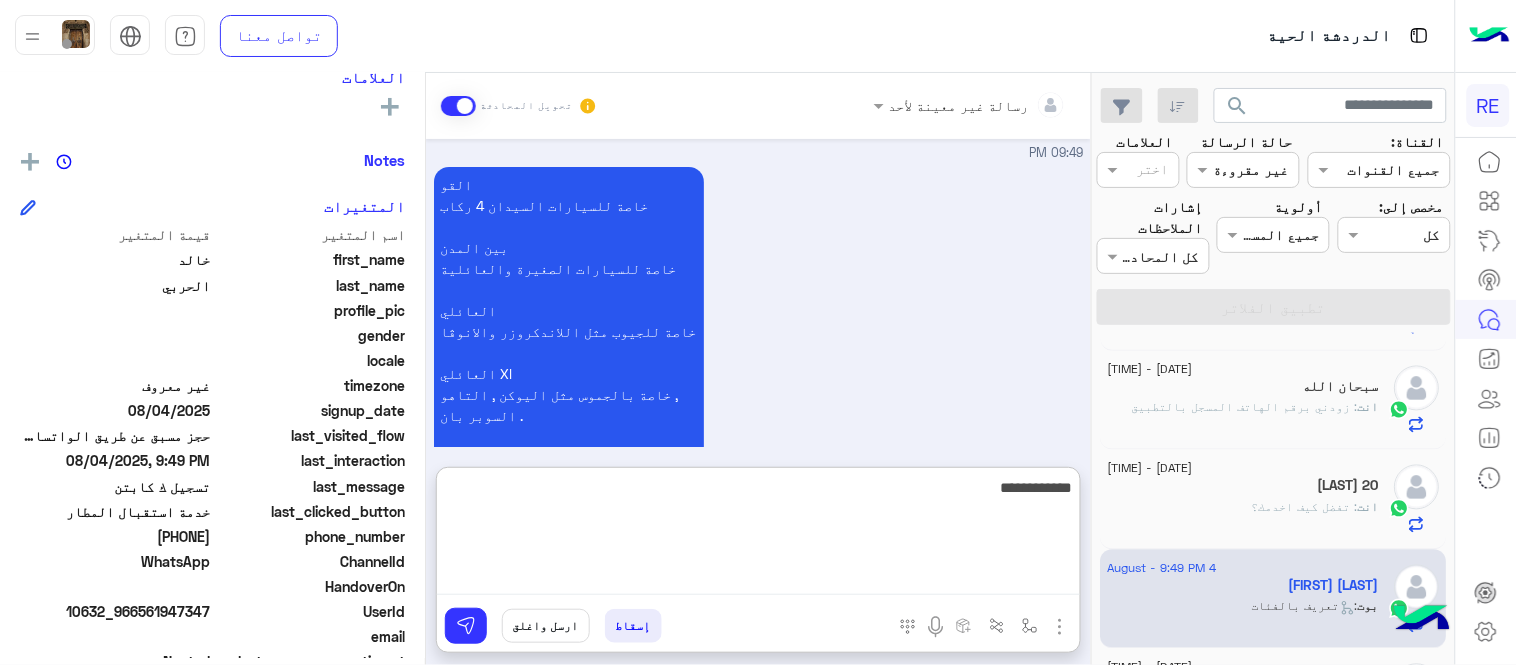 type on "**********" 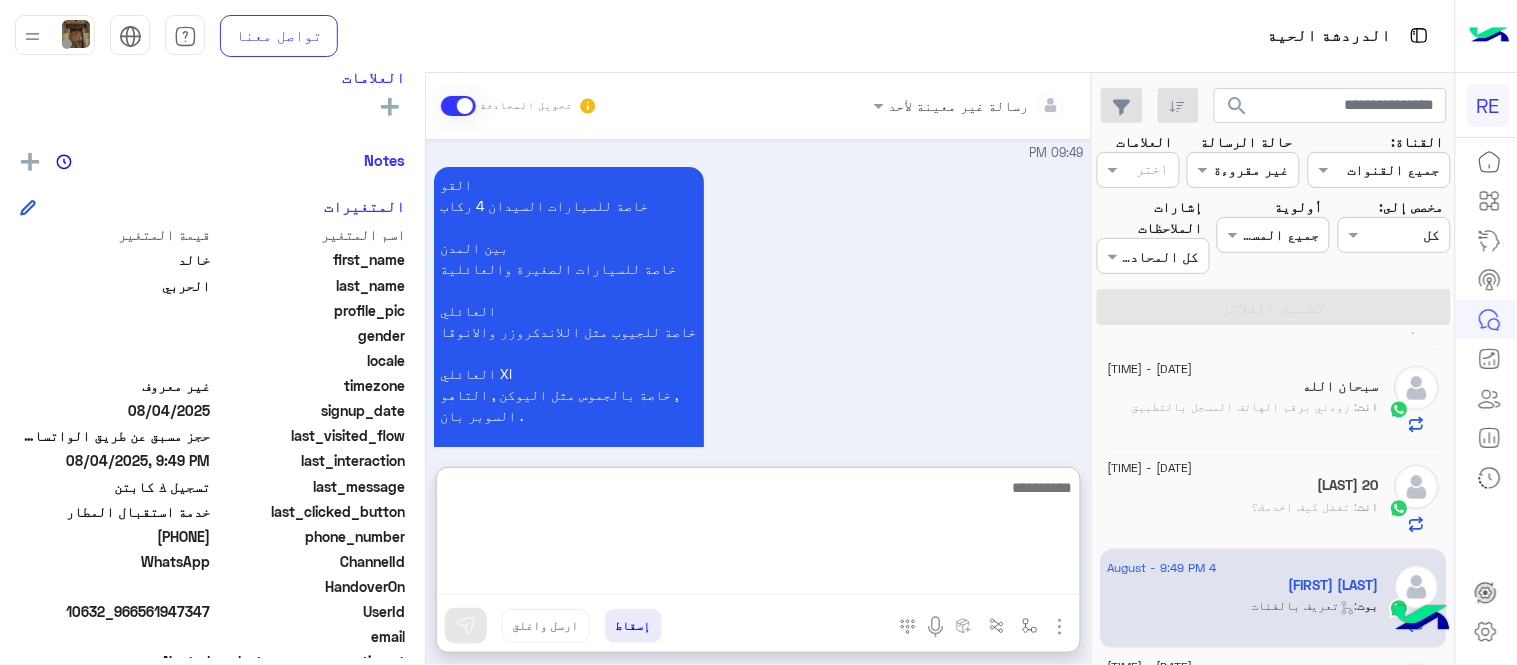 scroll, scrollTop: 2154, scrollLeft: 0, axis: vertical 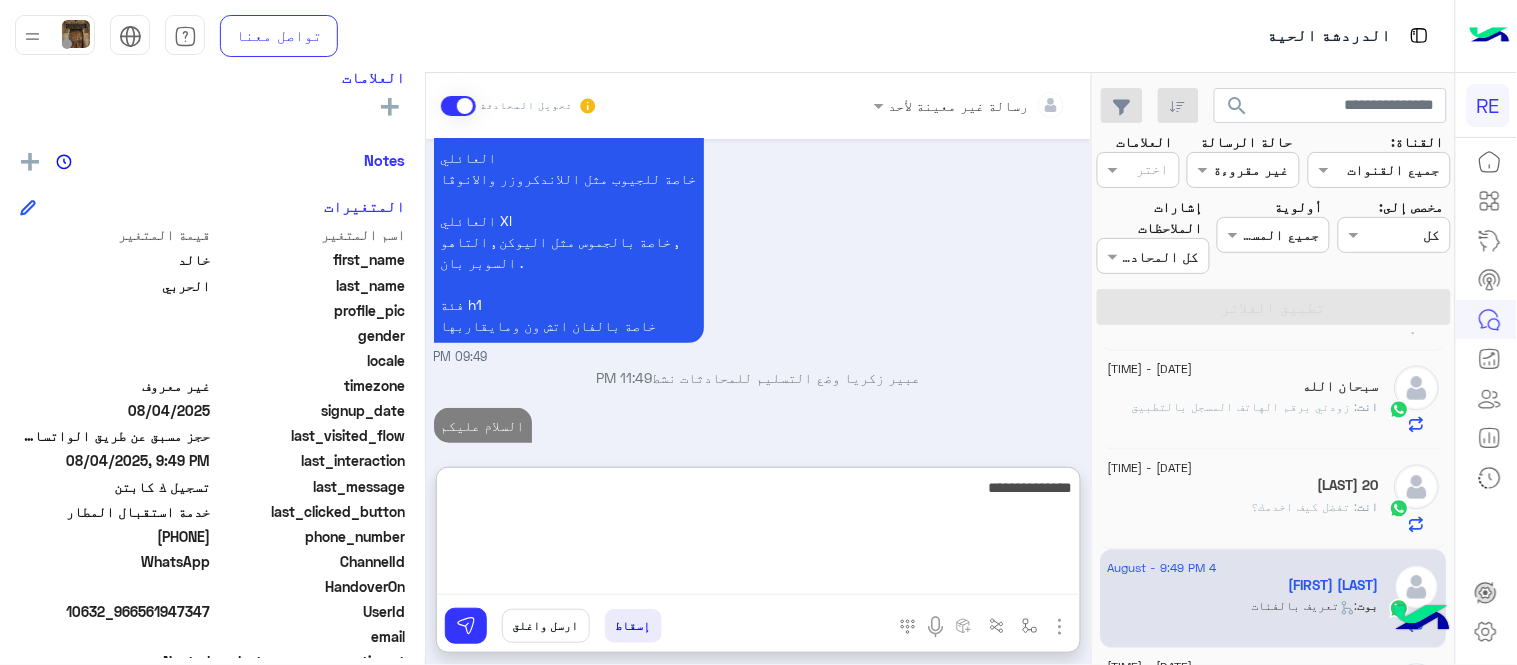 type on "**********" 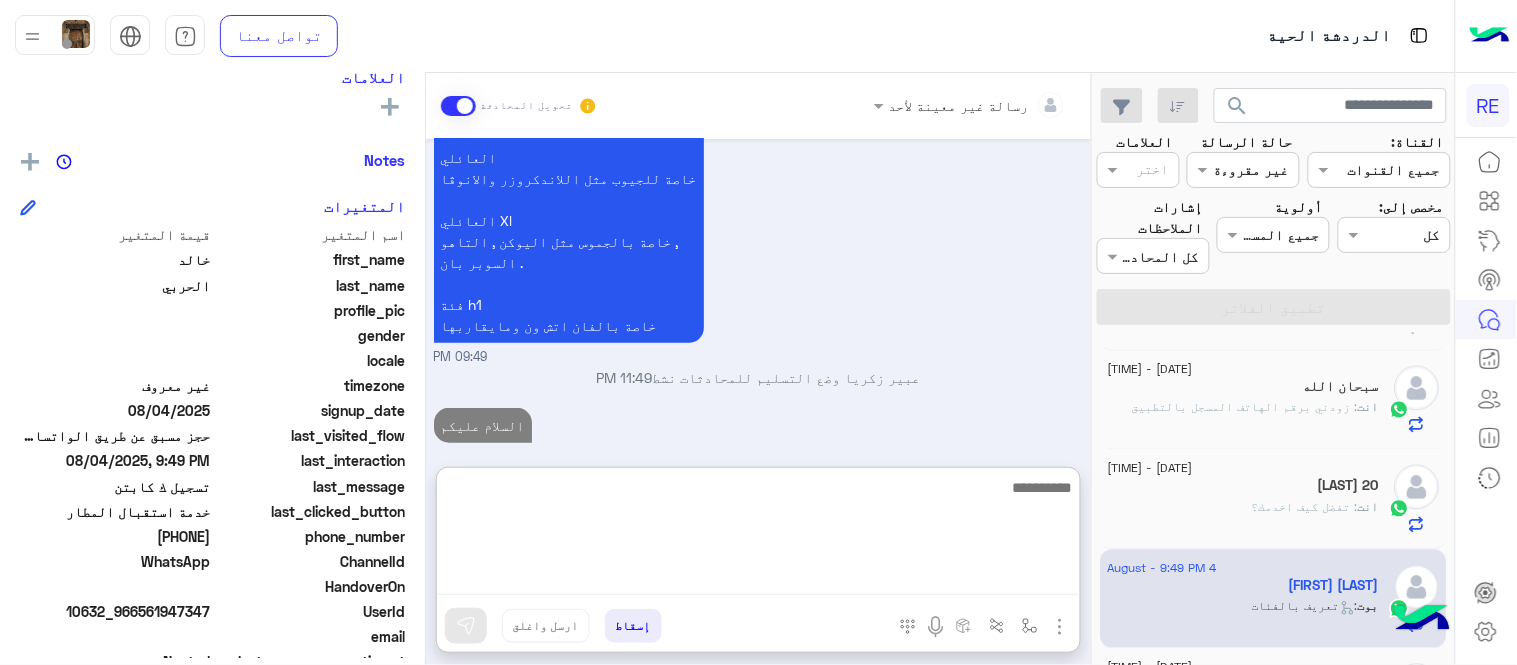scroll, scrollTop: 2218, scrollLeft: 0, axis: vertical 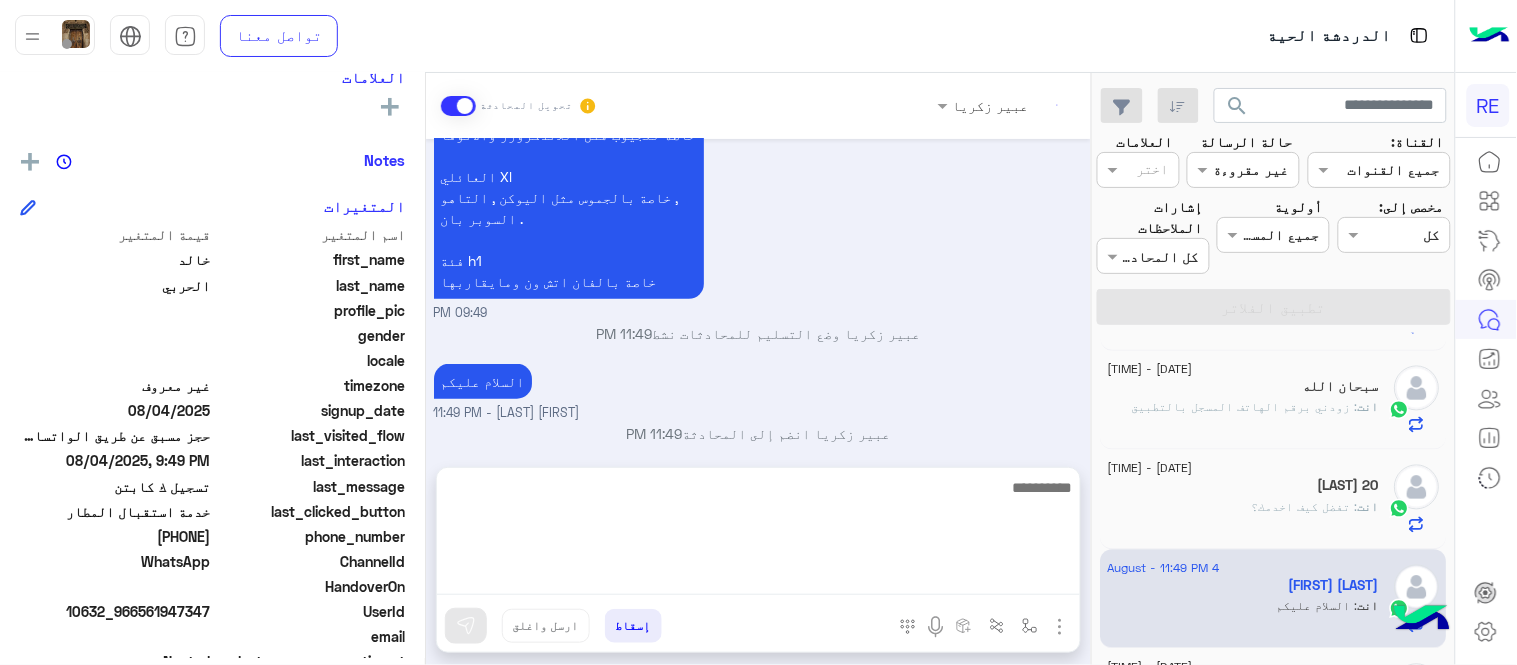 click on "[DATE]   فيديوهات تعليمية    [TIME]  🎦الفيديوهات التعليمية
فيديو تمهيدي :
https://youtu.be/SinfLZHYE1k
خدمة استقبال الحجوزات المسبقة للكباتن باتباع الخطوات المذكورة بالفيديو التالي :
https://youtu.be/Ck1xKFLwvEs
خطوات تسجيل سيارة على التطبيق    اي خدمة اخرى ؟  الرجوع للقائمة الرئ   لا     [TIME]   عميل     [TIME]  هل لديك حساب مسجل على التطبيق   لا   نعم     [TIME]  لا    [TIME]  يمكنك تحميل التطبيق والتسجيل عبر الرابط 📲
http://onelink.to/Rehla
ونسعد بزيارتك حسابات التواصل الاجتماعي :
https://compiled.social/rehlacar    لمساعدتك بشكل افضل
الرجاء اختيار احد الخدمات التالية     [TIME]   خدمة استقبال المطار    [TIME]  التاريخ:  الساعة:" at bounding box center (758, 293) 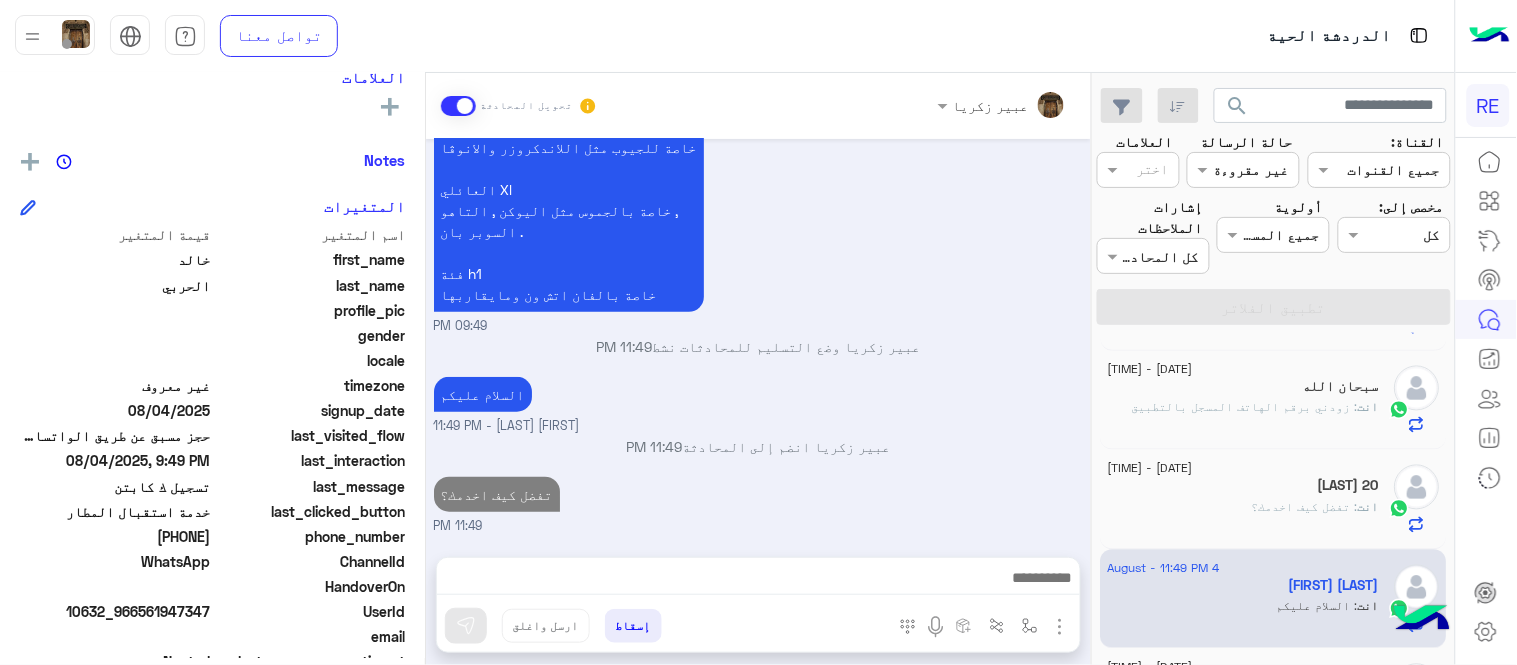 scroll, scrollTop: 2164, scrollLeft: 0, axis: vertical 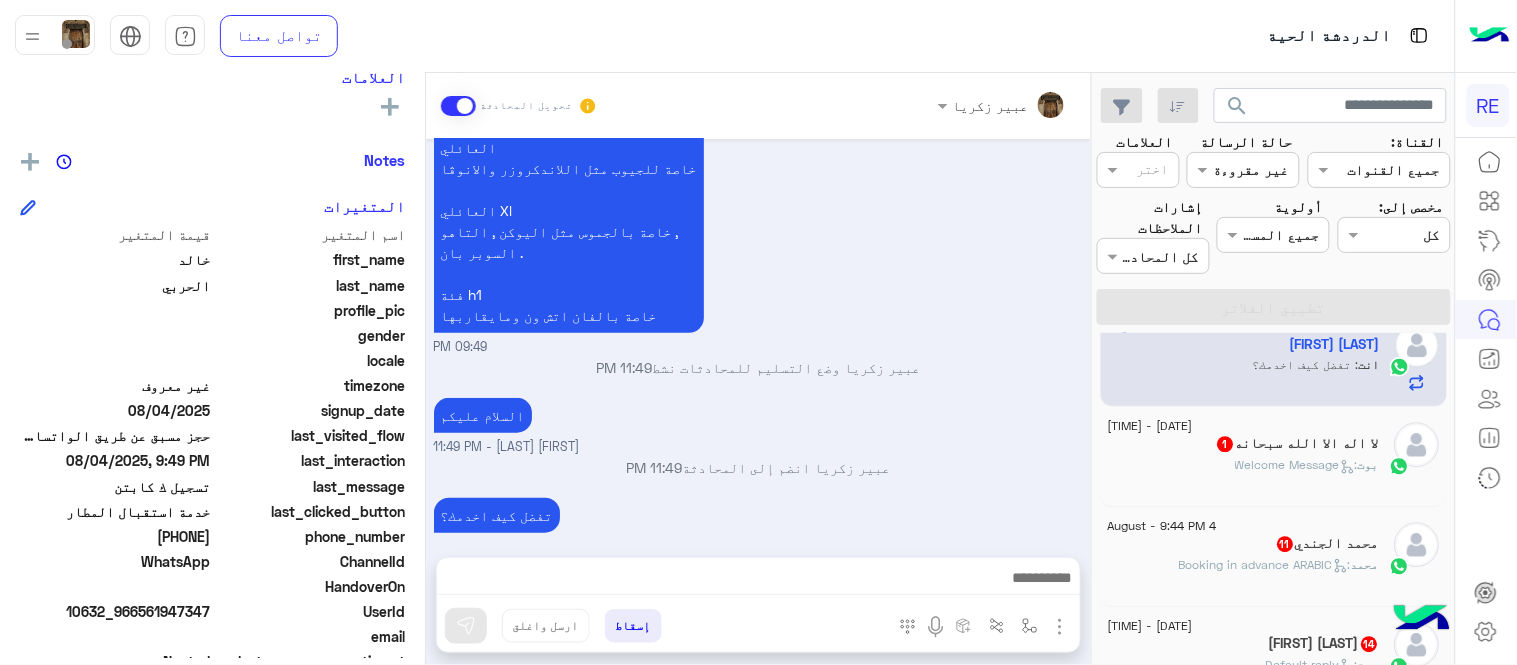 click on "لا اله الا الله سبحانه  1" 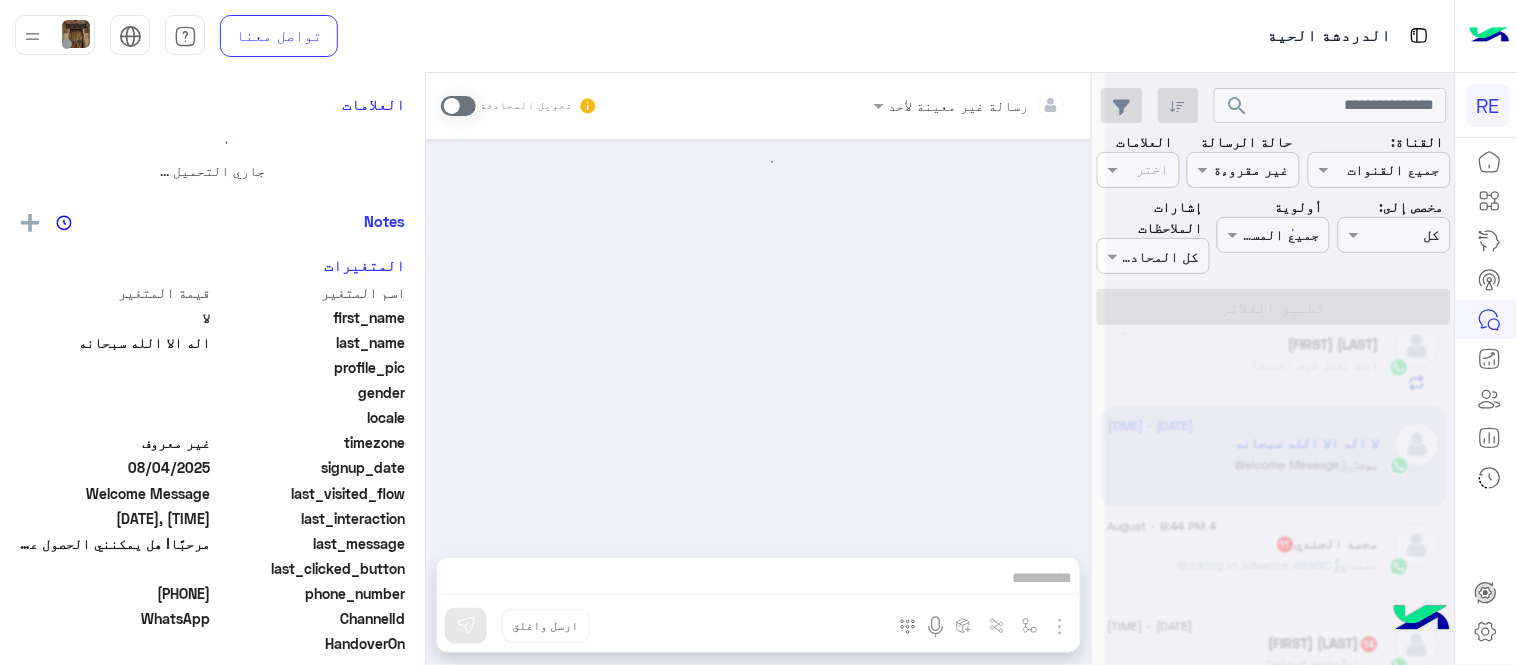 scroll, scrollTop: 0, scrollLeft: 0, axis: both 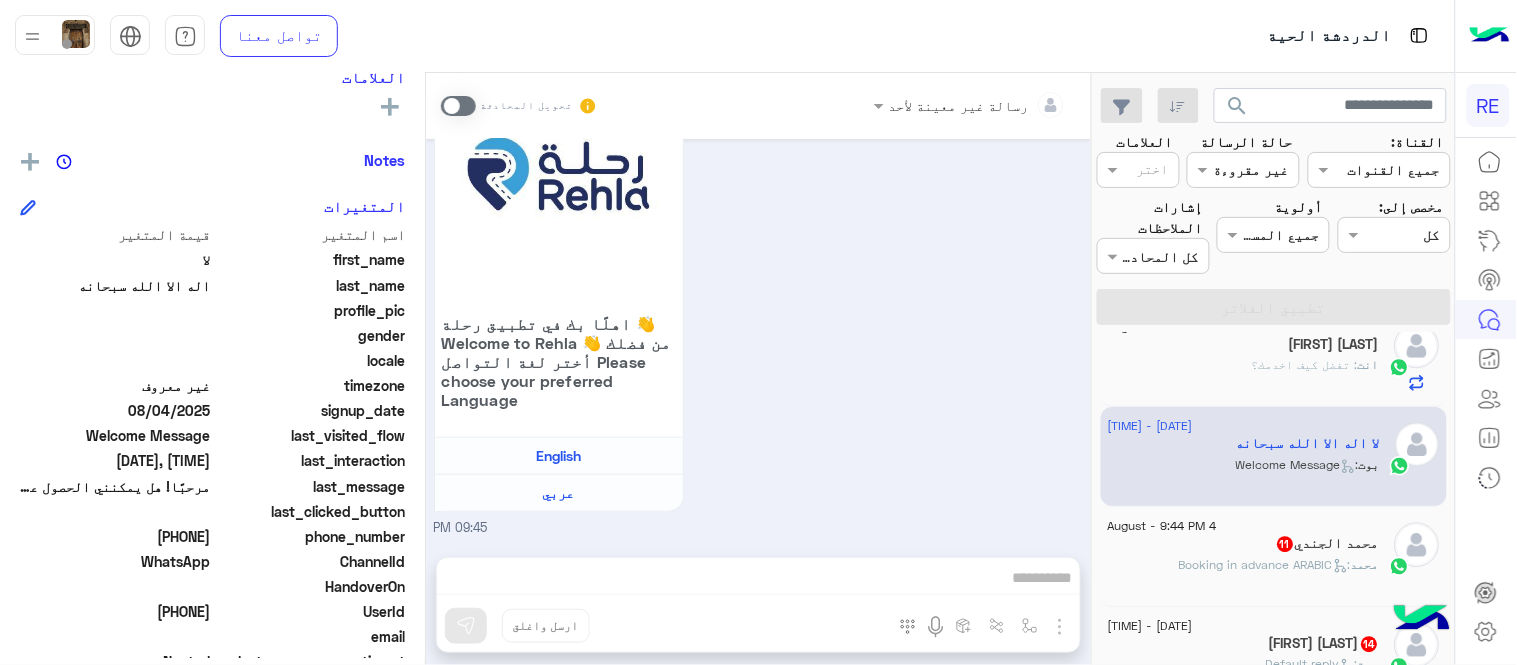 click at bounding box center (458, 106) 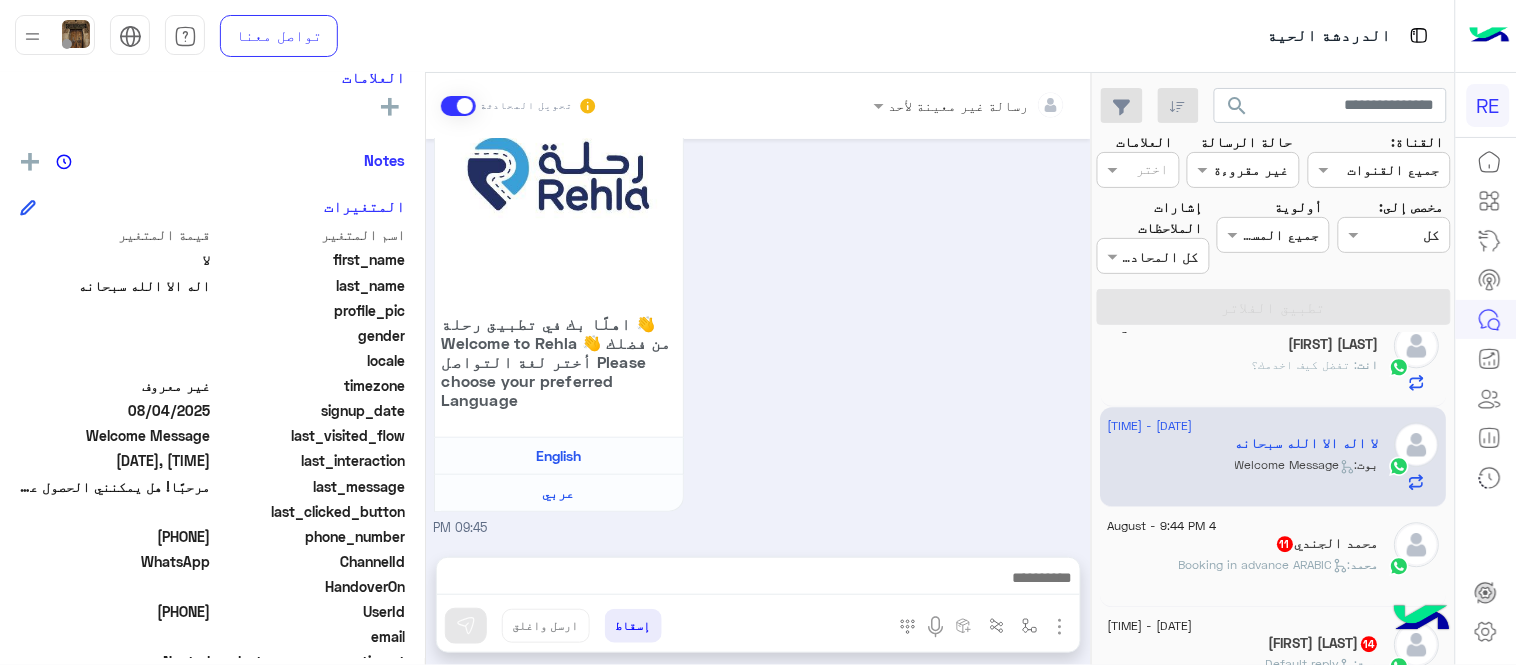 scroll, scrollTop: 253, scrollLeft: 0, axis: vertical 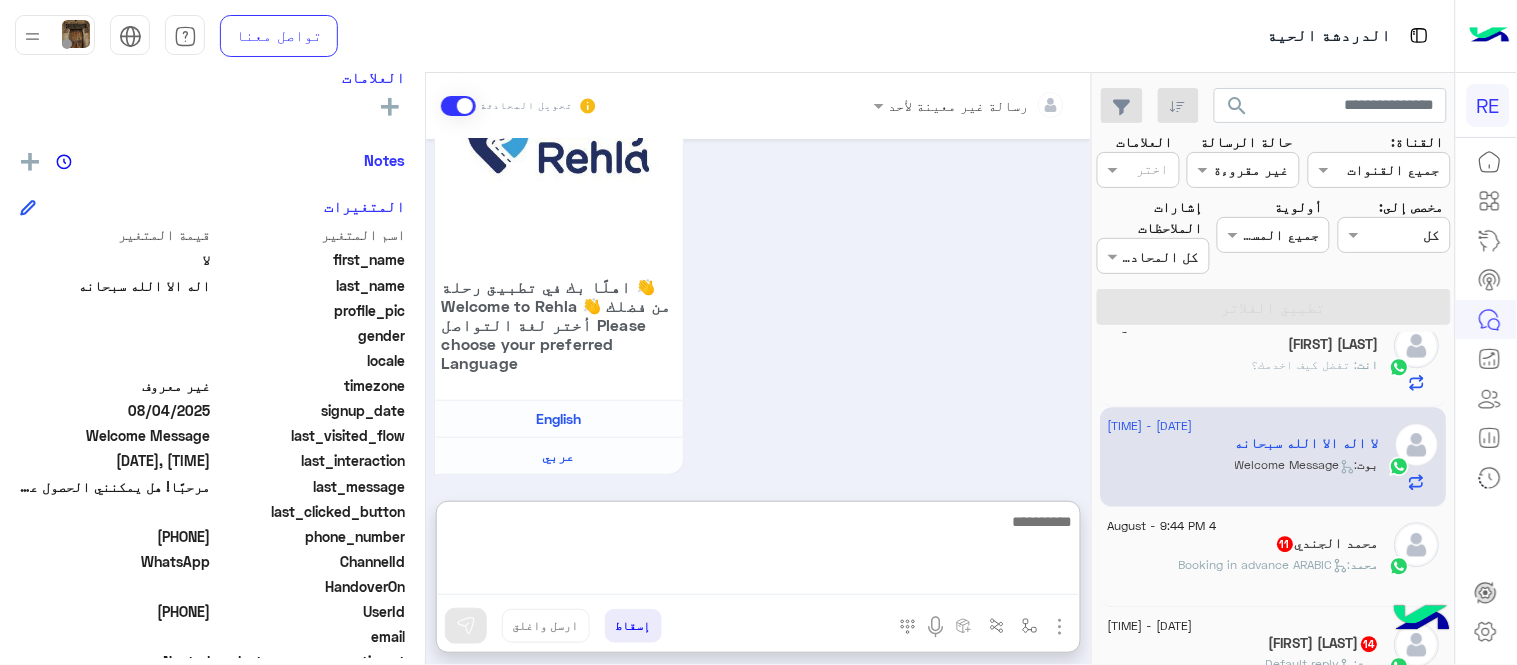 click at bounding box center (758, 552) 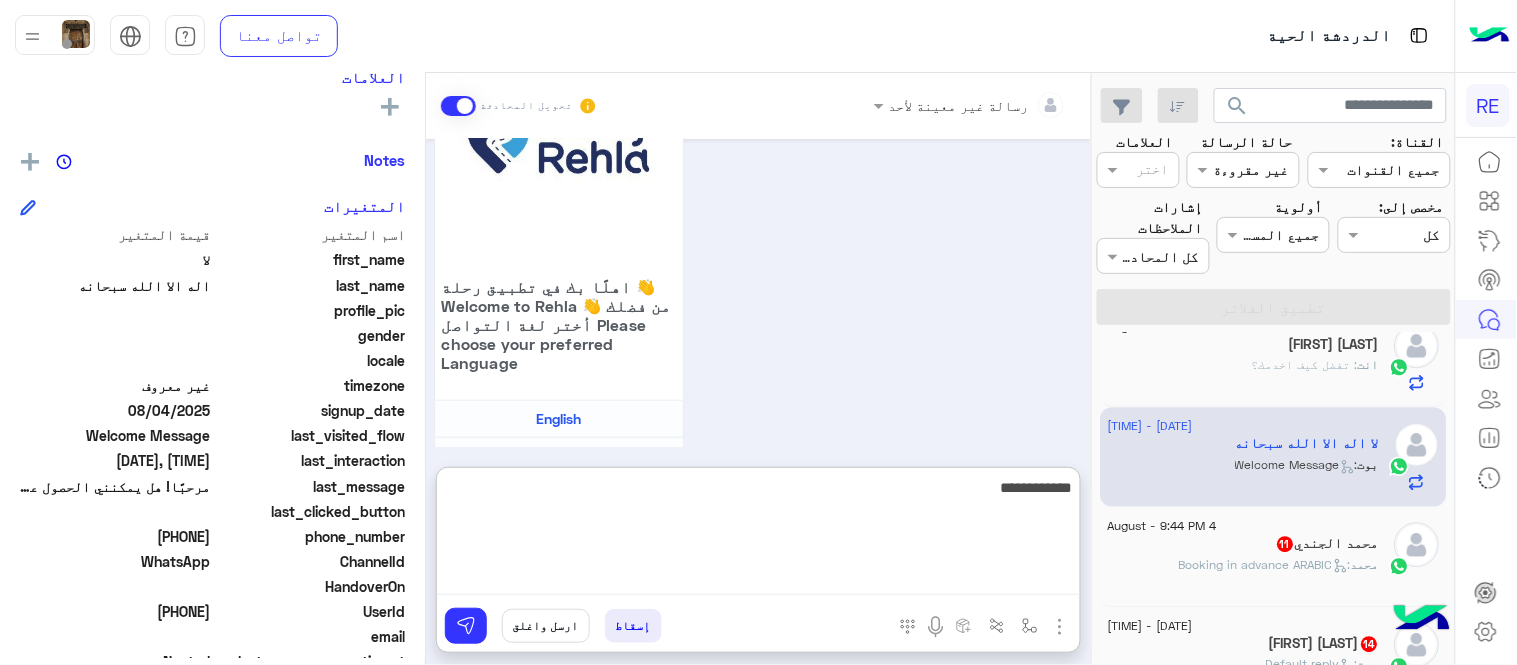 type on "**********" 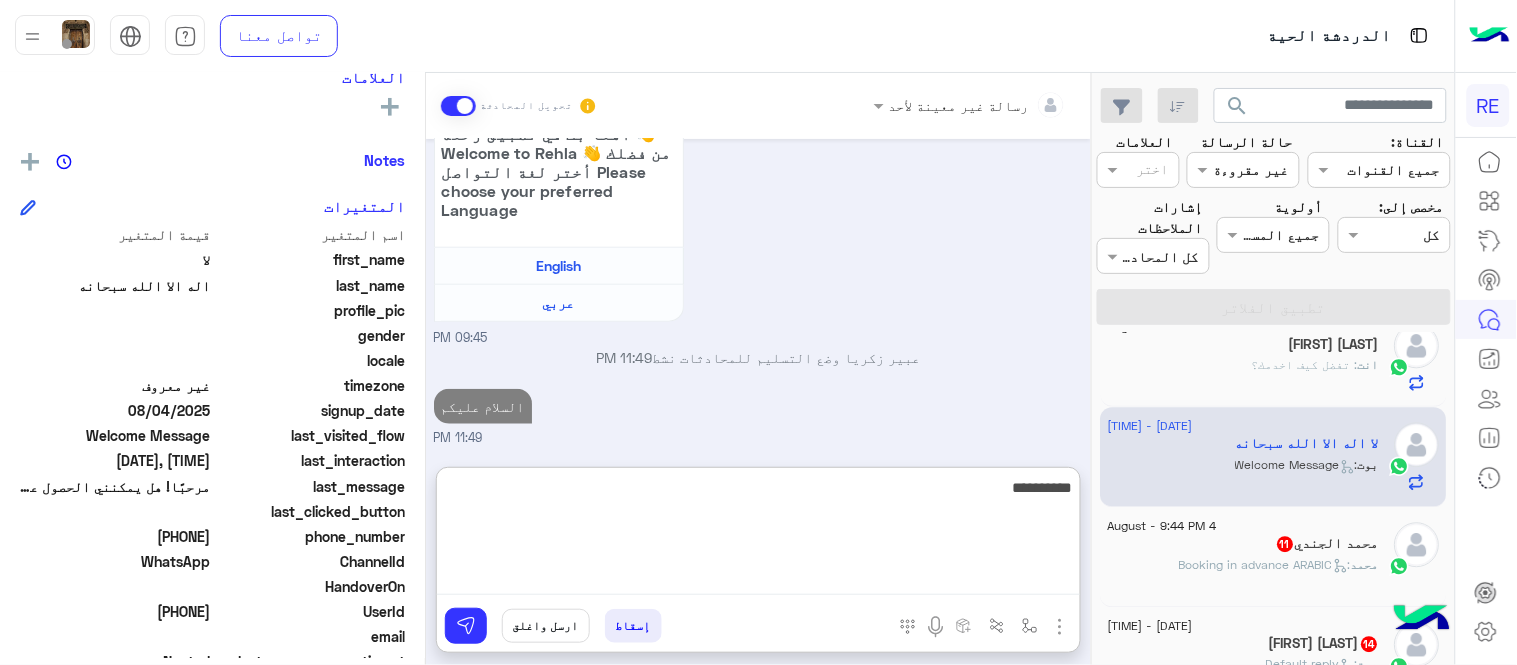 scroll, scrollTop: 443, scrollLeft: 0, axis: vertical 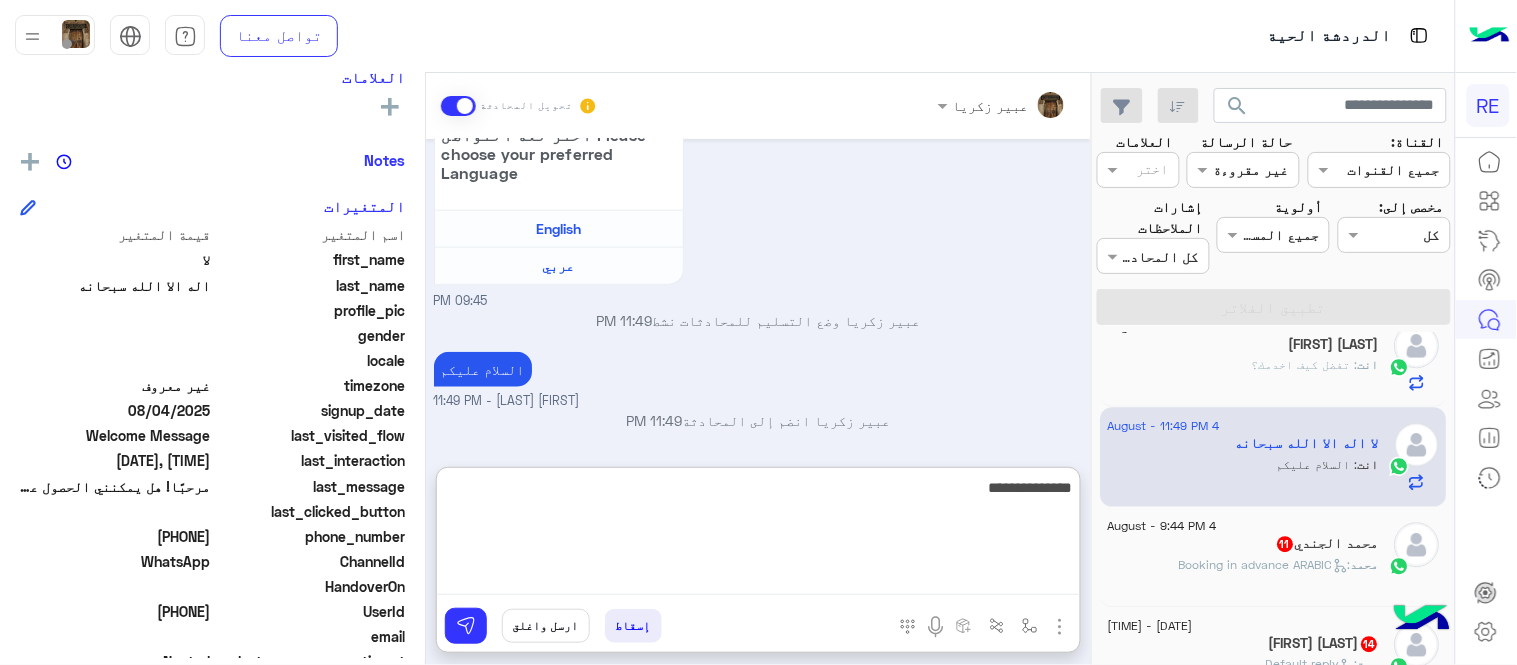 type on "**********" 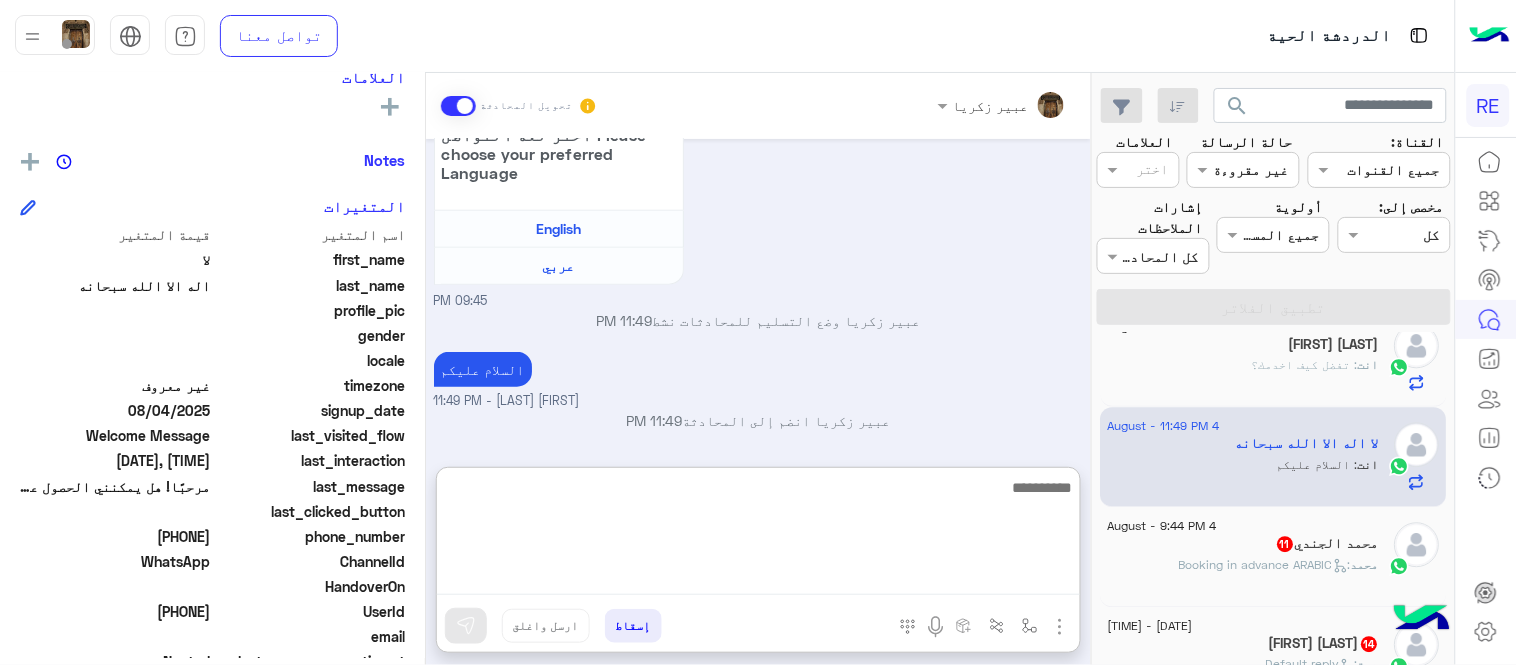 scroll, scrollTop: 506, scrollLeft: 0, axis: vertical 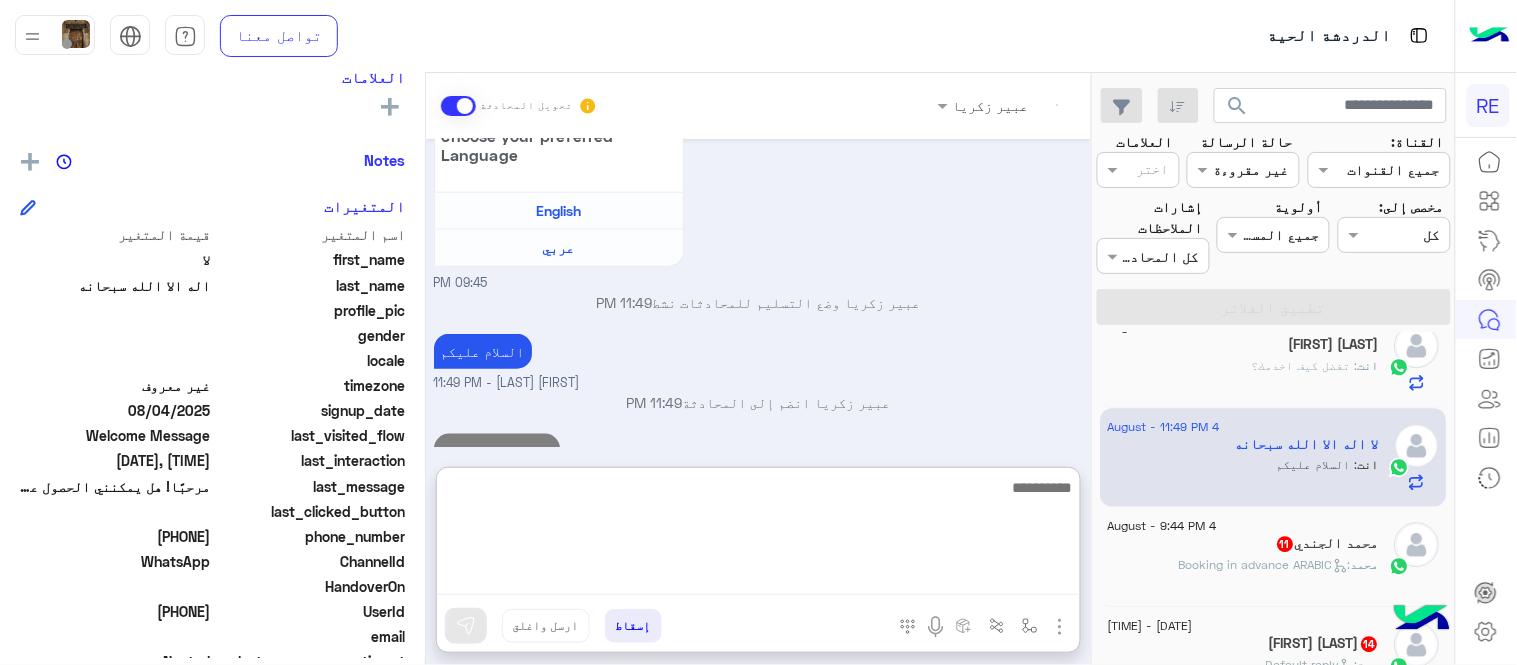click on "Aug 4, 2025  مرحبًا! هل يمكنني الحصول على مزيد من المعلومات حول هذا؟   09:45 PM
اهلًا بك في تطبيق رحلة 👋
Welcome to Rehla  👋
من فضلك أختر لغة التواصل
Please choose your preferred Language
English   عربي     09:45 PM   عبير زكريا وضع التسليم للمحادثات نشط   11:49 PM      السلام عليكم  عبير زكريا -  11:49 PM   عبير زكريا انضم إلى المحادثة   11:49 PM      تفضل كيف اخدمك؟   11:49 PM" at bounding box center (758, 293) 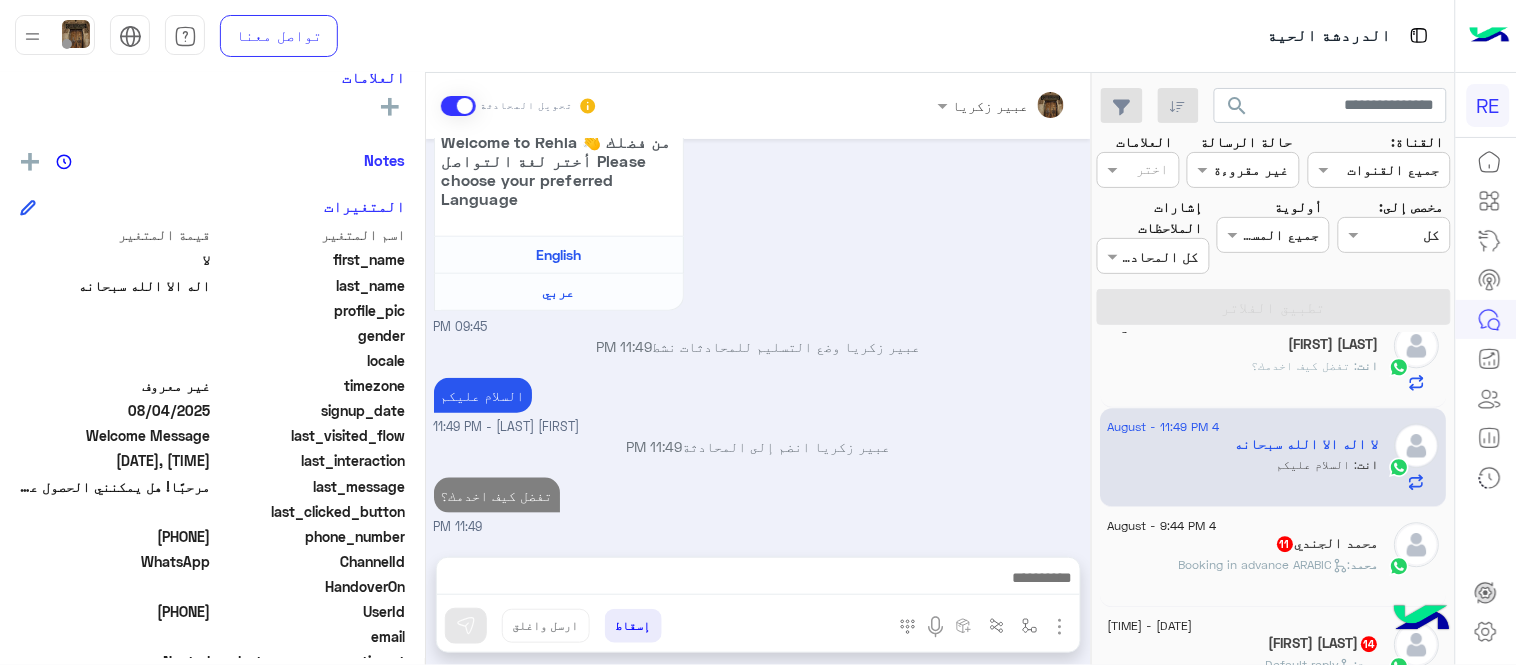 scroll, scrollTop: 416, scrollLeft: 0, axis: vertical 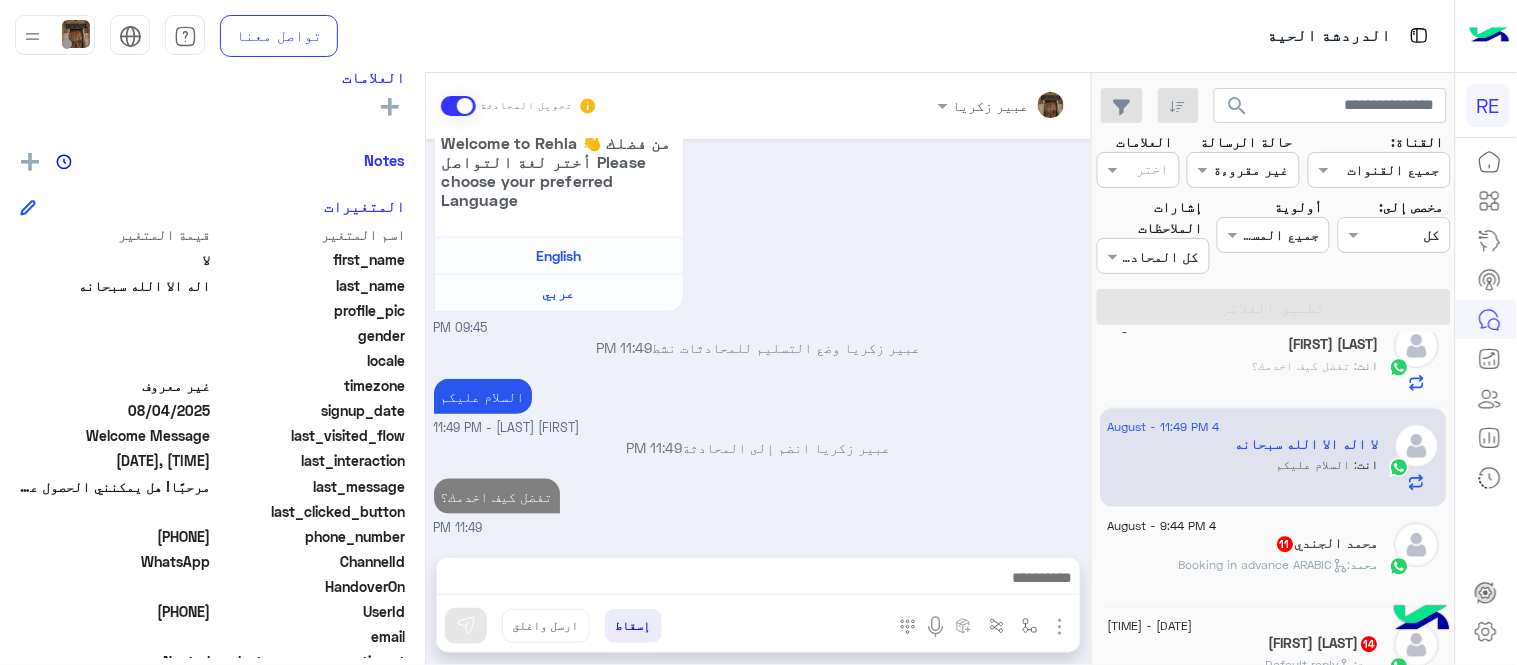 click on "[FIRST] : Booking in advance ARABIC" 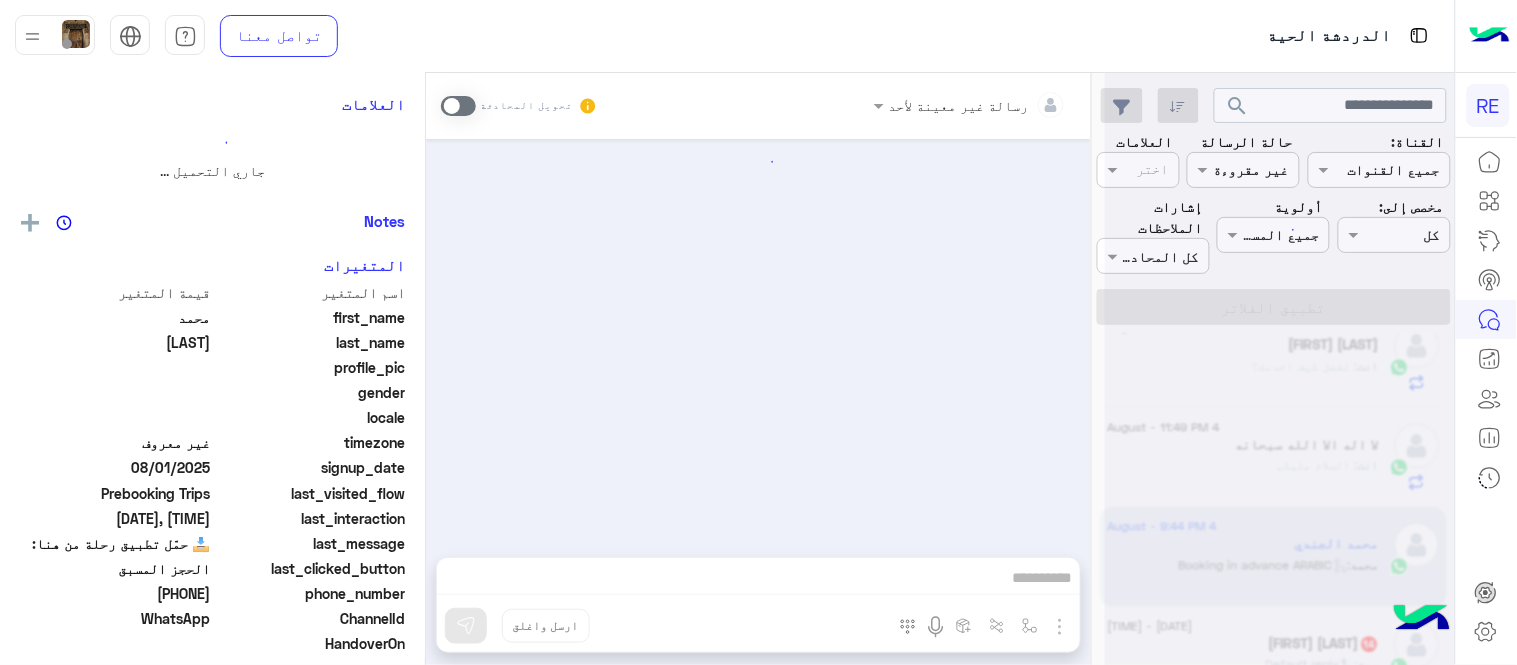 scroll, scrollTop: 0, scrollLeft: 0, axis: both 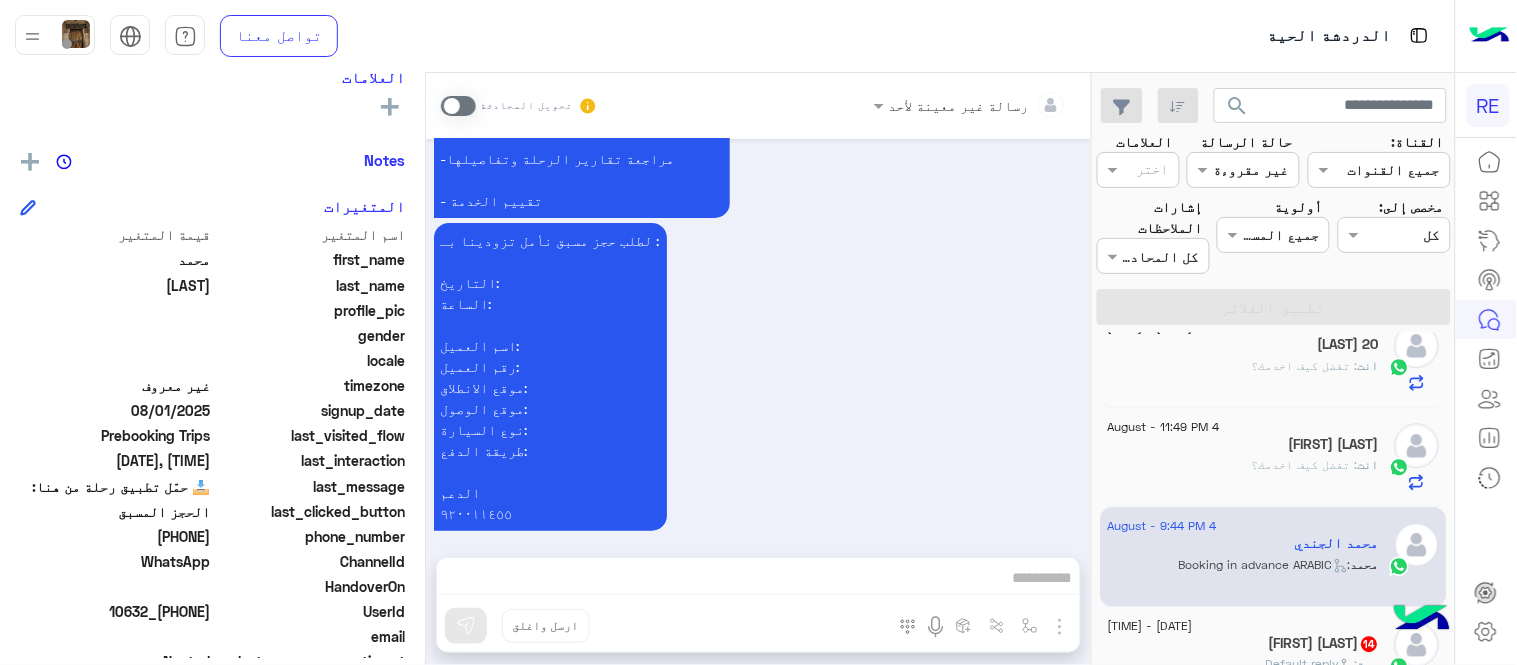 click at bounding box center (458, 106) 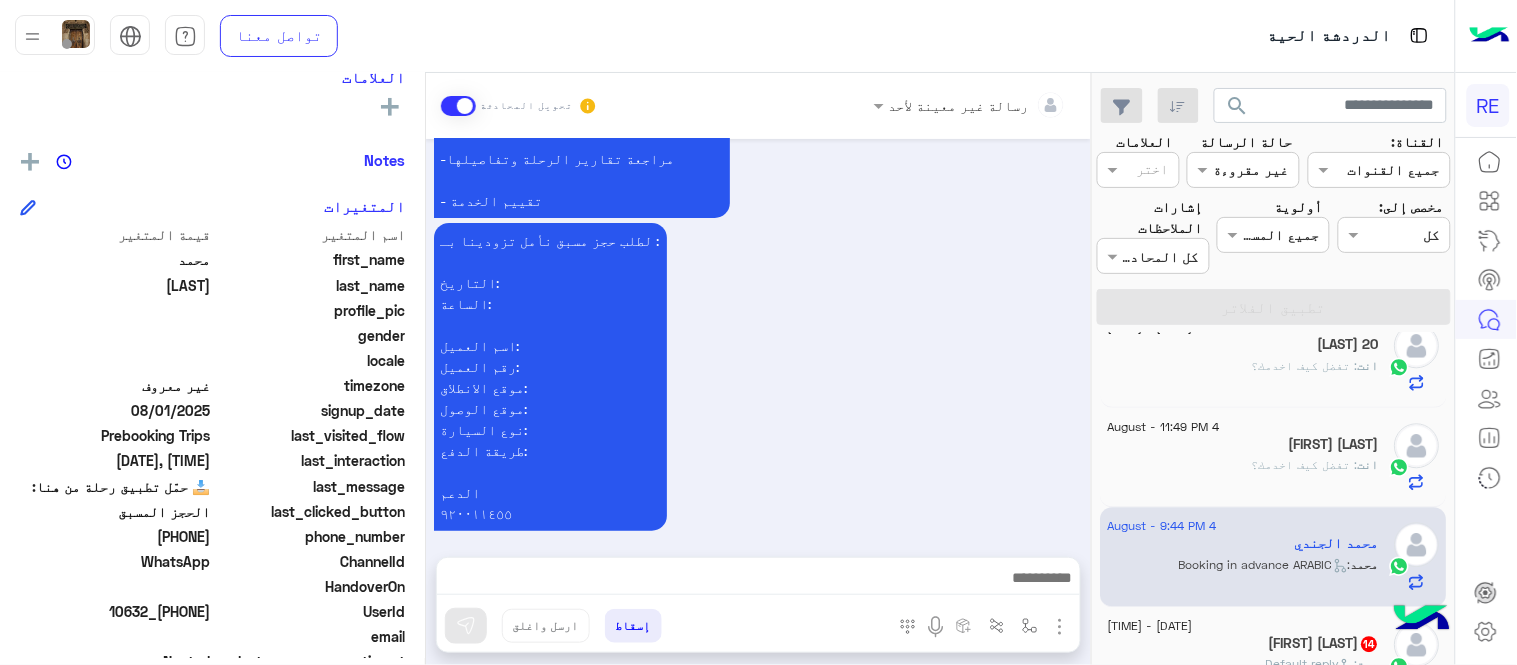scroll, scrollTop: 2061, scrollLeft: 0, axis: vertical 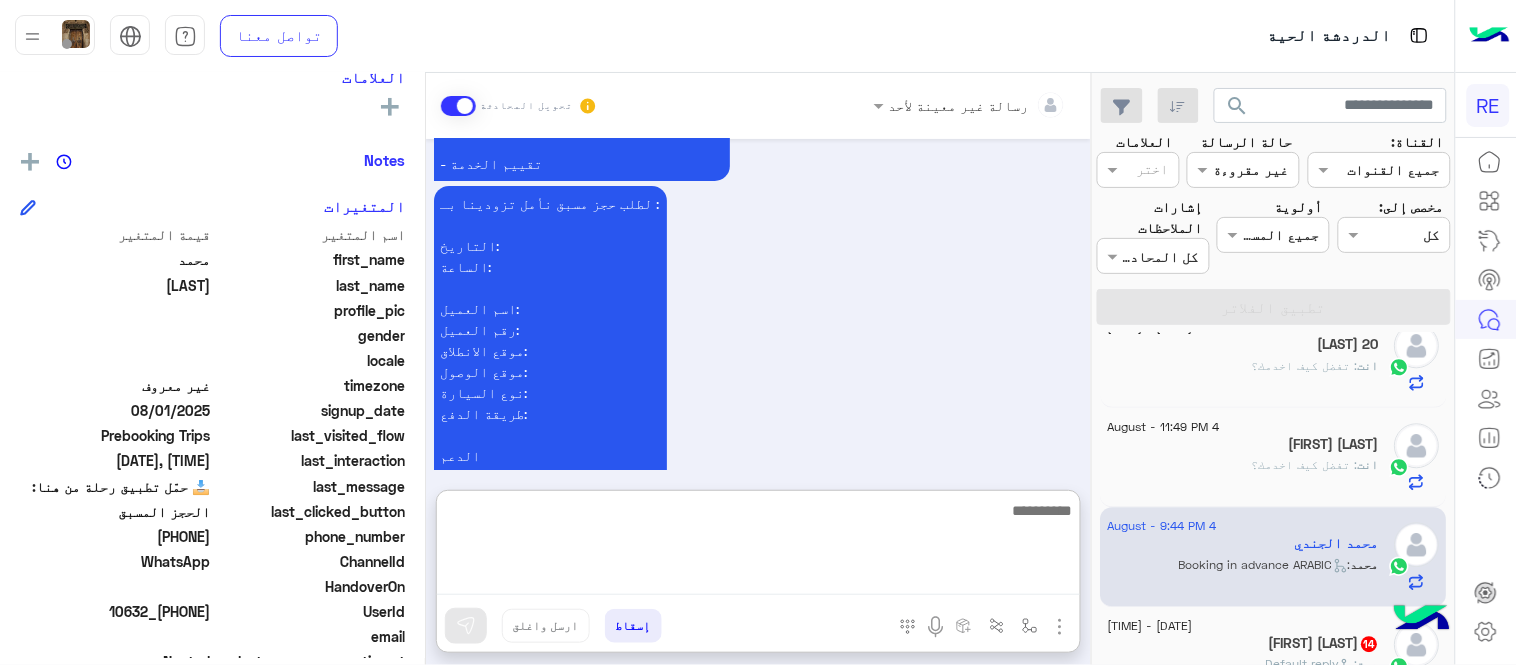 click at bounding box center (758, 546) 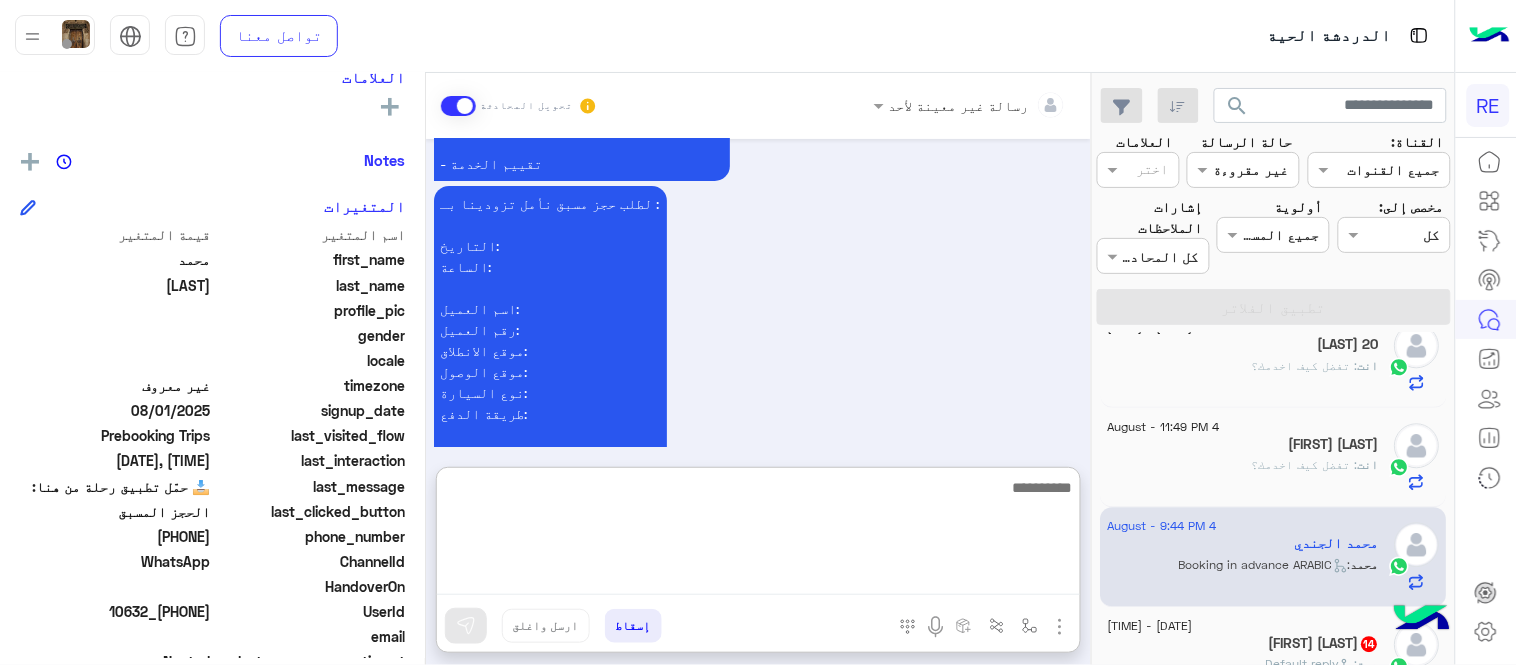 paste on "**********" 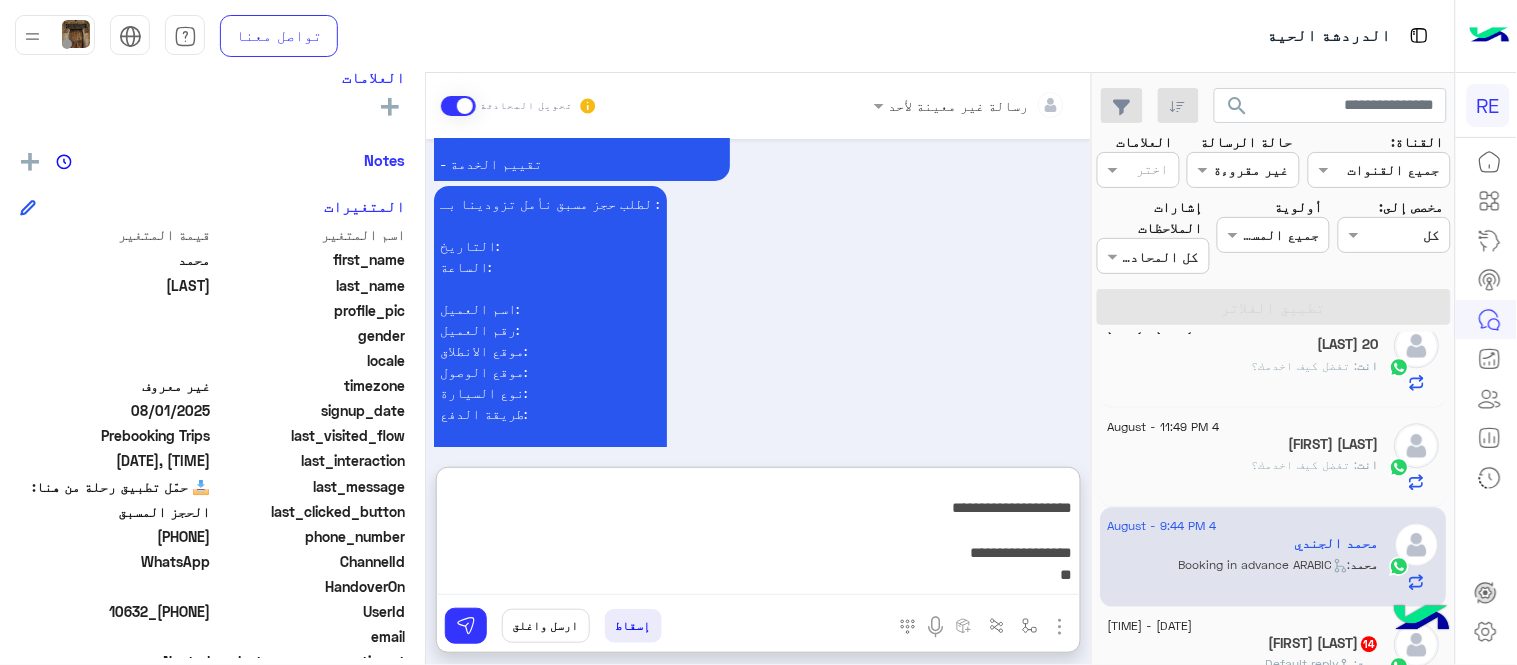 scroll, scrollTop: 3, scrollLeft: 0, axis: vertical 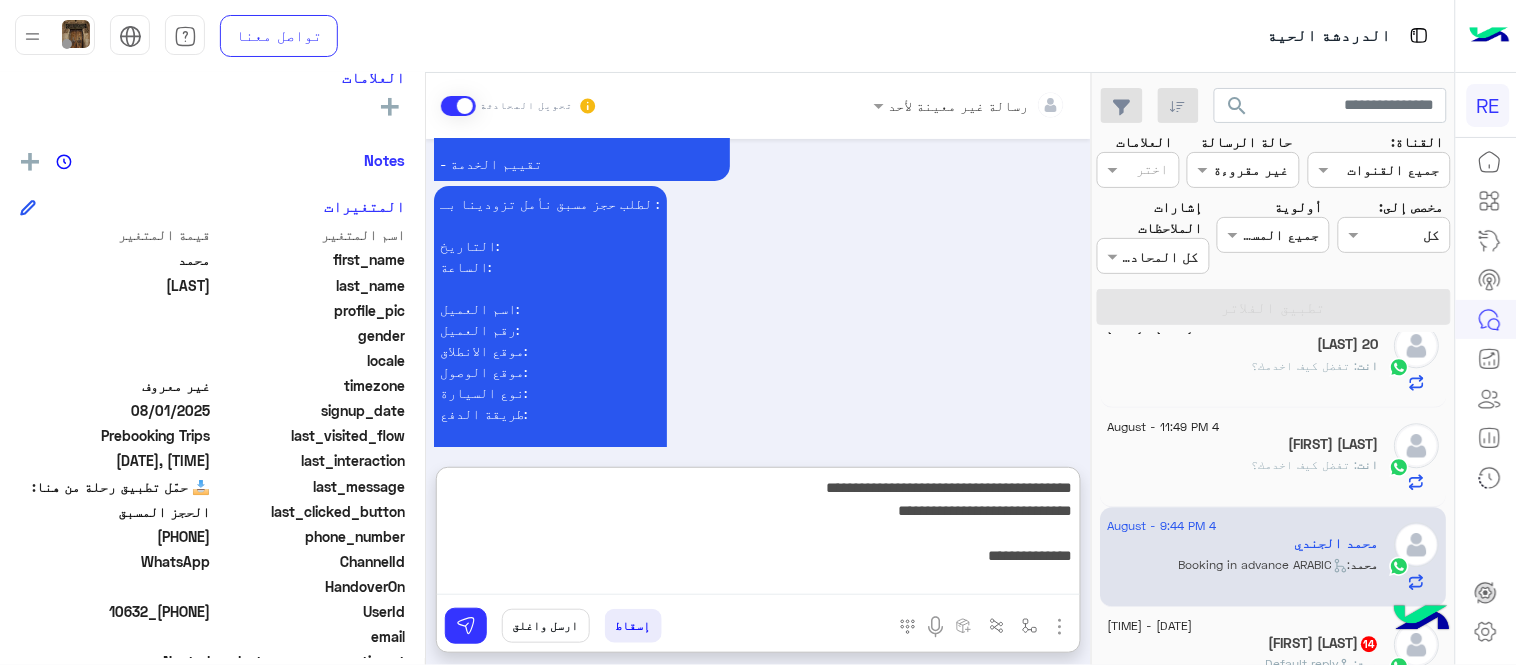 drag, startPoint x: 828, startPoint y: 491, endPoint x: 755, endPoint y: 501, distance: 73.68175 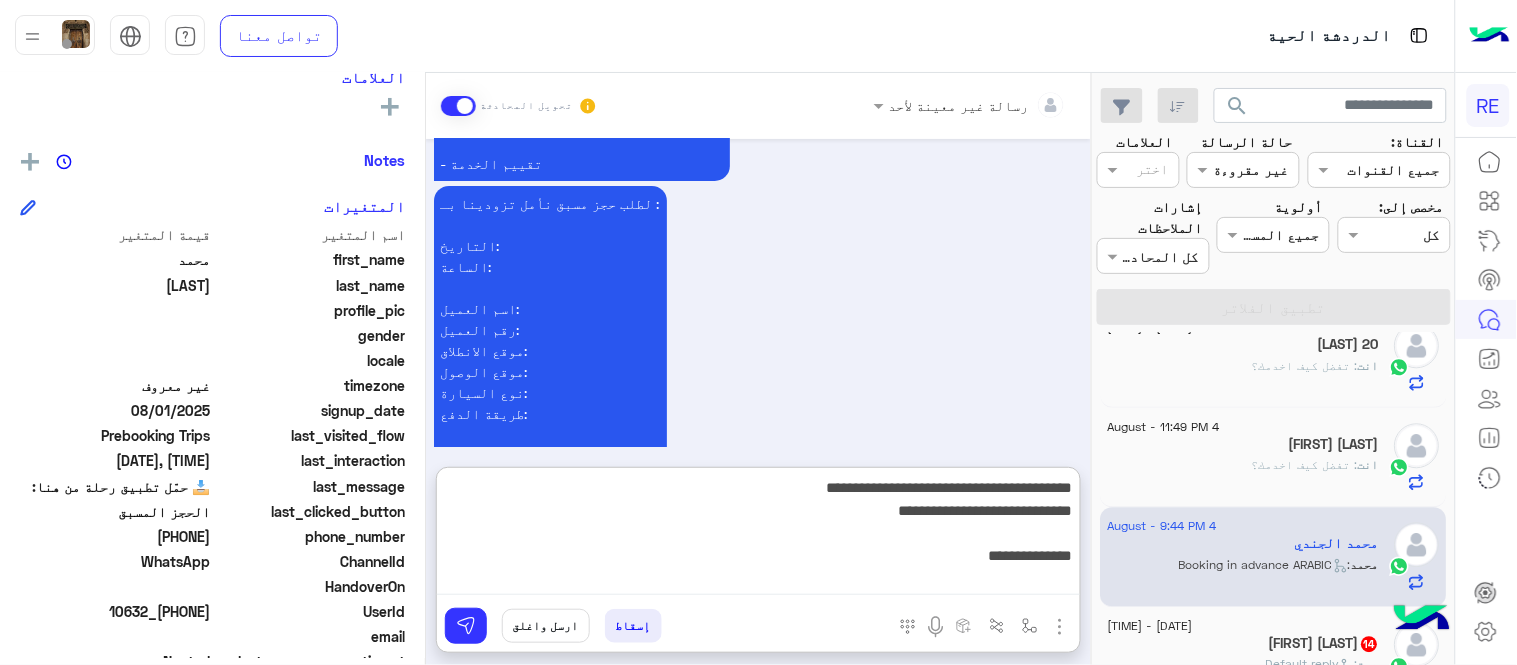 click on "**********" at bounding box center (758, 535) 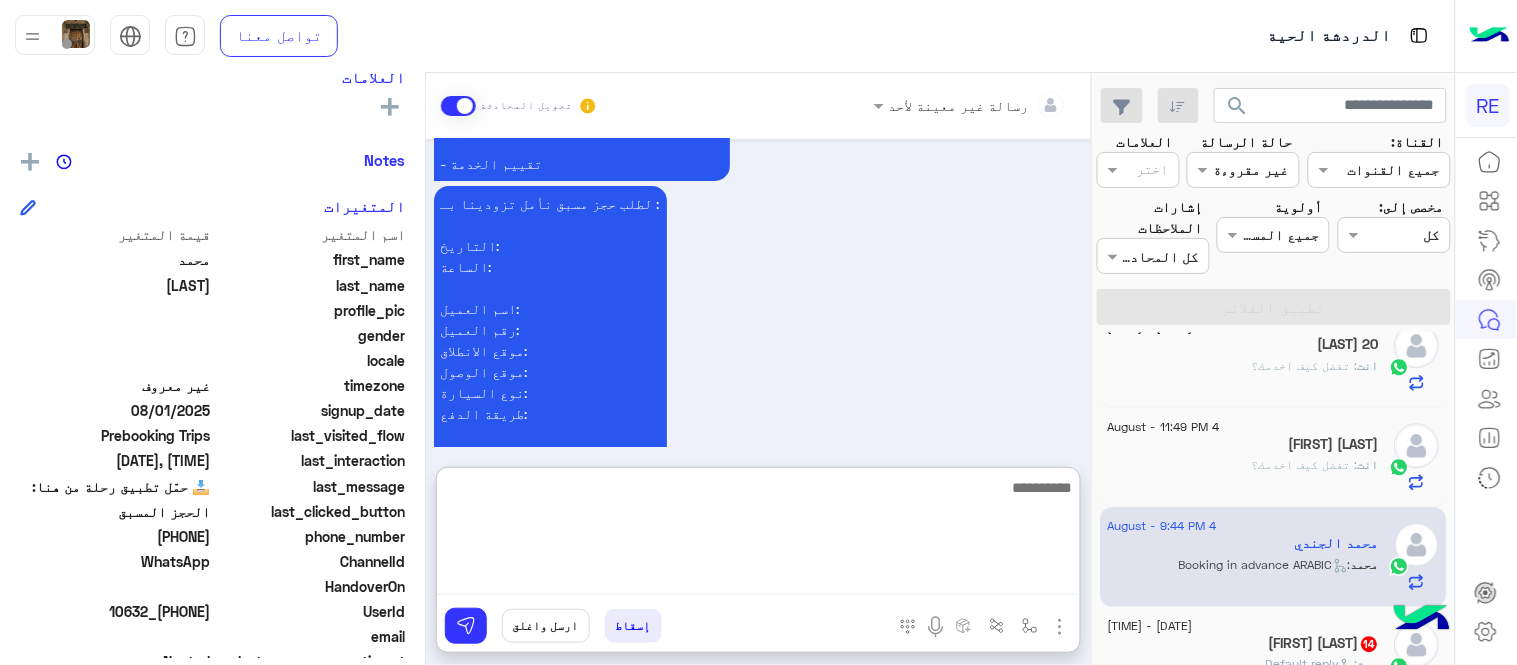 scroll, scrollTop: 2362, scrollLeft: 0, axis: vertical 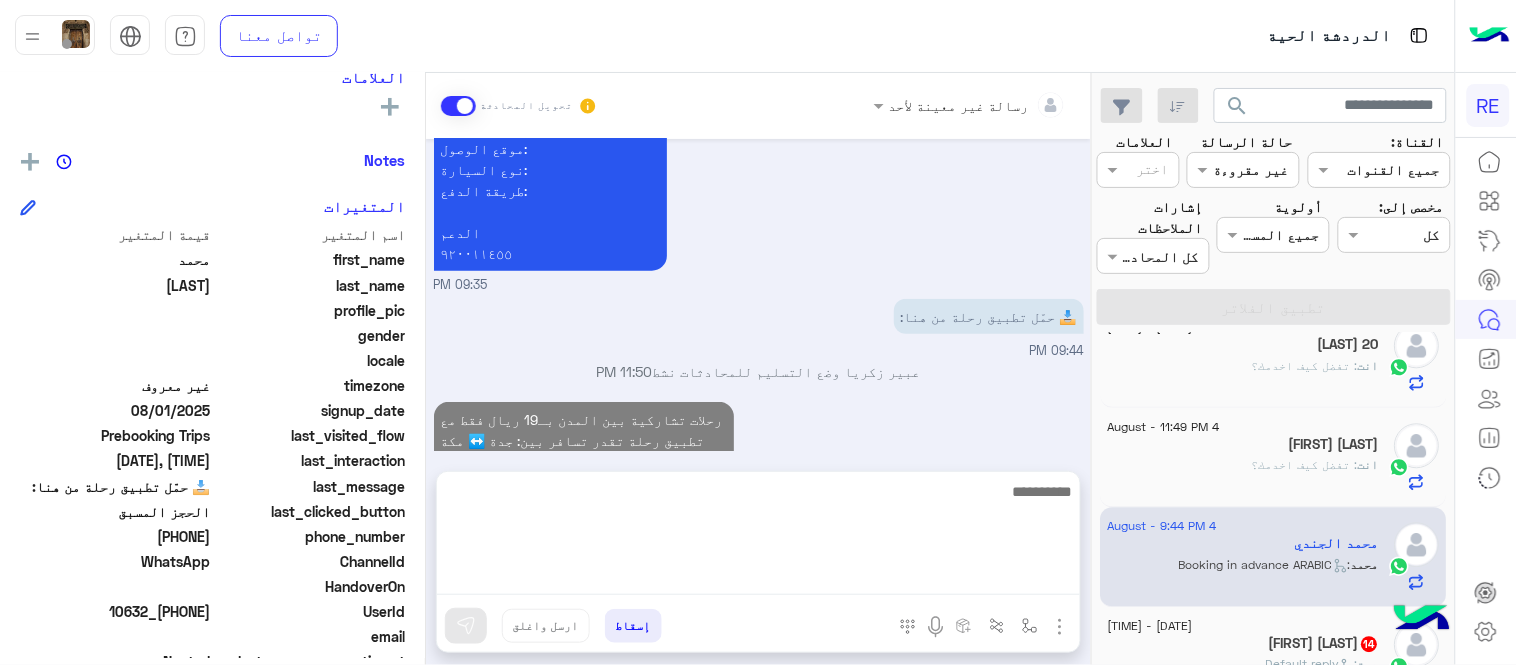 click on "رحلات تشاركية بين المدن بـ19 ريال فقط
مع تطبيق رحلة تقدر تسافر بين:
جدة ↔️ مكة
جدة ↔️ الطائف
الدمام ↔️ الرياض
مكة ↔️ الطائف
📥 حمّل تطبيق رحلة من هنا:
🔗 www.bit.ly/RehlaApp
📹 شاهد شرح خطوات الحجز بالفيديو:
▶️   https://www.youtube.com/watch?v=f17Q_oUCIMQ   11:50 PM" at bounding box center [759, 502] 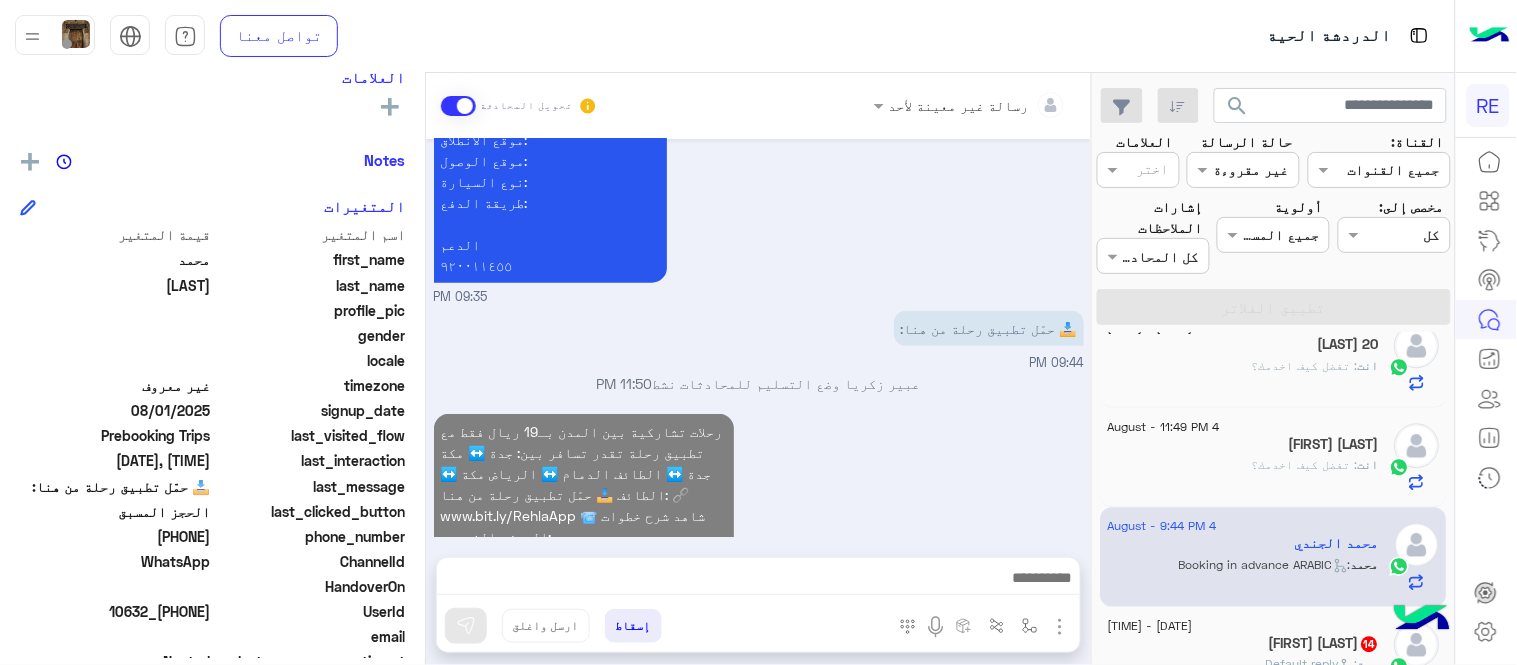 scroll, scrollTop: 2308, scrollLeft: 0, axis: vertical 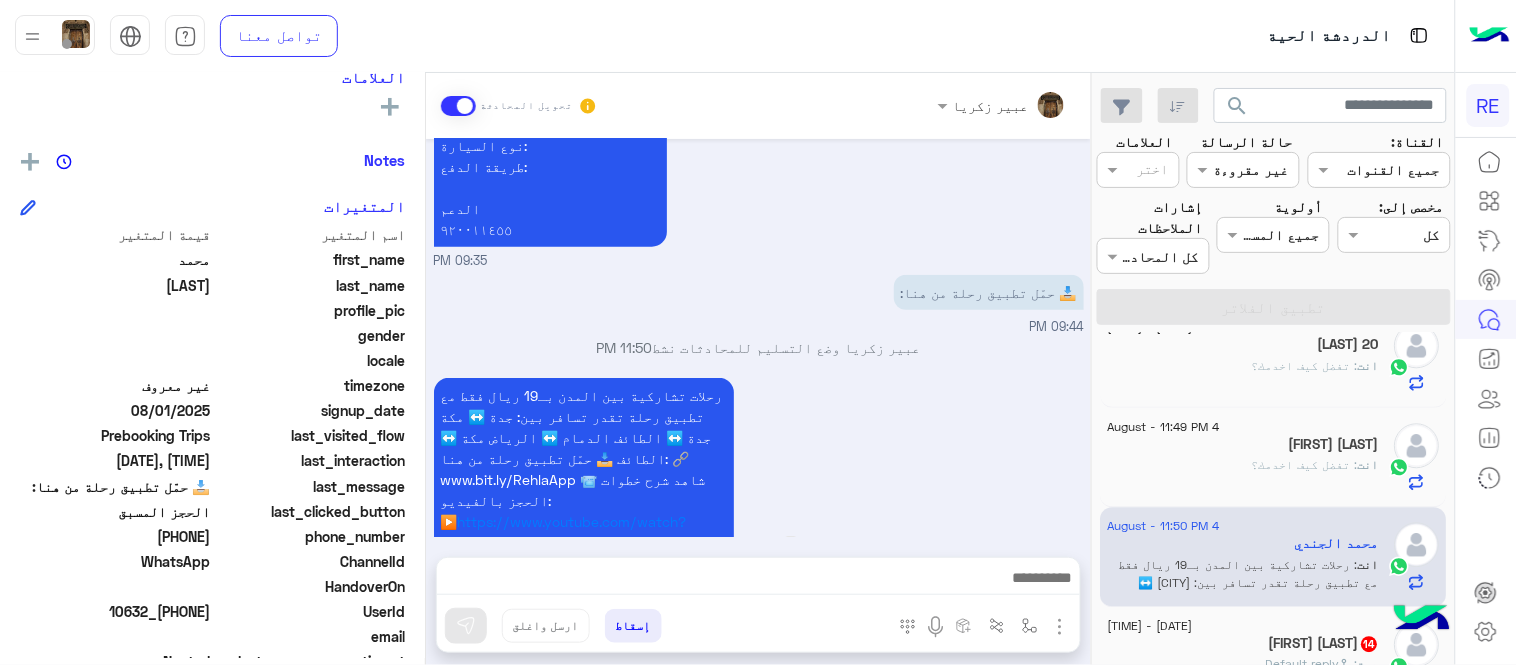 click on "رحلات تشاركية بين المدن بـ19 ريال فقط
مع تطبيق رحلة تقدر تسافر بين:
جدة ↔️ مكة
جدة ↔️ الطائف
الدمام ↔️ الرياض
مكة ↔️ الطائف
📥 حمّل تطبيق رحلة من هنا:
🔗 www.bit.ly/RehlaApp
📹 شاهد شرح خطوات الحجز بالفيديو:
▶️" at bounding box center (582, 458) 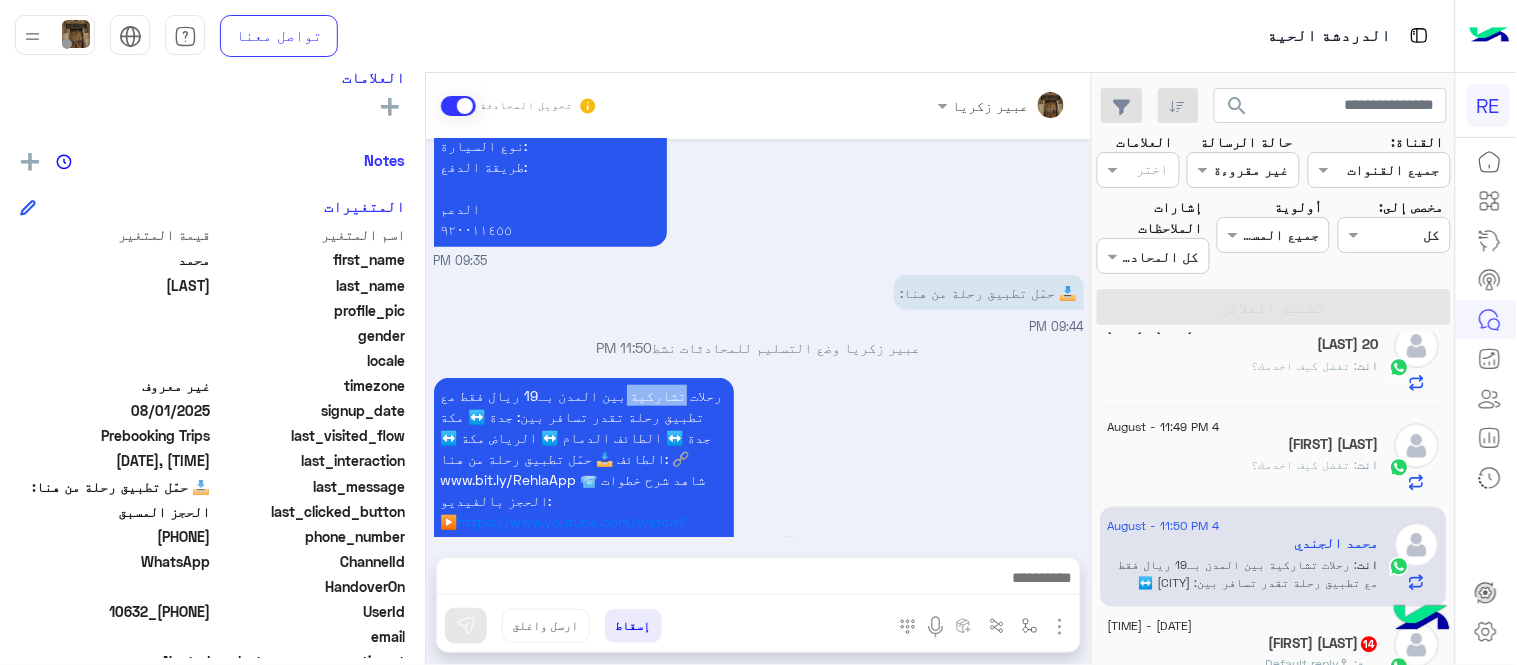 click on "رحلات تشاركية بين المدن بـ19 ريال فقط
مع تطبيق رحلة تقدر تسافر بين:
جدة ↔️ مكة
جدة ↔️ الطائف
الدمام ↔️ الرياض
مكة ↔️ الطائف
📥 حمّل تطبيق رحلة من هنا:
🔗 www.bit.ly/RehlaApp
📹 شاهد شرح خطوات الحجز بالفيديو:
▶️" at bounding box center [582, 458] 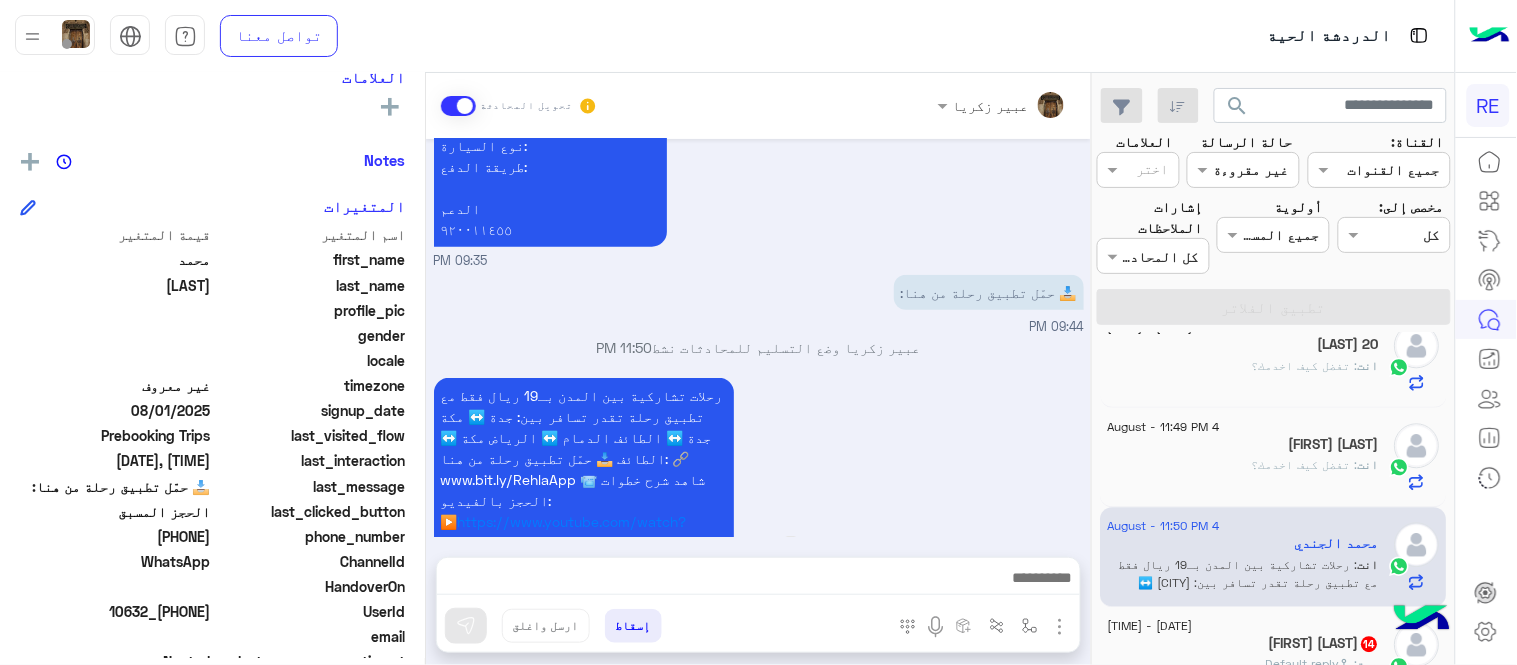 click on "رحلات تشاركية بين المدن بـ19 ريال فقط
مع تطبيق رحلة تقدر تسافر بين:
جدة ↔️ مكة
جدة ↔️ الطائف
الدمام ↔️ الرياض
مكة ↔️ الطائف
📥 حمّل تطبيق رحلة من هنا:
🔗 www.bit.ly/RehlaApp
📹 شاهد شرح خطوات الحجز بالفيديو:
▶️" at bounding box center (582, 458) 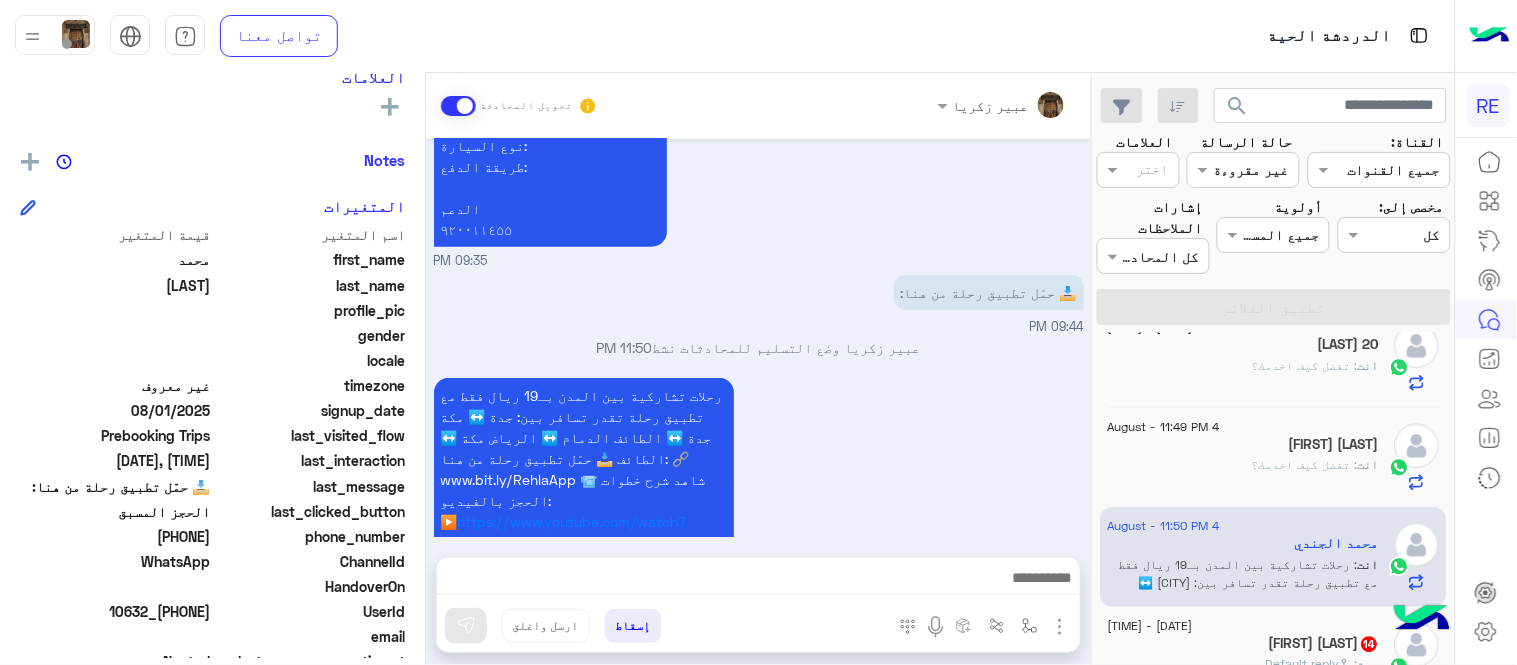 click on "رحلات تشاركية بين المدن بـ19 ريال فقط
مع تطبيق رحلة تقدر تسافر بين:
جدة ↔️ مكة
جدة ↔️ الطائف
الدمام ↔️ الرياض
مكة ↔️ الطائف
📥 حمّل تطبيق رحلة من هنا:
🔗 www.bit.ly/RehlaApp
📹 شاهد شرح خطوات الحجز بالفيديو:
▶️   https://www.youtube.com/watch?v=f17Q_oUCIMQ   [FIRST] [LAST] -  11:50 PM" at bounding box center (759, 478) 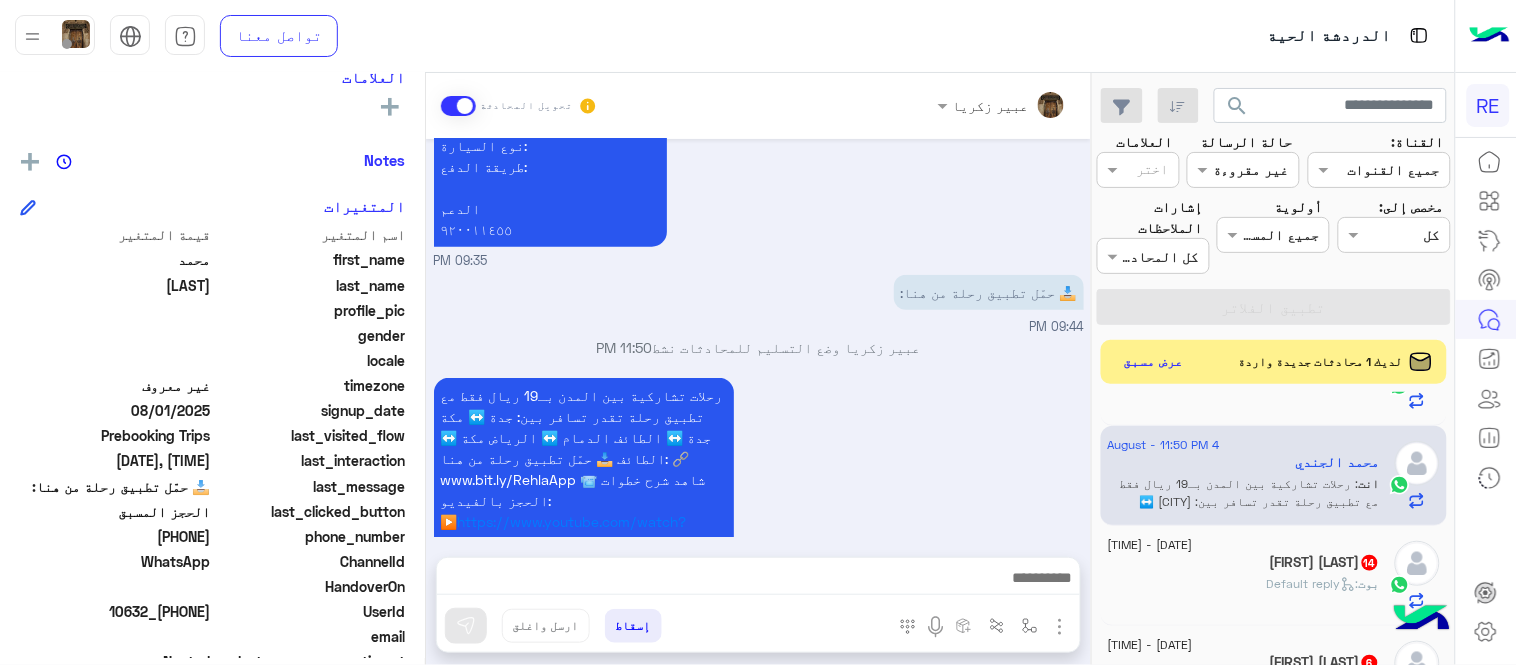 scroll, scrollTop: 1498, scrollLeft: 0, axis: vertical 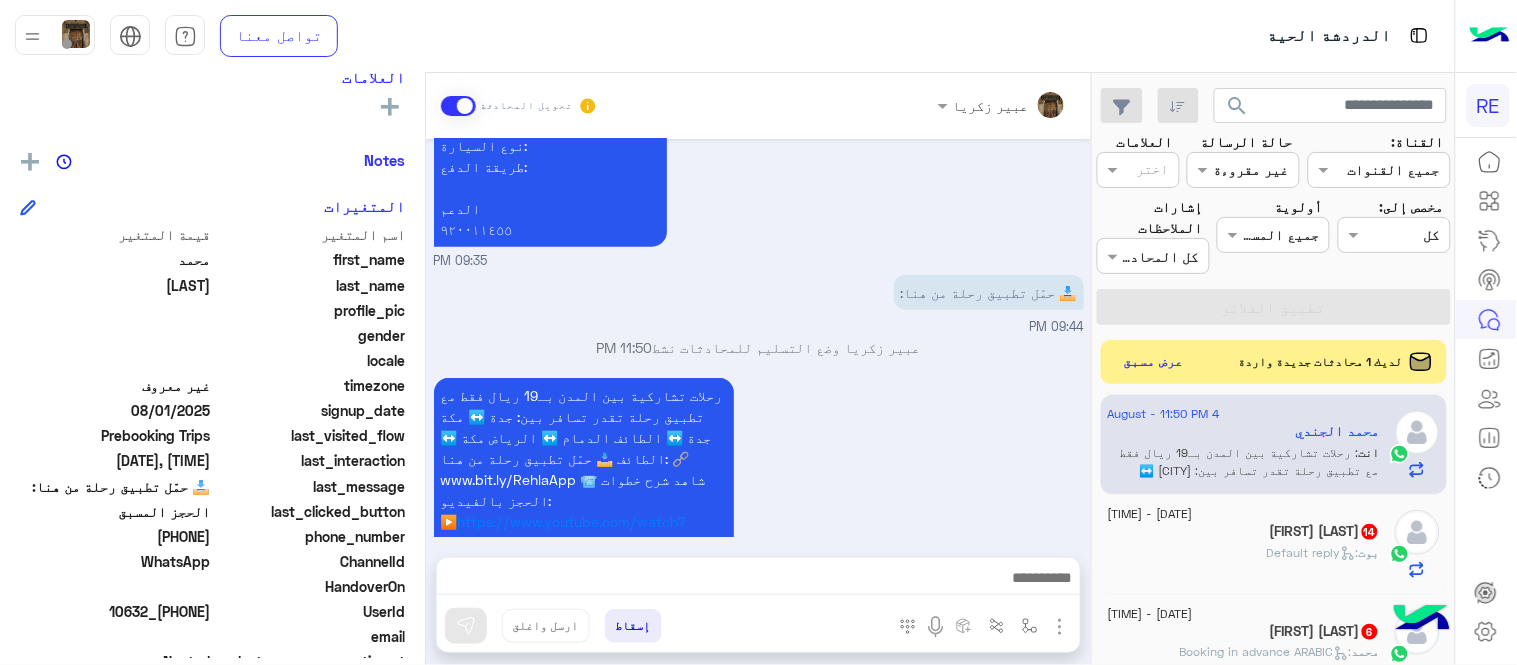 click on "[FIRST]✨  14" 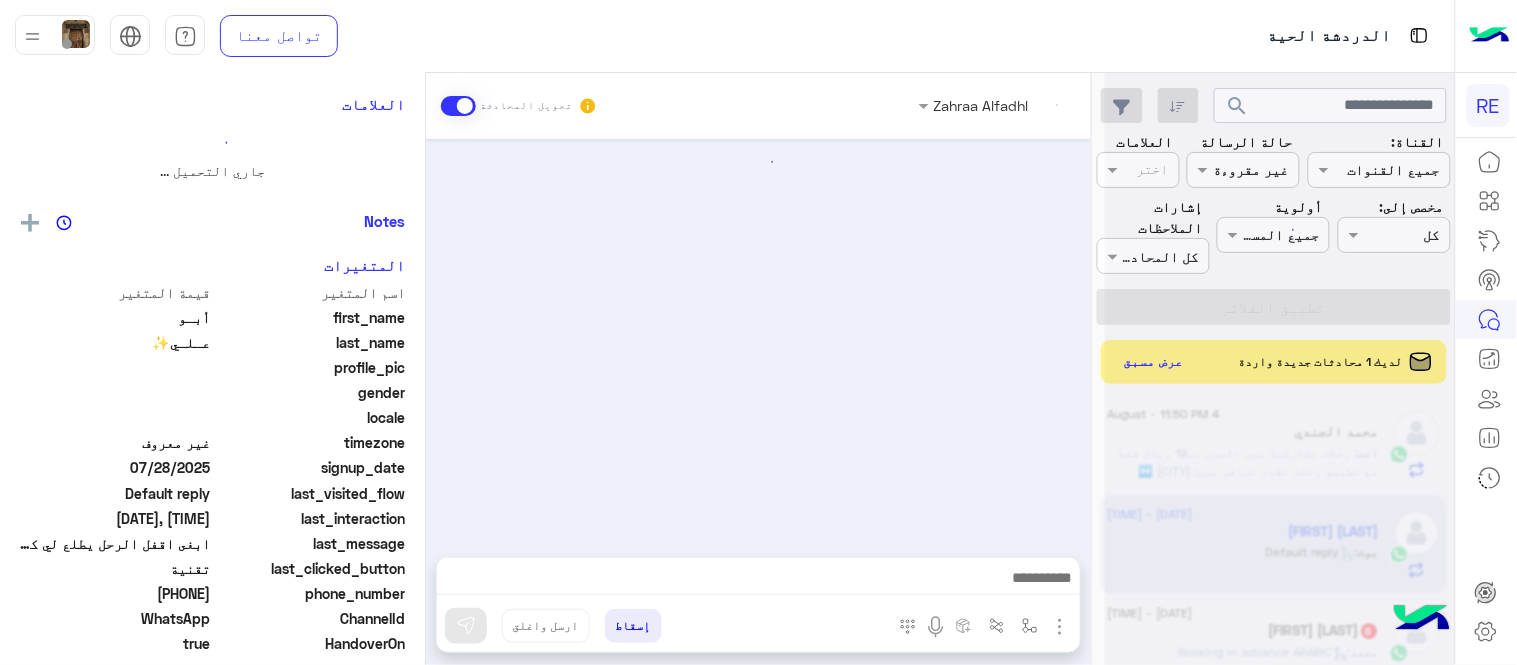 scroll, scrollTop: 0, scrollLeft: 0, axis: both 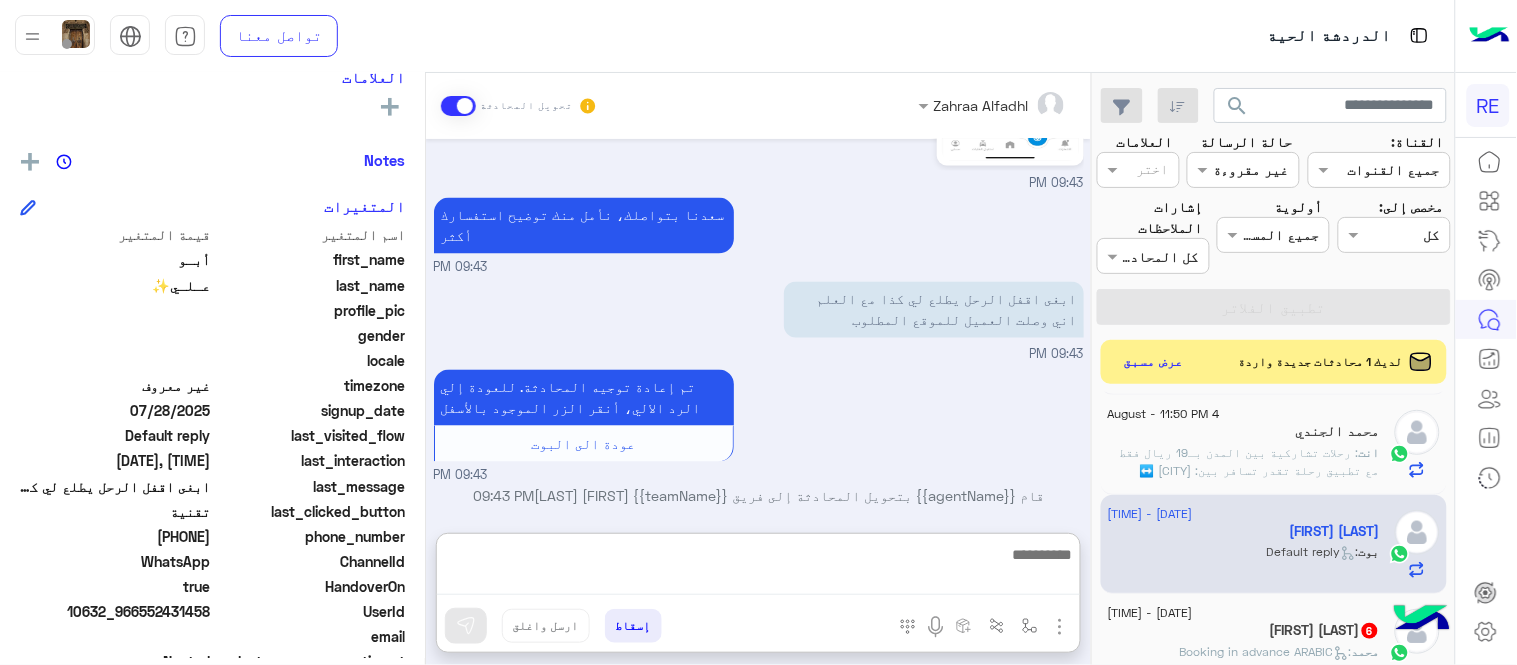 click at bounding box center (758, 568) 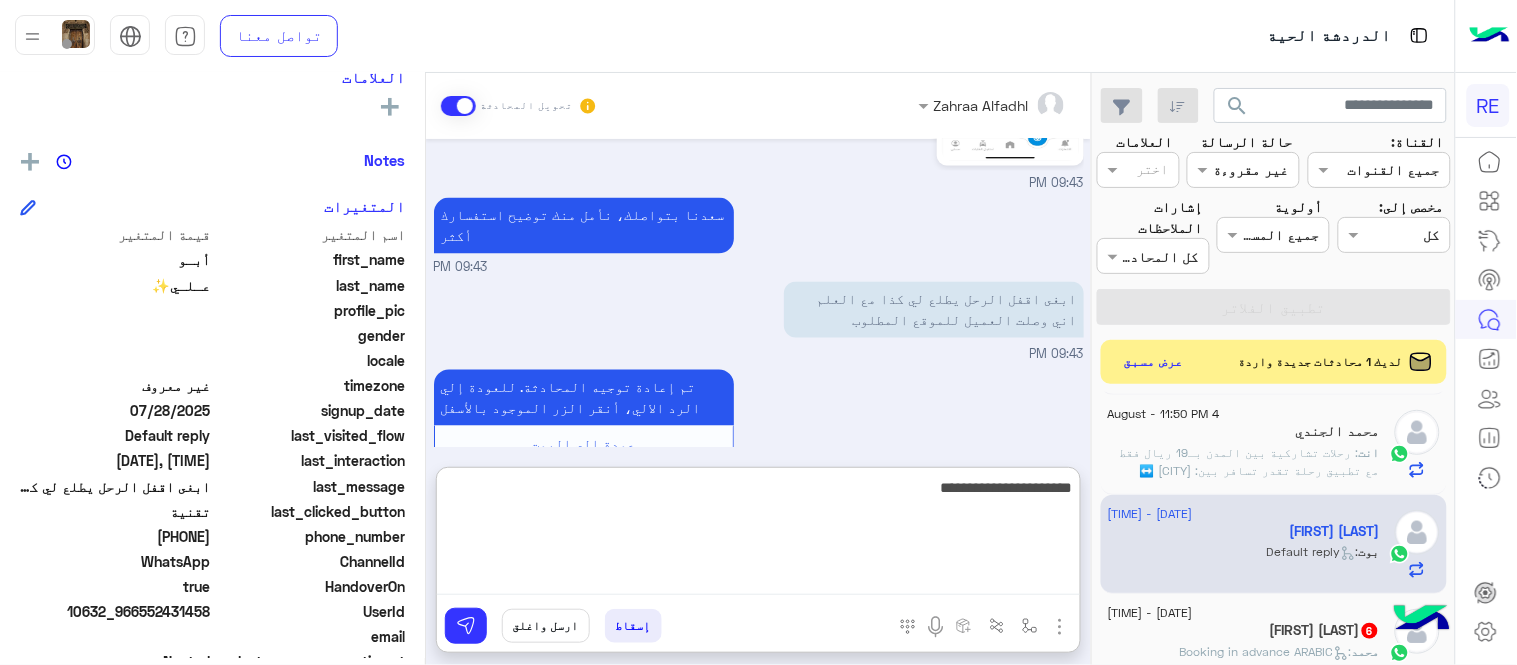 type on "**********" 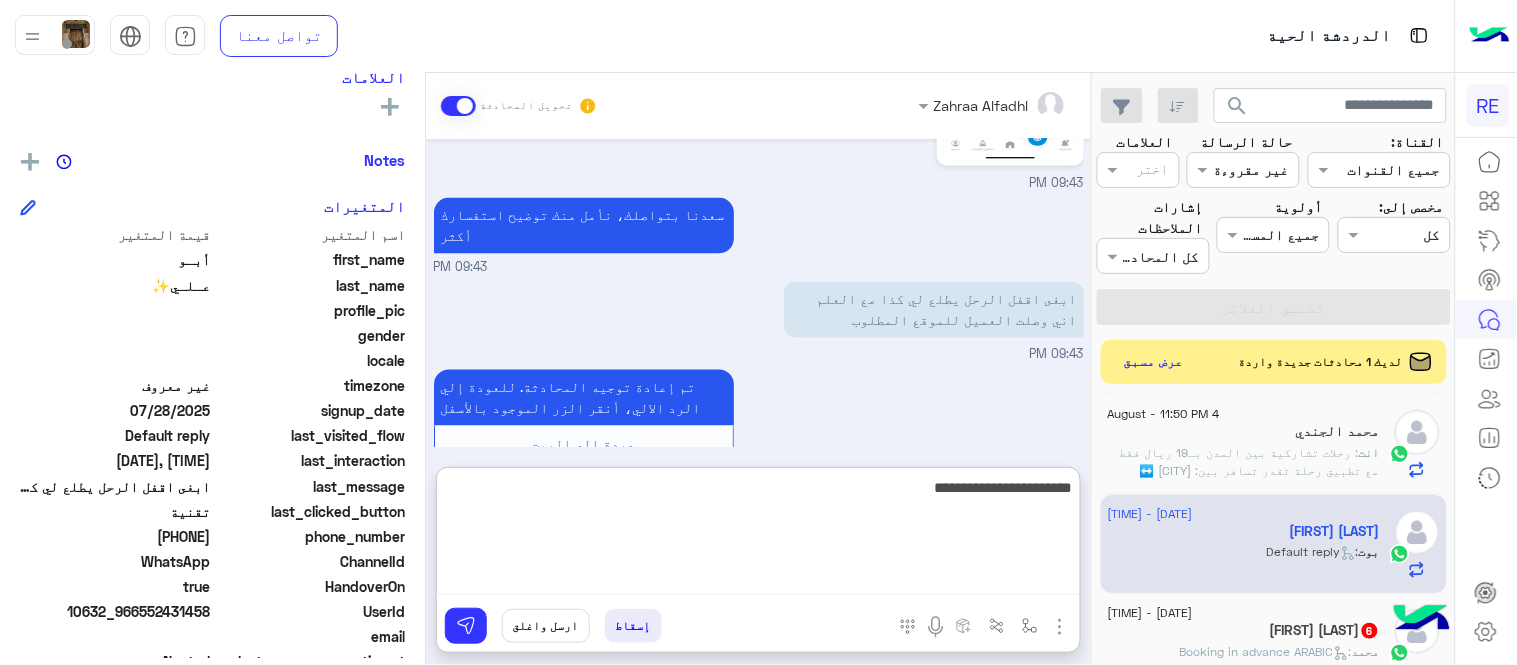 type 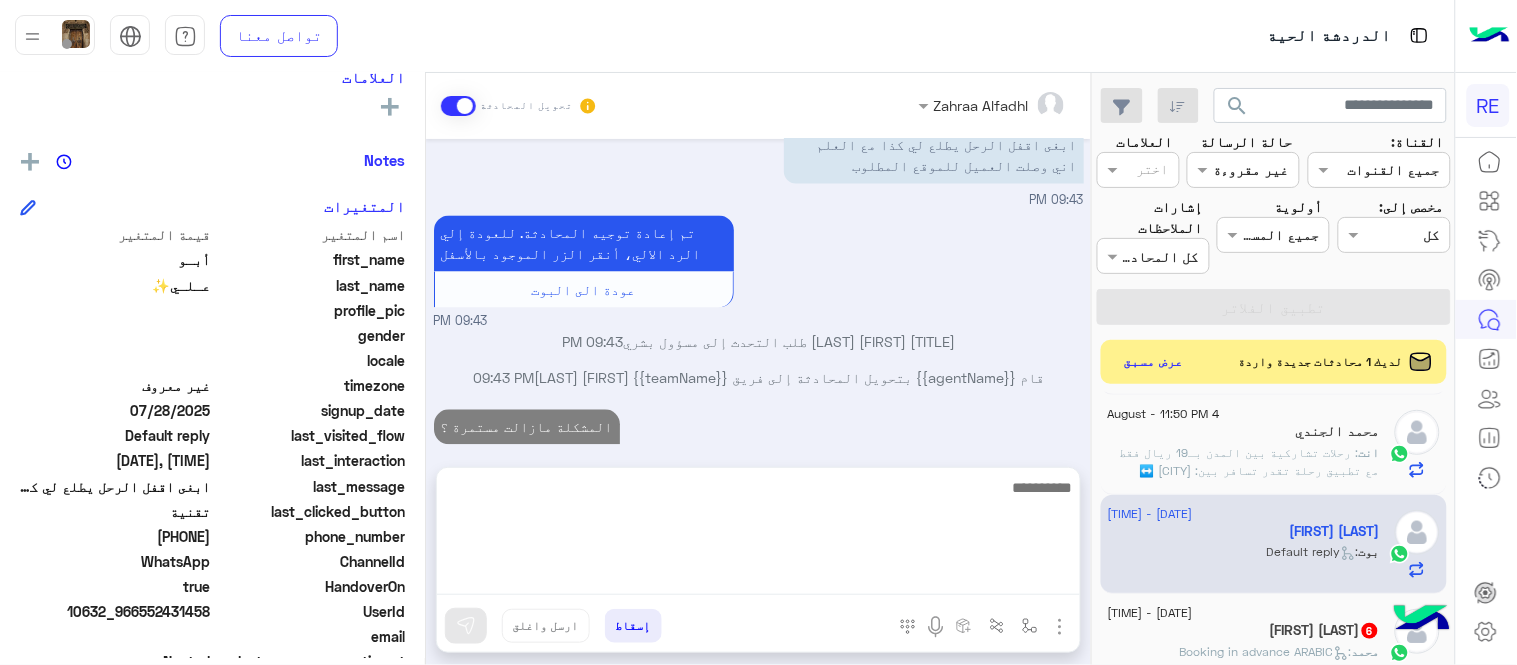 scroll, scrollTop: 1015, scrollLeft: 0, axis: vertical 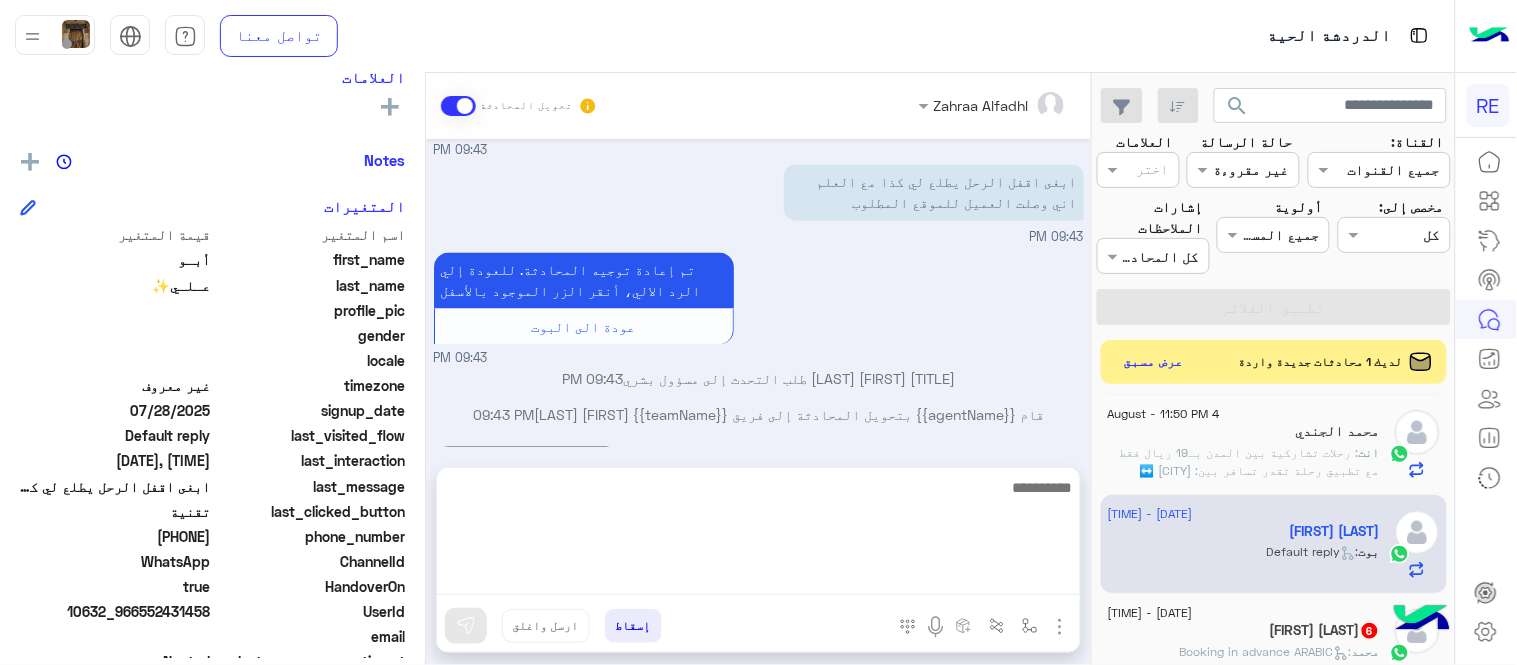click on "[FIRST] : Booking in advance ARABIC" 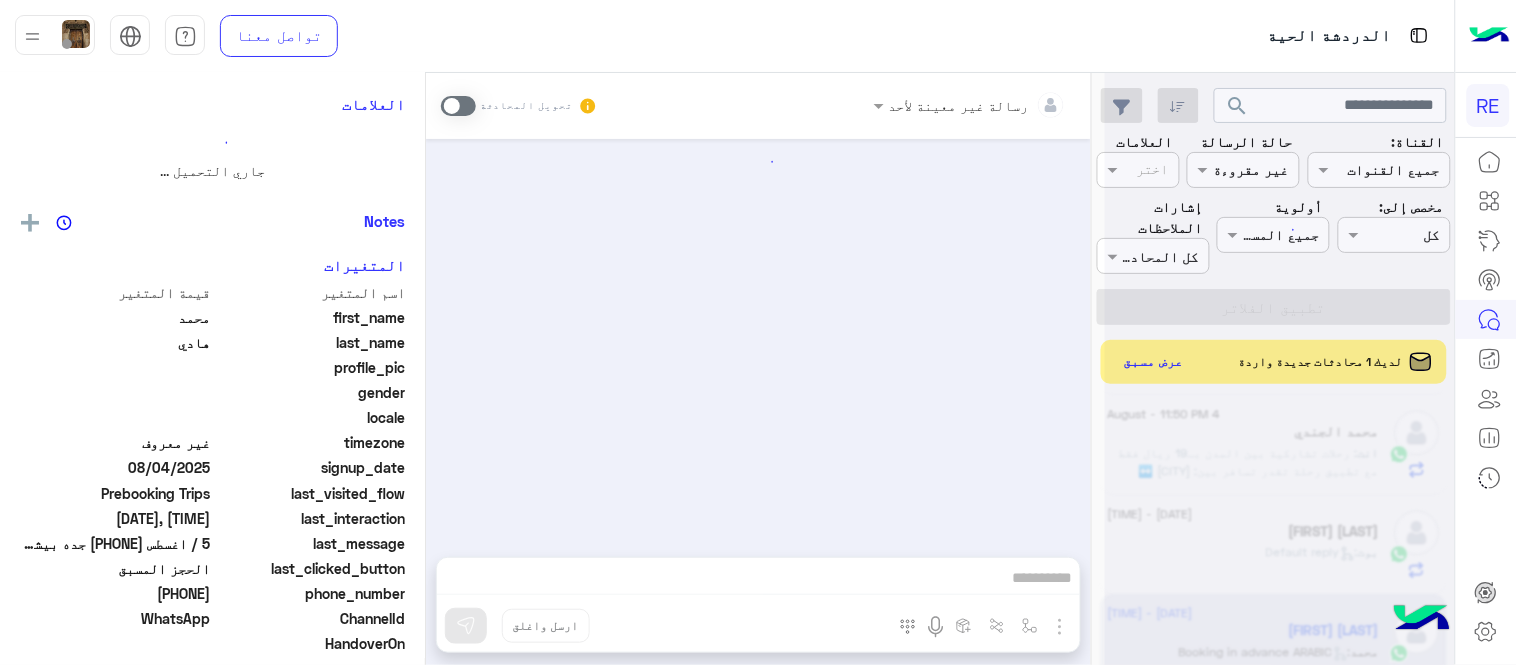 scroll, scrollTop: 0, scrollLeft: 0, axis: both 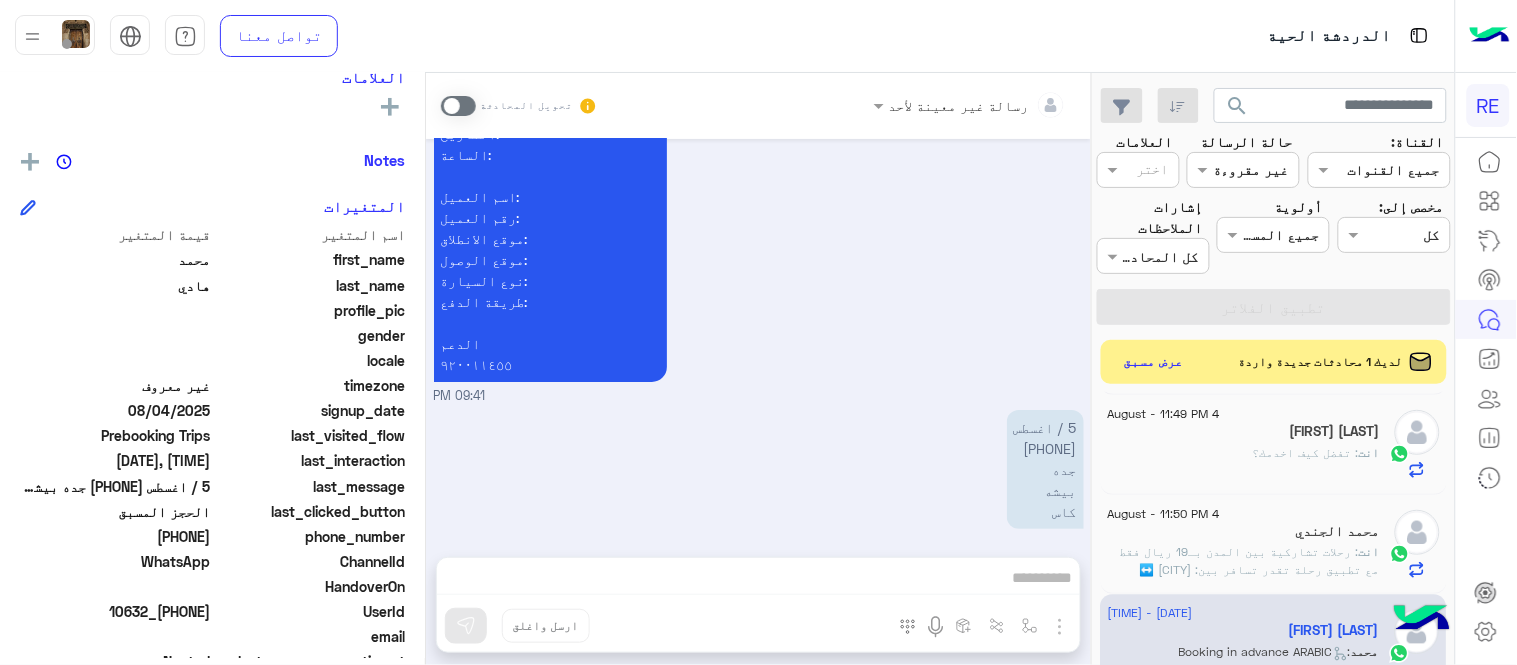 click on "Aug 4, 2025  وعليكم السلام ،كيف اقدر اساعدك
اهلًا بك في تطبيق رحلة 👋
Welcome to Rehla  👋
من فضلك أختر لغة التواصل
Please choose your preferred Language
English   عربي     09:41 PM   عربي    09:41 PM  هل أنت ؟   كابتن 👨🏻‍✈️   عميل 🧳   رحال (مرشد مرخص) 🏖️     09:41 PM   عميل     09:41 PM  هل لديك حساب مسجل على التطبيق   لا   نعم     09:41 PM   لا    09:41 PM  يمكنك تحميل التطبيق والتسجيل عبر الرابط 📲
http://onelink.to/Rehla
ونسعد بزيارتك حسابات التواصل الاجتماعي :
https://compiled.social/rehlacar    لمساعدتك بشكل افضل
الرجاء اختيار احد الخدمات التالية     09:41 PM   الحجز المسبق    09:41 PM  -الاطلاع على الخدمات الجديدة" at bounding box center (758, 373) 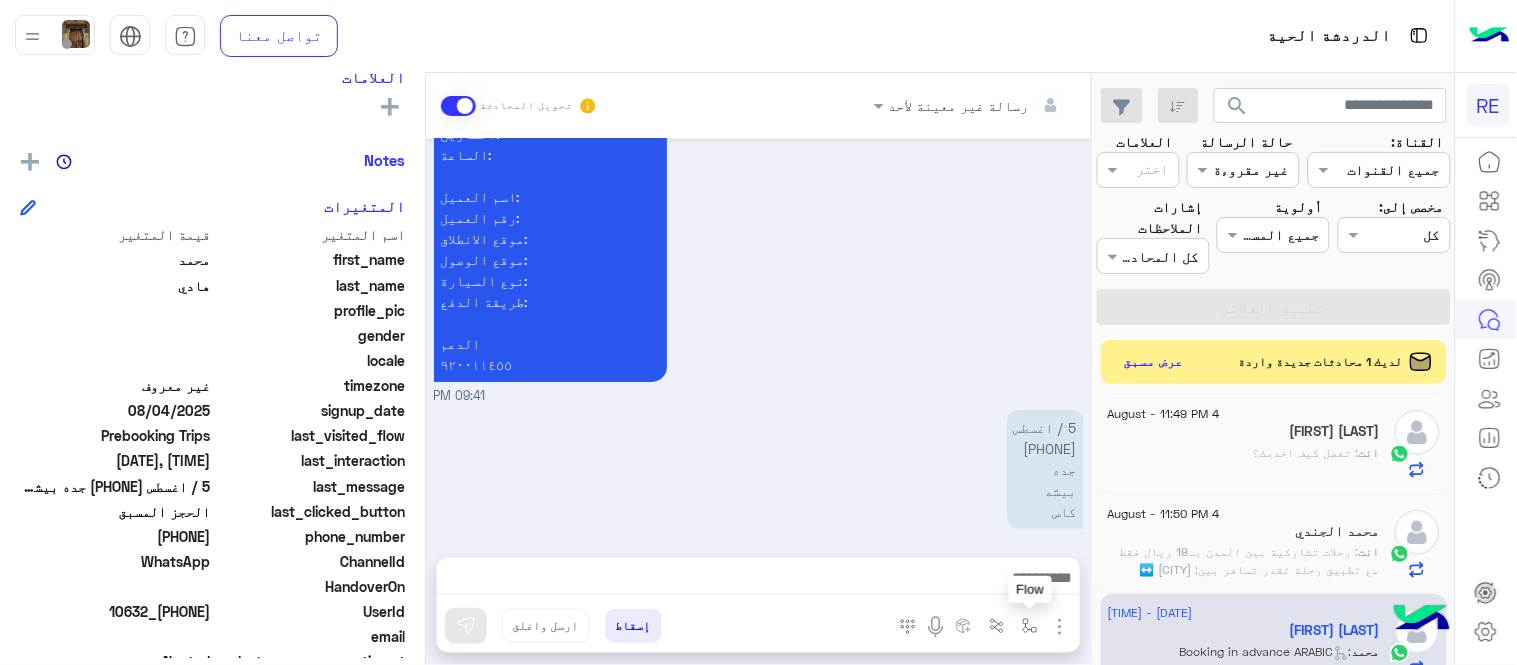 scroll, scrollTop: 1946, scrollLeft: 0, axis: vertical 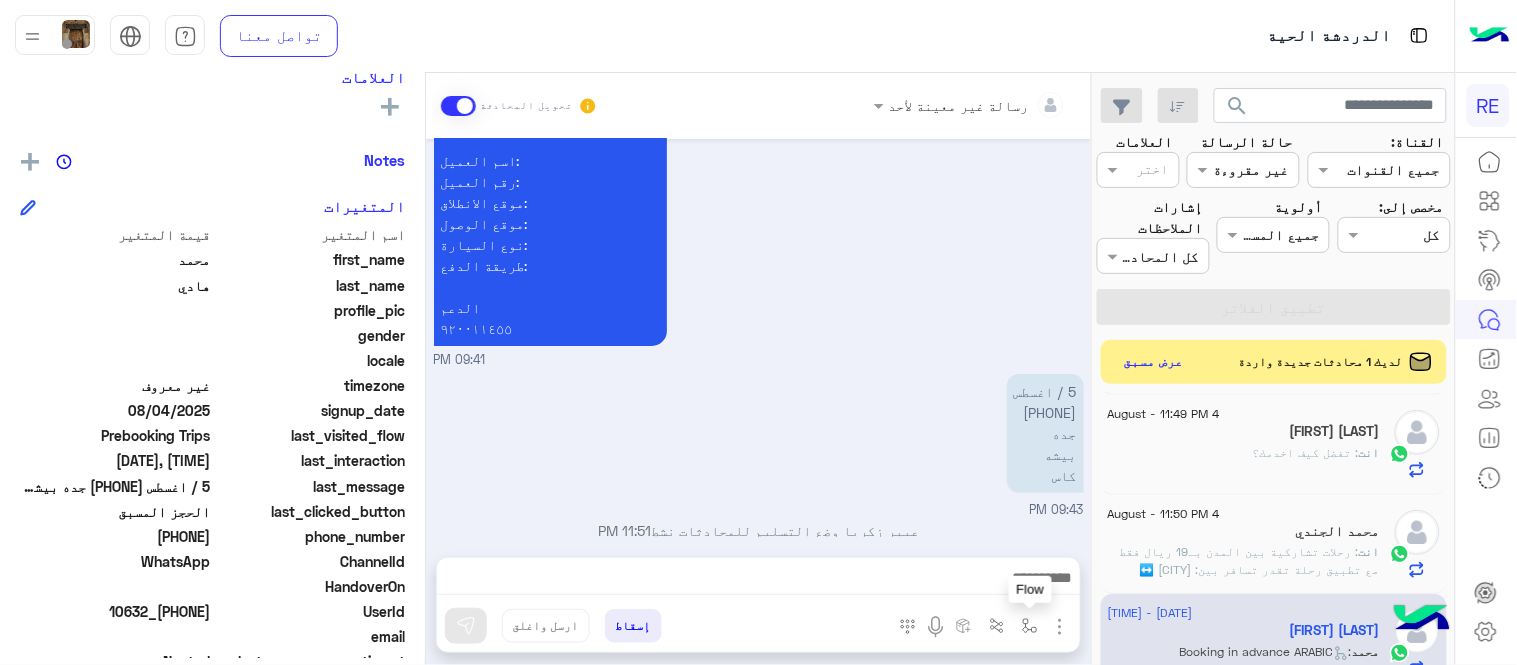 click at bounding box center (1030, 626) 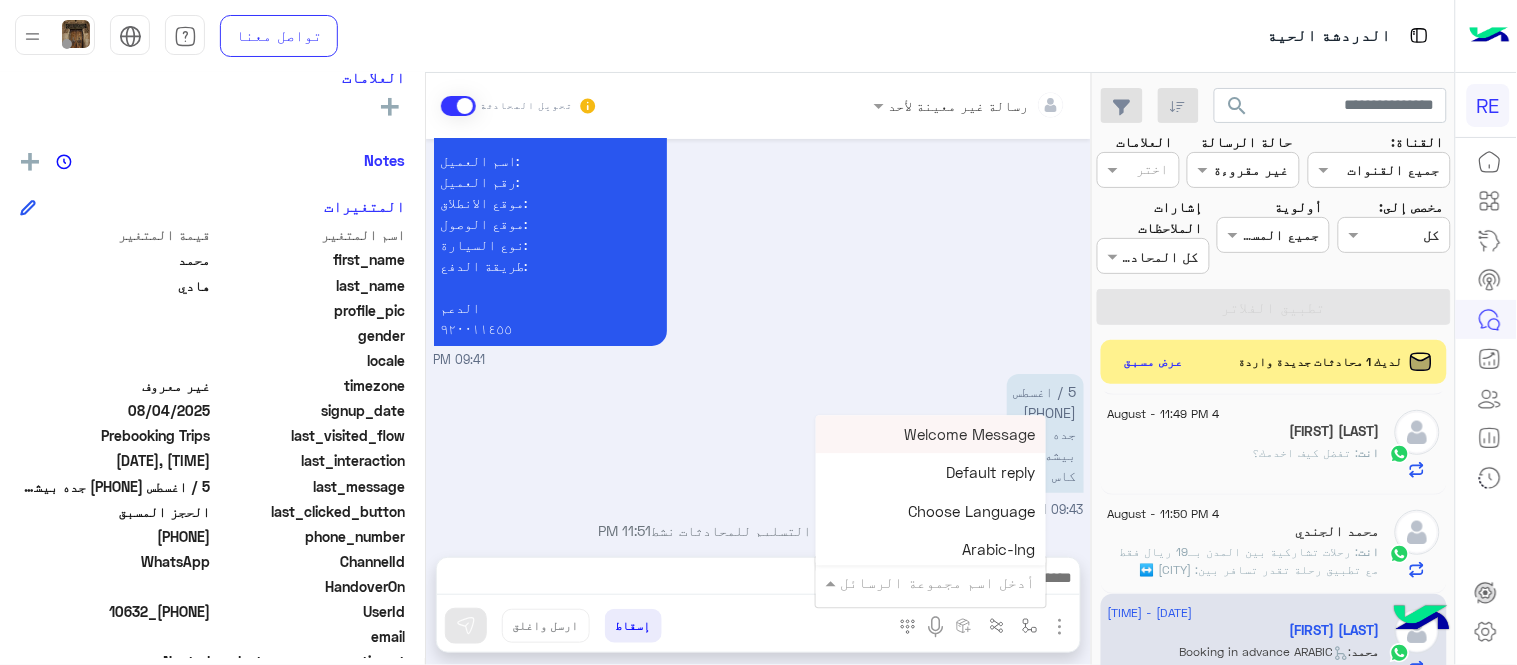 click at bounding box center (959, 582) 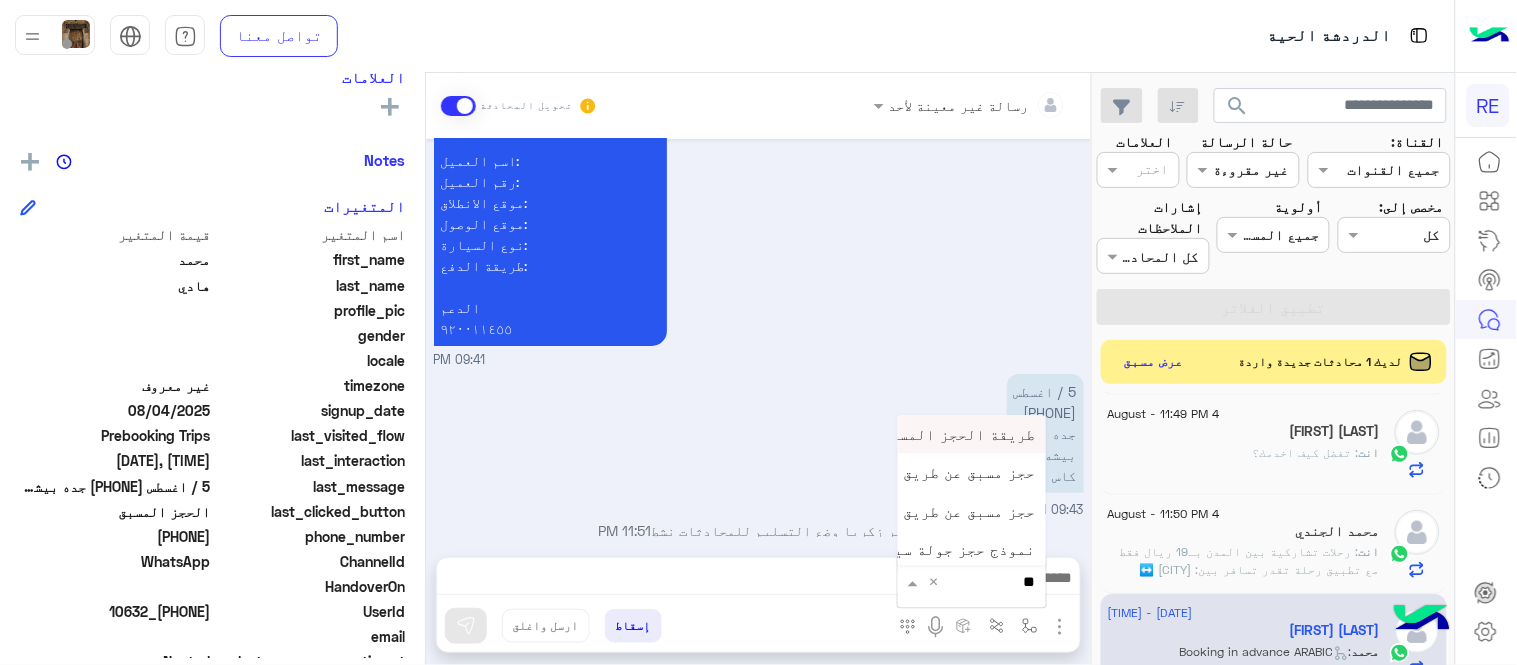 type on "***" 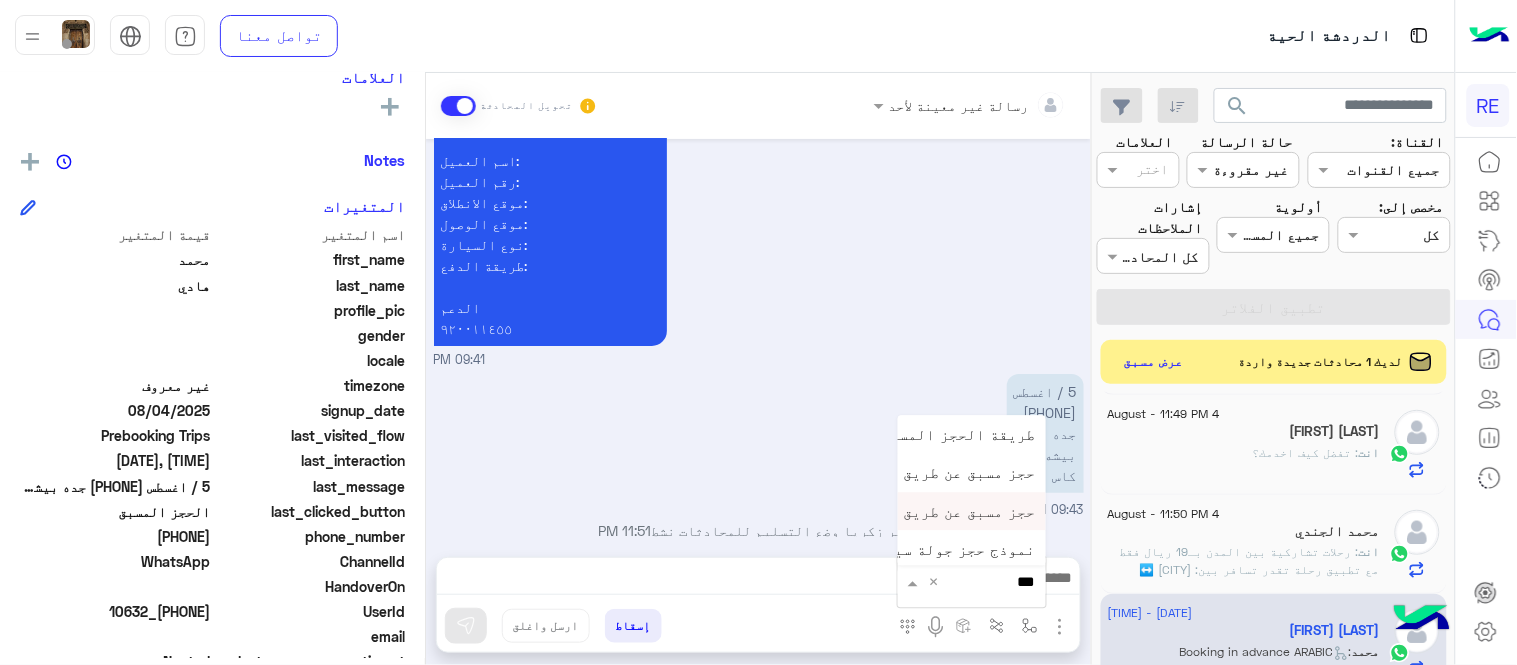 click on "حجز مسبق عن طريق التطبيق" at bounding box center [936, 511] 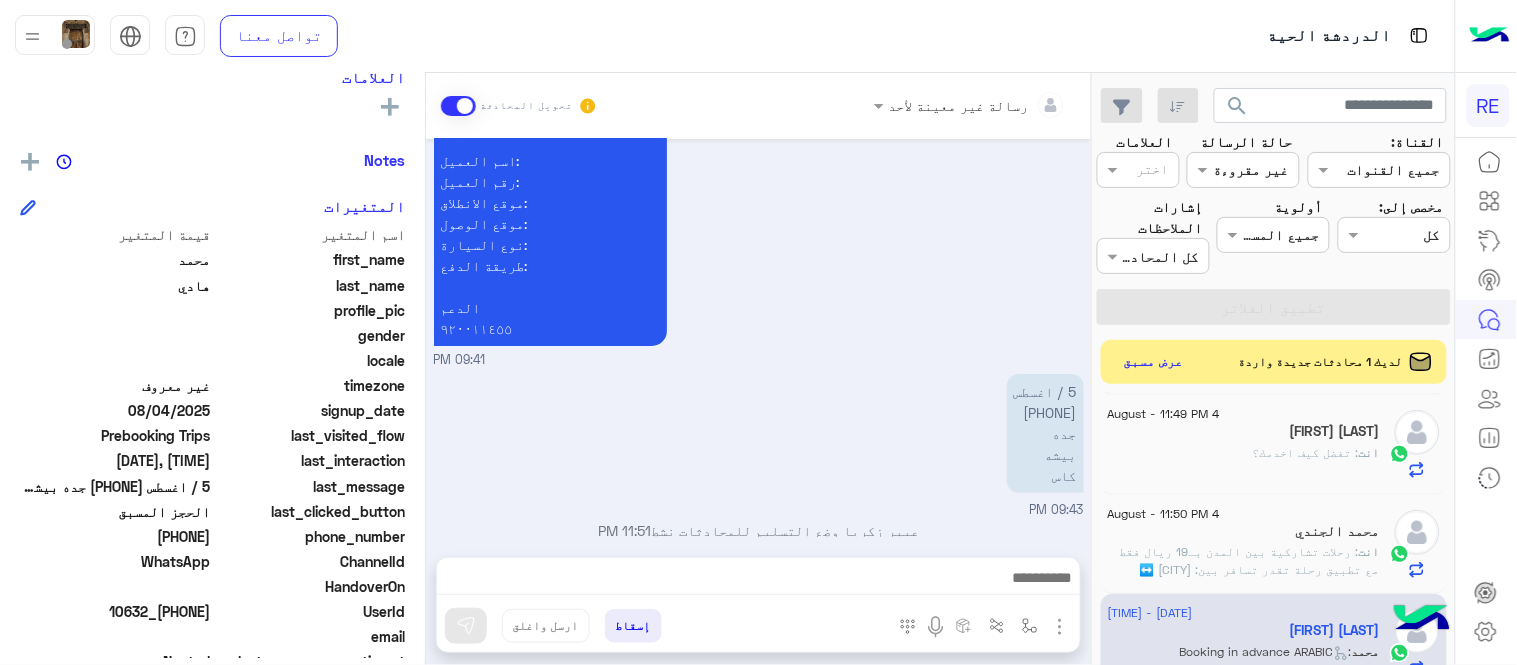 type on "**********" 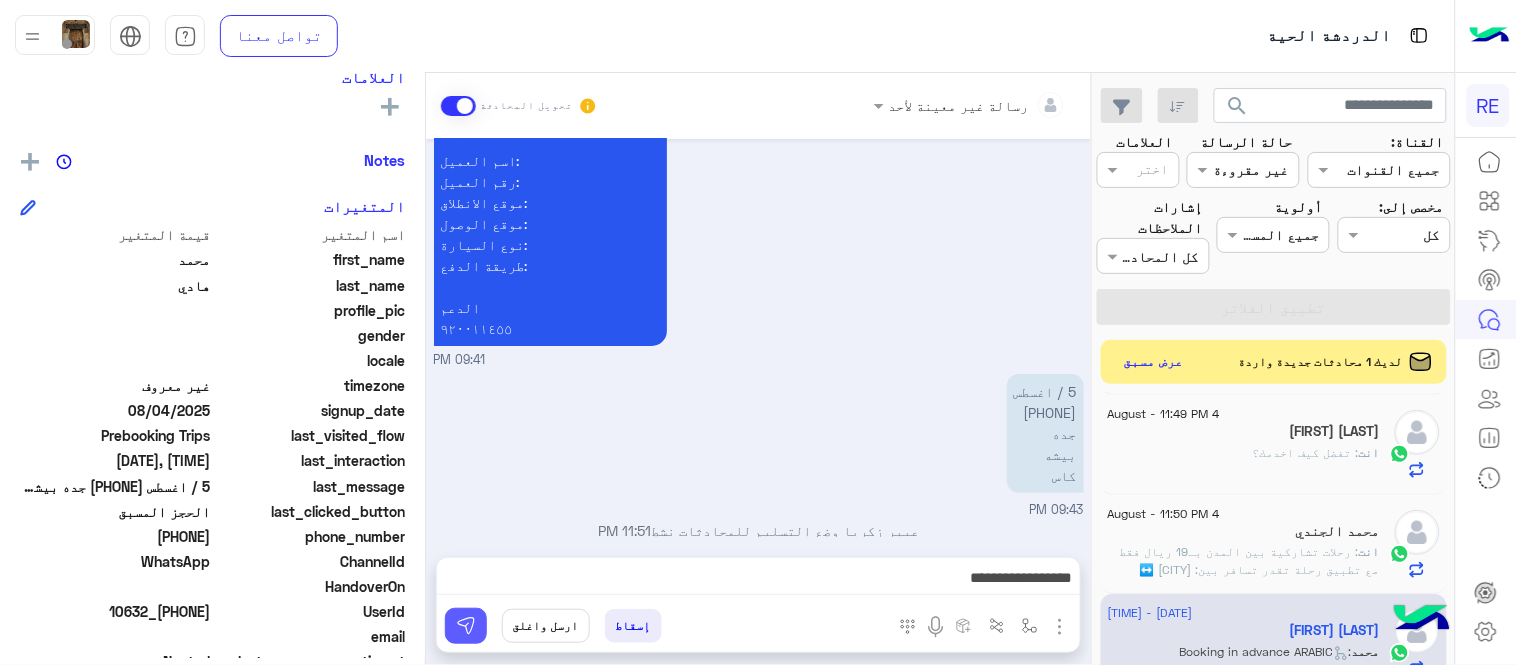 click at bounding box center [466, 626] 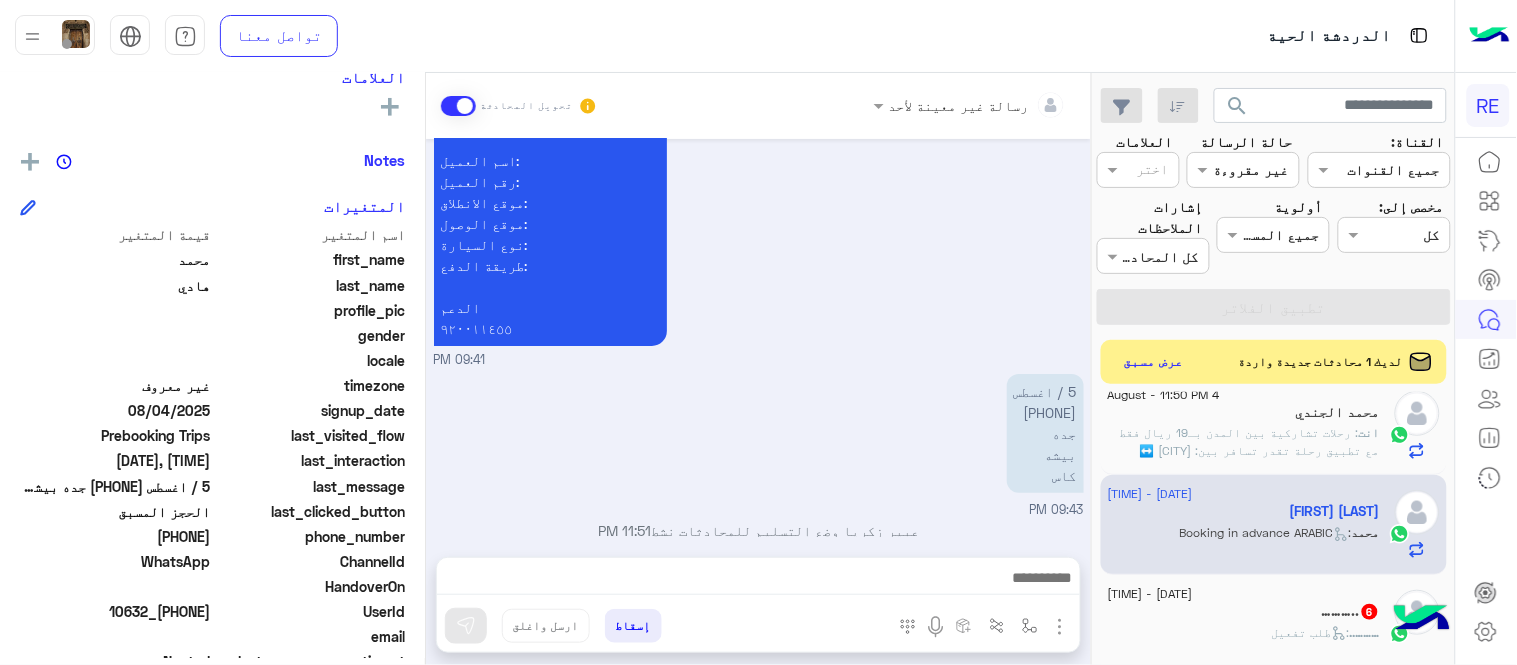 scroll, scrollTop: 1626, scrollLeft: 0, axis: vertical 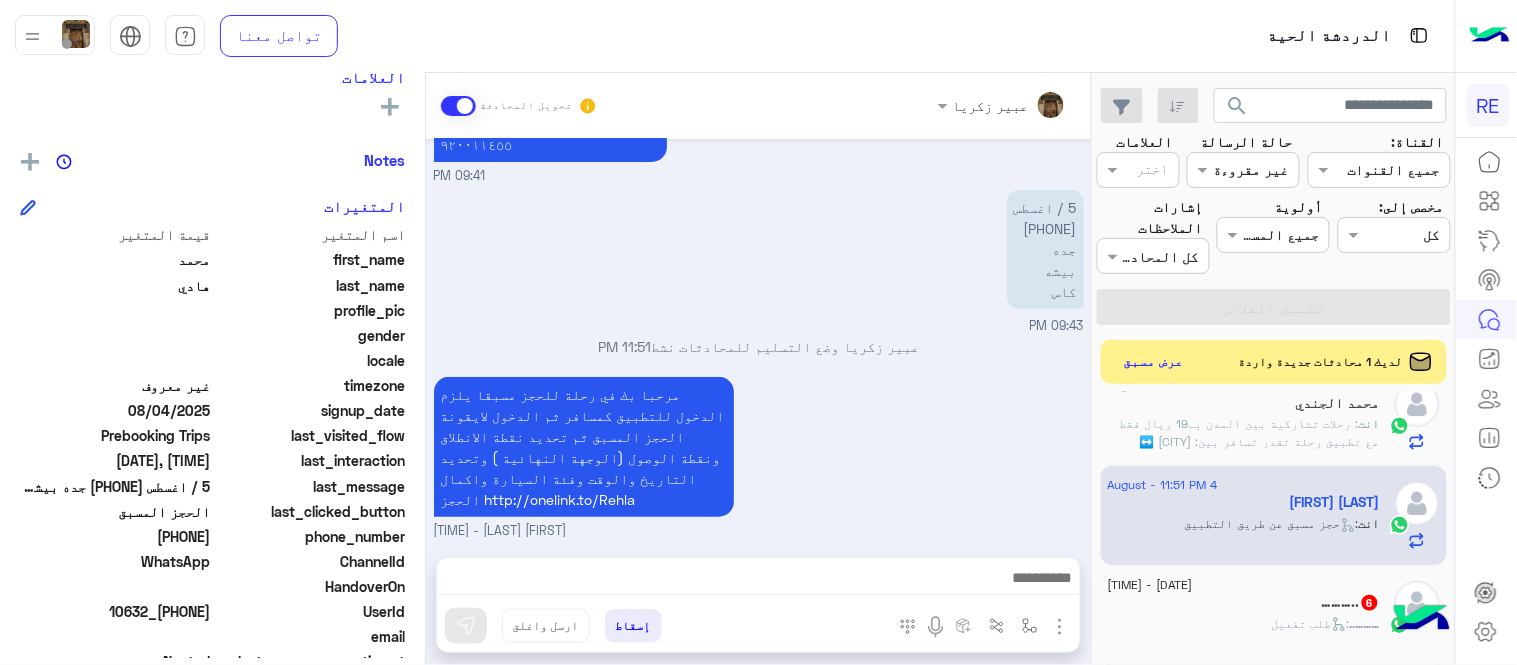 click on "………..   6" 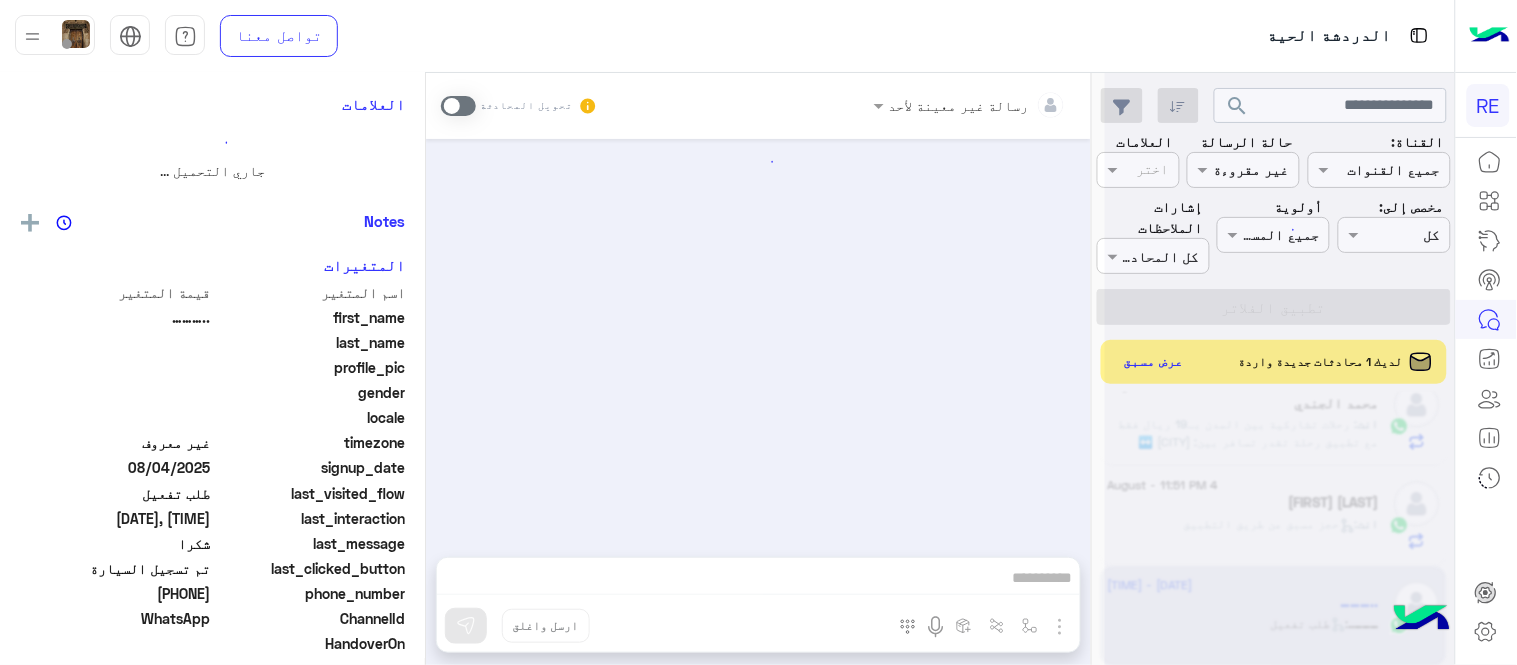 scroll, scrollTop: 0, scrollLeft: 0, axis: both 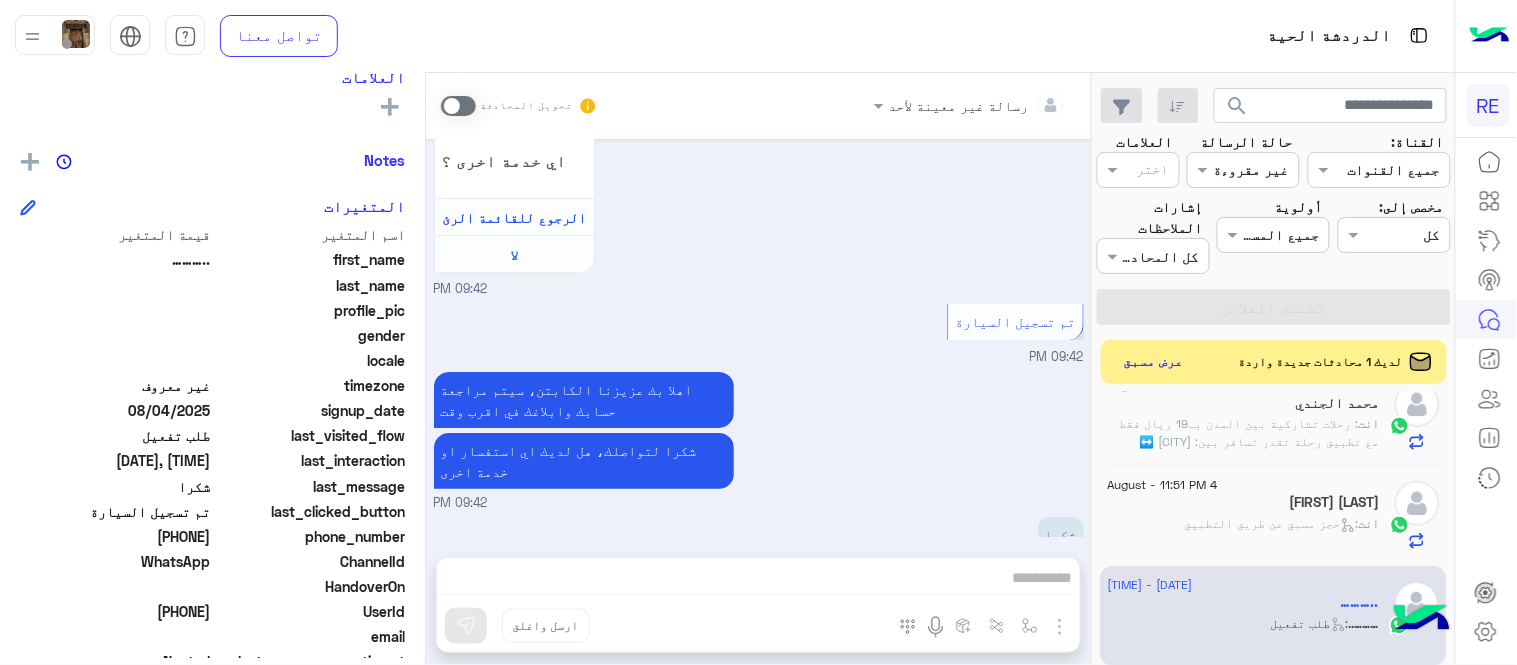 click on "[PHONE]" 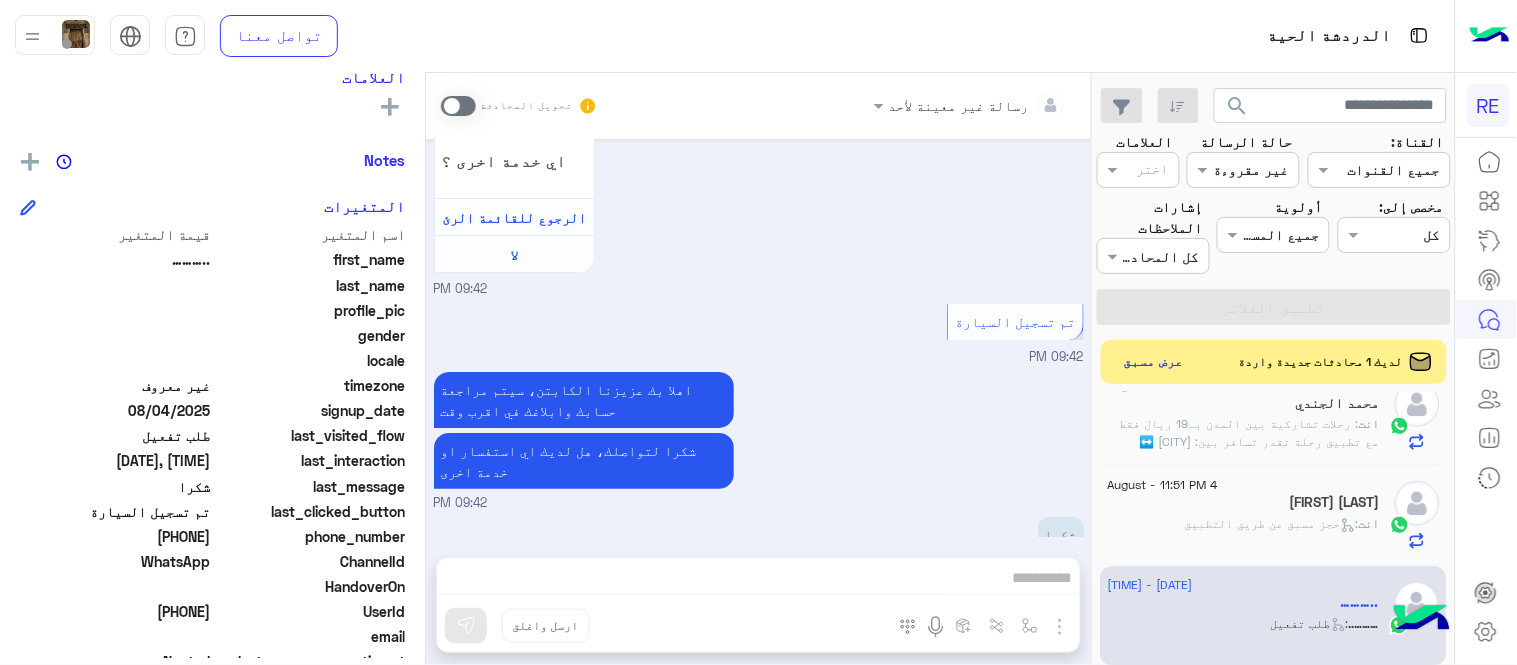 click at bounding box center [458, 106] 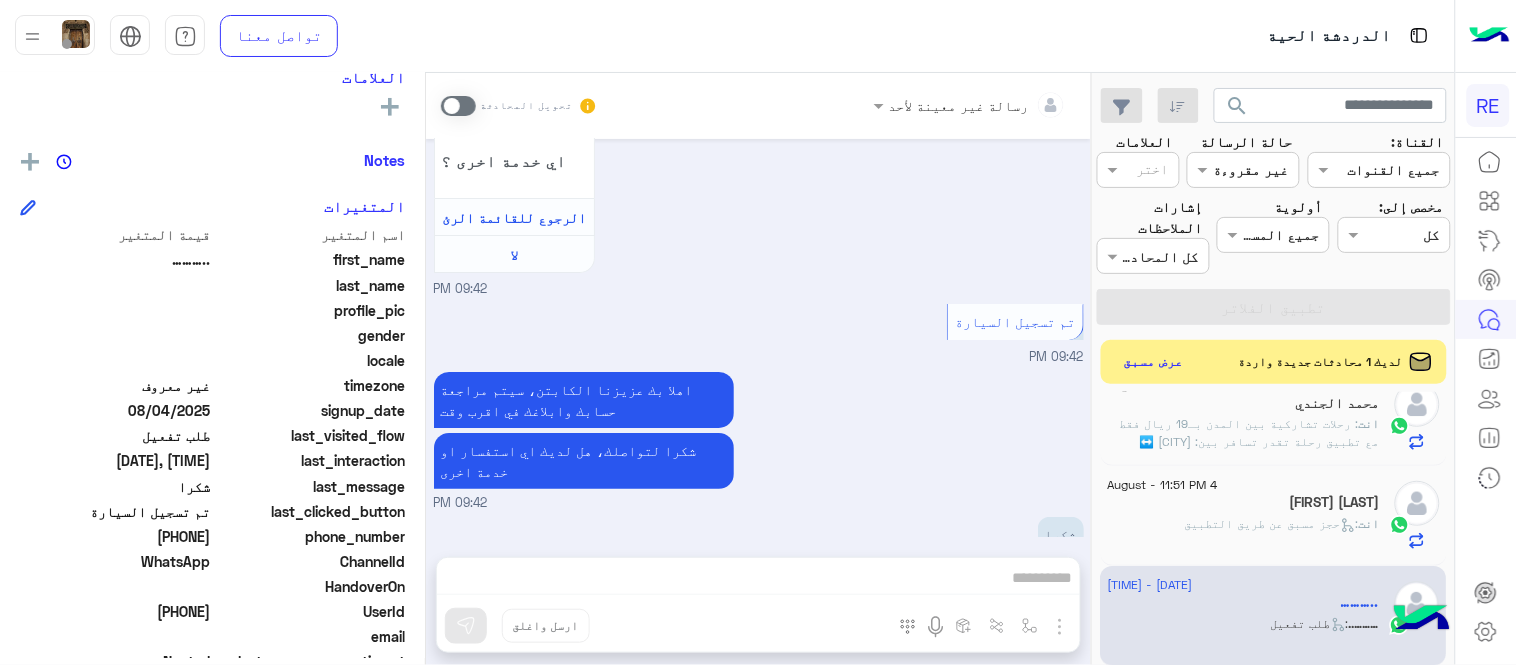 scroll, scrollTop: 1896, scrollLeft: 0, axis: vertical 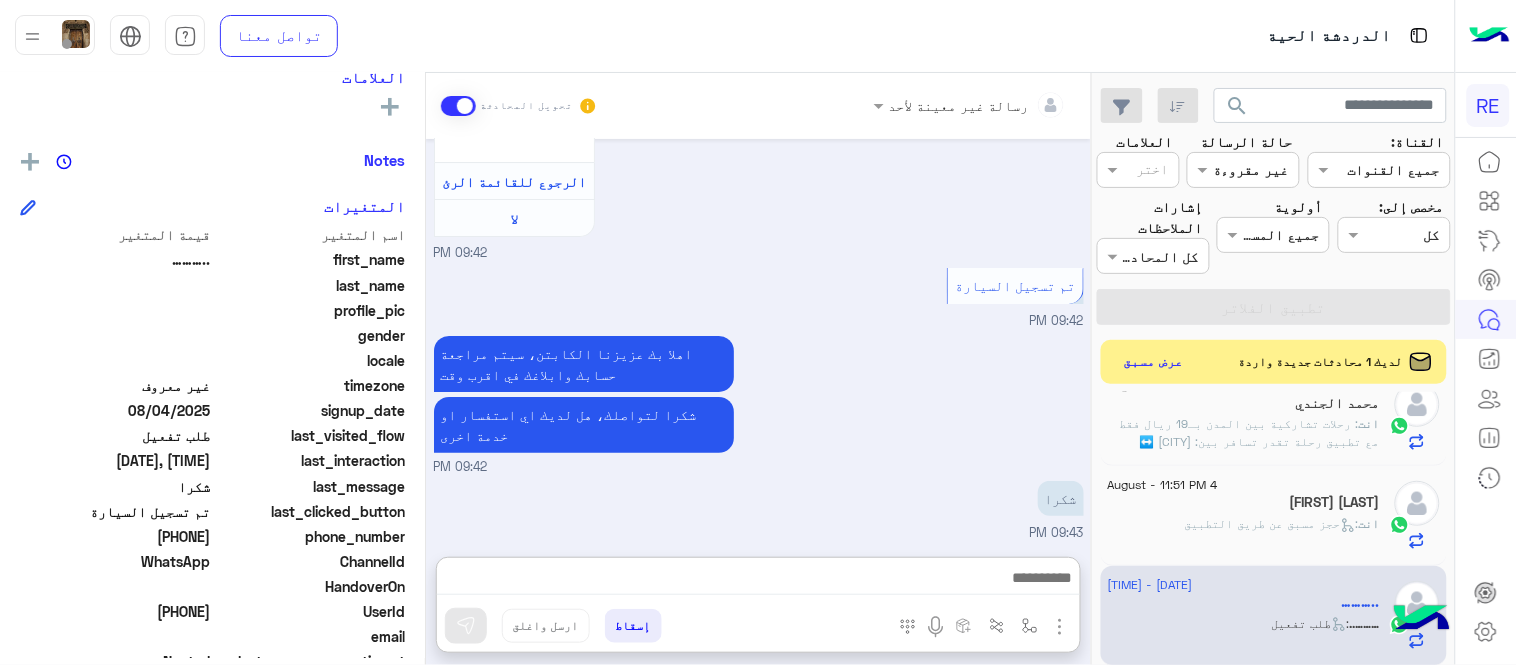 click at bounding box center [758, 580] 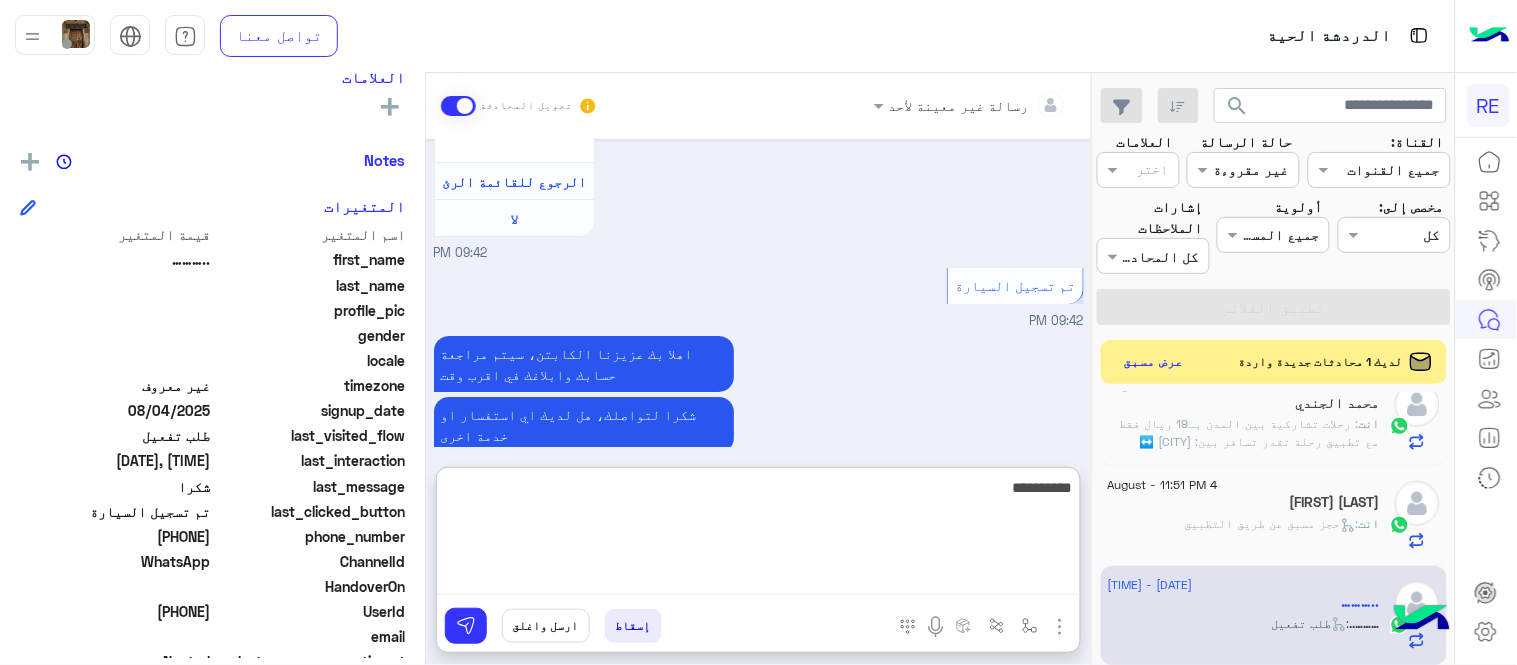 type on "**********" 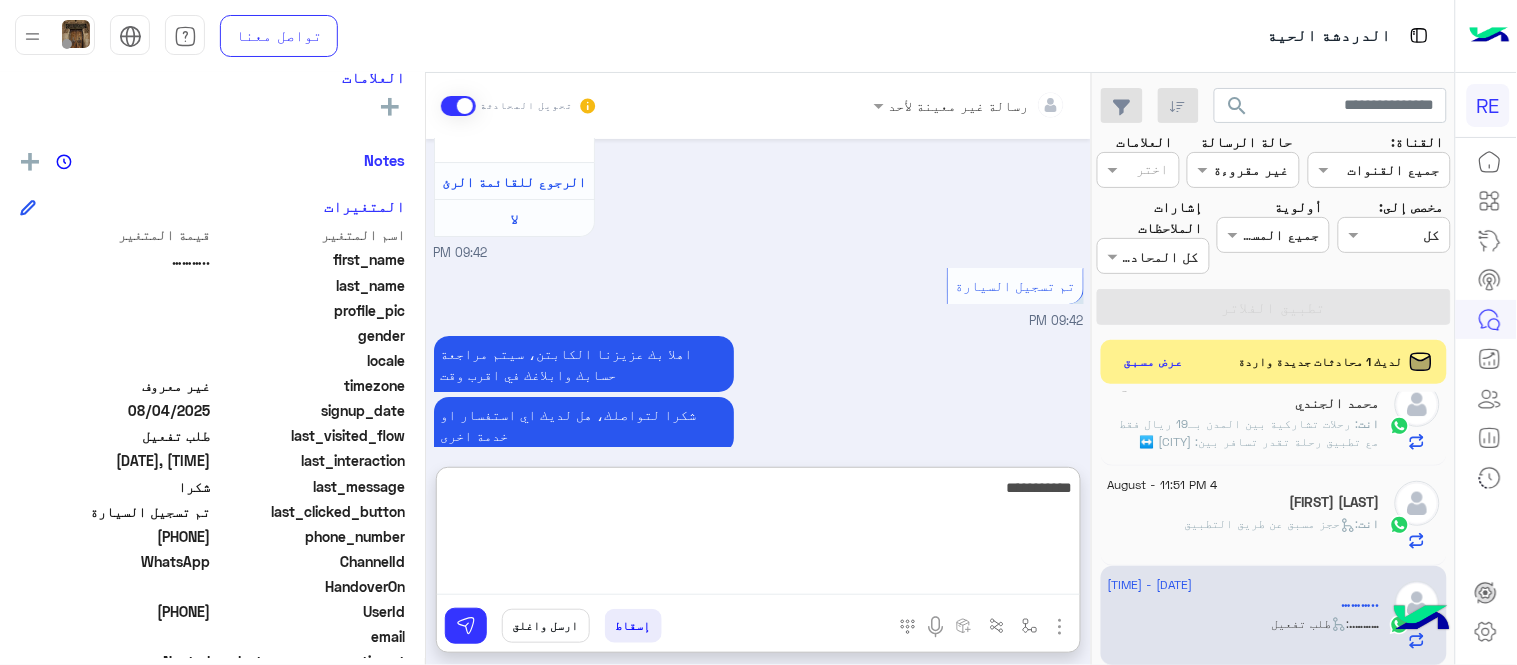 type 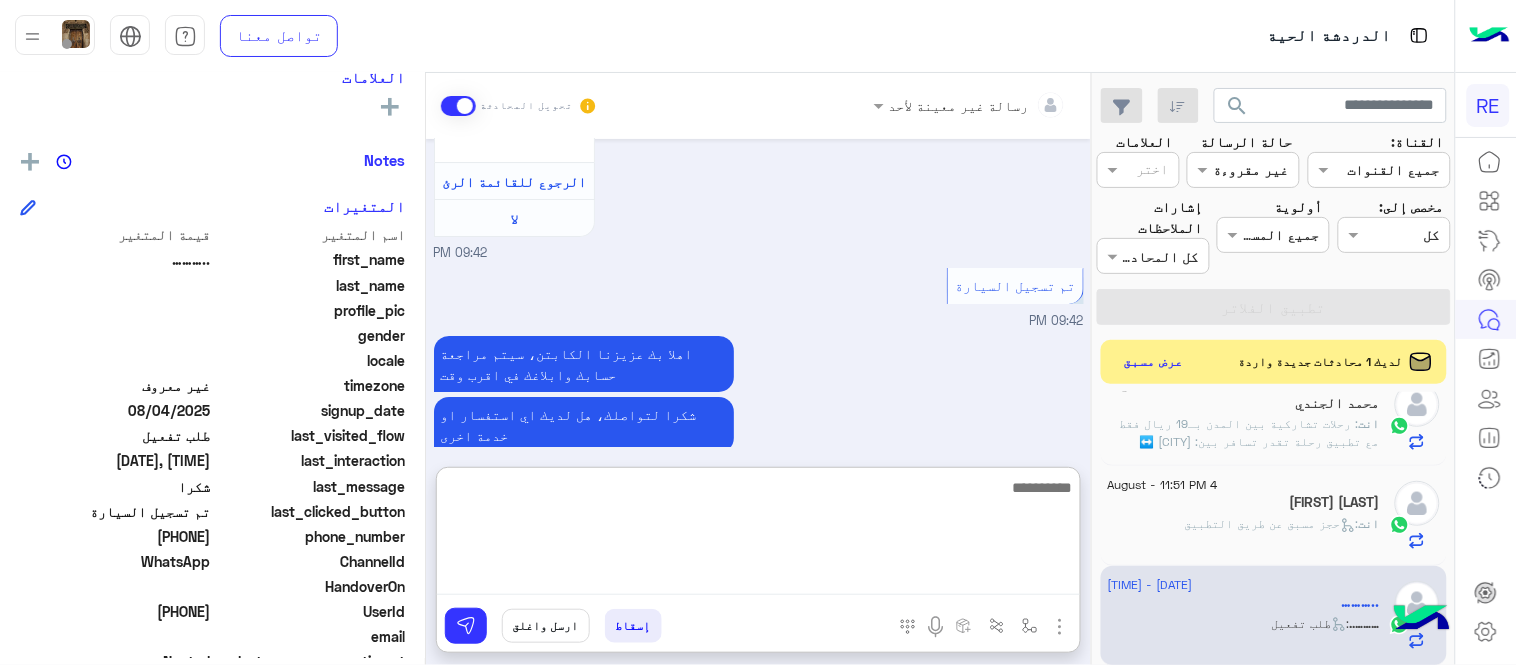 scroll, scrollTop: 2050, scrollLeft: 0, axis: vertical 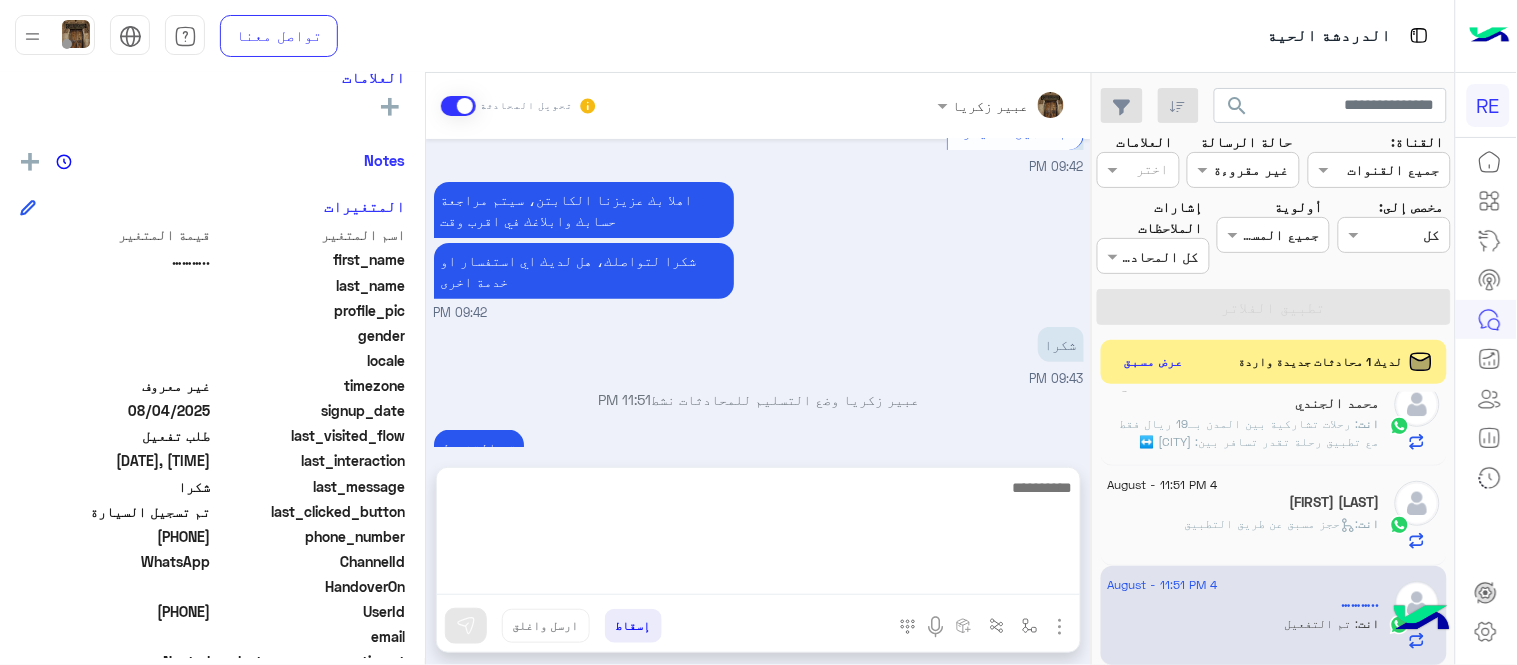 click on "[FIRST] [LAST] تحويل المحادثة     [DATE]   وعليكم السلام ،كيف اقدر اساعدك
اهلًا بك في تطبيق رحلة 👋
Welcome to Rehla  👋
من فضلك أختر لغة التواصل
Please choose your preferred Language
English   عربي     [TIME]   عربي    [TIME]  هل أنت ؟   كابتن 👨🏻‍✈️   عميل 🧳   رحال (مرشد مرخص) 🏖️     [TIME]   كابتن     [TIME]  اختر احد الخدمات التالية:    [TIME]   تفعيل حساب    [TIME]  يمكنك الاطلاع على شروط الانضمام لرحلة ك (كابتن ) الموجودة بالصورة أعلاه،
لتحميل التطبيق عبر الرابط التالي : 📲
http://onelink.to/Rehla    يسعدنا انضمامك لتطبيق رحلة يمكنك اتباع الخطوات الموضحة لتسجيل بيانات سيارتك بالفيديو التالي  :  تم تسجيل السيارة   لا  شكرا" at bounding box center (758, 373) 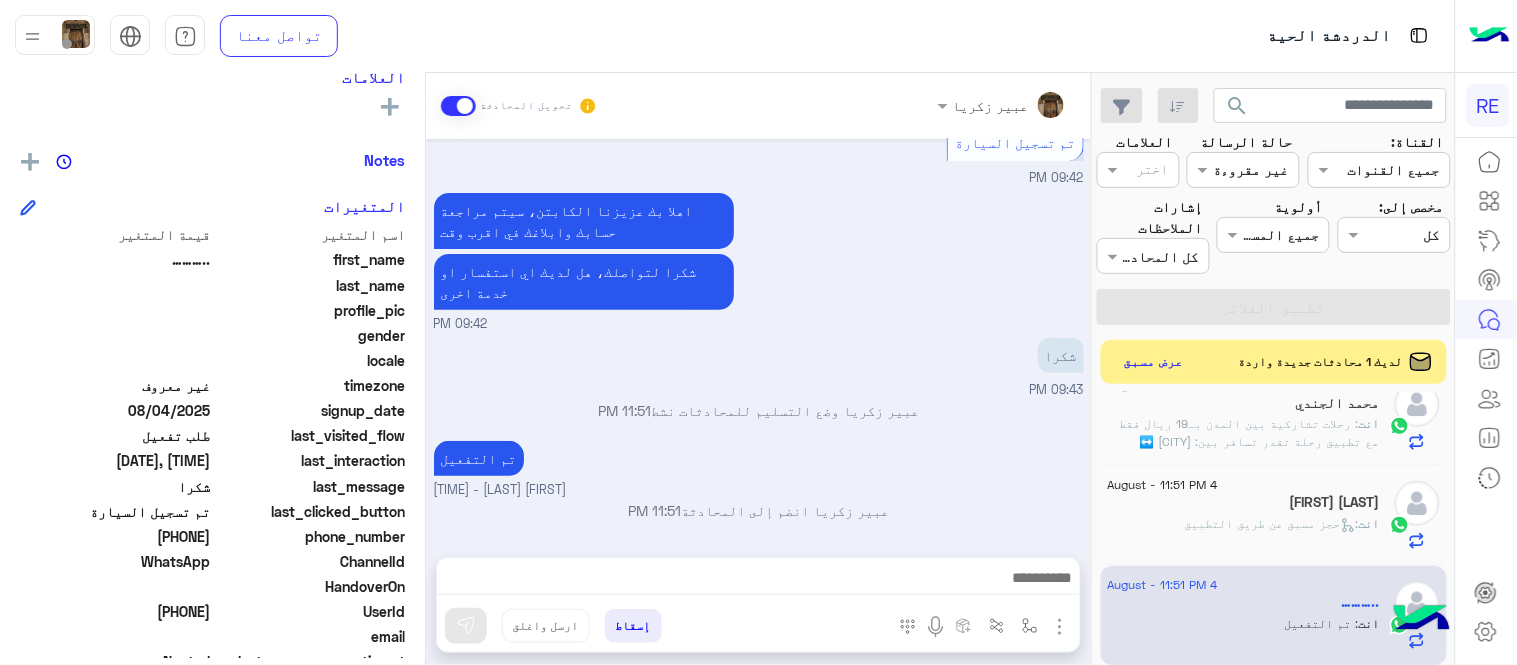scroll, scrollTop: 1996, scrollLeft: 0, axis: vertical 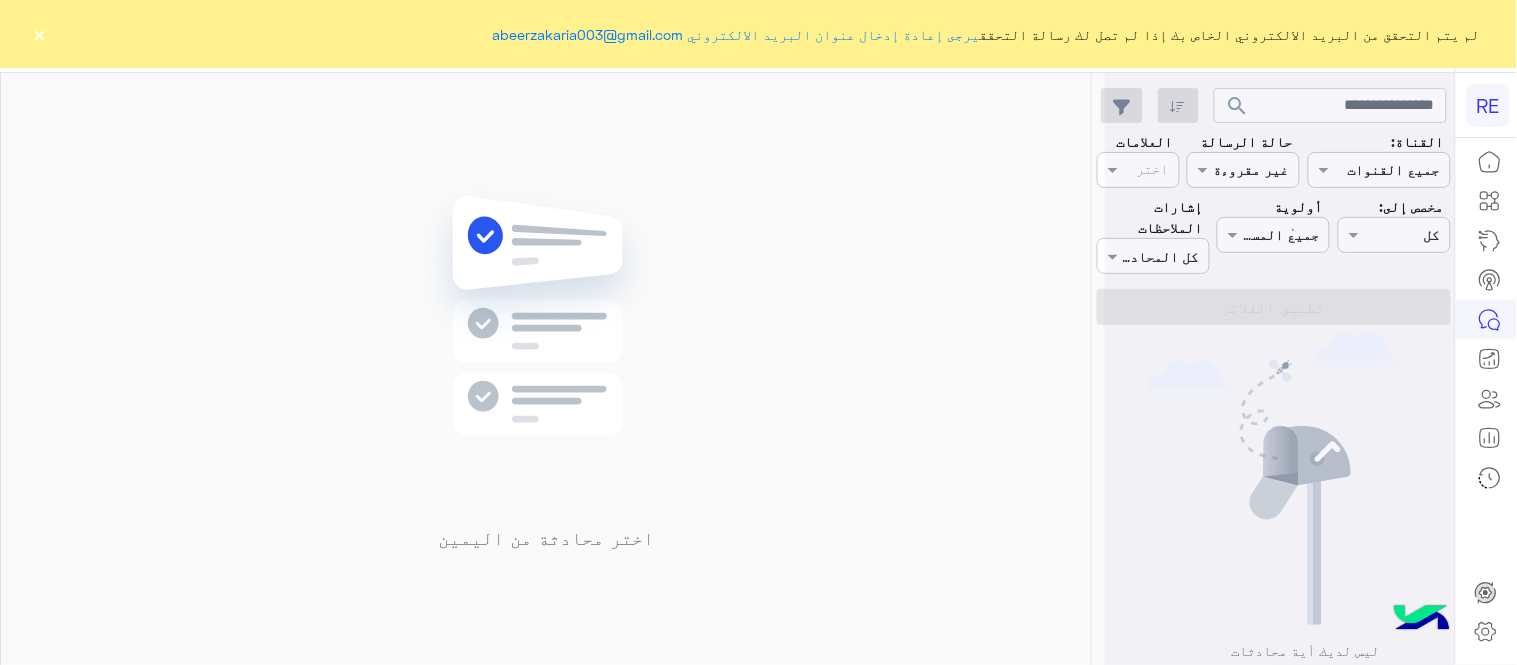 click on "×" 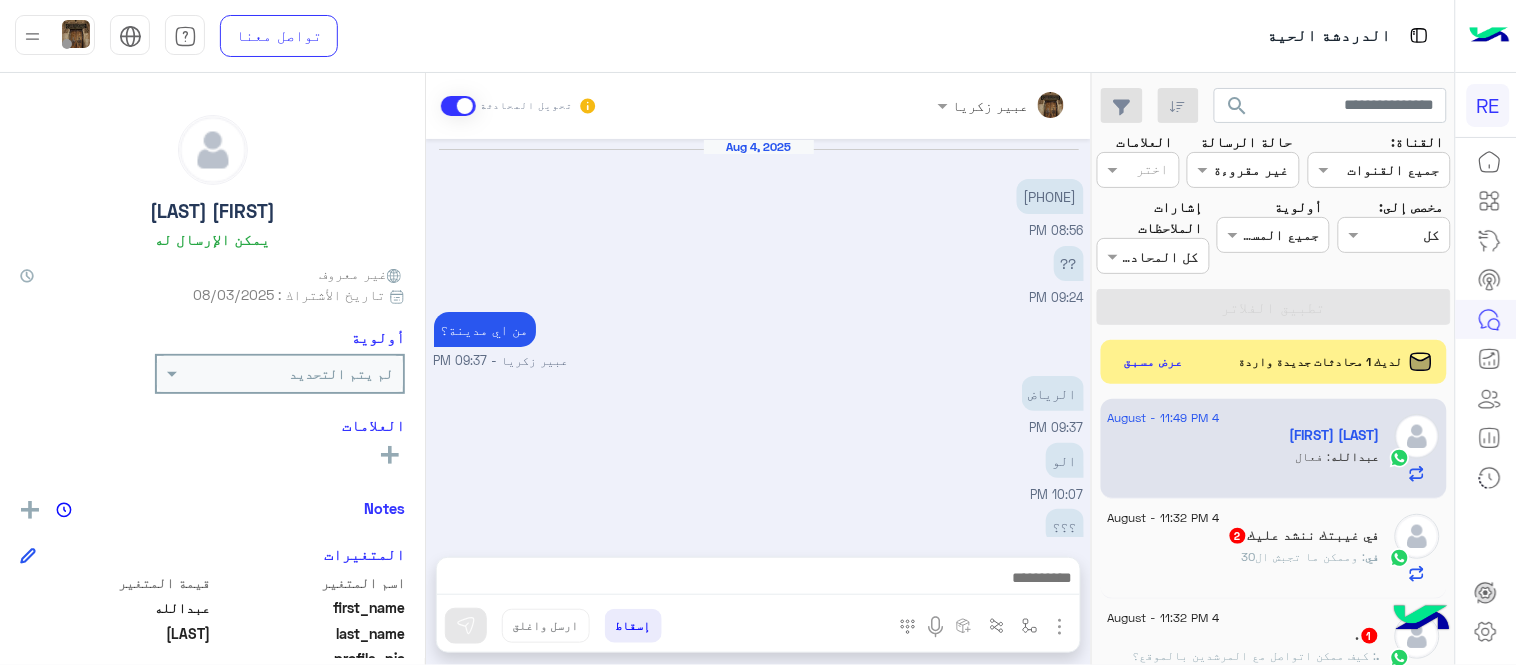 scroll, scrollTop: 295, scrollLeft: 0, axis: vertical 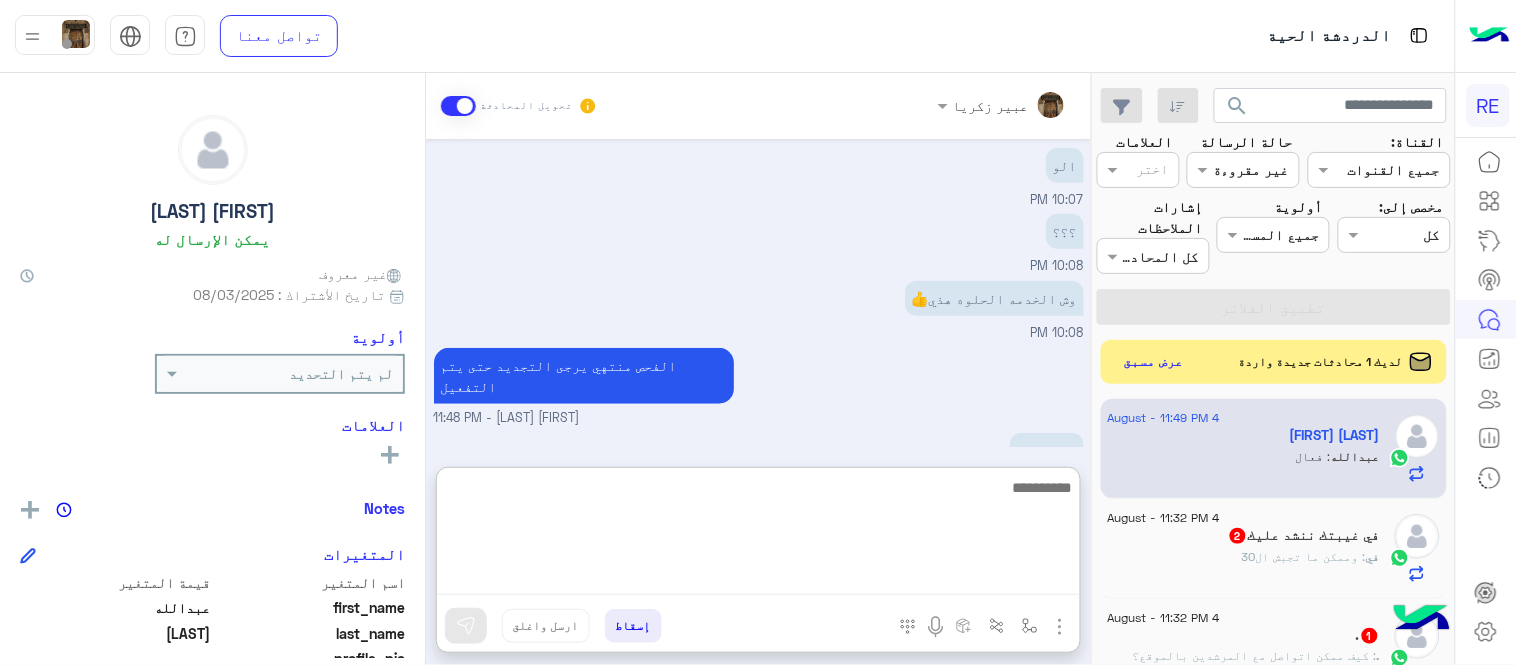 click at bounding box center (758, 535) 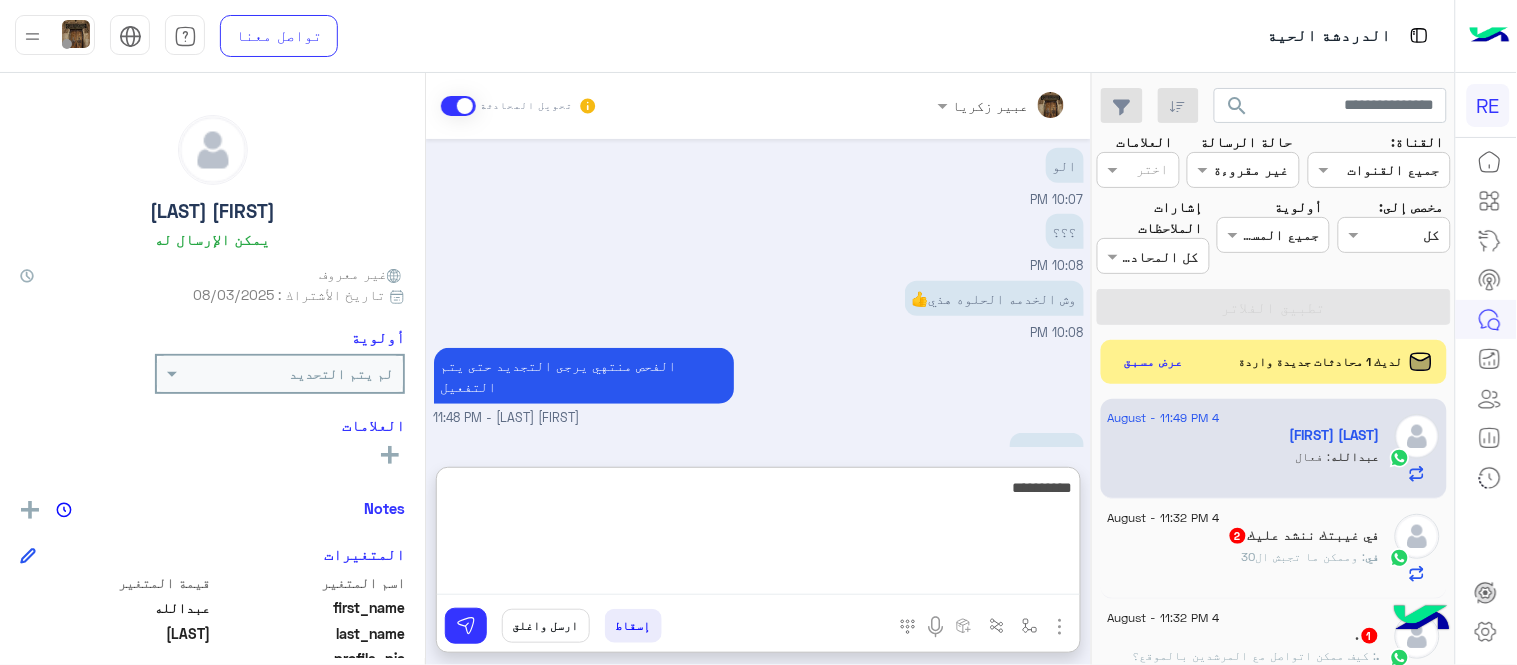 type on "**********" 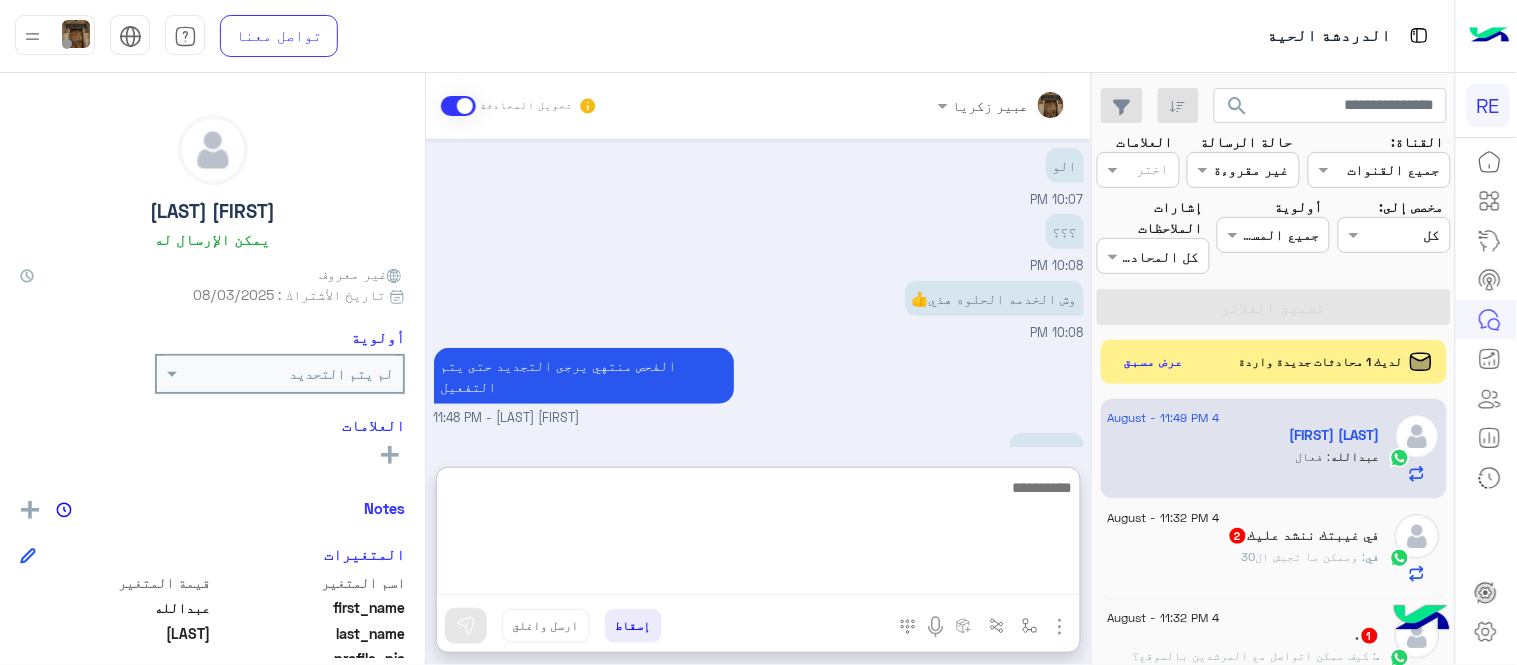 scroll, scrollTop: 450, scrollLeft: 0, axis: vertical 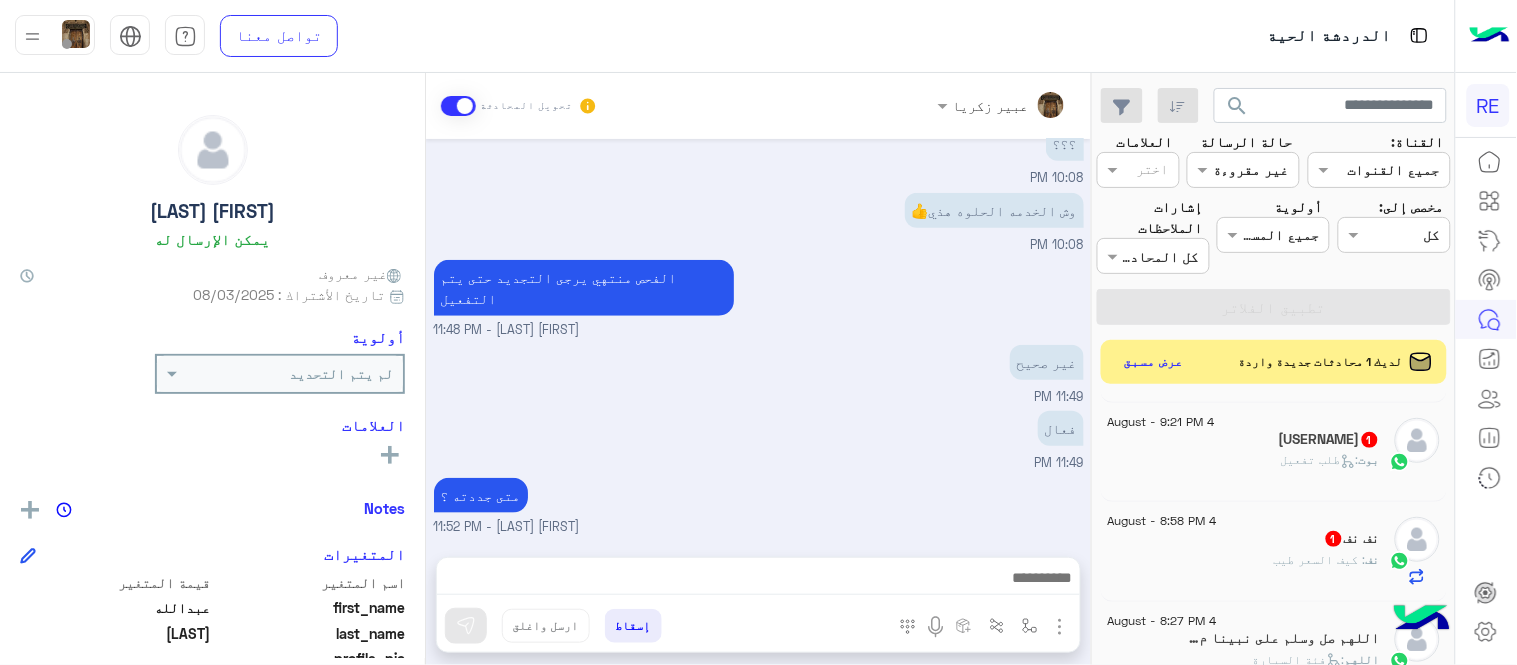 click on "نف نف  1" 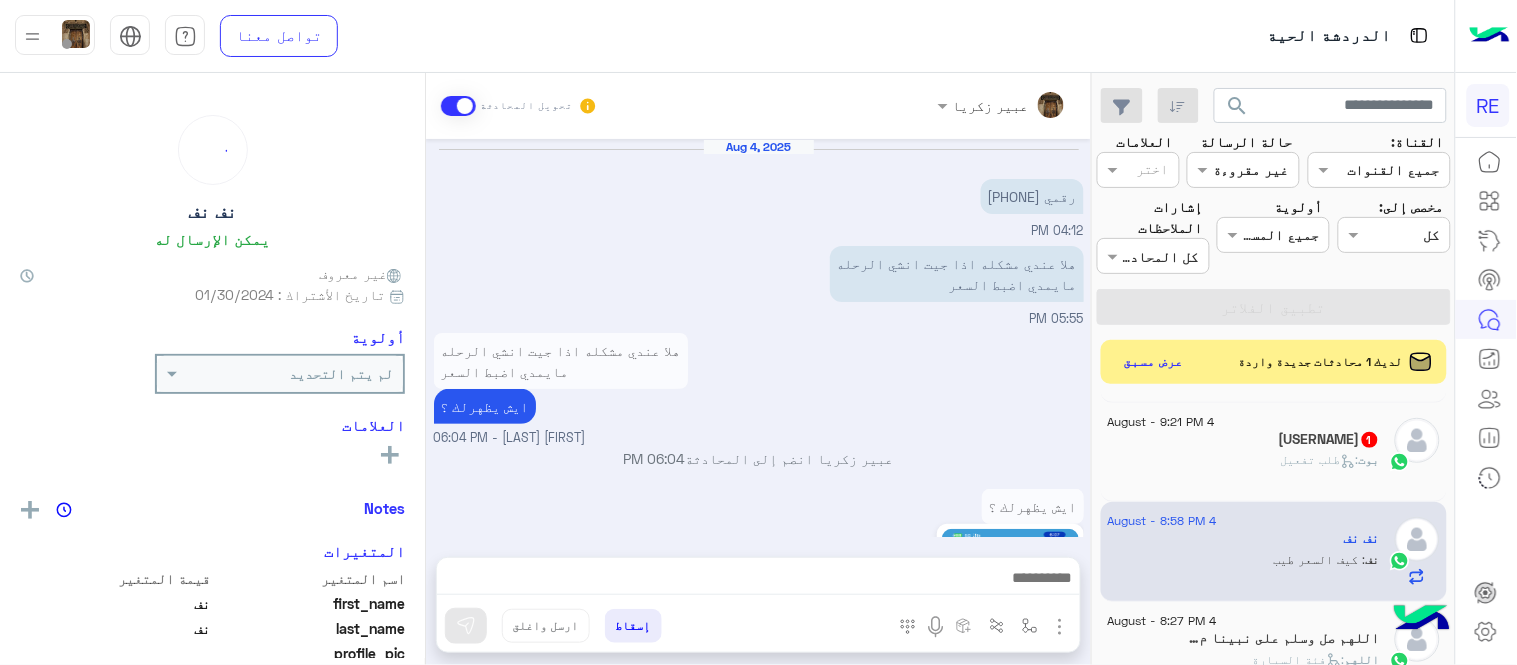 scroll, scrollTop: 700, scrollLeft: 0, axis: vertical 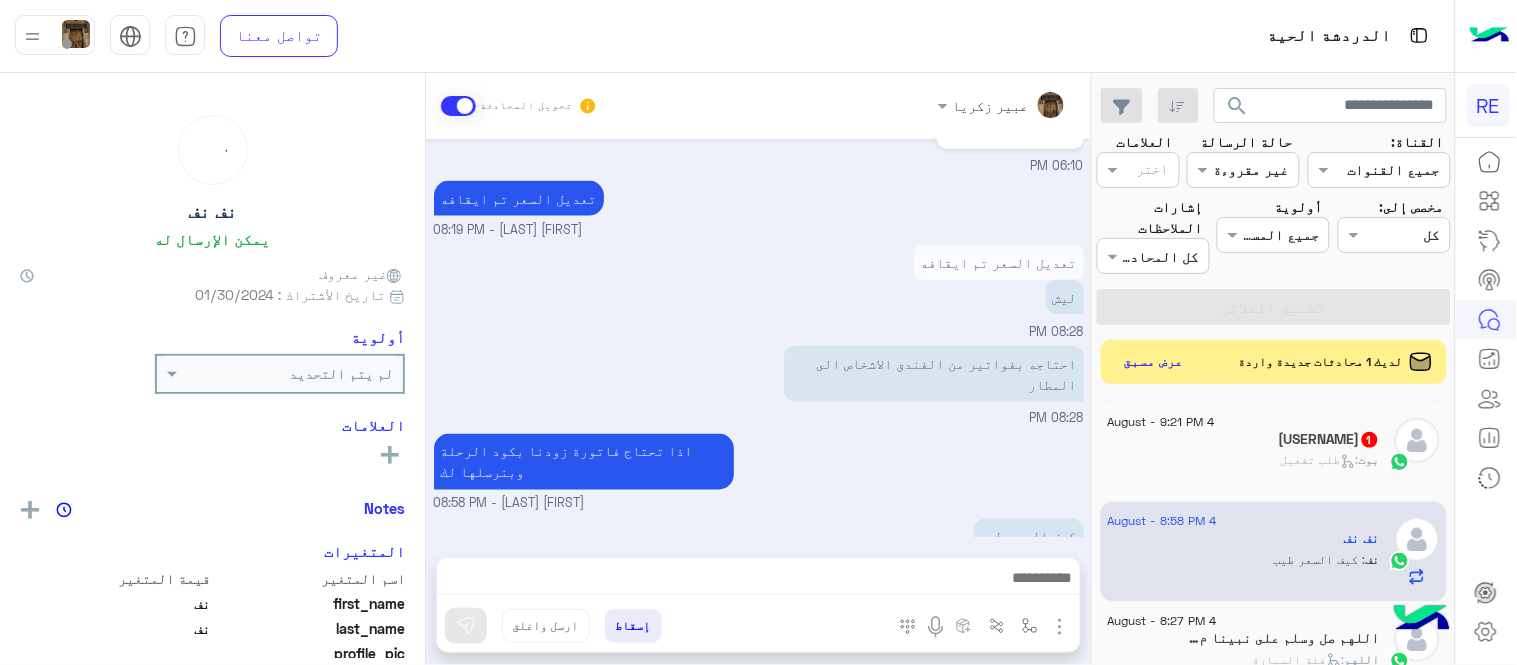 click on "[USERNAME]  1" 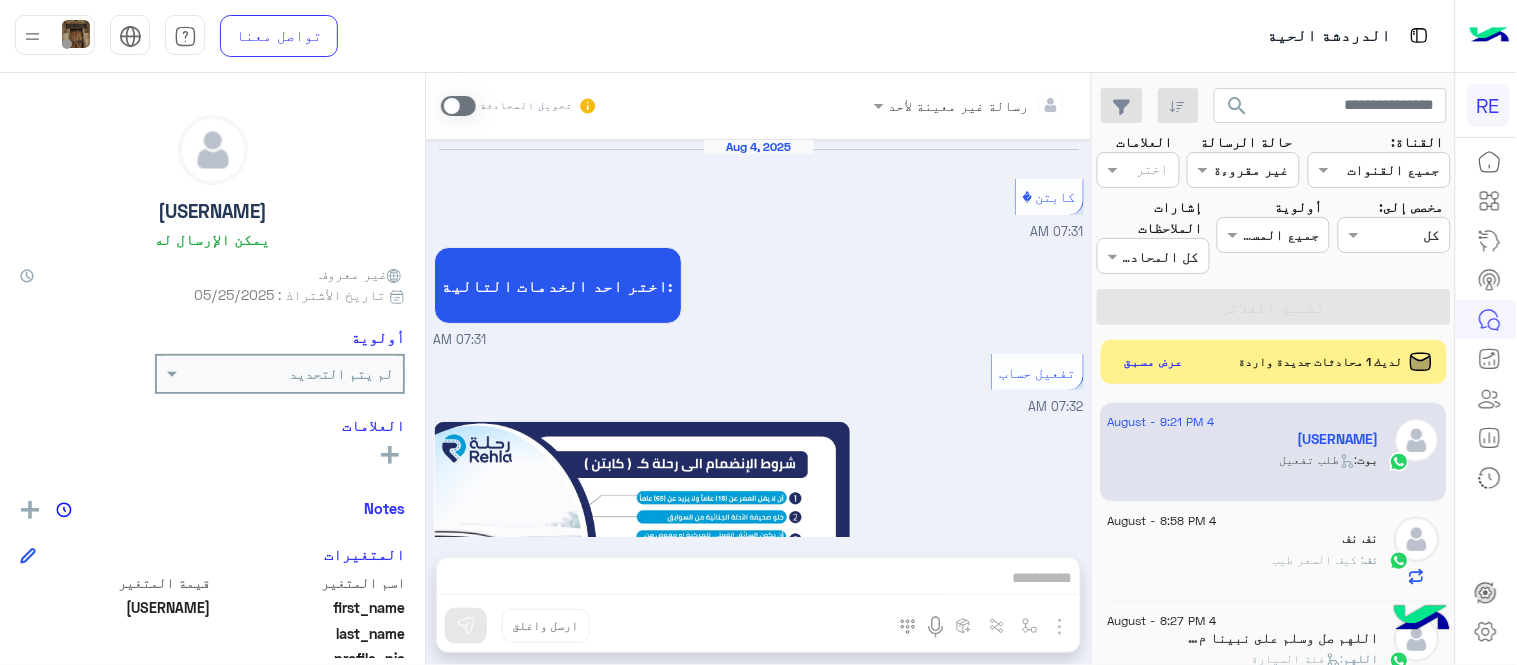 scroll, scrollTop: 2100, scrollLeft: 0, axis: vertical 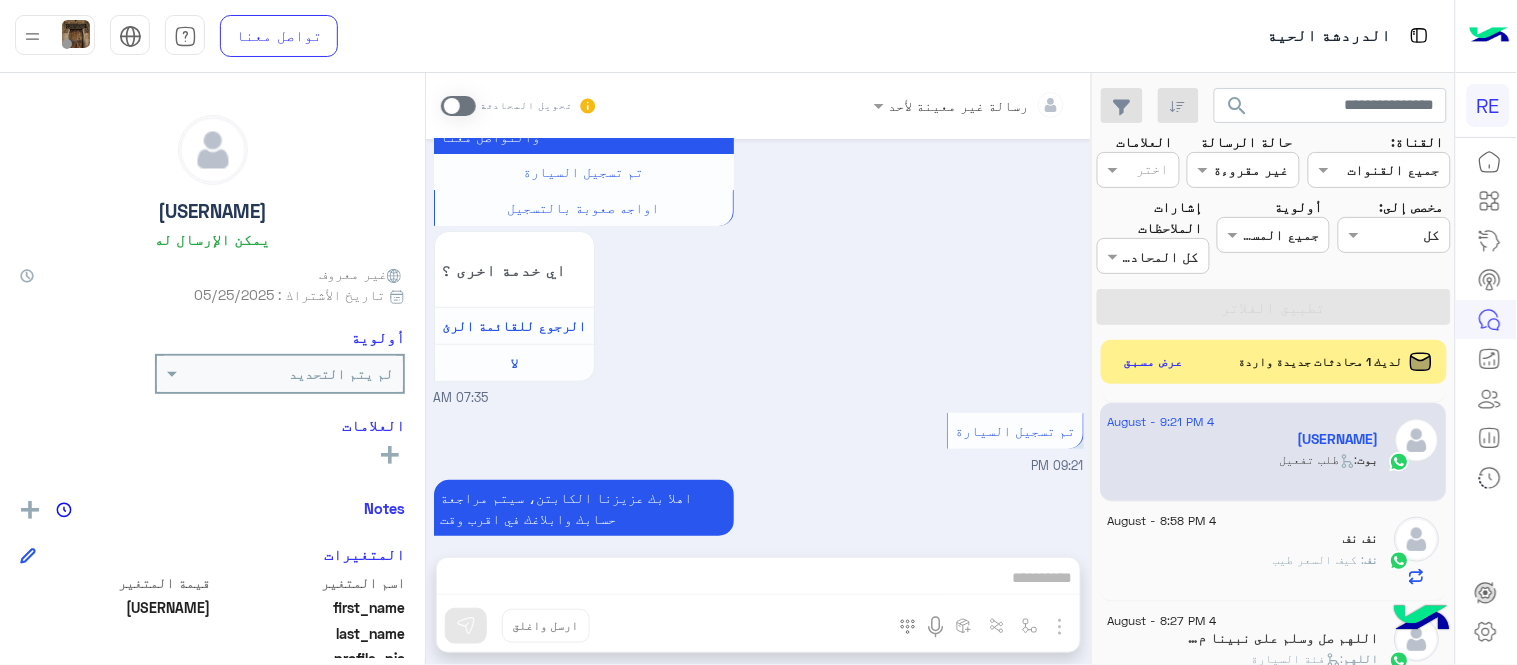 click at bounding box center (458, 106) 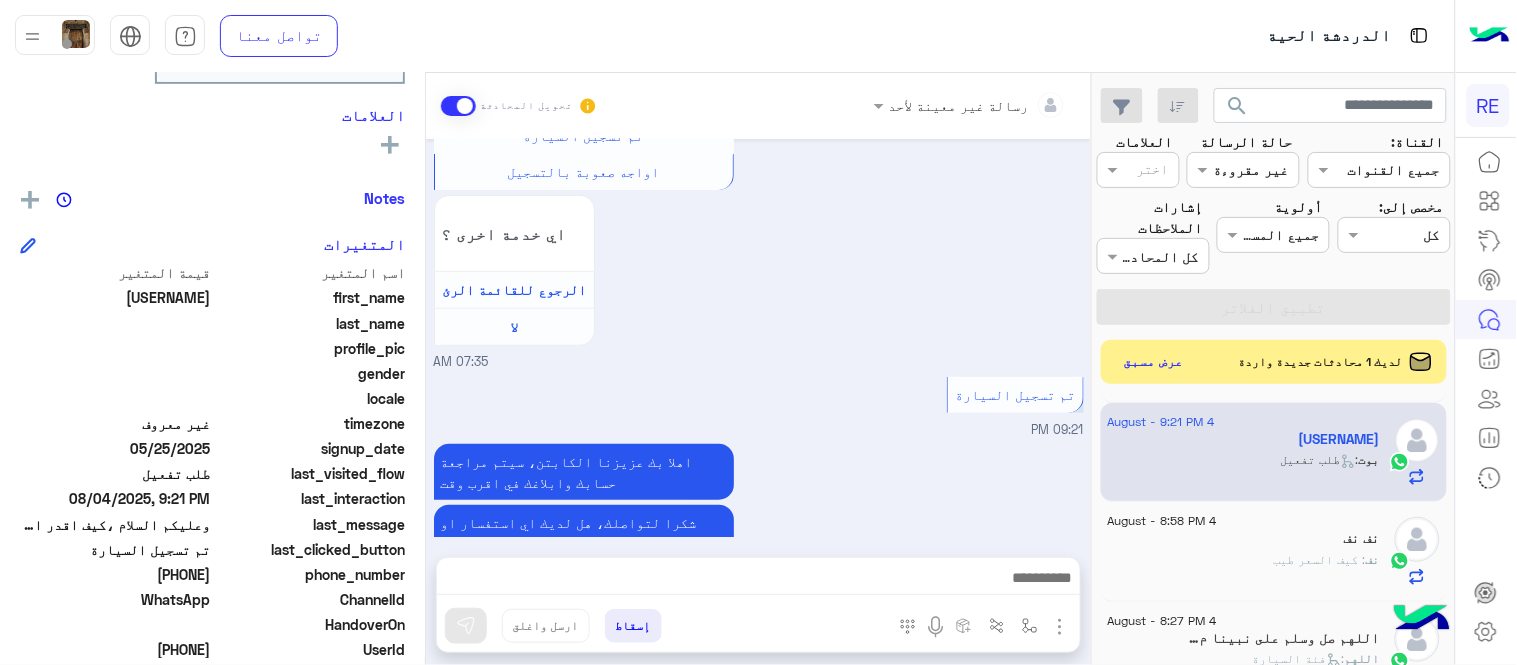 scroll, scrollTop: 326, scrollLeft: 0, axis: vertical 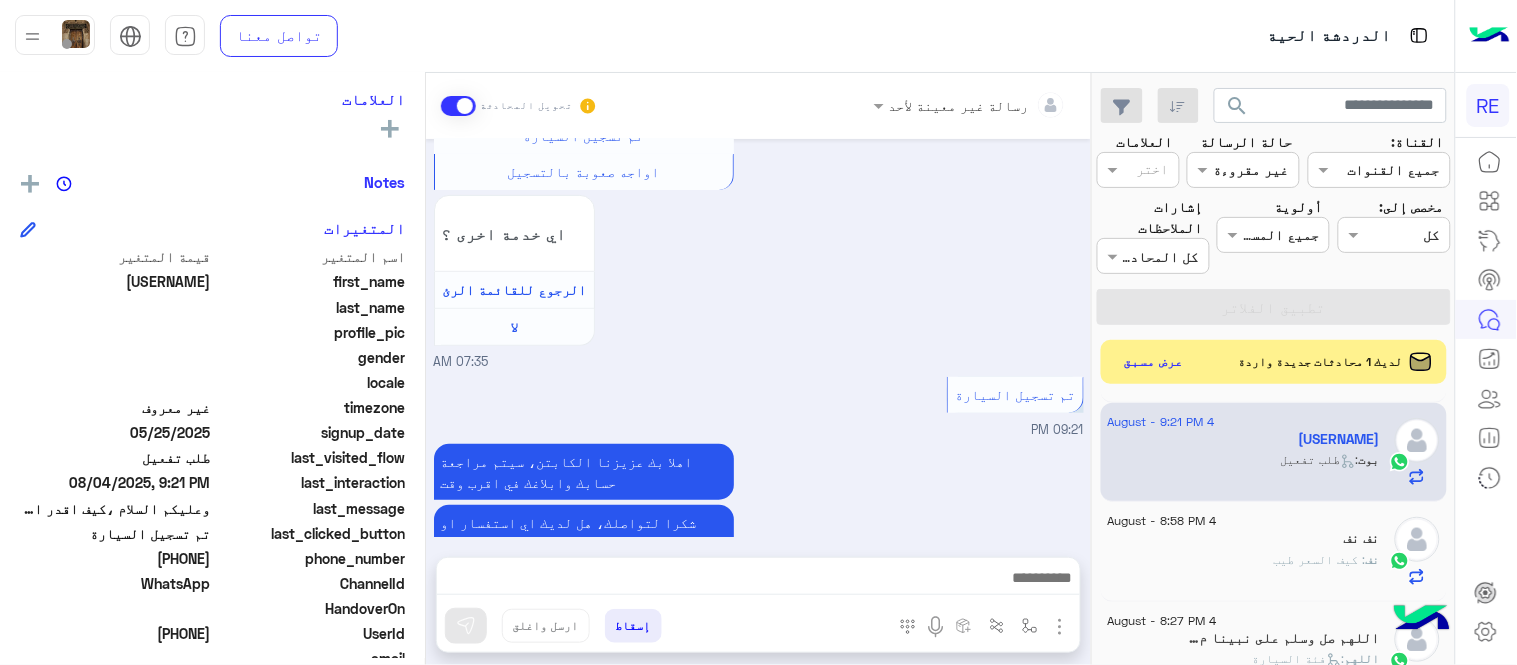drag, startPoint x: 143, startPoint y: 550, endPoint x: 211, endPoint y: 555, distance: 68.18358 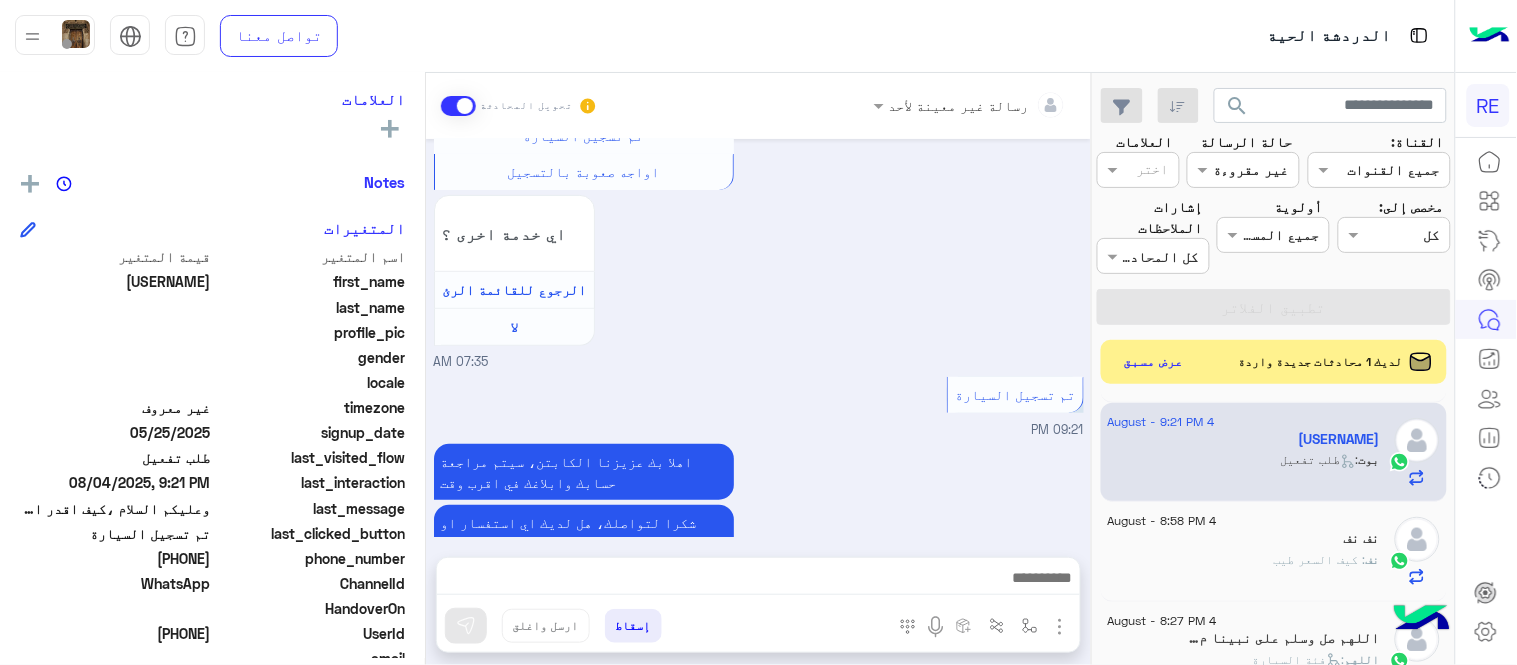 scroll, scrollTop: 596, scrollLeft: 0, axis: vertical 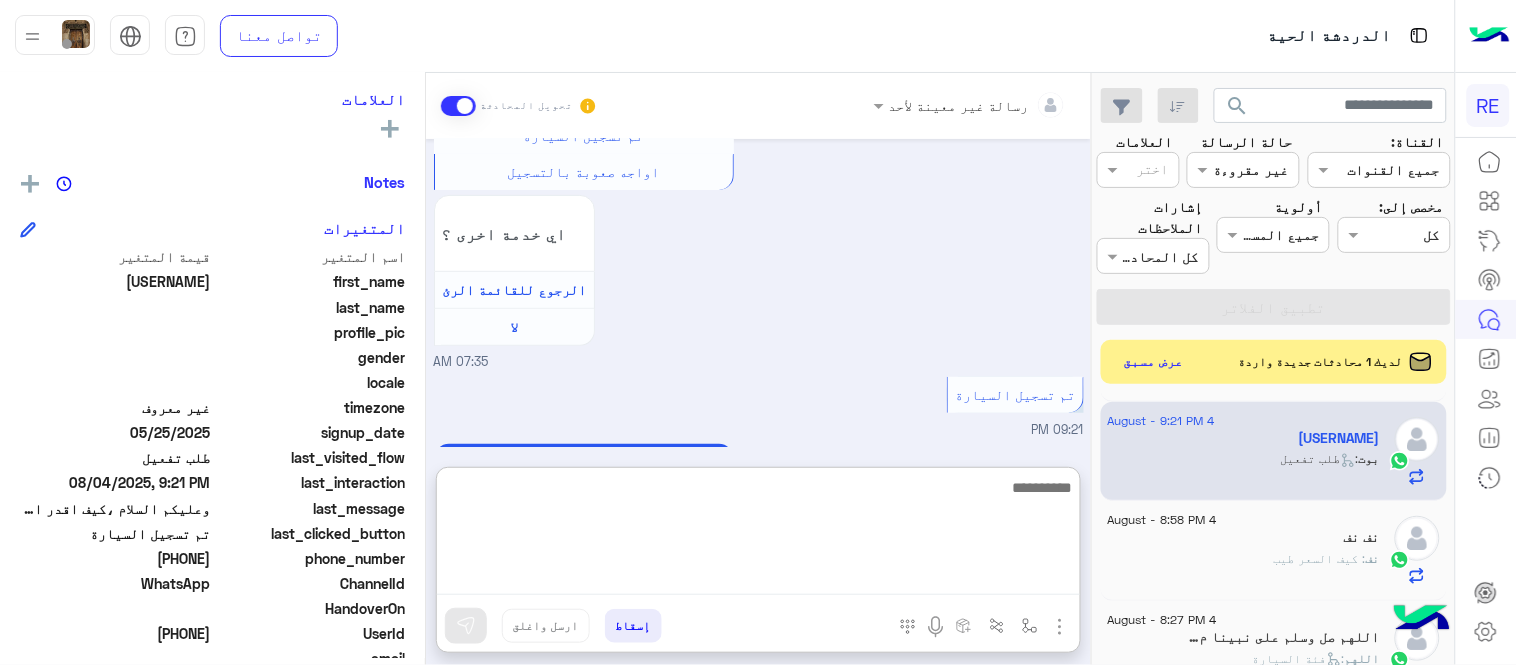 click at bounding box center [758, 535] 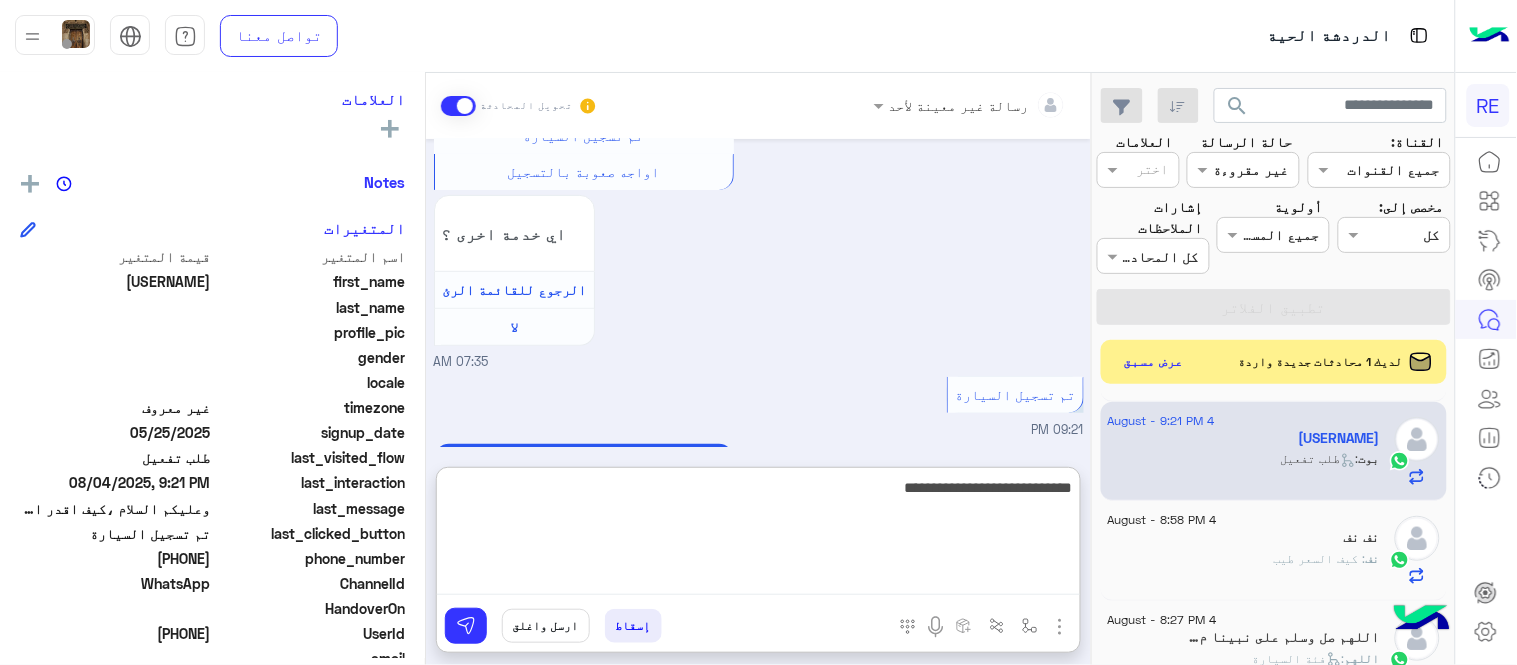 type on "**********" 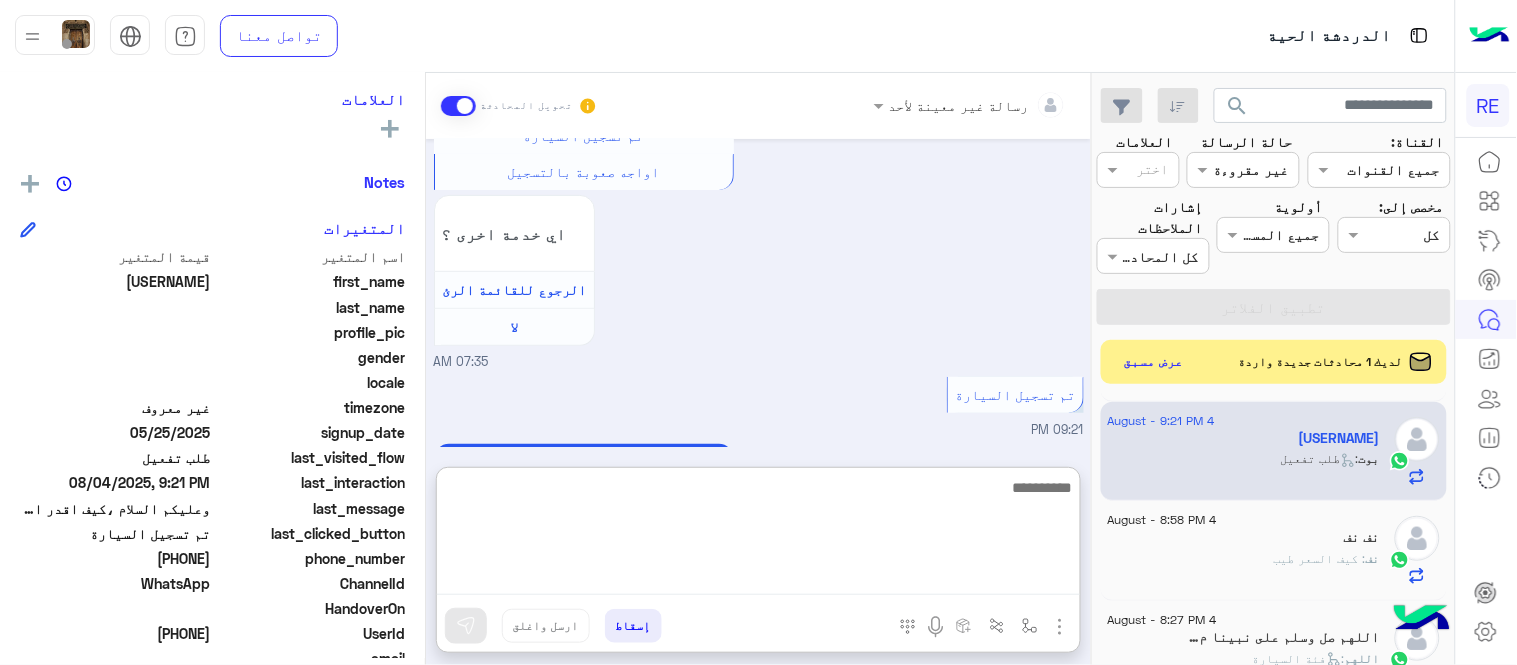scroll, scrollTop: 2290, scrollLeft: 0, axis: vertical 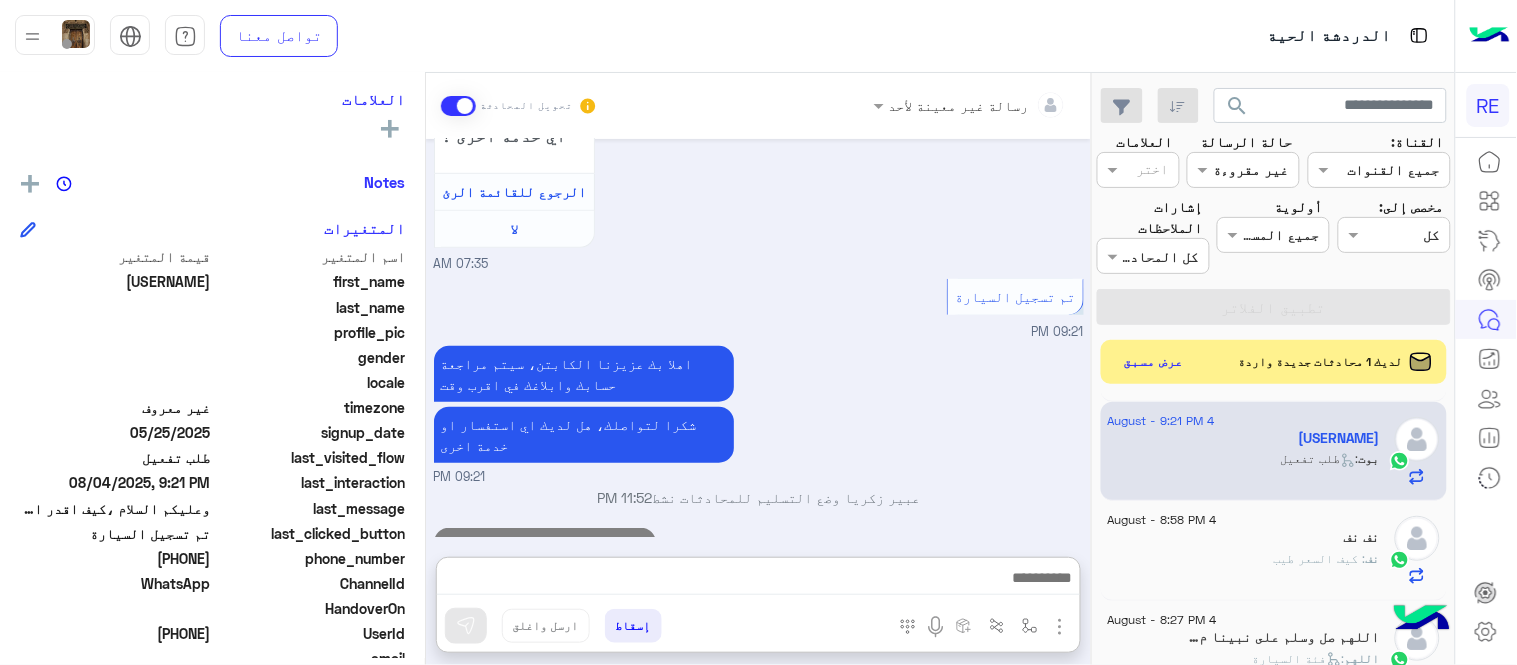 click on "Aug 4, 2025   كابتن �    07:31 AM  اختر احد الخدمات التالية:    07:31 AM   تفعيل حساب    07:32 AM  يمكنك الاطلاع على شروط الانضمام لرحلة ك (كابتن ) الموجودة بالصورة أعلاه،
لتحميل التطبيق عبر الرابط التالي : 📲
http://onelink.to/Rehla    يسعدنا انضمامك لتطبيق رحلة يمكنك اتباع الخطوات الموضحة لتسجيل بيانات سيارتك بالفيديو التالي  : عزيزي الكابتن، فضلًا ، للرغبة بتفعيل الحساب قم برفع البيانات عبر التطبيق والتواصل معنا  تم تسجيل السيارة   اواجه صعوبة بالتسجيل  اي خدمة اخرى ؟  الرجوع للقائمة الرئ   لا     07:32 AM   الرجوع للقائمة الرئ    07:35 AM  اختر احد الخدمات التالية:    07:35 AM   تفعيل حساب    07:35 AM     لا     07:35 AM" at bounding box center [758, 338] 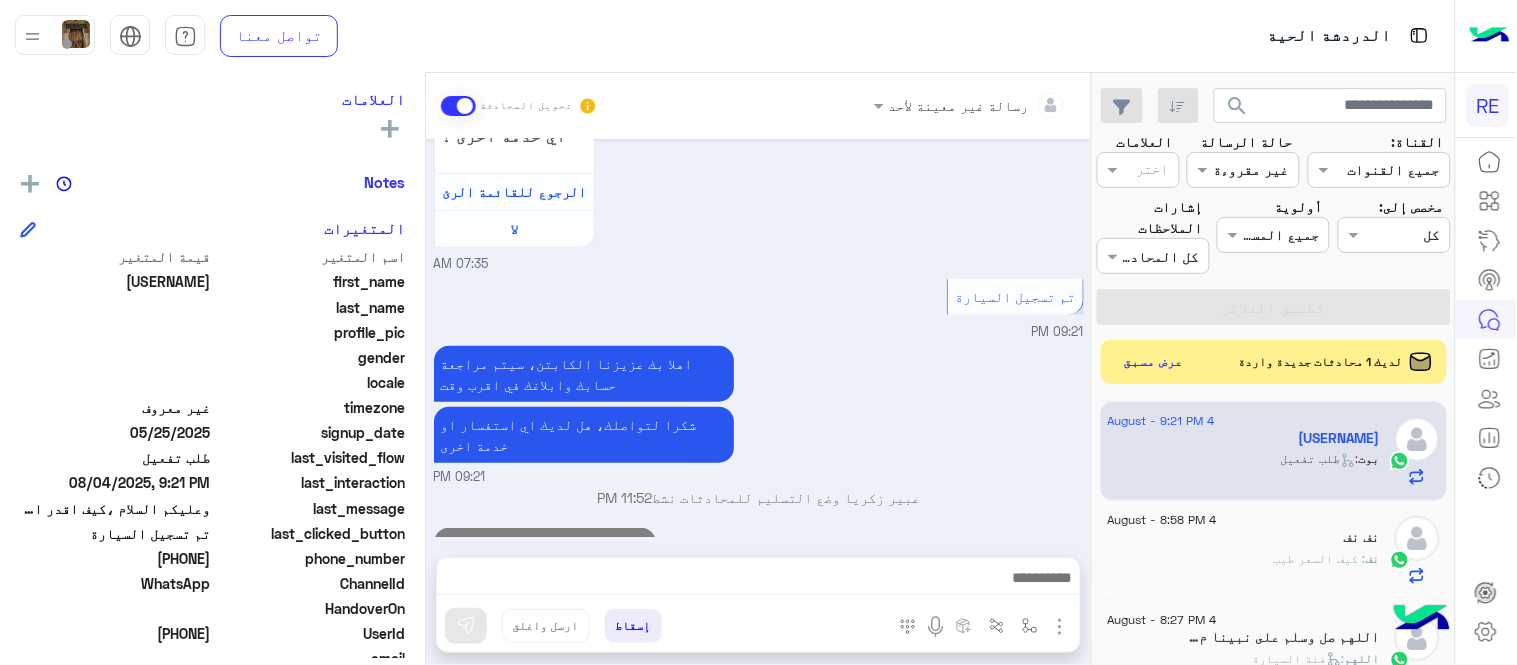 scroll, scrollTop: 2200, scrollLeft: 0, axis: vertical 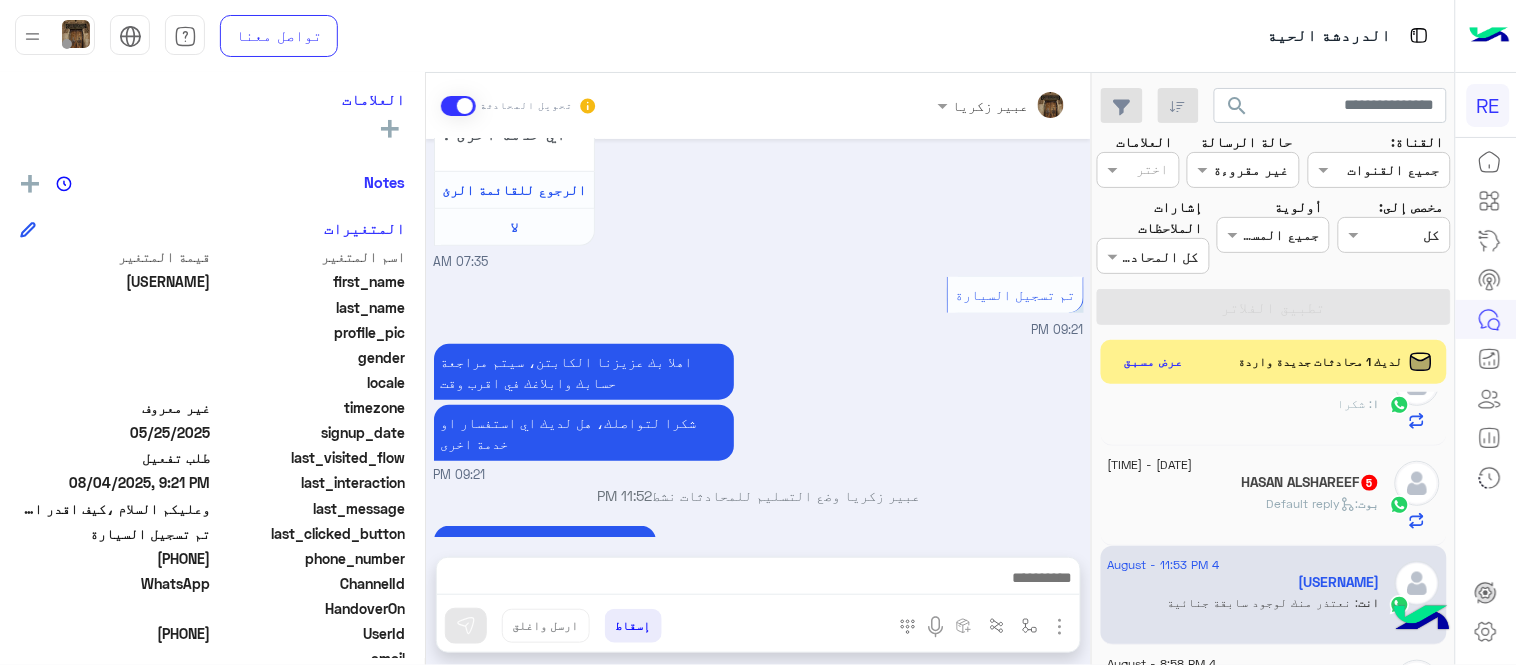 click on "HASAN ALSHAREEF  5" 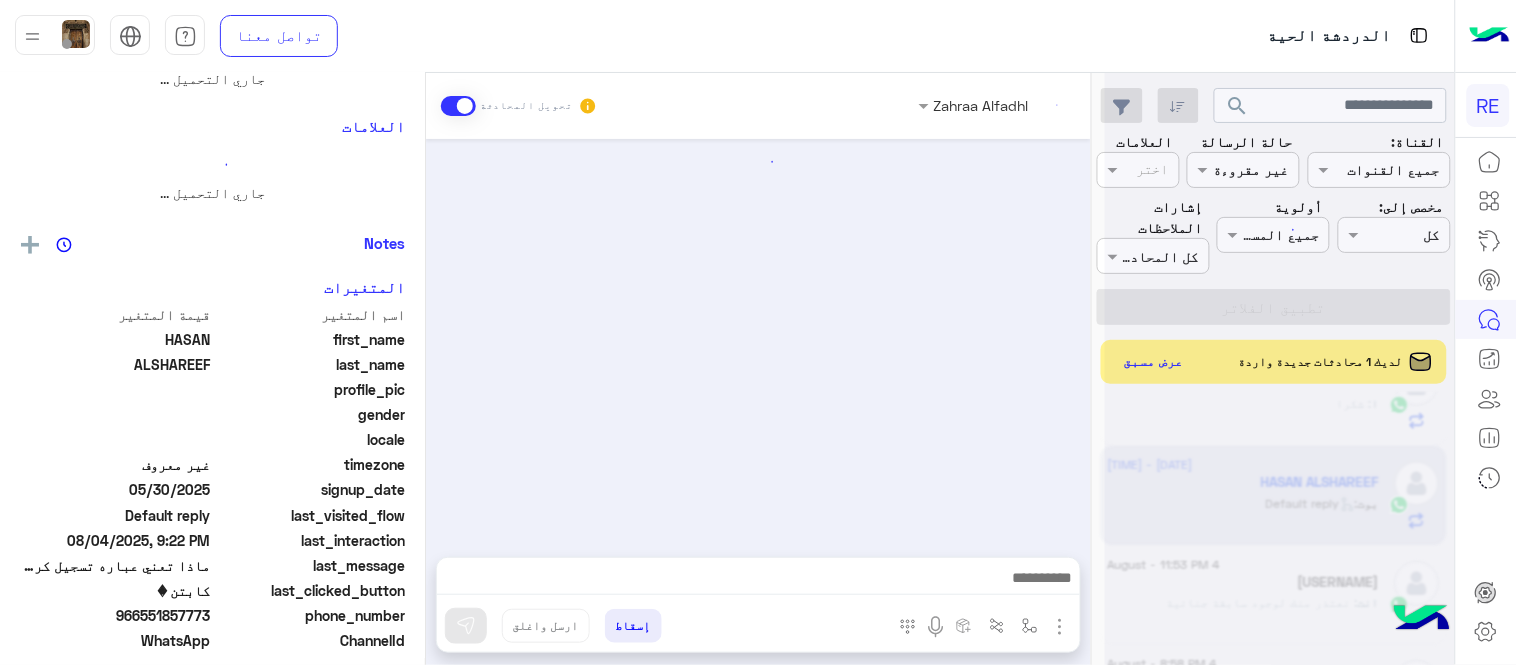 scroll, scrollTop: 0, scrollLeft: 0, axis: both 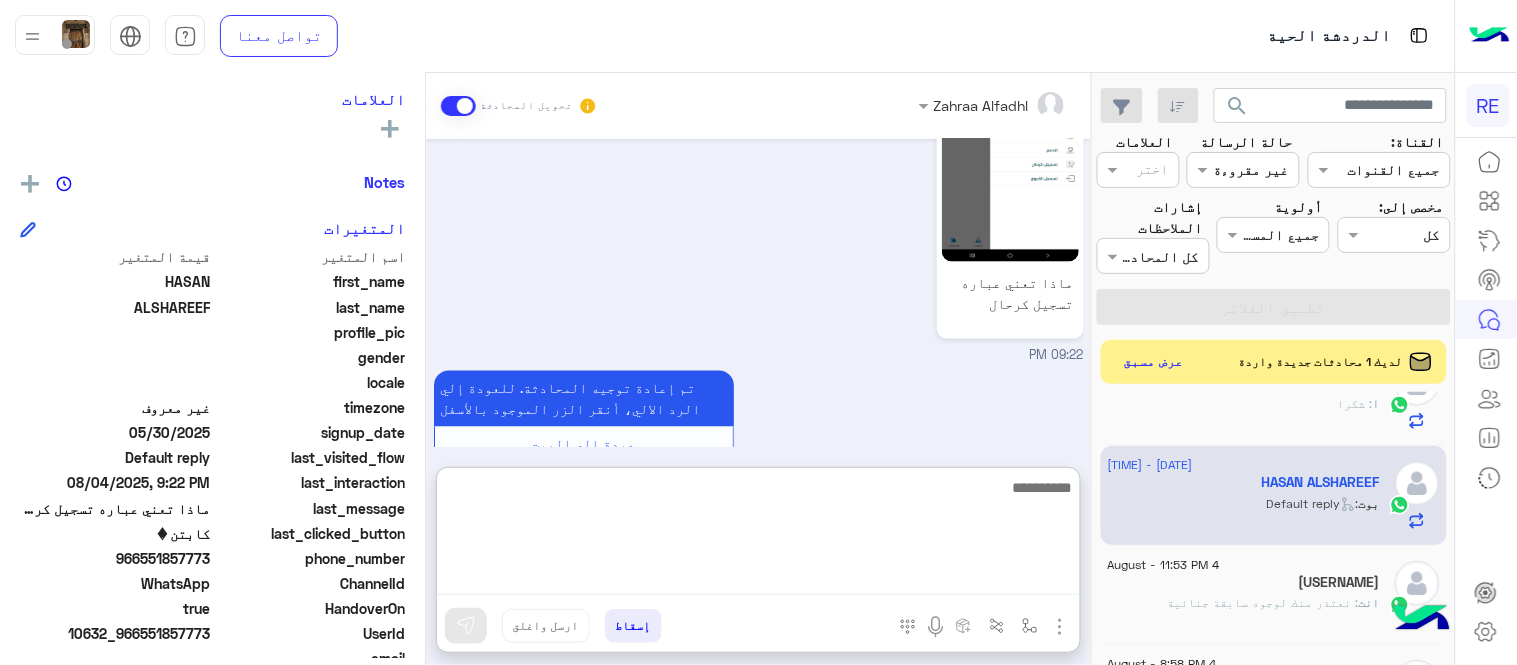click at bounding box center (758, 535) 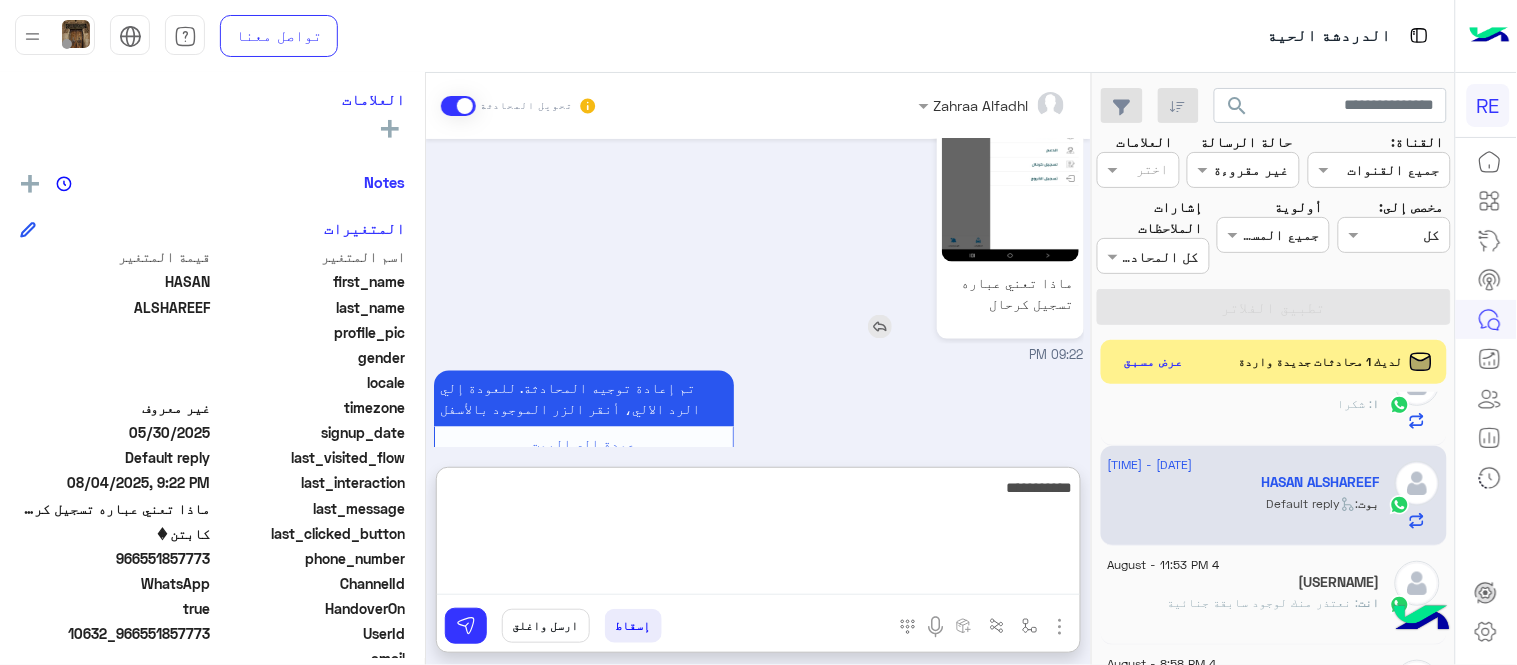 type on "**********" 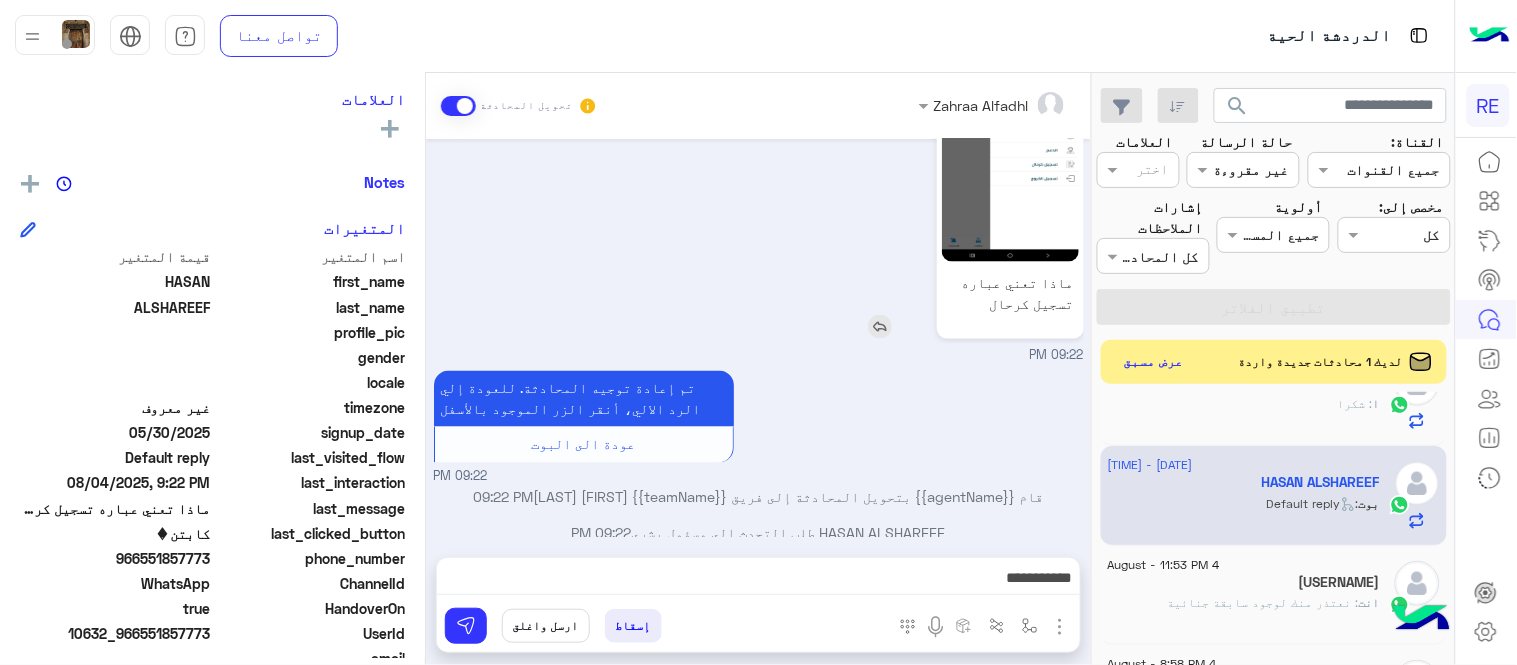 click at bounding box center (880, 327) 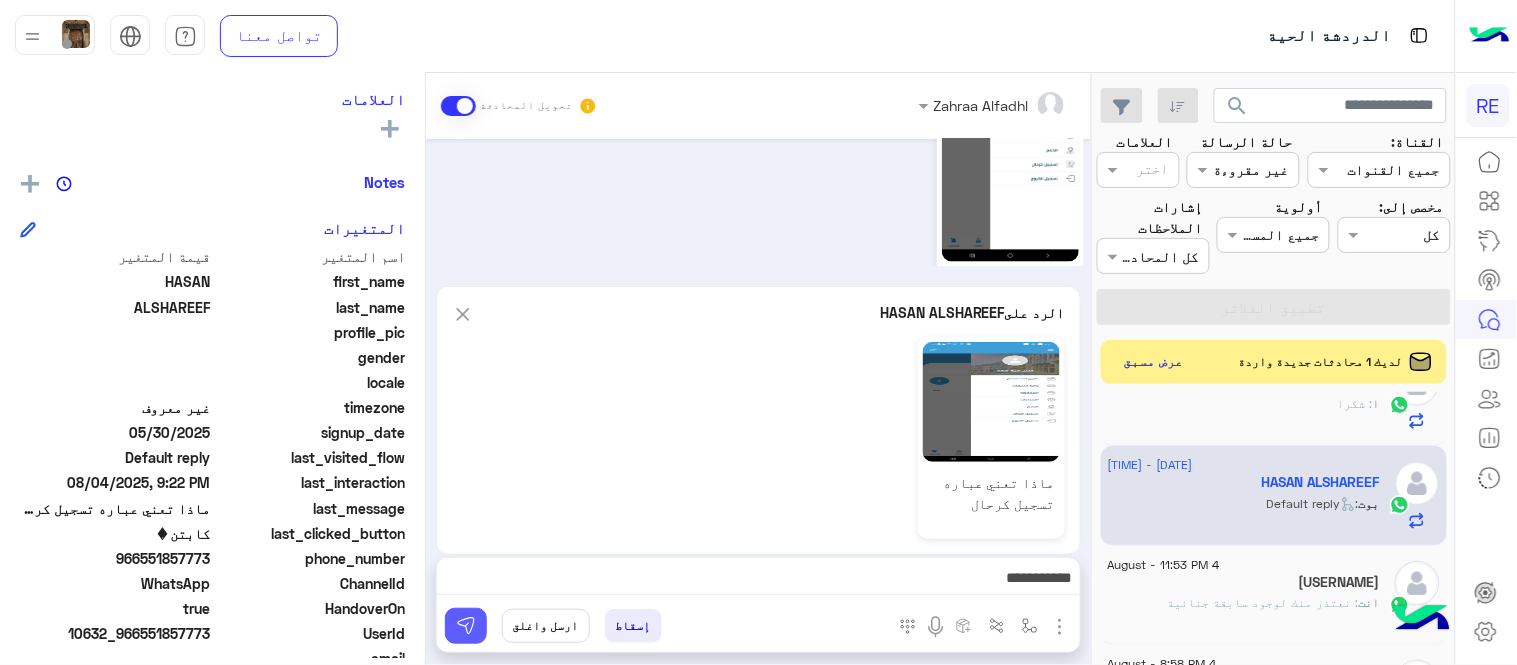 click at bounding box center (466, 626) 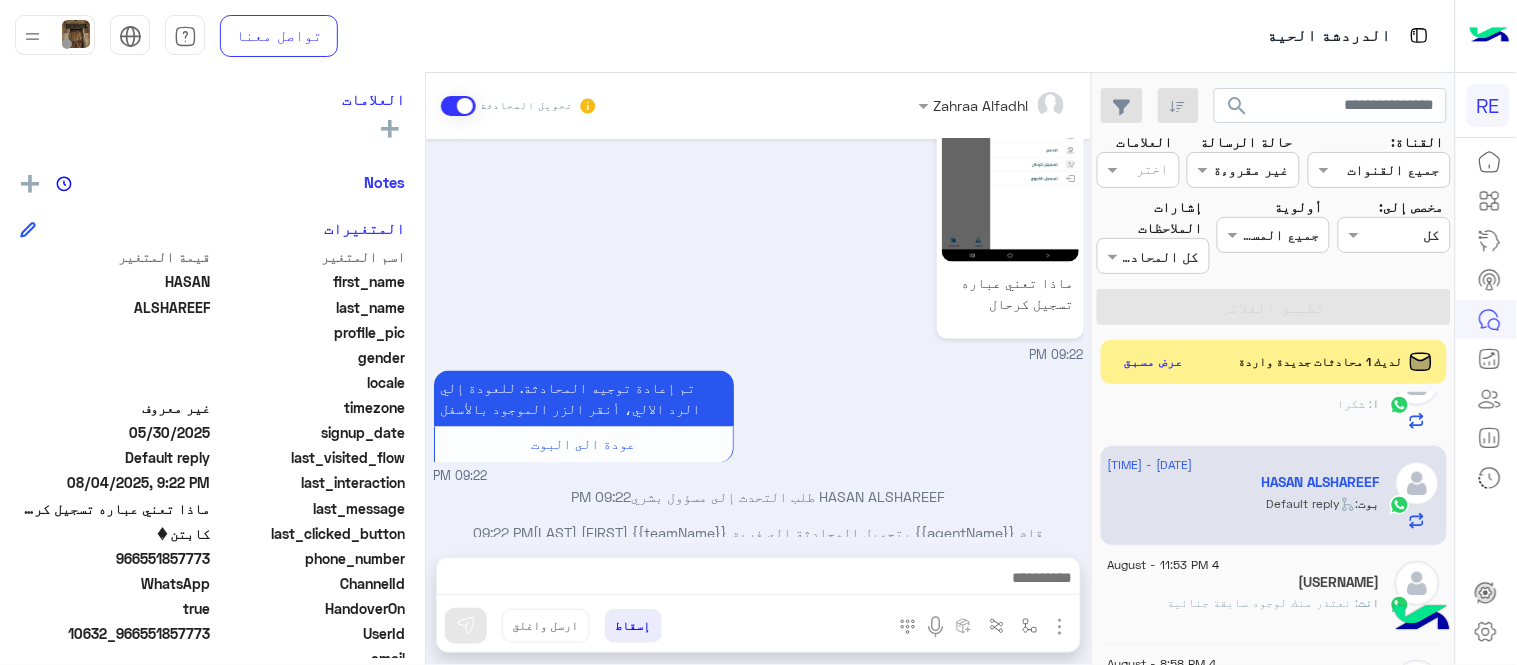 scroll, scrollTop: 923, scrollLeft: 0, axis: vertical 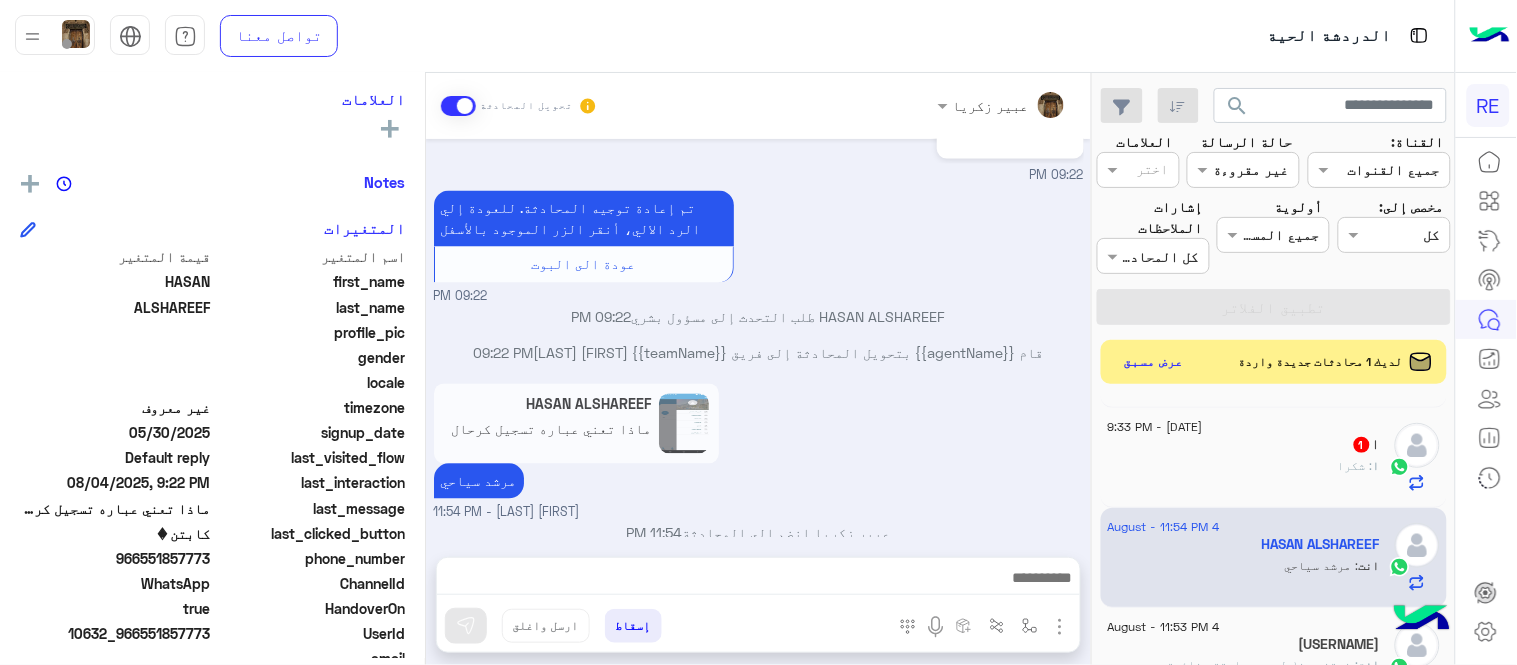 click on "ا   1" 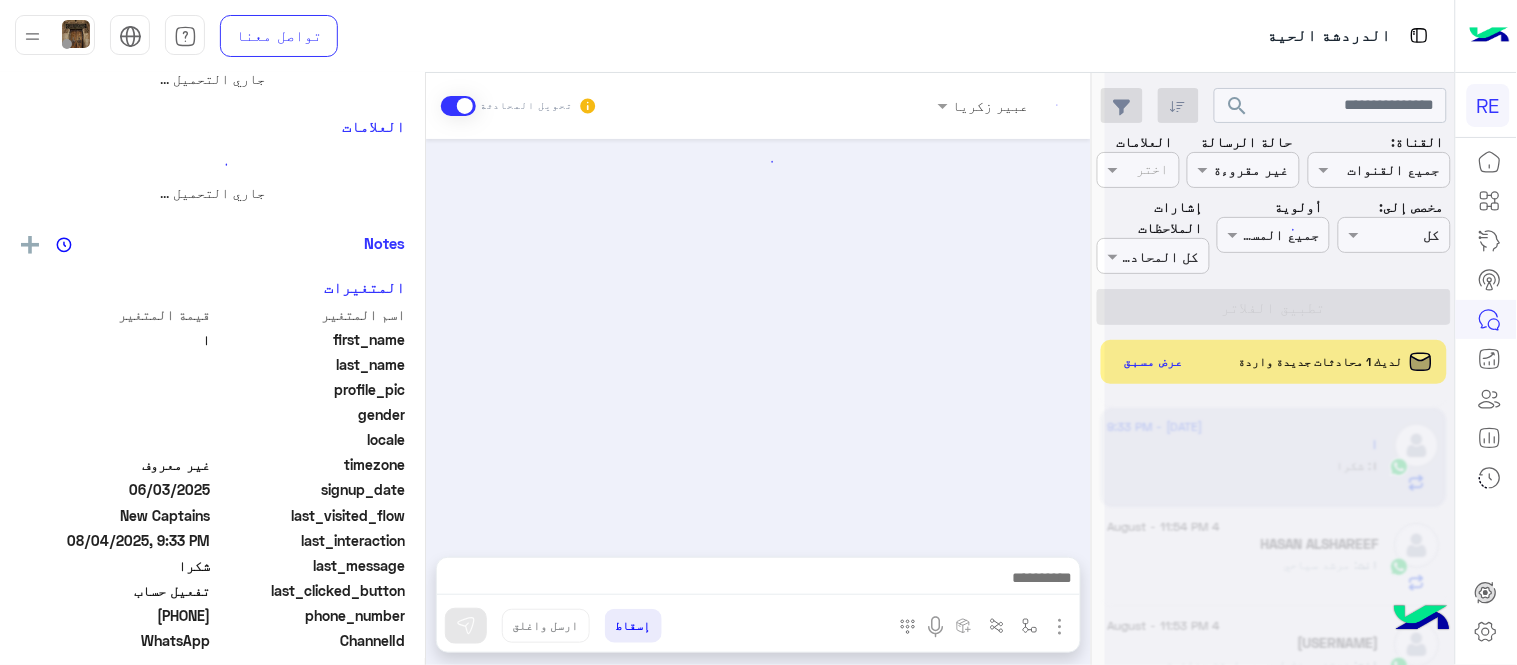 scroll, scrollTop: 0, scrollLeft: 0, axis: both 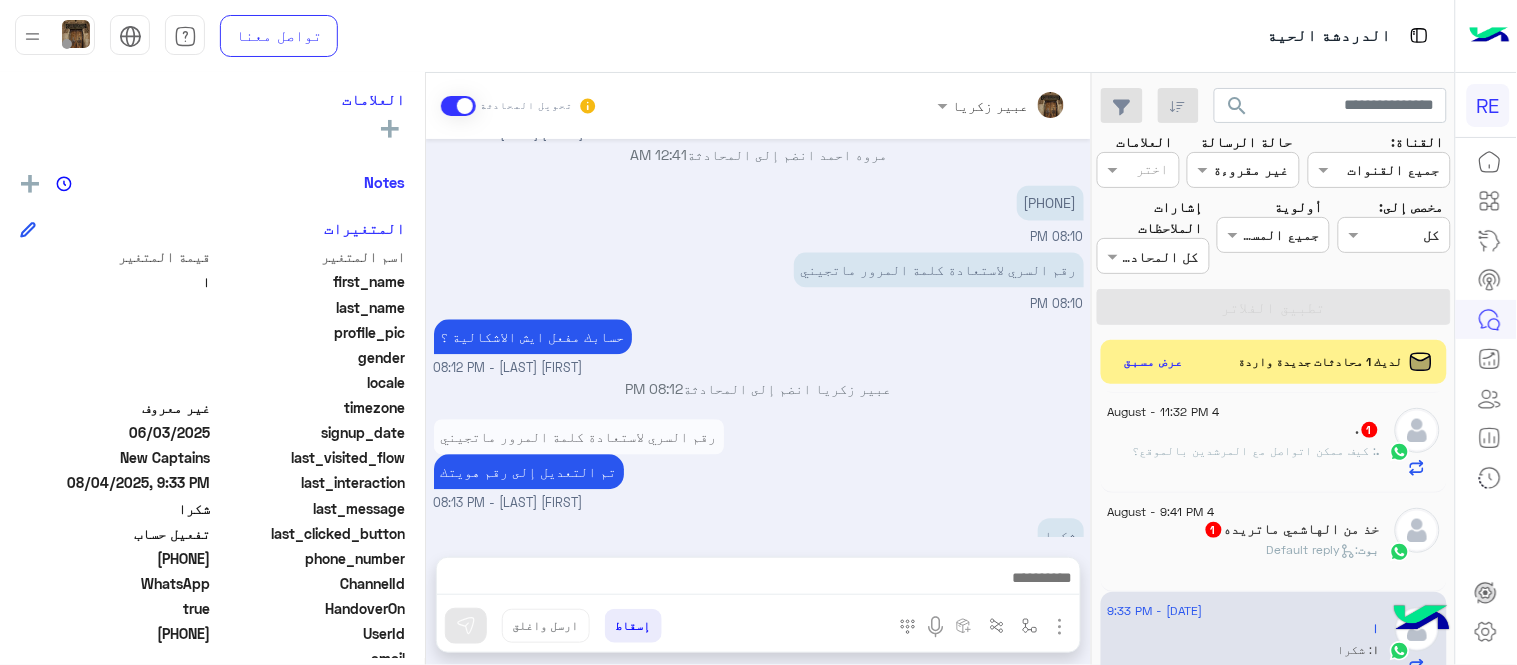 click on "1" 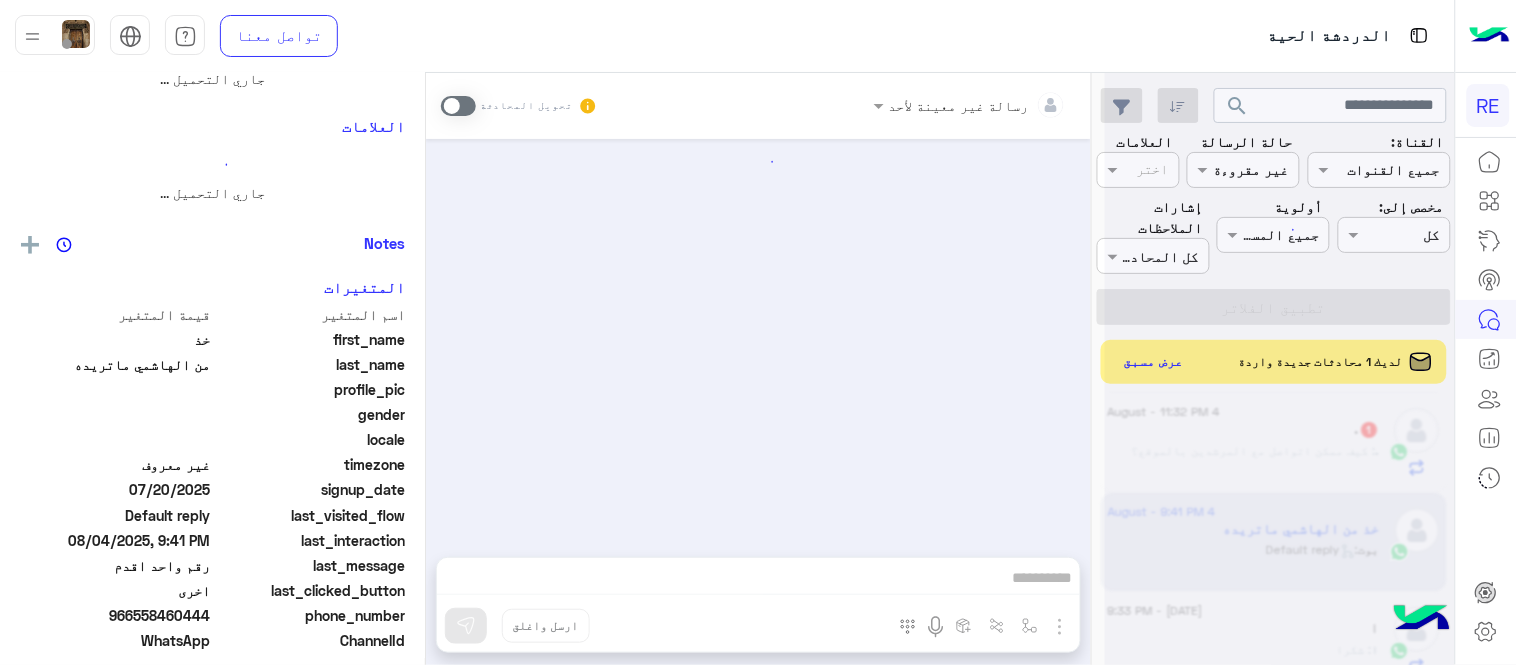 scroll, scrollTop: 0, scrollLeft: 0, axis: both 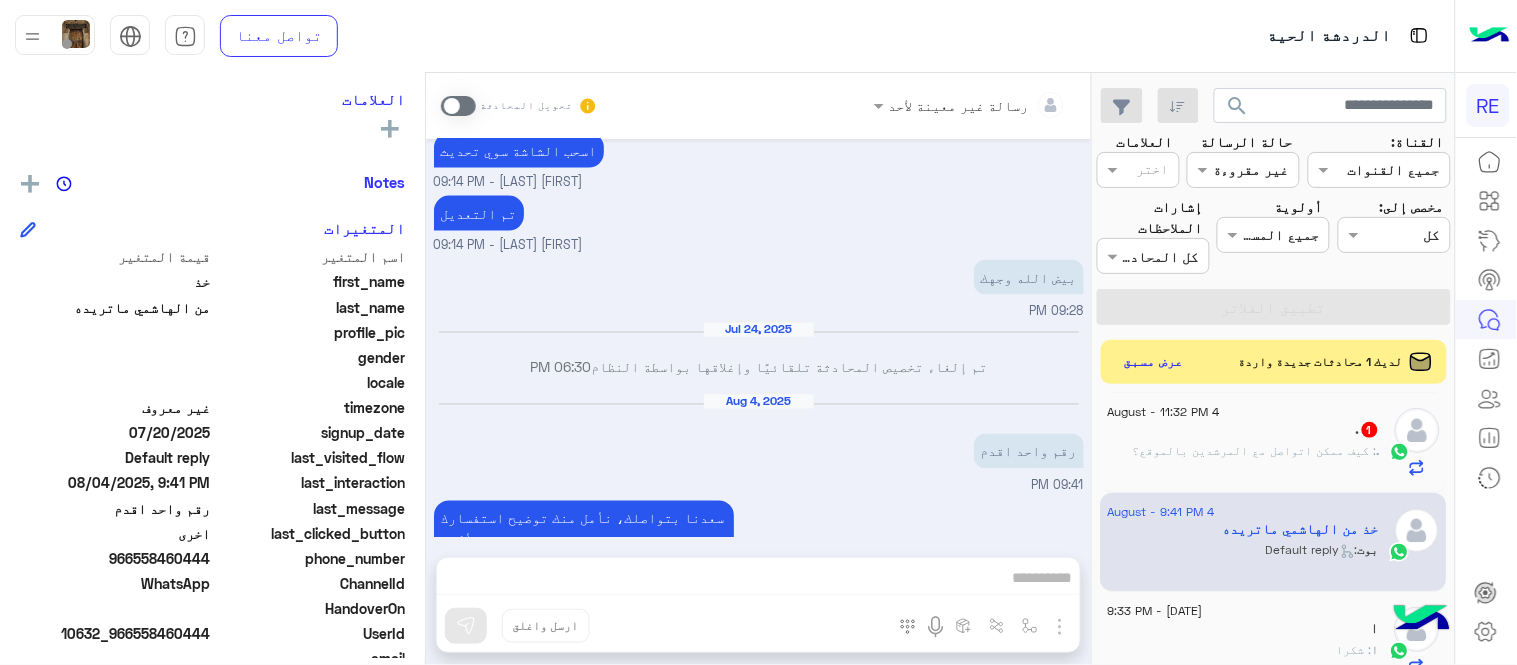 click at bounding box center [458, 106] 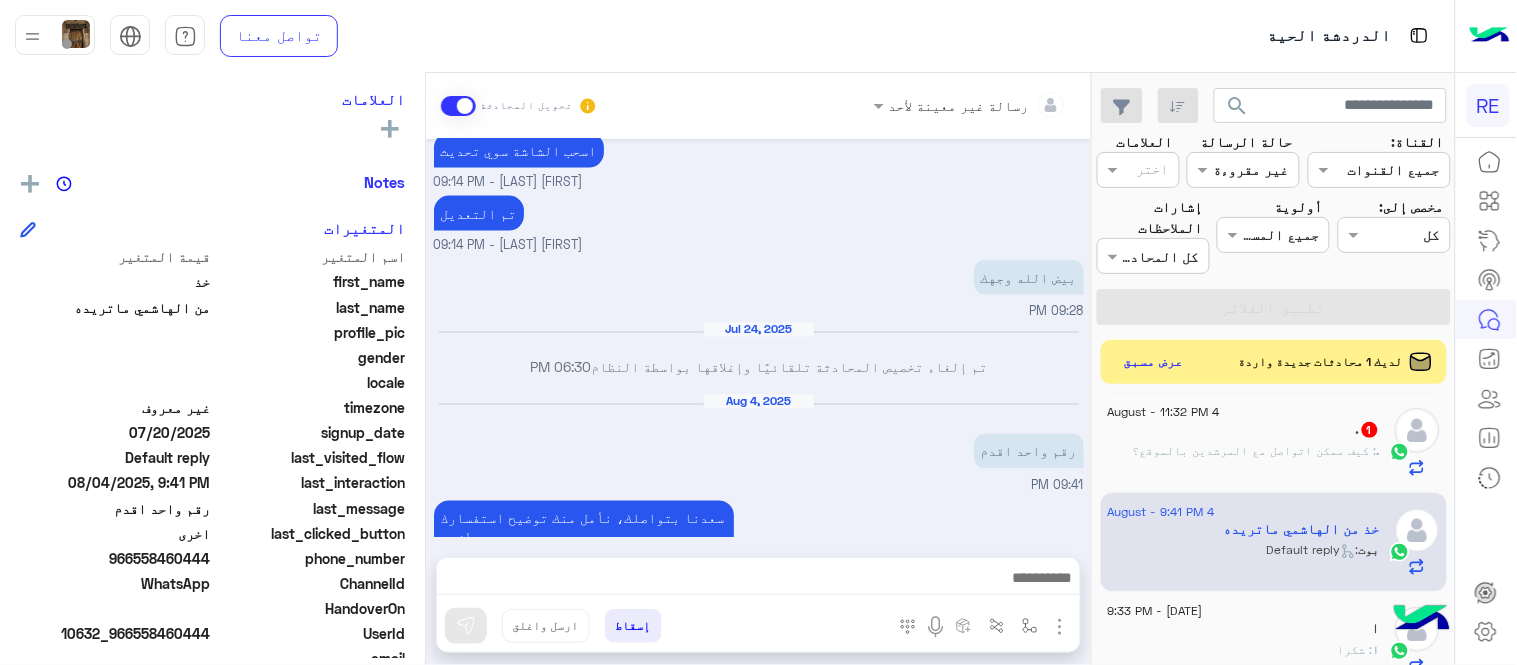 scroll, scrollTop: 857, scrollLeft: 0, axis: vertical 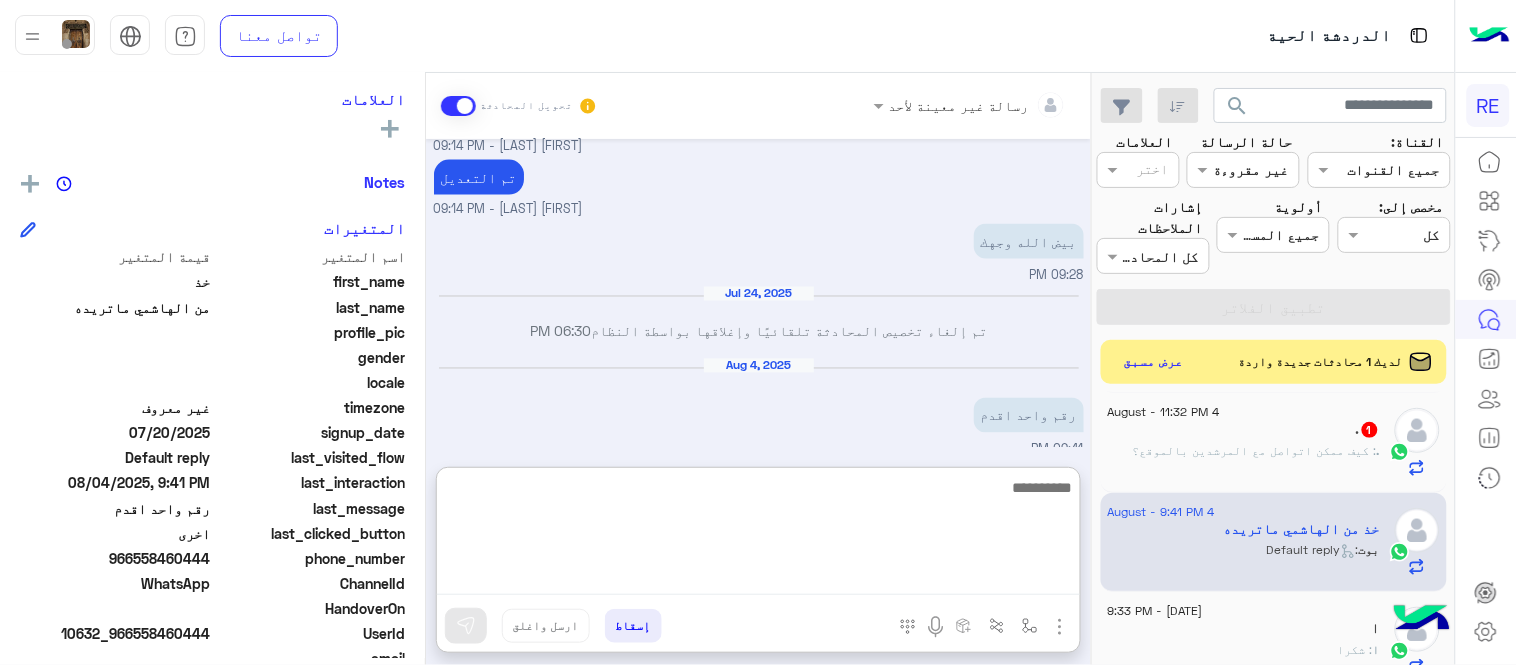 click at bounding box center (758, 535) 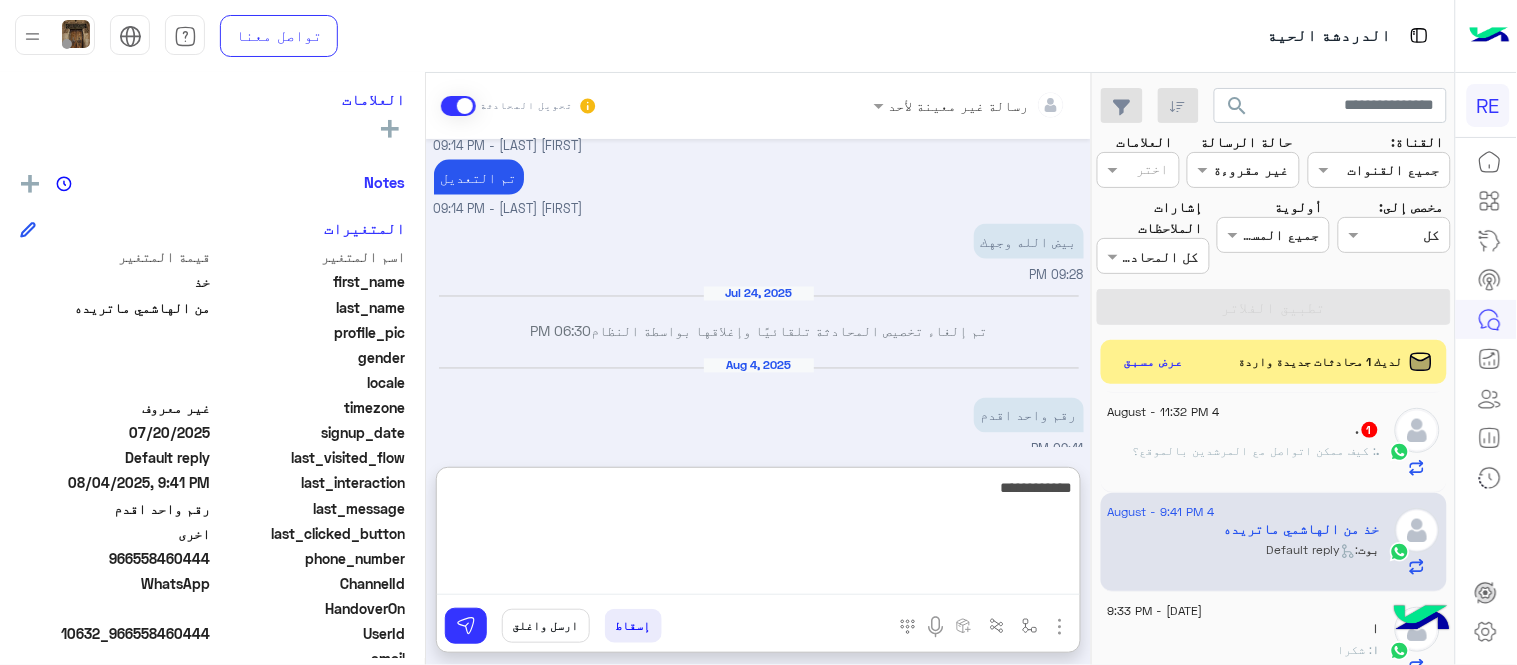type on "**********" 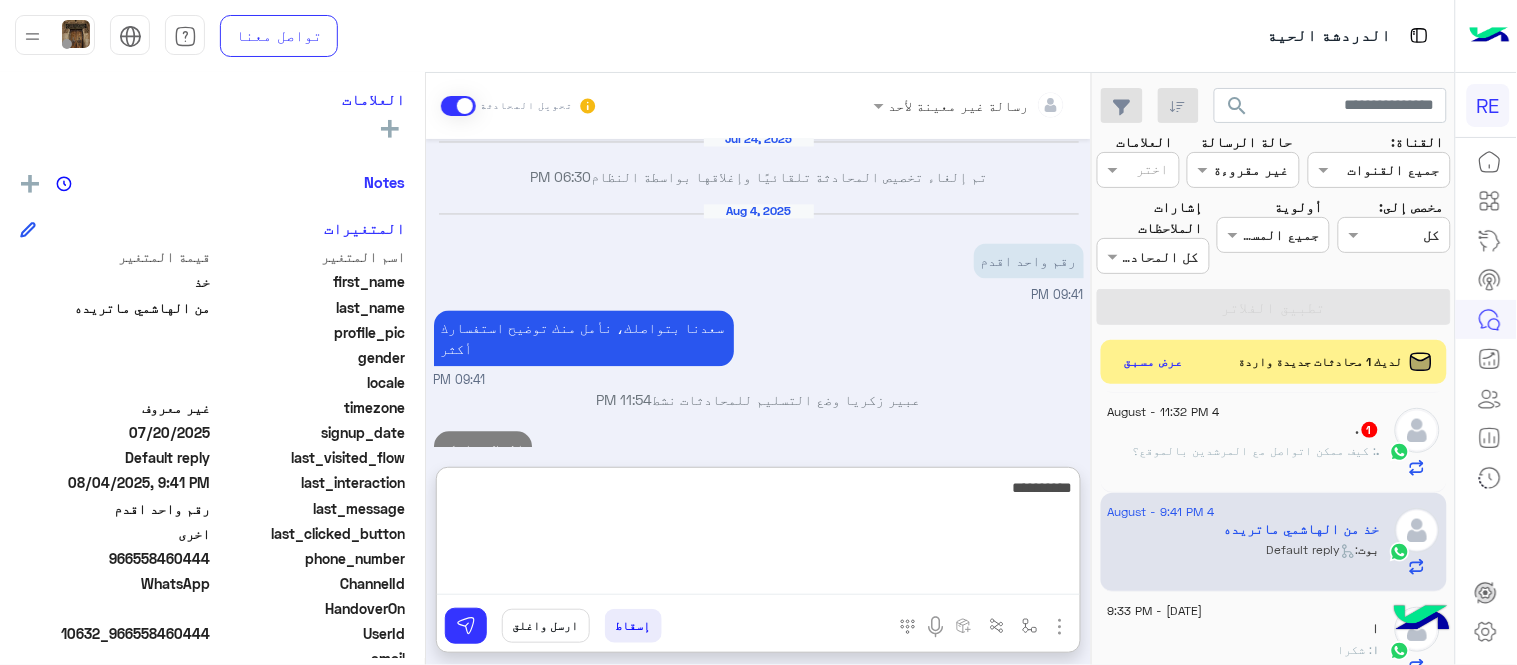 scroll, scrollTop: 1047, scrollLeft: 0, axis: vertical 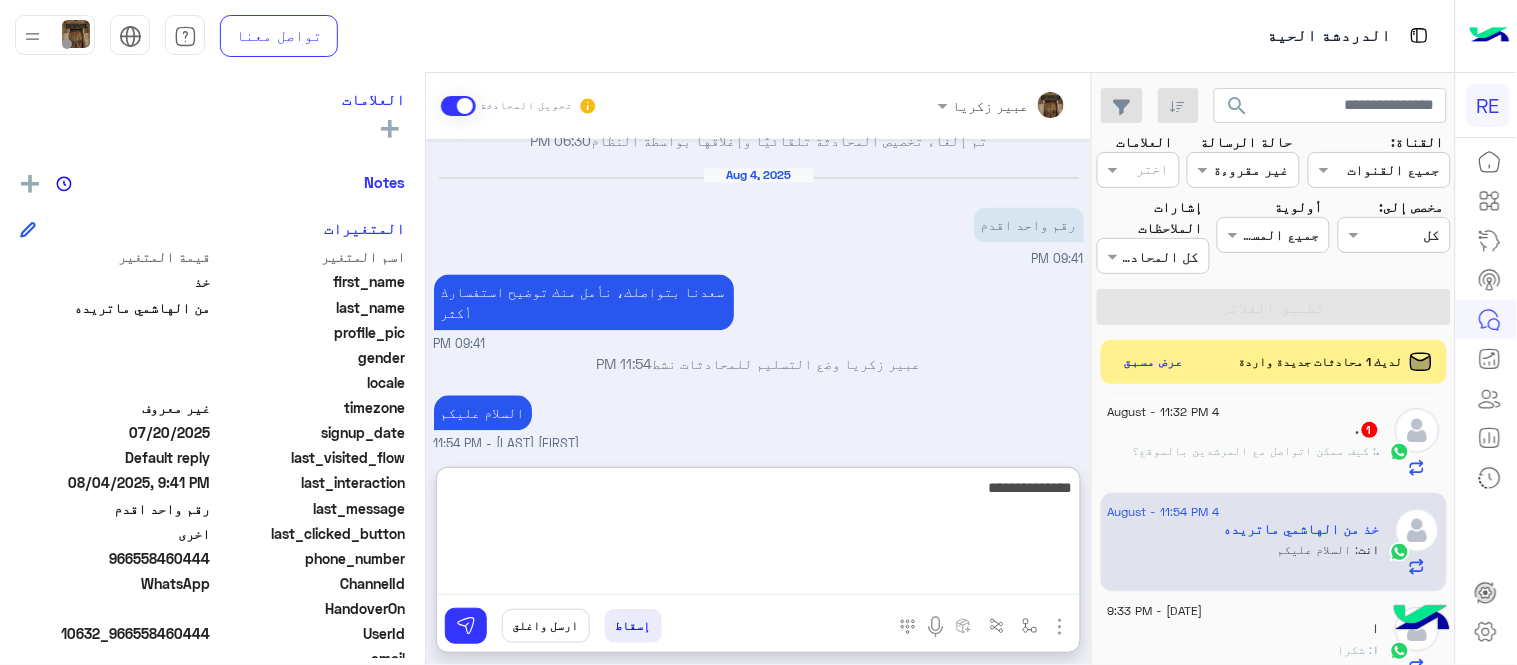 type on "**********" 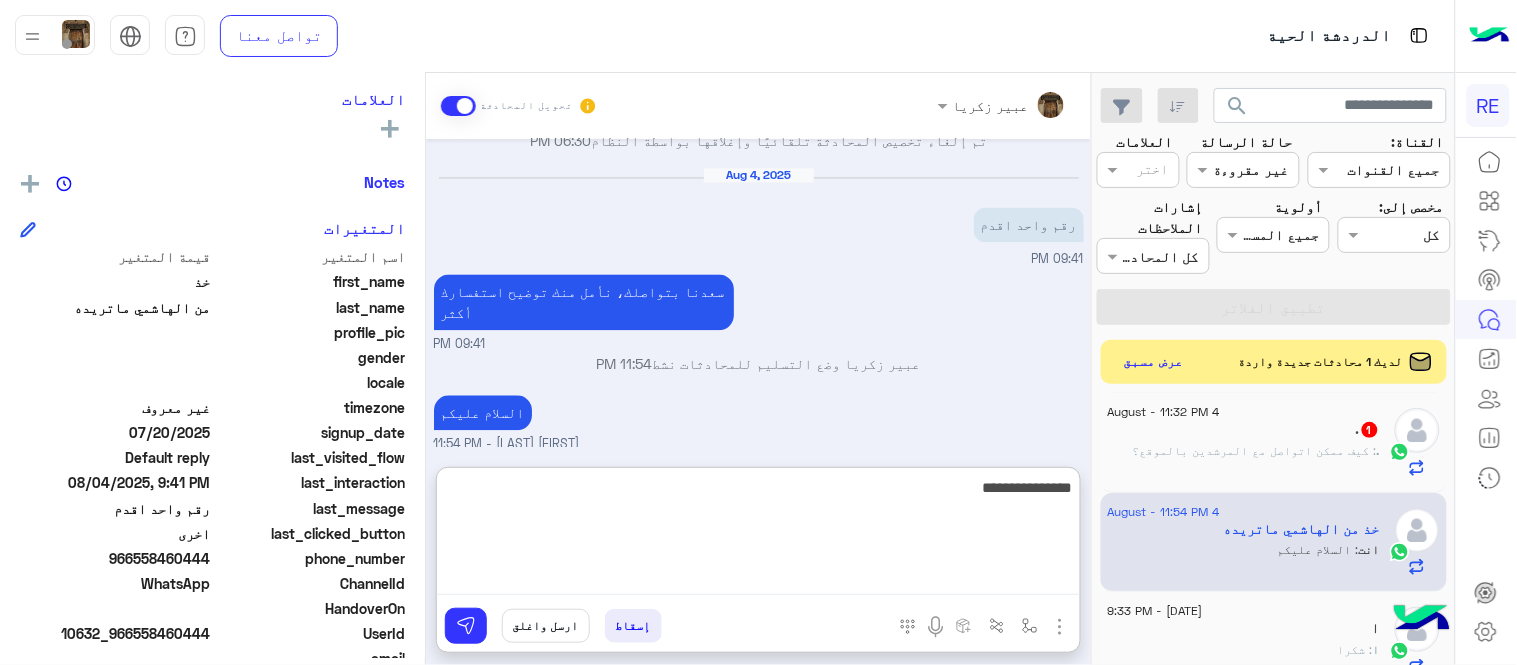 type 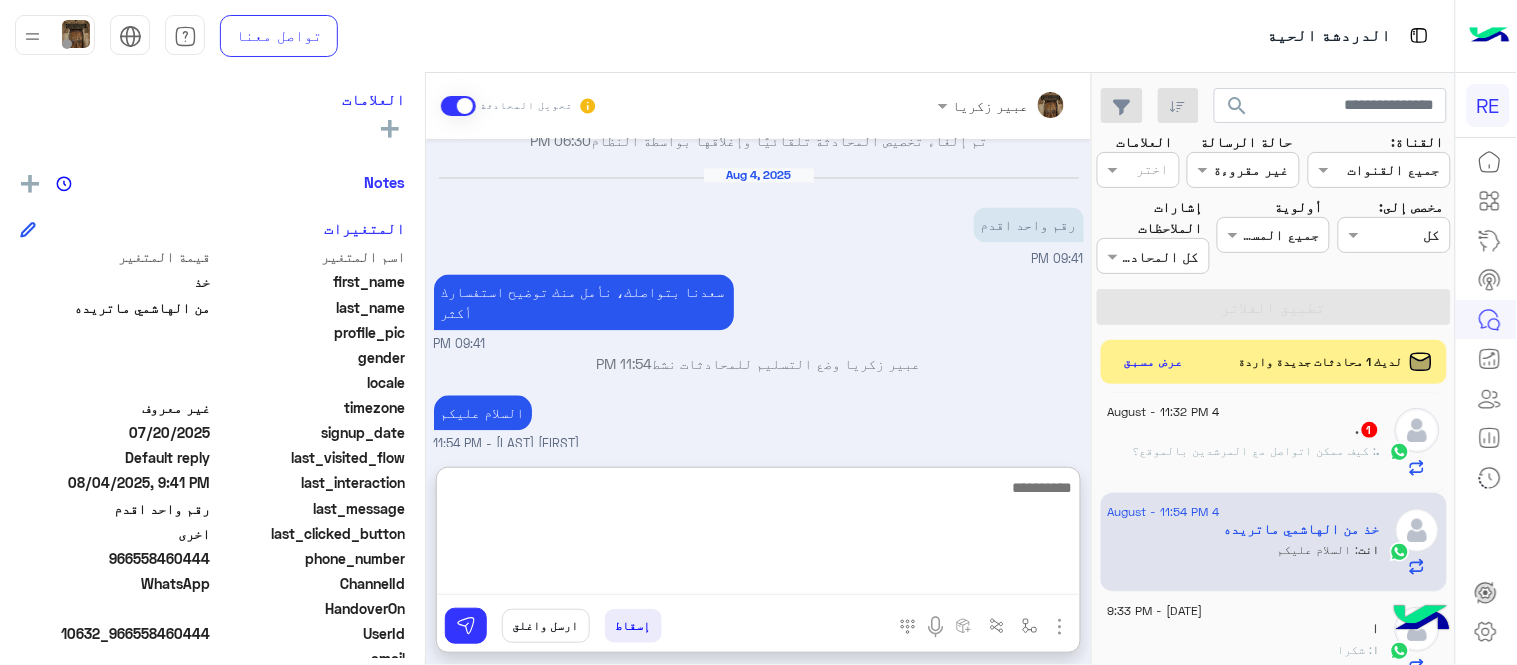 scroll, scrollTop: 1112, scrollLeft: 0, axis: vertical 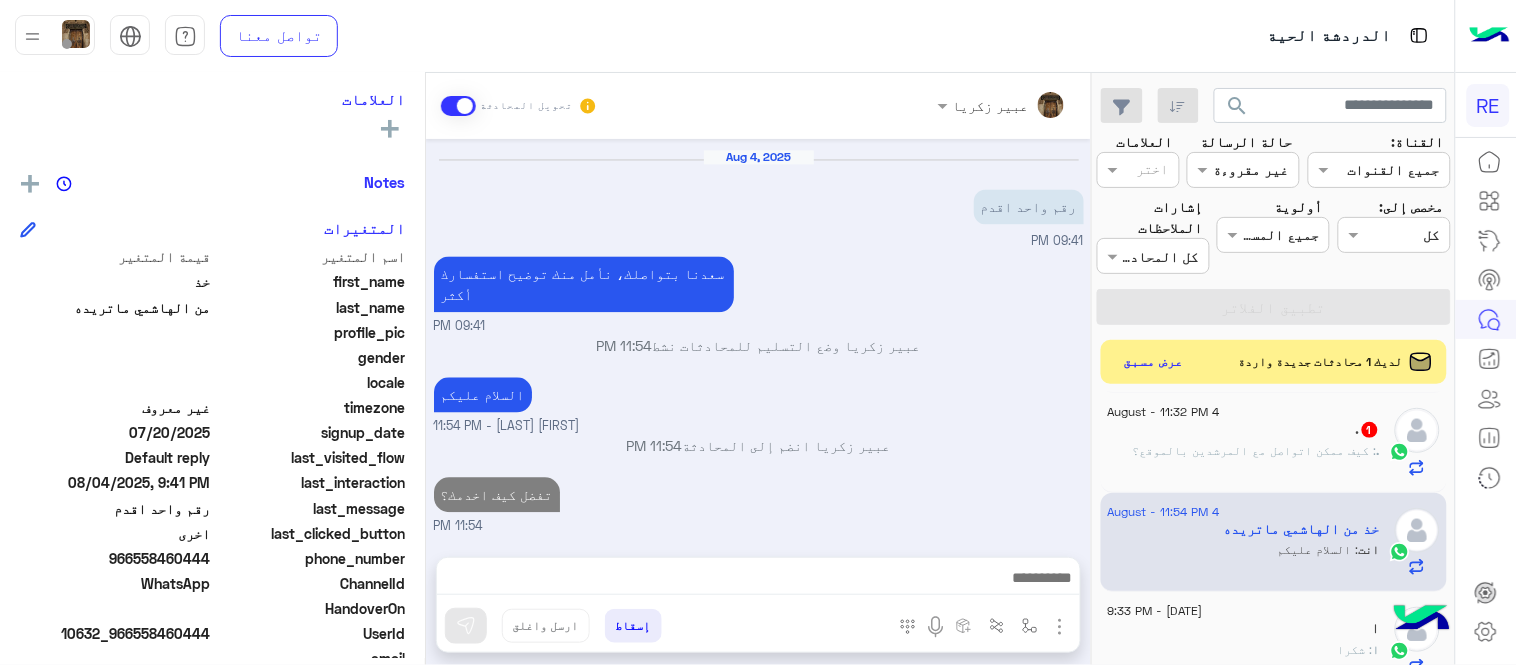 click on "Jul 23, 2025    07:53 PM  حسابك مفعل  عبير زكريا -  08:55 PM   Your browser does not support the audio tag.
09:01 PM  هنا عند ماكون في السره تطلع انه سياره صغيره   09:01 PM  اسحب الشاشة سوي تحديث  عبير زكريا -  09:14 PM  تم التعديل  عبير زكريا -  09:14 PM  بيض الله وجهك   09:28 PM   Jul 24, 2025   تم إلغاء تخصيص المحادثة تلقائيًا وإغلاقها بواسطة النظام   06:30 PM       Aug 4, 2025  رقم واحد اقدم   09:41 PM  سعدنا بتواصلك، نأمل منك توضيح استفسارك أكثر    09:41 PM   عبير زكريا وضع التسليم للمحادثات نشط   11:54 PM      السلام عليكم  عبير زكريا -  11:54 PM   عبير زكريا انضم إلى المحادثة   11:54 PM      تفضل كيف اخدمك؟   11:54 PM" at bounding box center (758, 338) 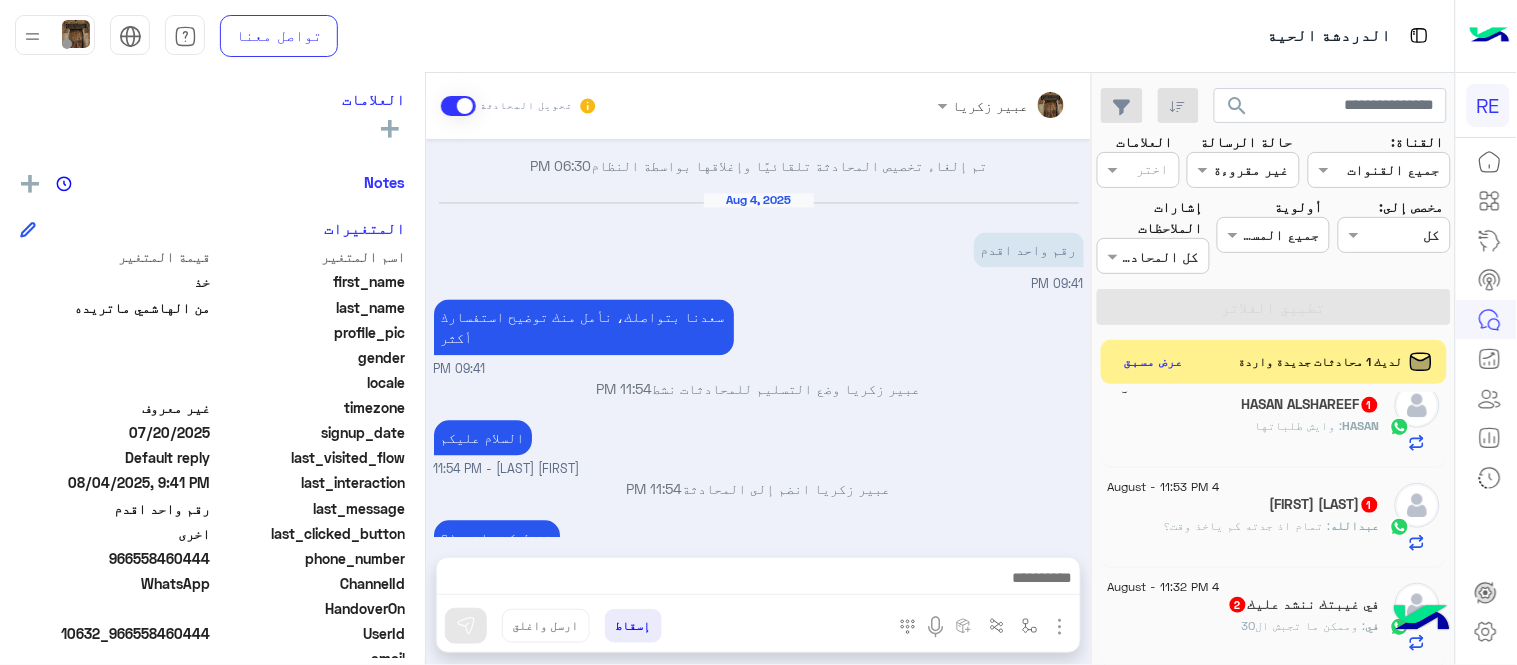 scroll, scrollTop: 0, scrollLeft: 0, axis: both 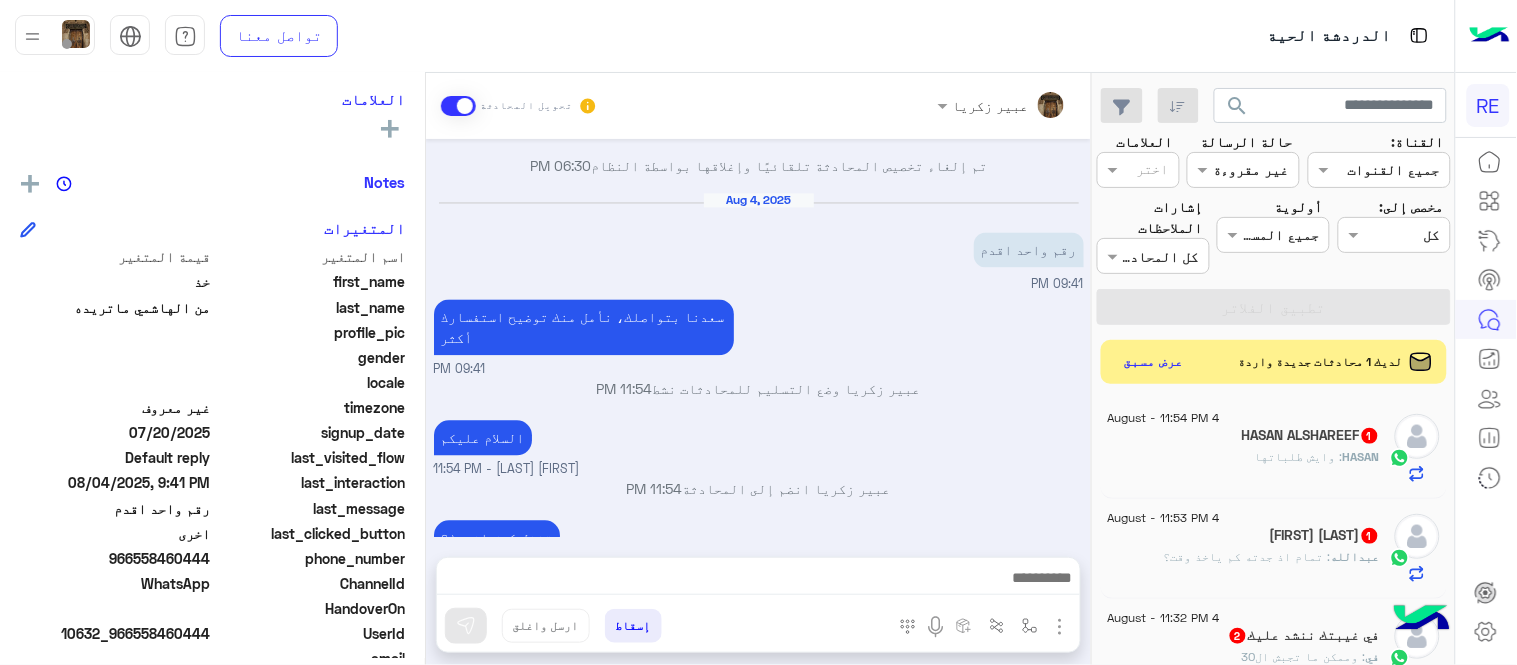 click on "HASAN ALSHAREEF  1" 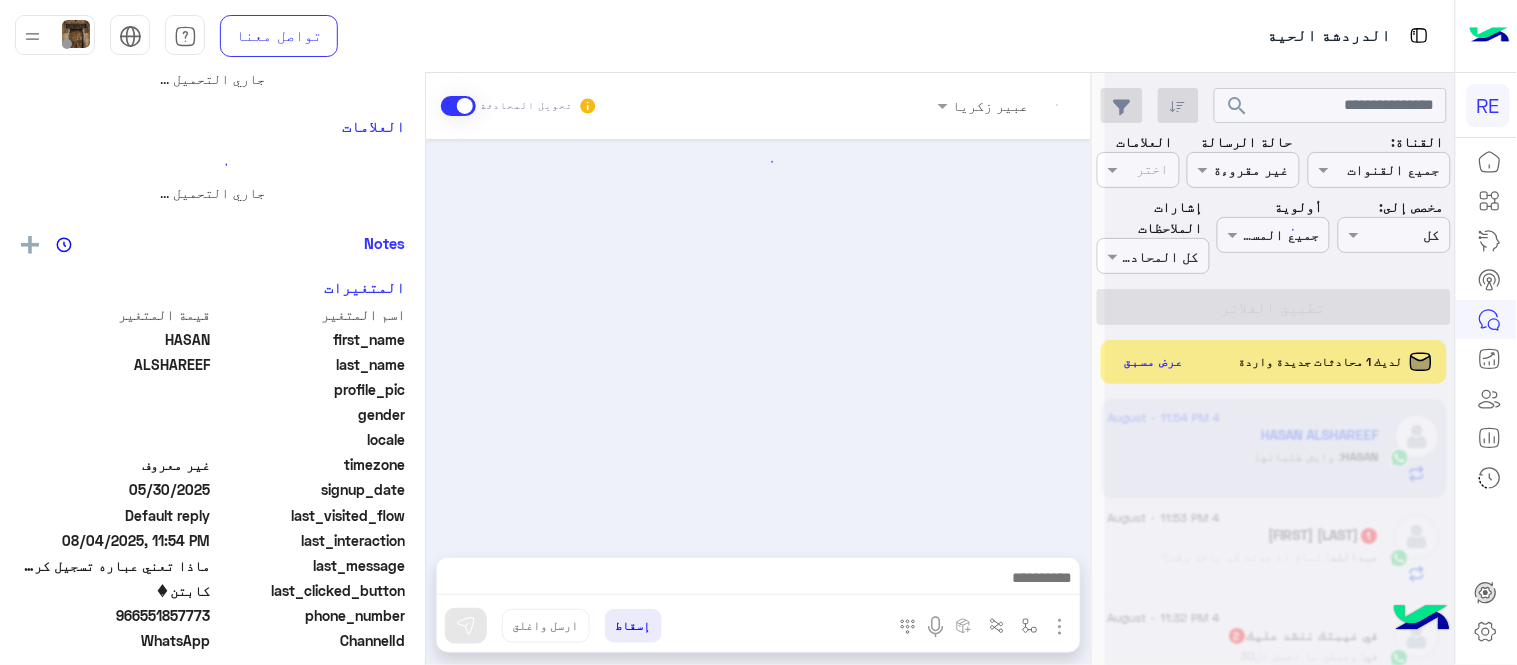 scroll, scrollTop: 0, scrollLeft: 0, axis: both 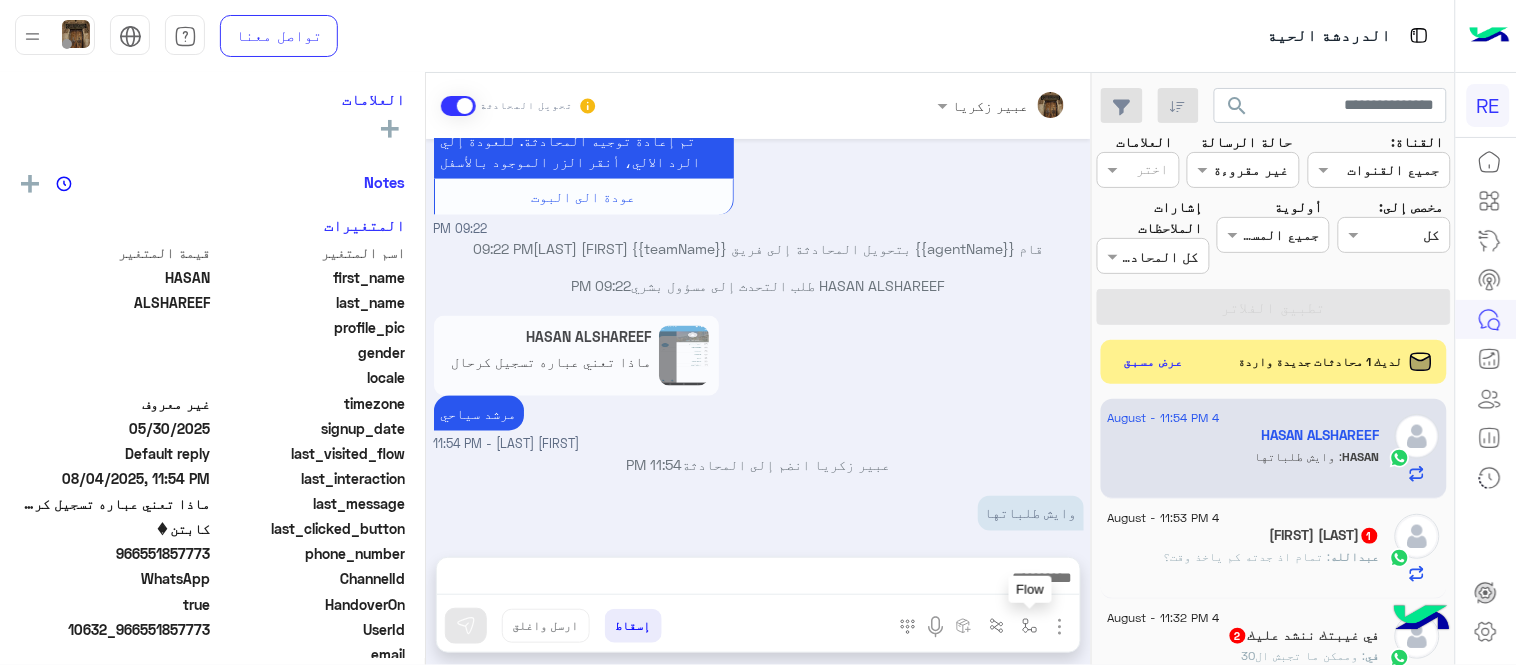 click at bounding box center [1030, 625] 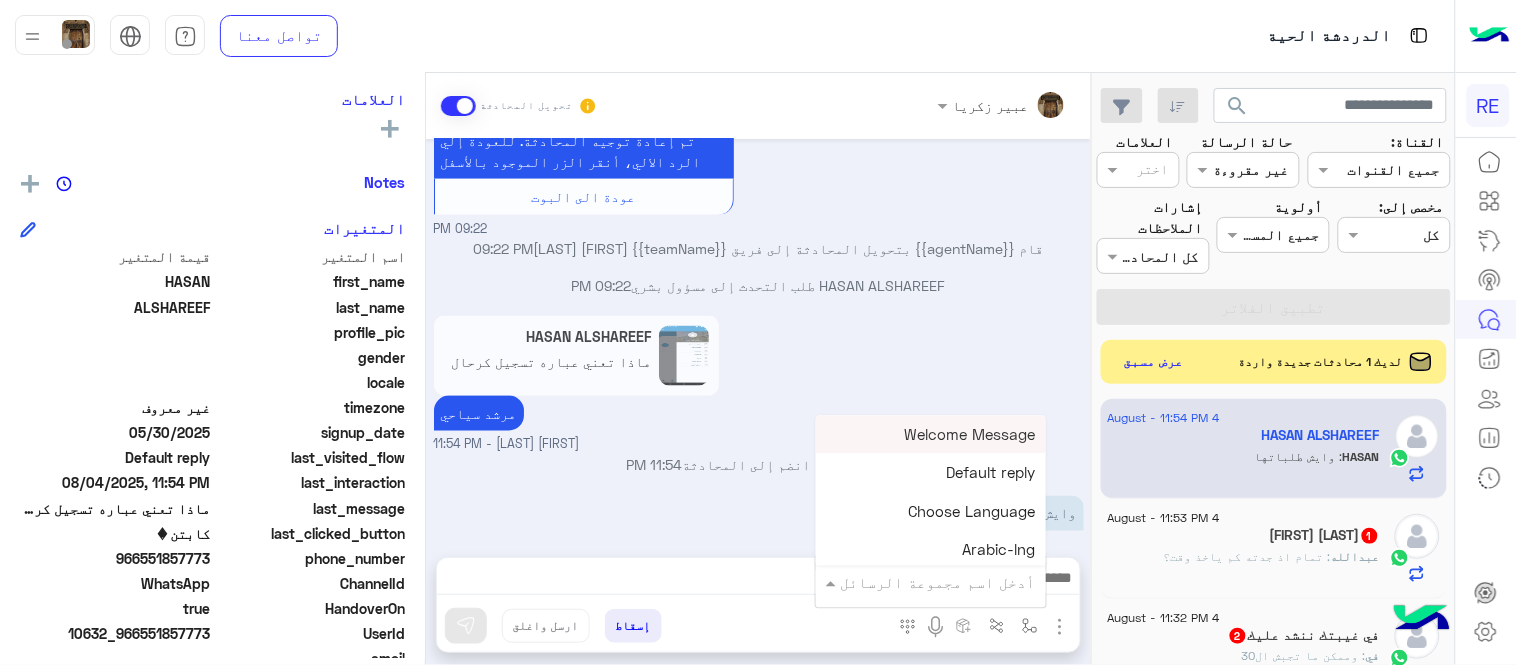 click on "أدخل اسم مجموعة الرسائل" at bounding box center (931, 582) 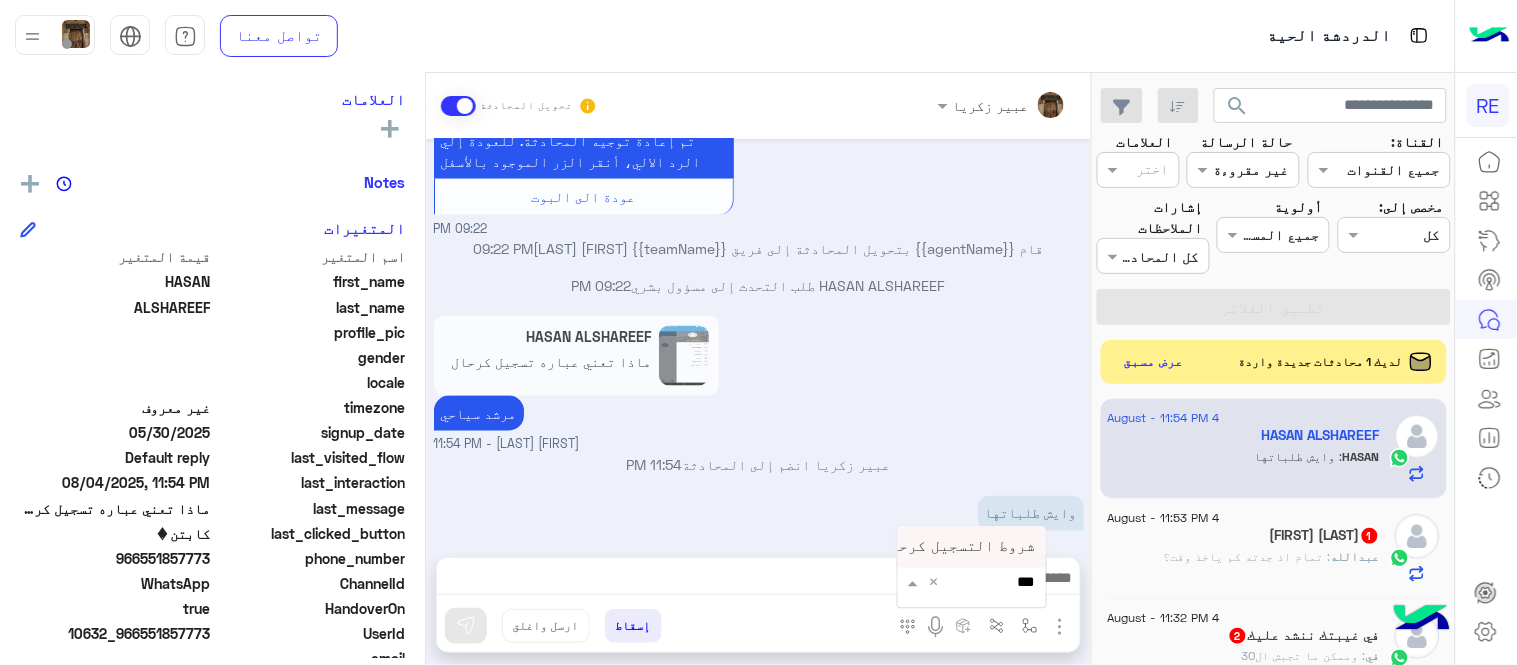 type on "****" 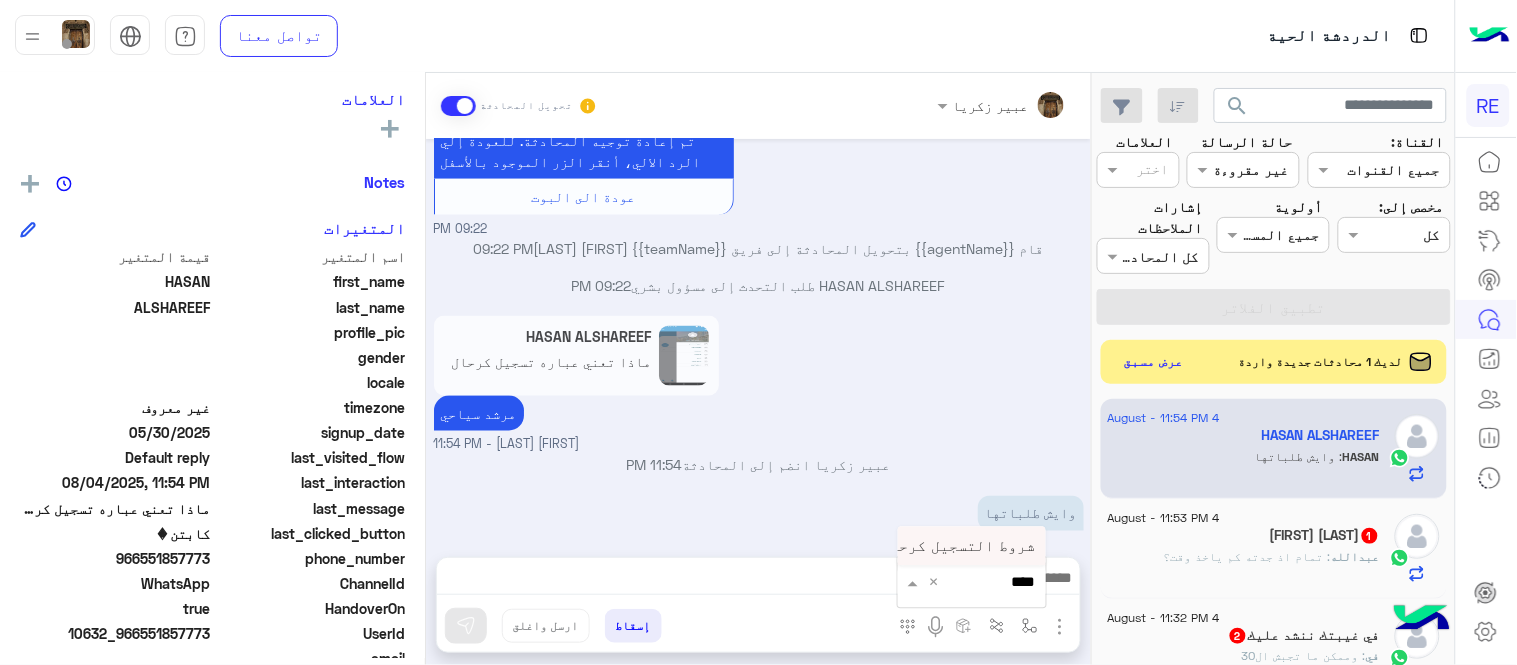 click on "شروط التسجيل كرحال" at bounding box center [959, 546] 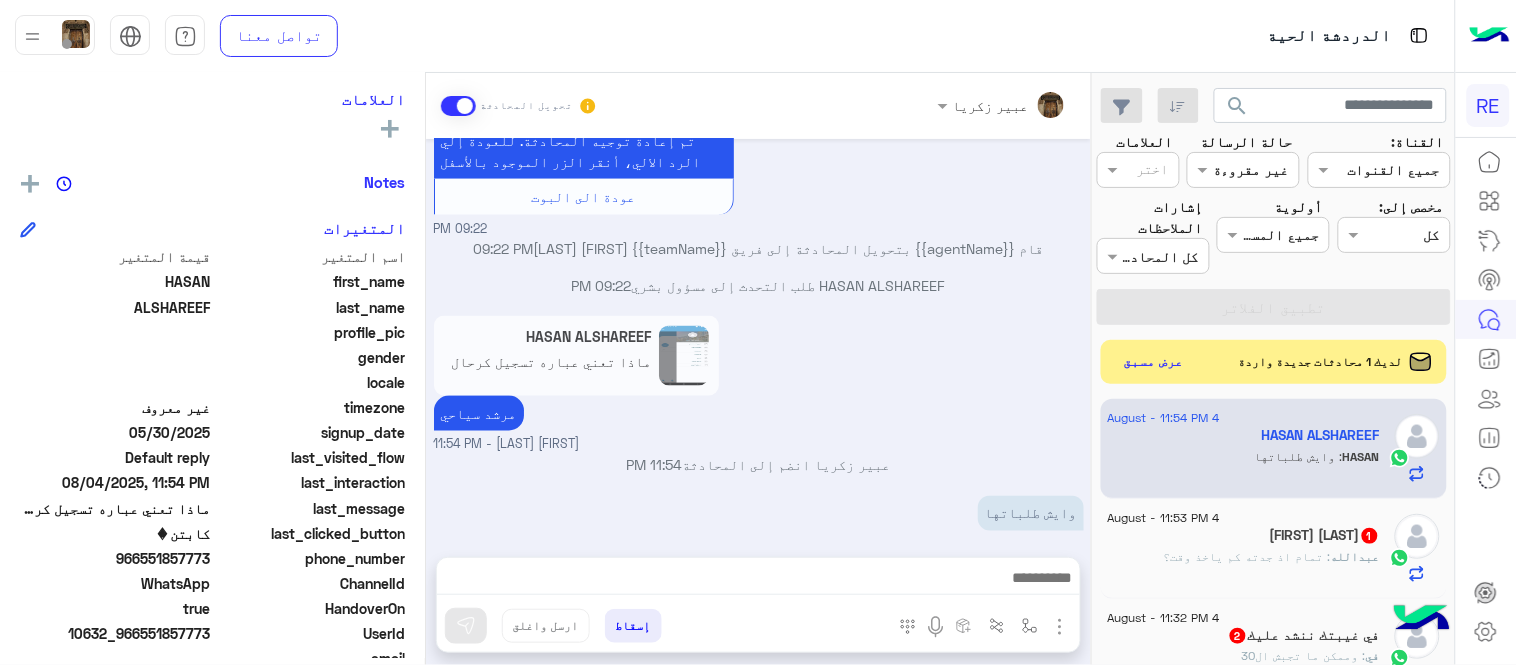 type on "**********" 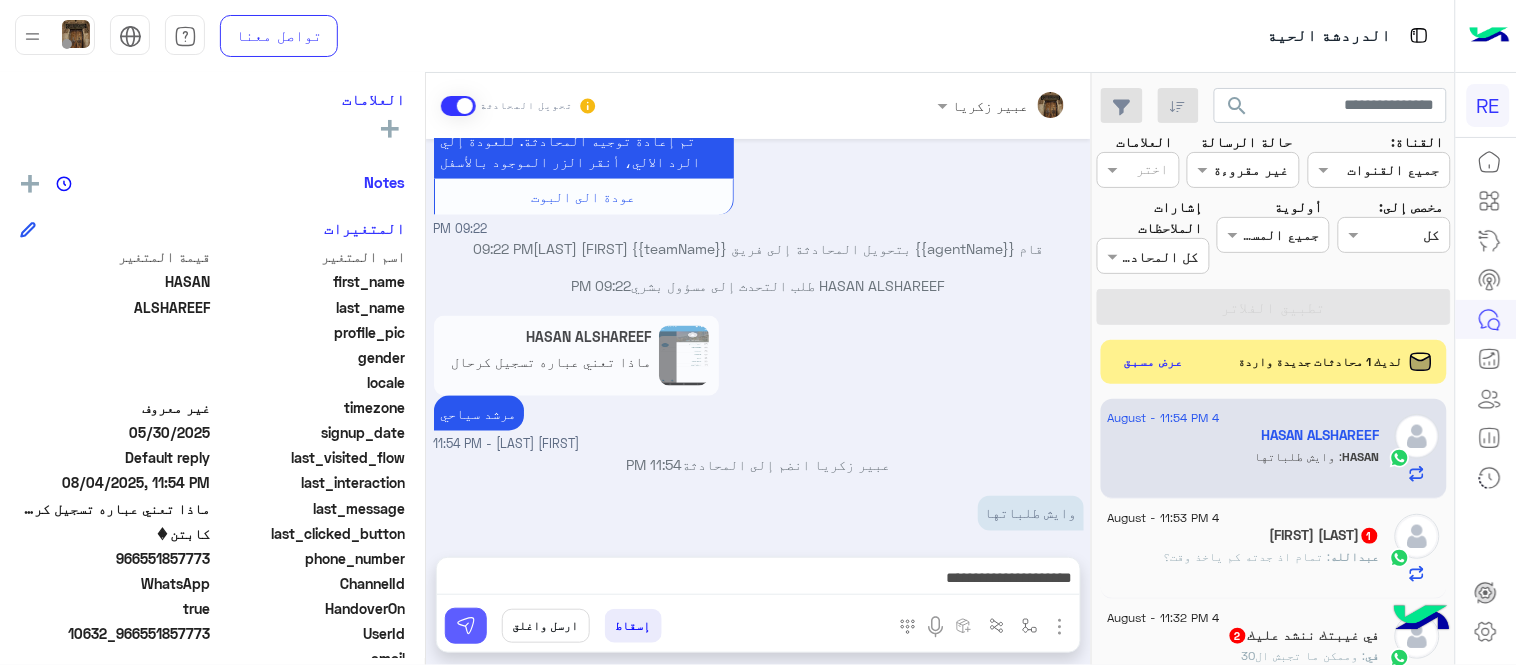 click at bounding box center [466, 626] 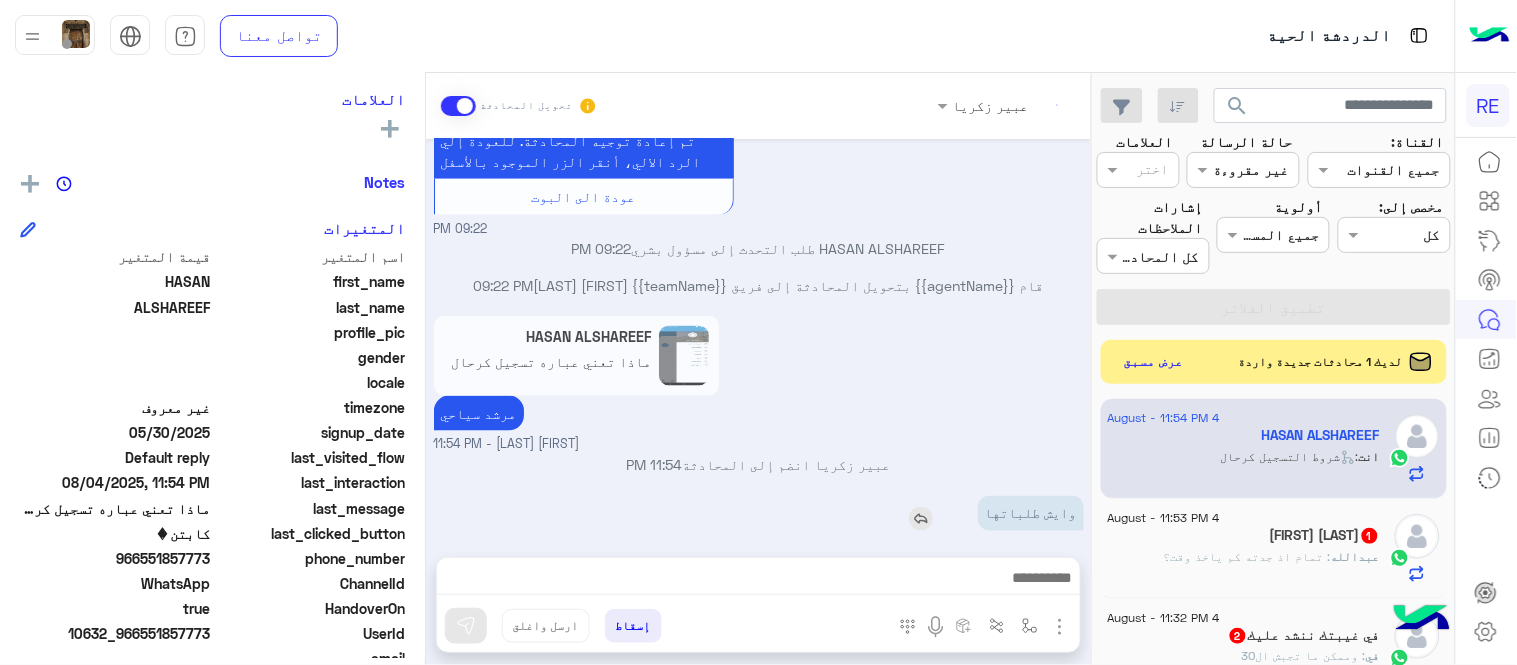 scroll, scrollTop: 861, scrollLeft: 0, axis: vertical 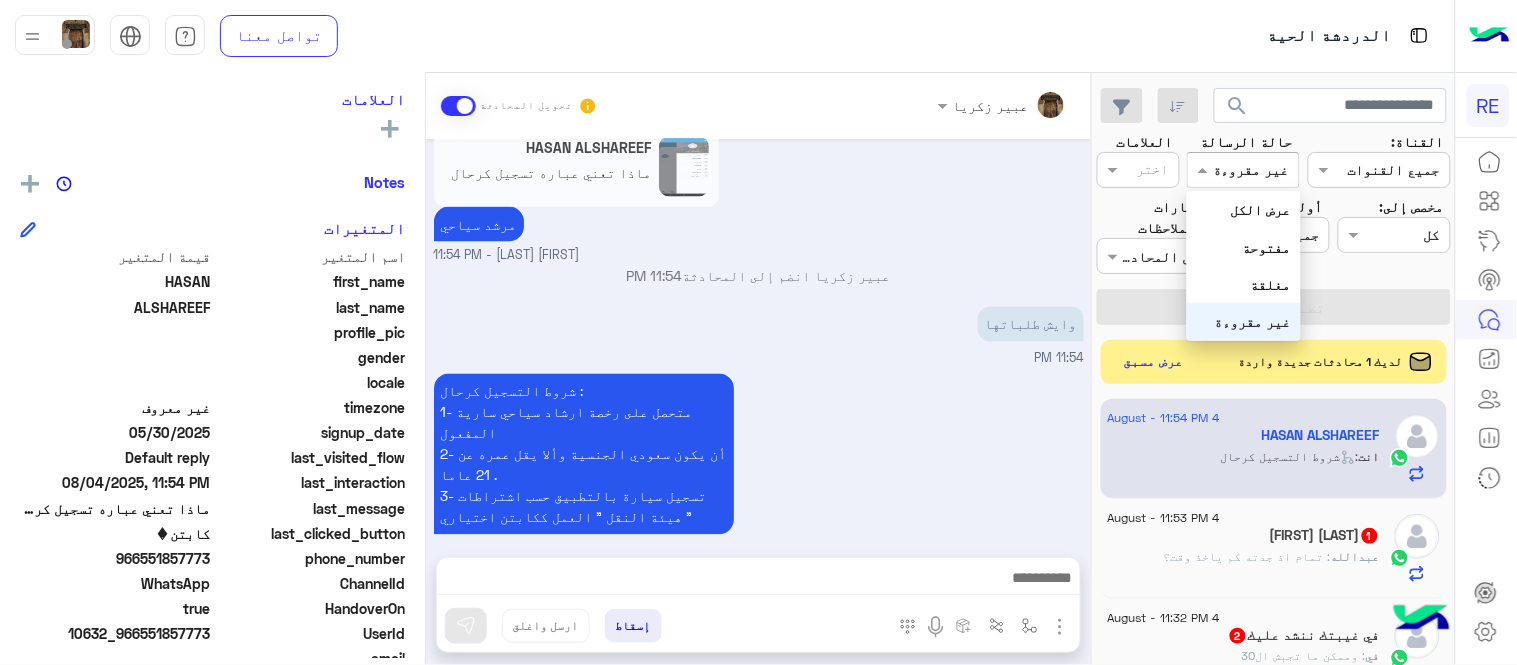 click at bounding box center [1266, 170] 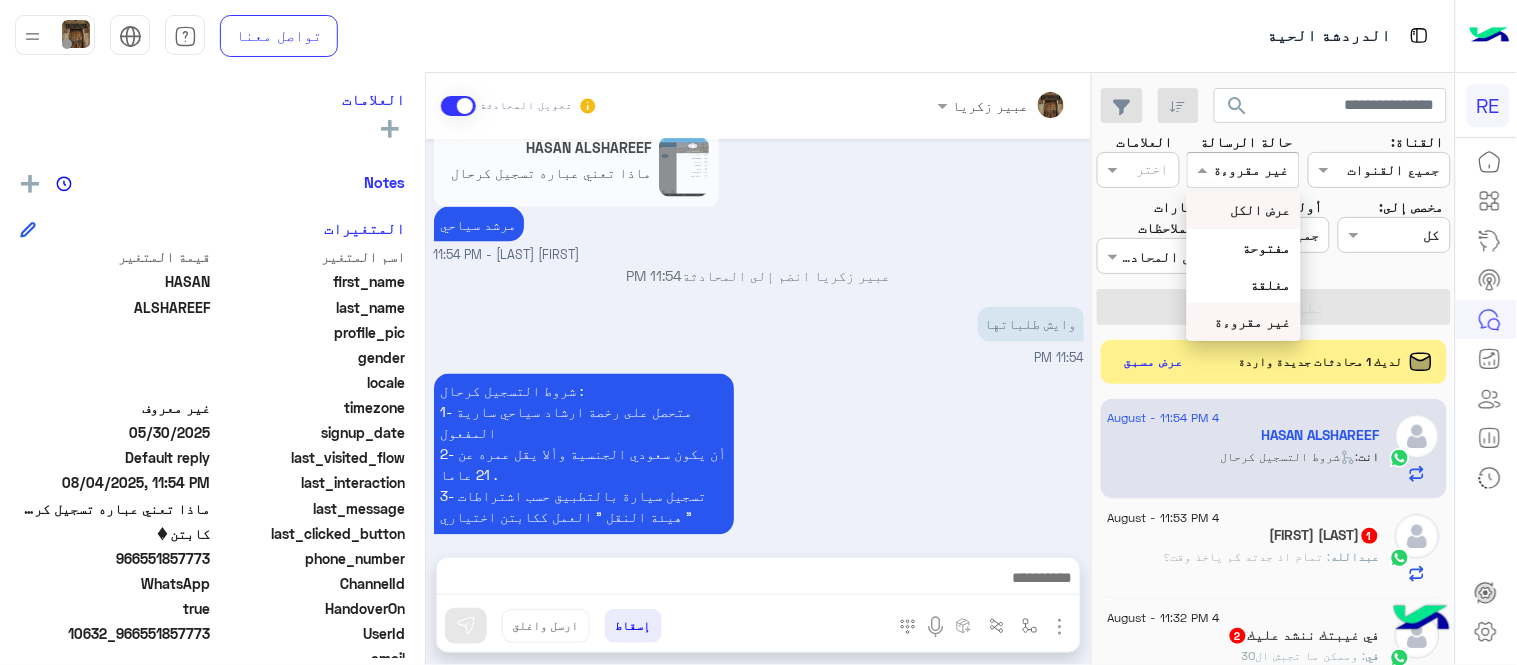 click on "عرض الكل" at bounding box center (1243, 209) 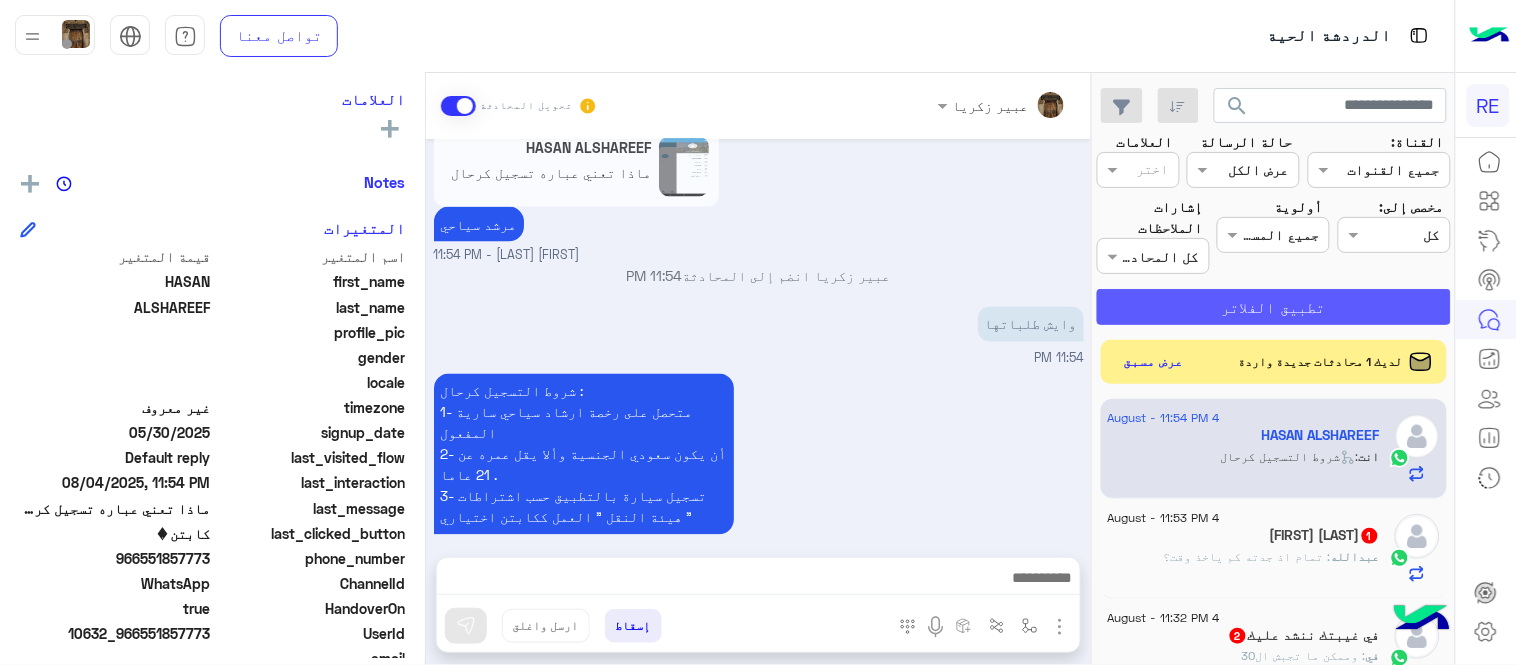 click on "تطبيق الفلاتر" 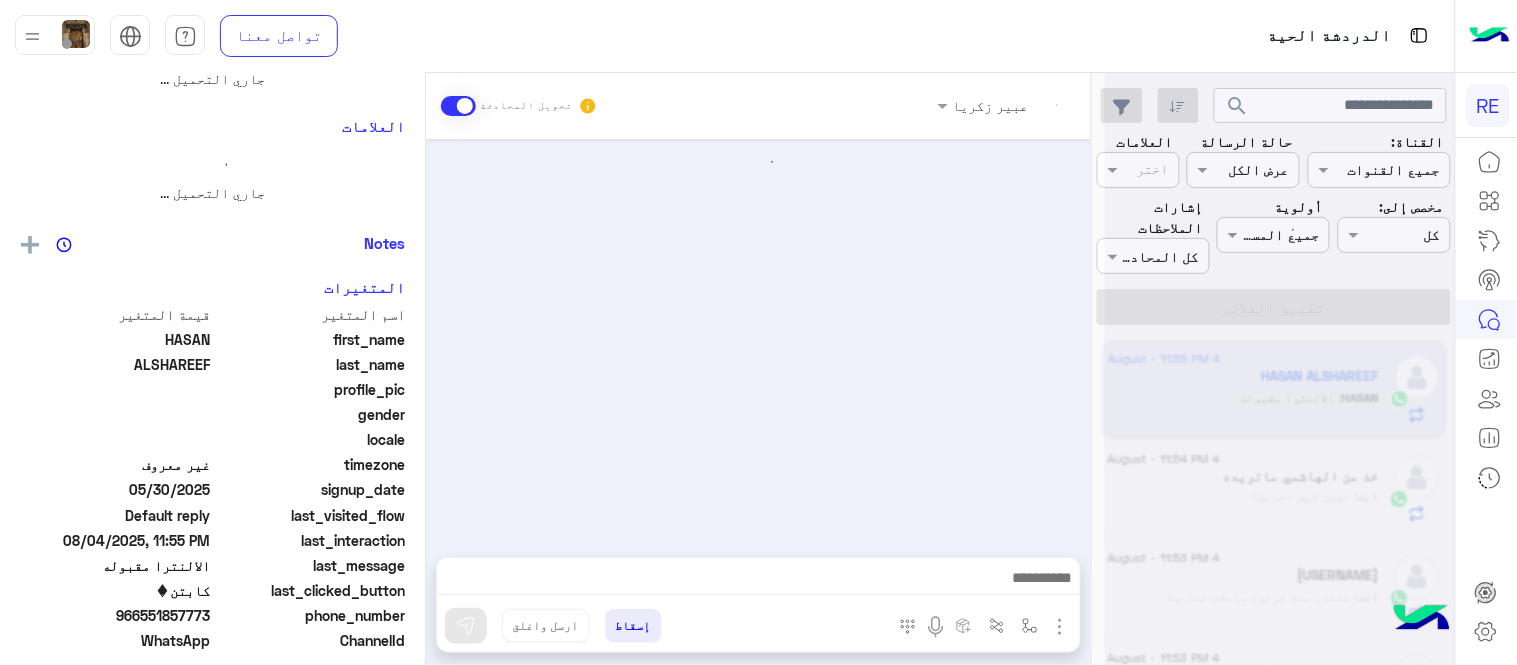 scroll, scrollTop: 0, scrollLeft: 0, axis: both 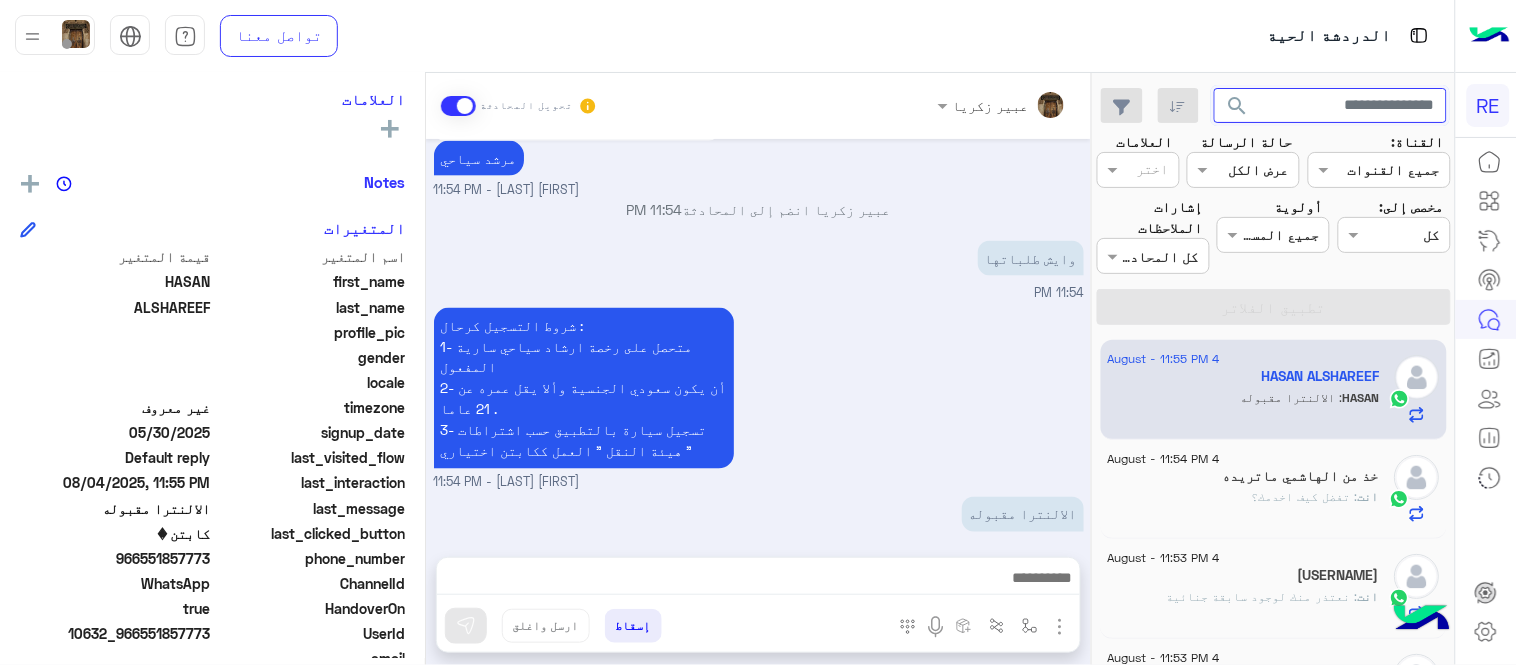 click at bounding box center (1331, 106) 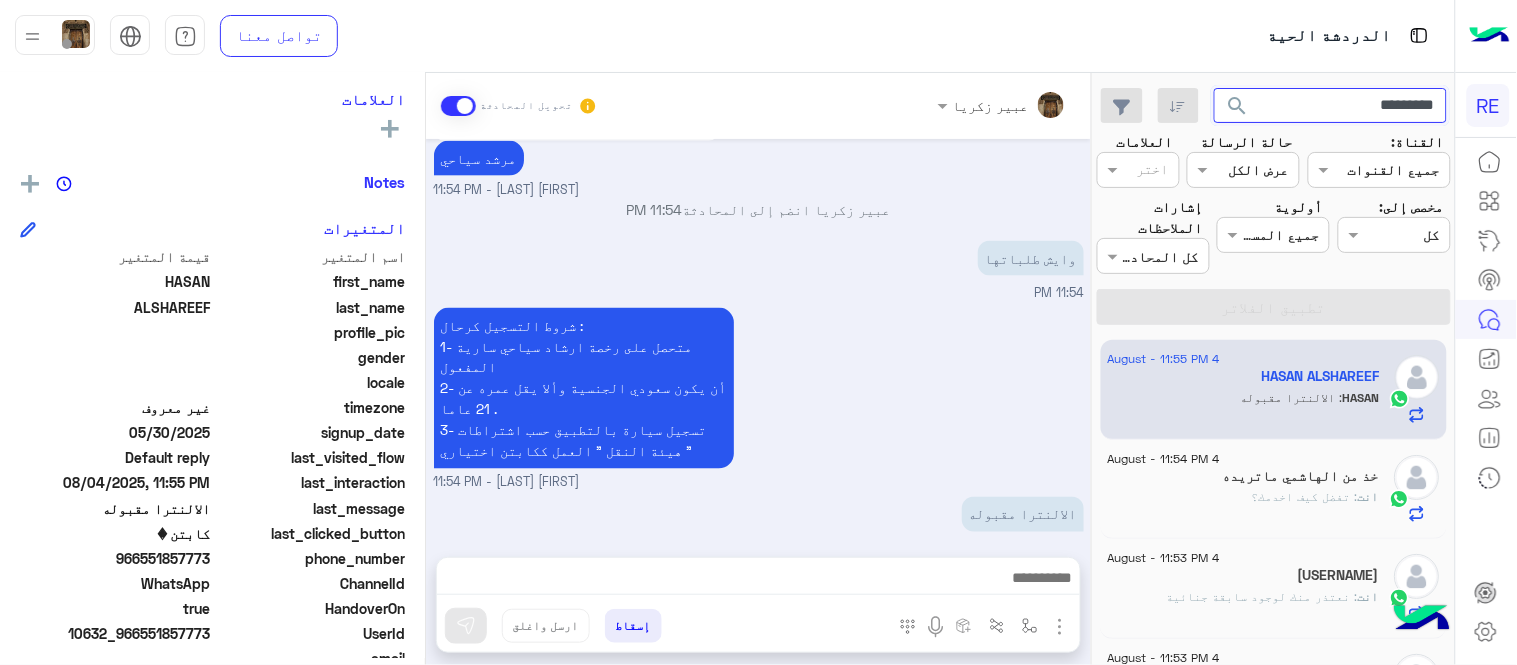 click on "search" 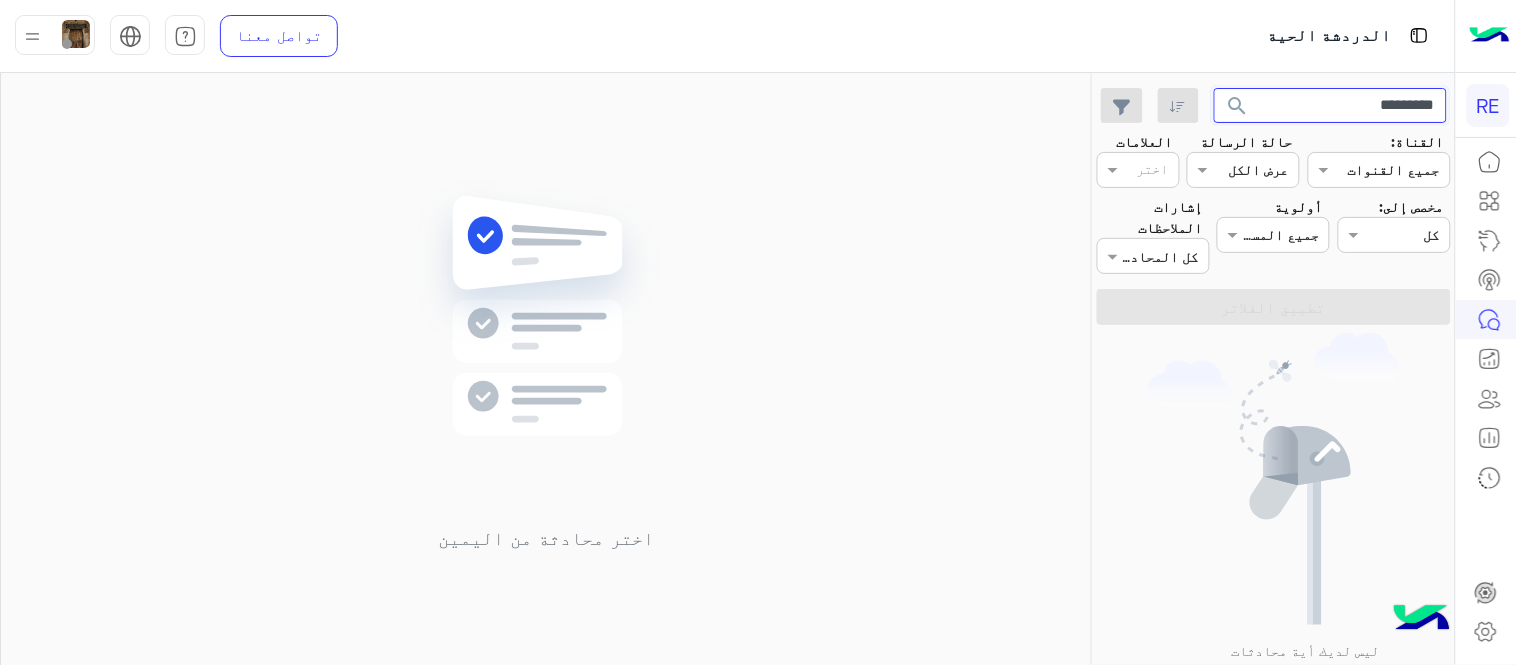 click on "*********" at bounding box center (1331, 106) 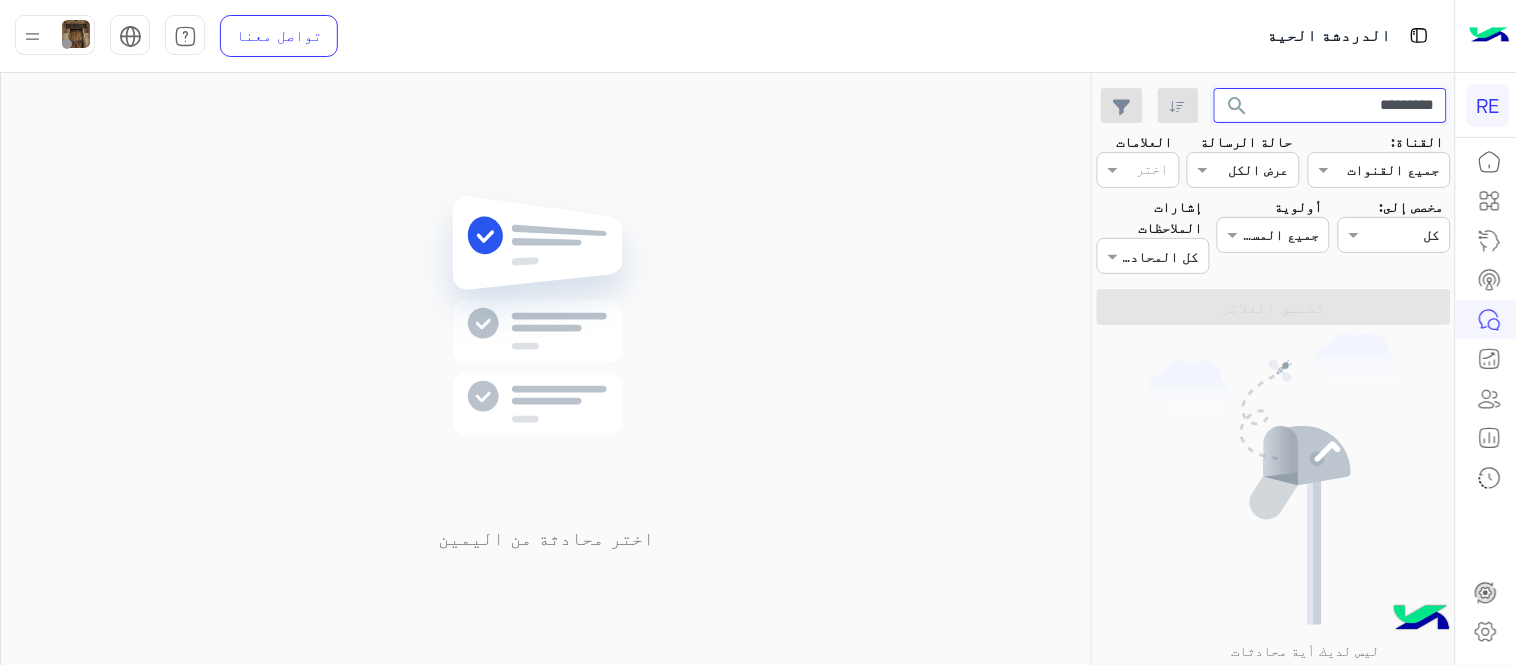 click on "search" 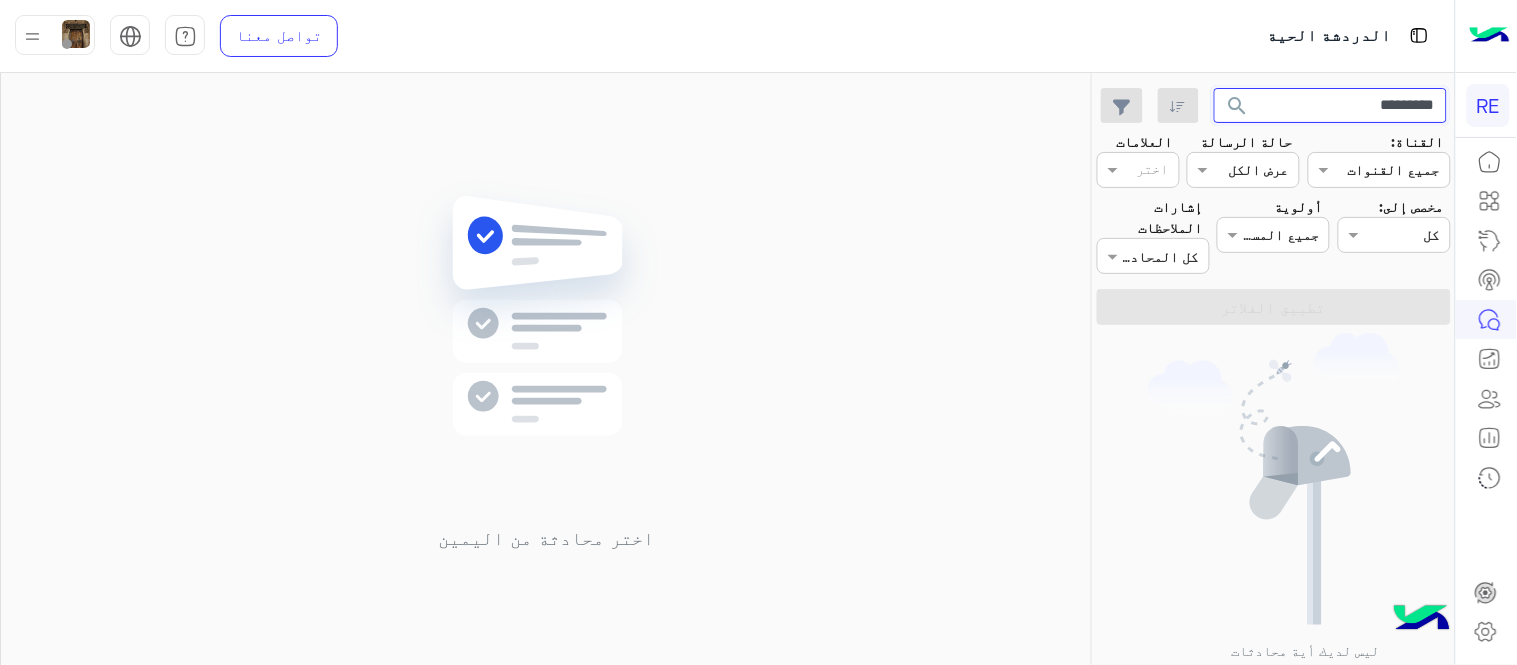 click on "*********" at bounding box center (1331, 106) 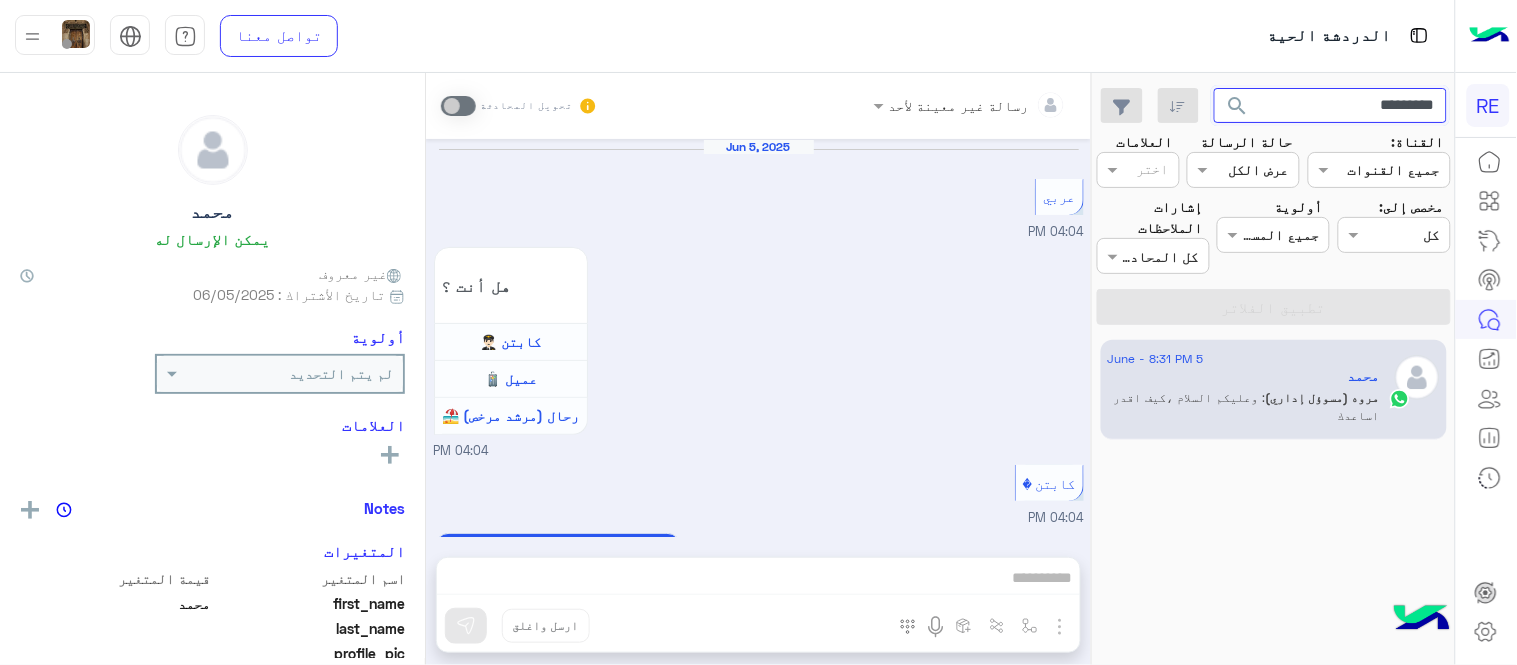 scroll, scrollTop: 1256, scrollLeft: 0, axis: vertical 